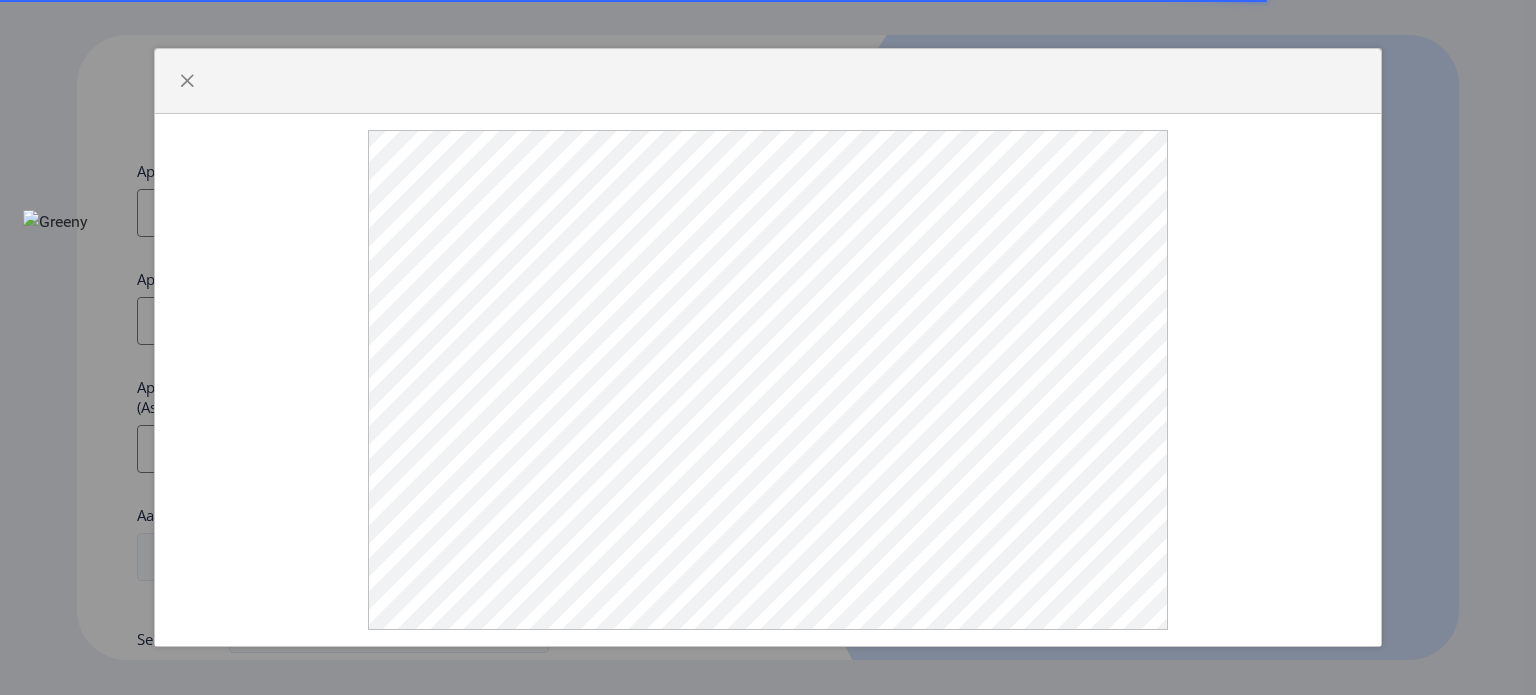 select 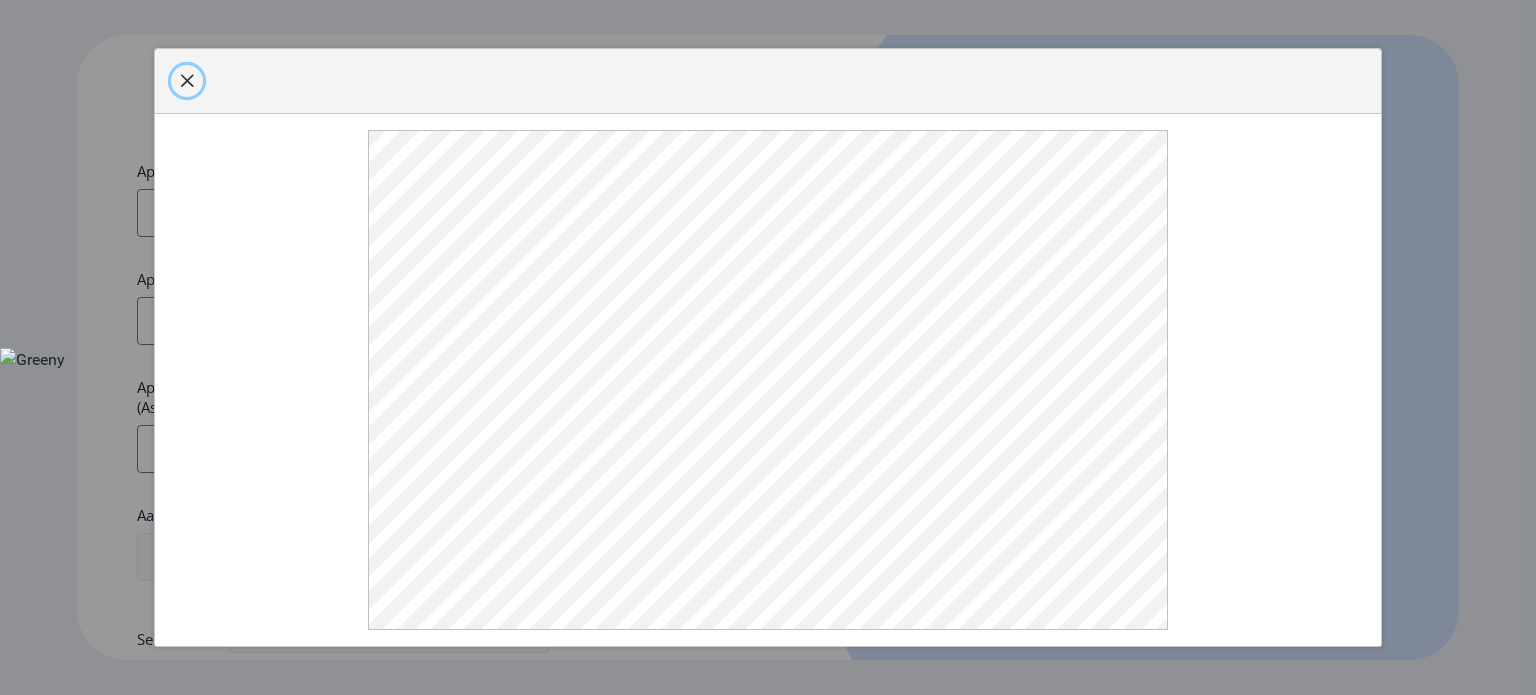 click 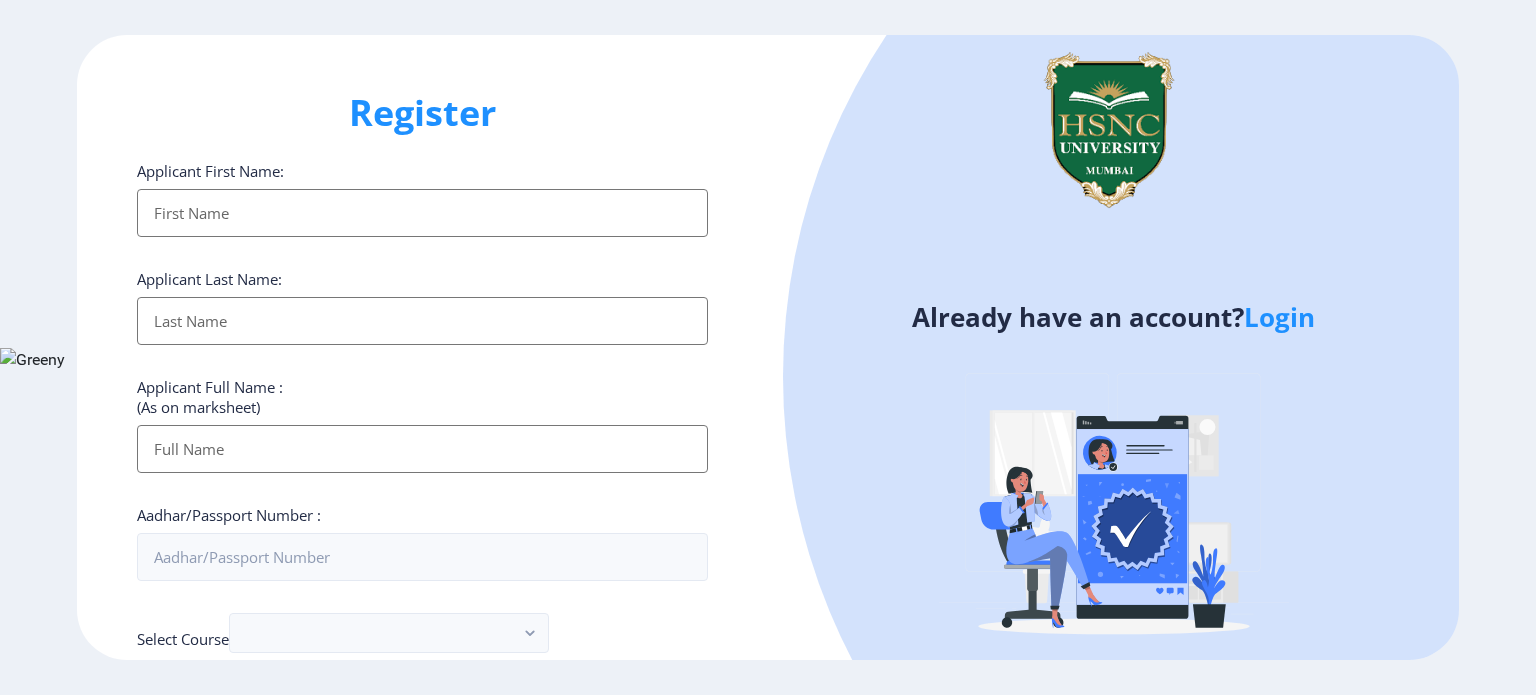 click on "Applicant First Name:" at bounding box center [422, 213] 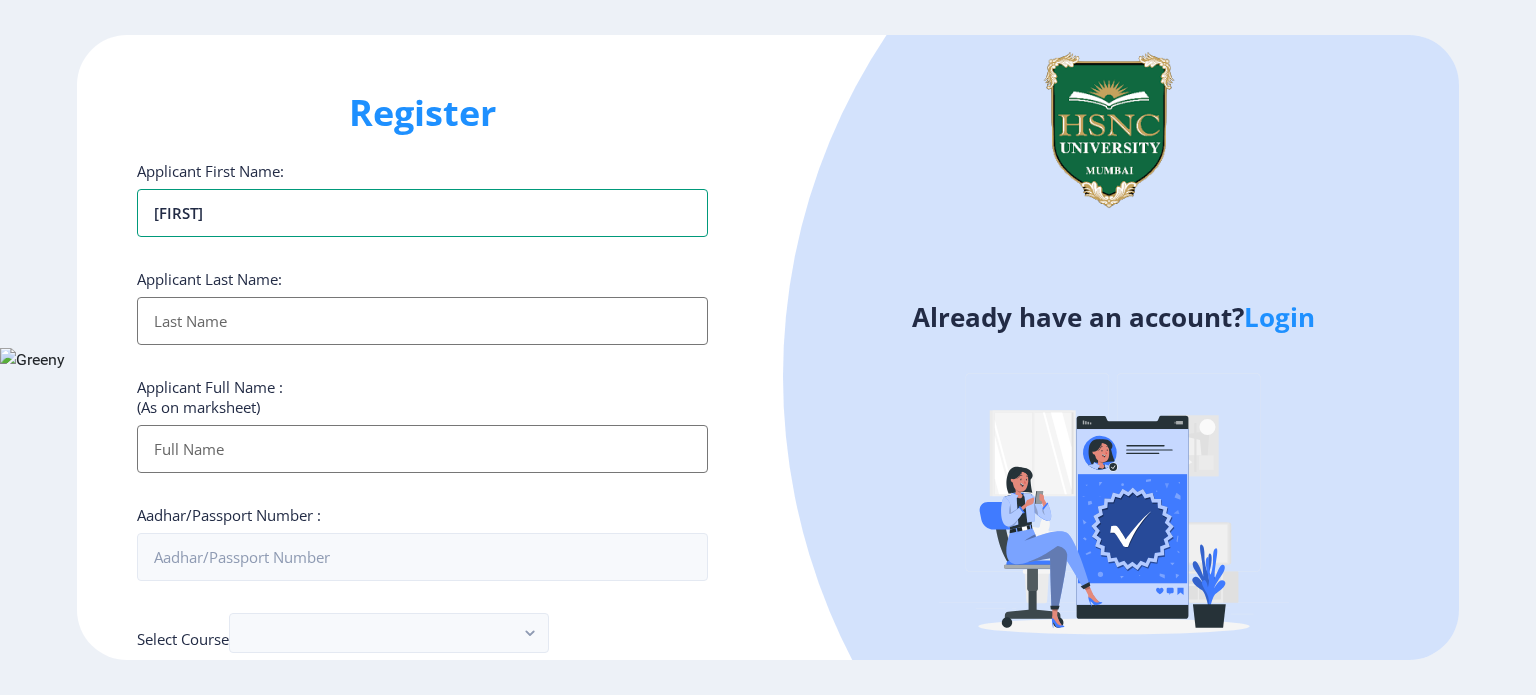 type on "[FIRST]" 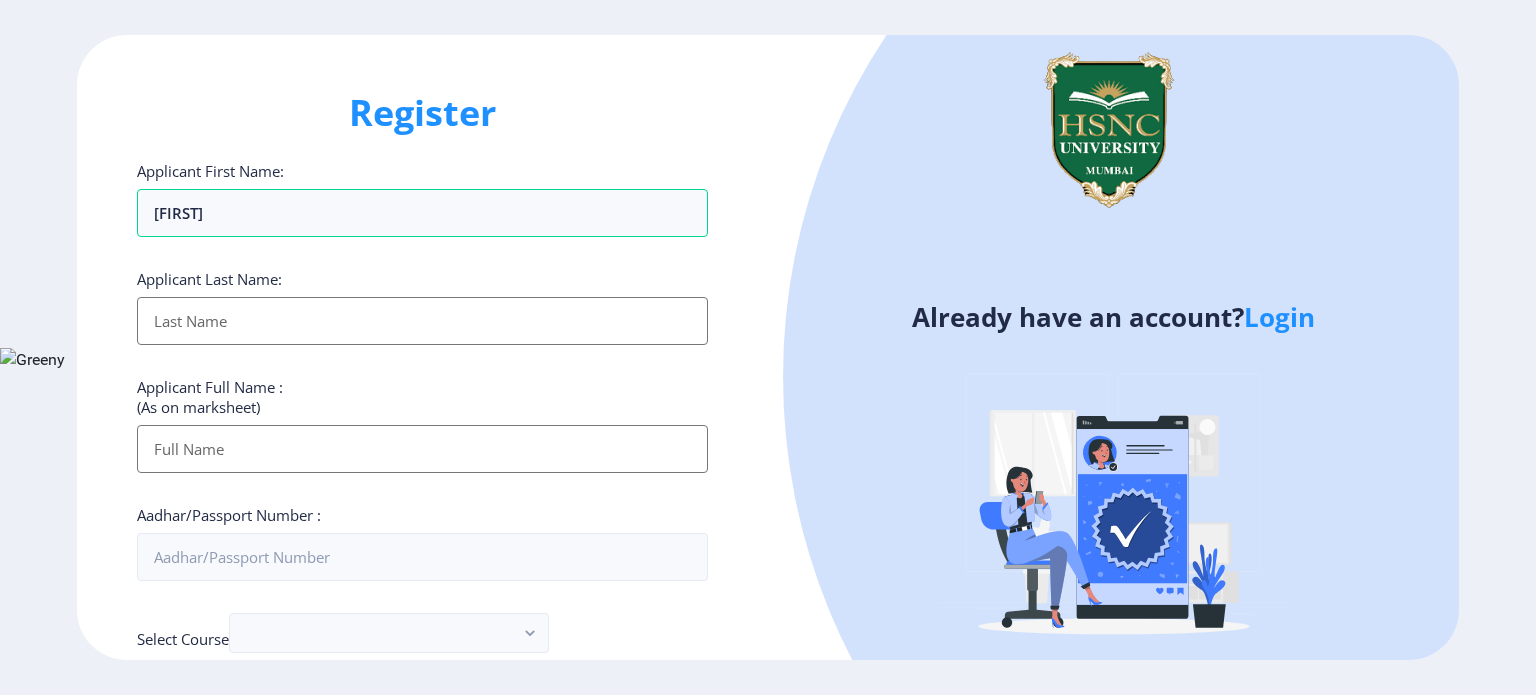 click on "Applicant First Name:" at bounding box center (422, 321) 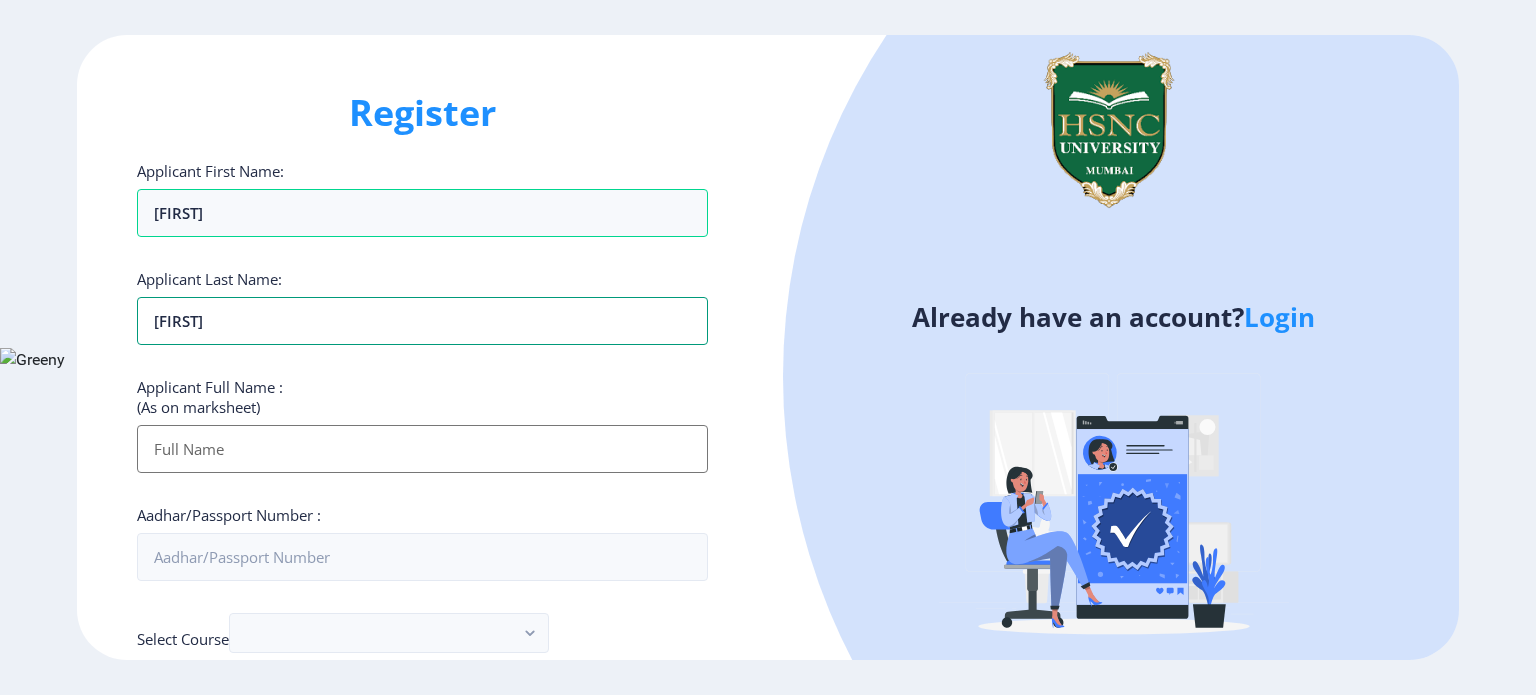type on "[FIRST]" 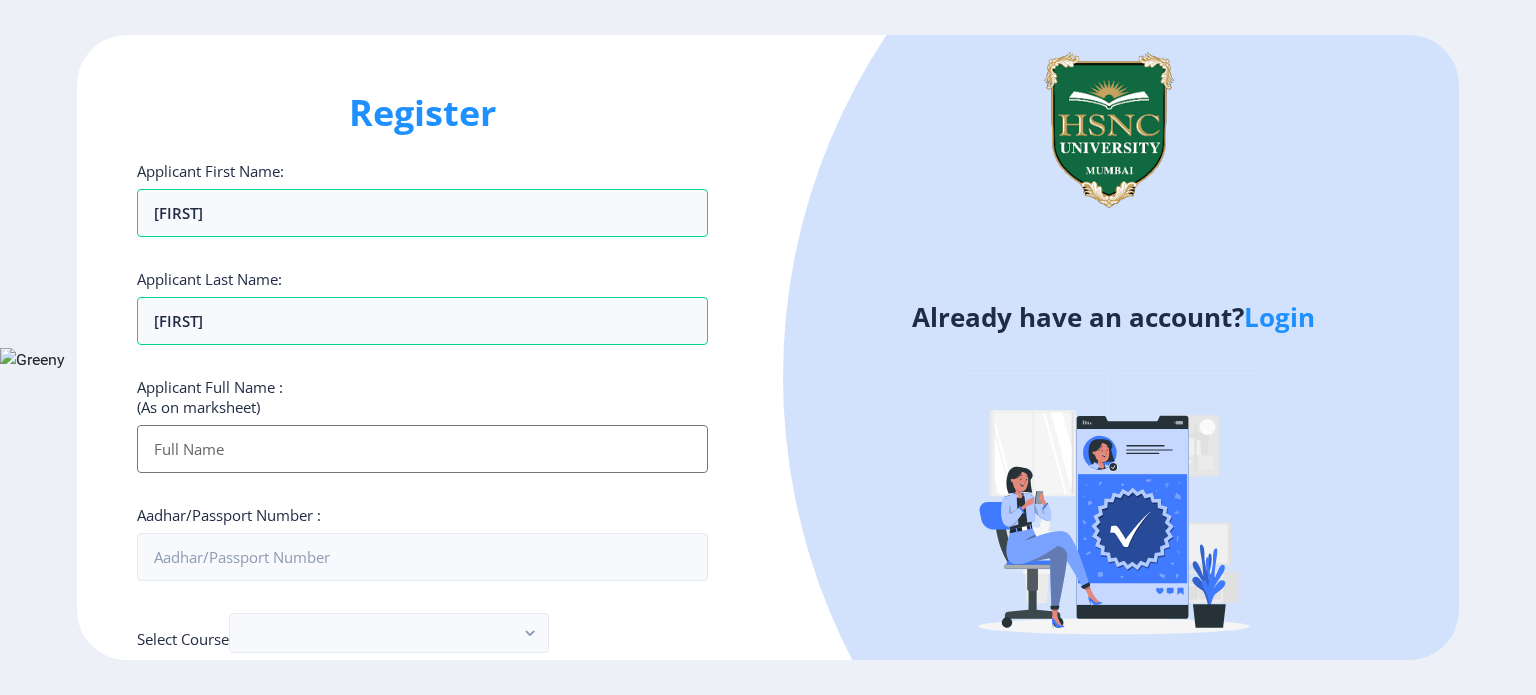 click on "Applicant First Name:" at bounding box center [422, 449] 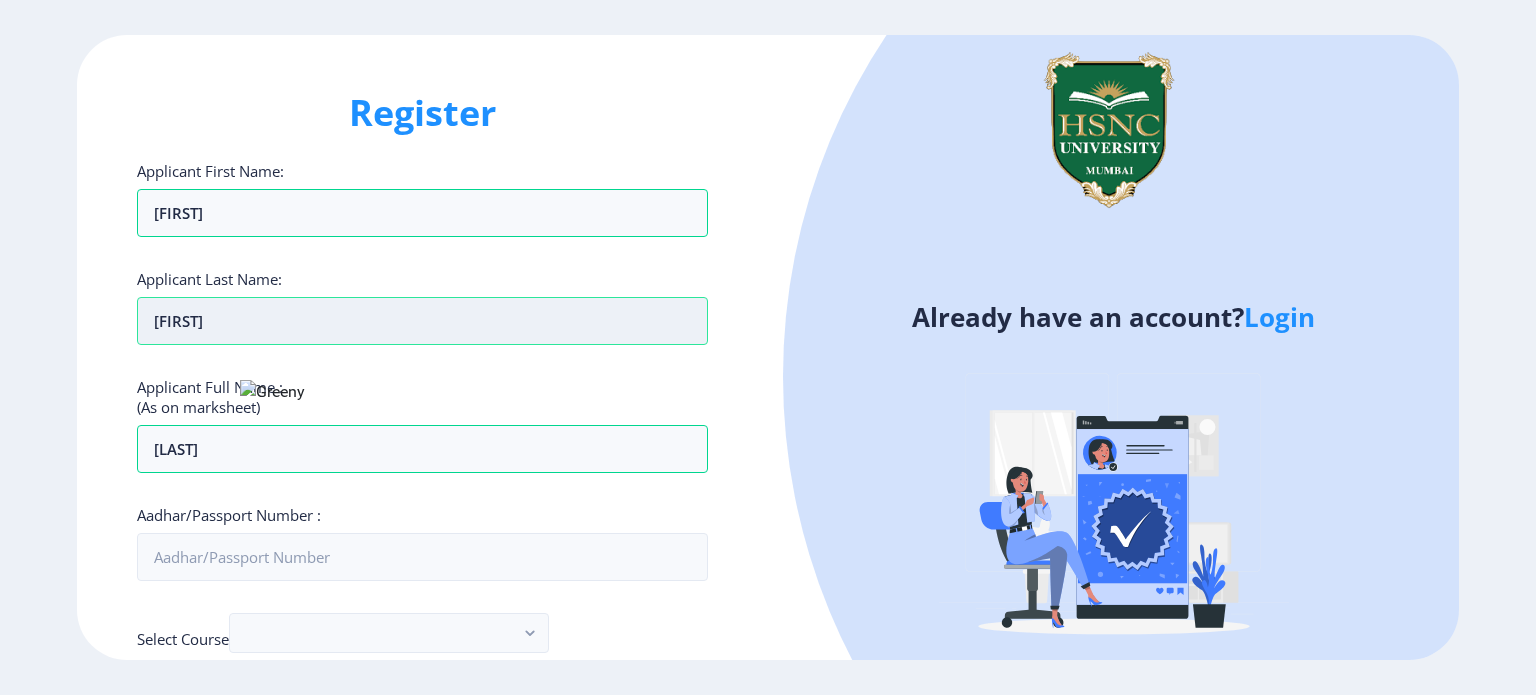 click on "[FIRST]" at bounding box center (422, 321) 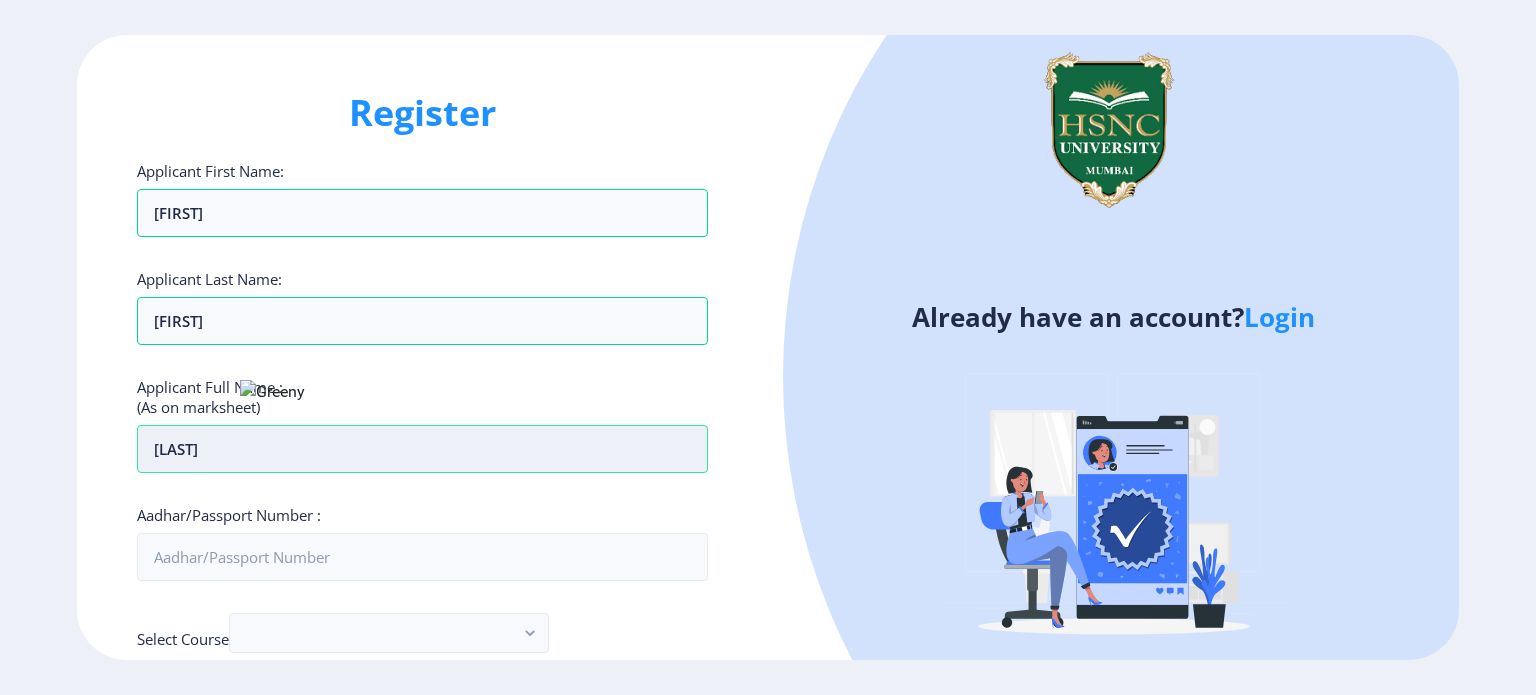 click on "[LAST]" at bounding box center [422, 449] 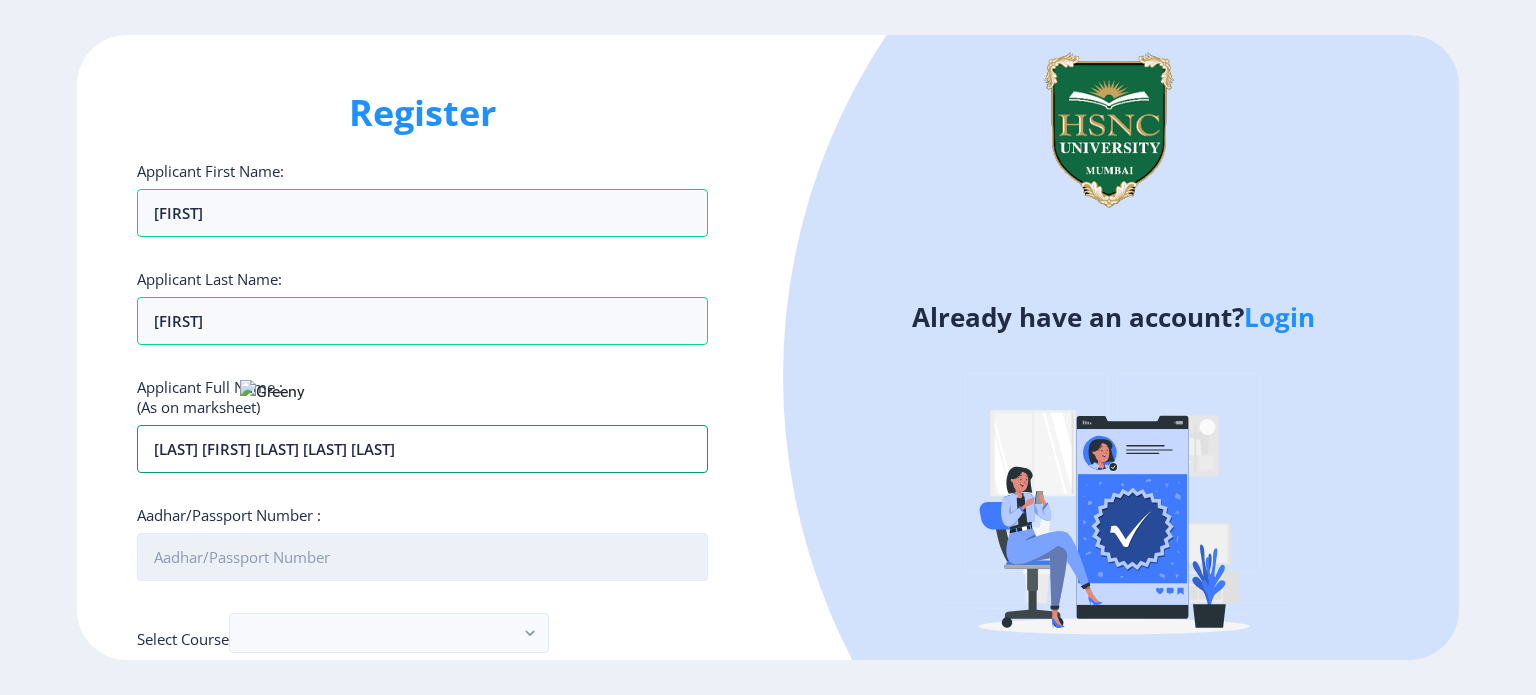 type on "[LAST] [FIRST] [LAST] [LAST] [LAST]" 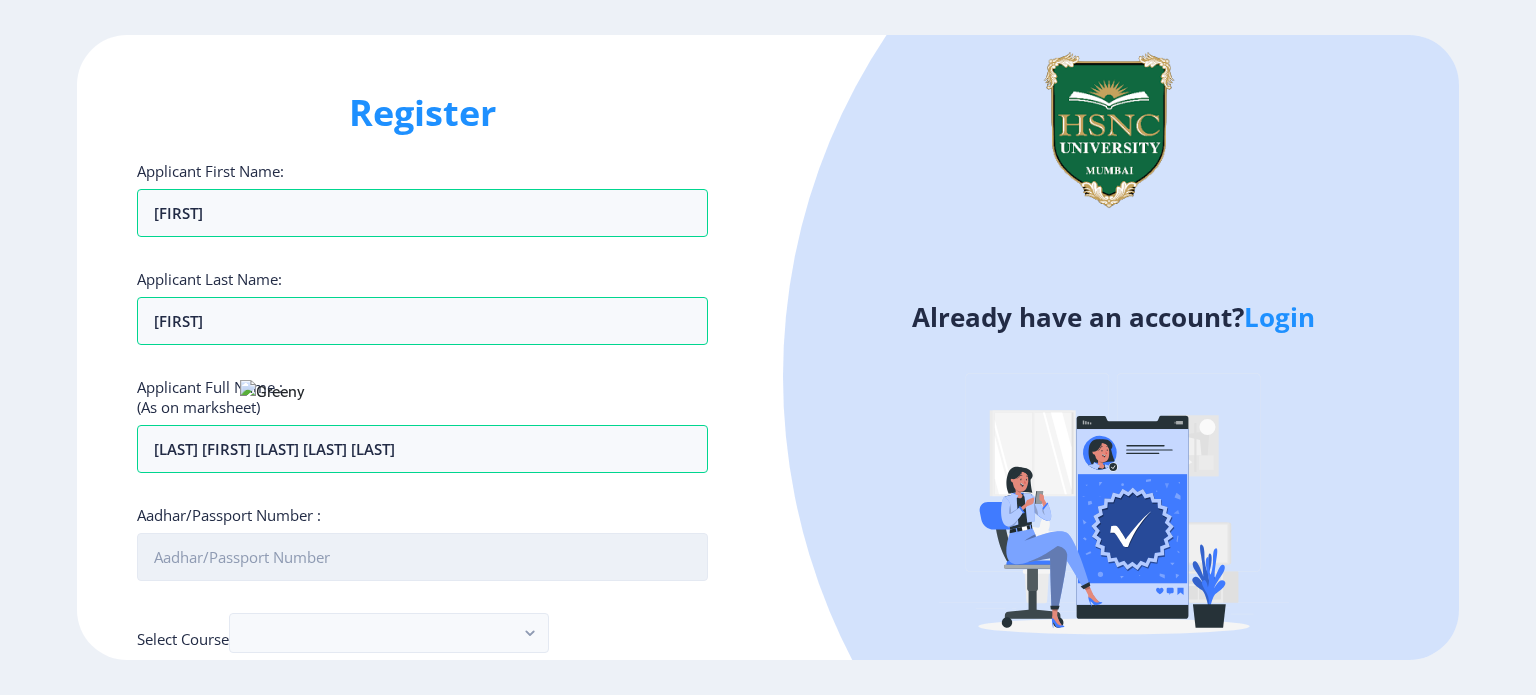 click on "Aadhar/Passport Number :" at bounding box center (422, 557) 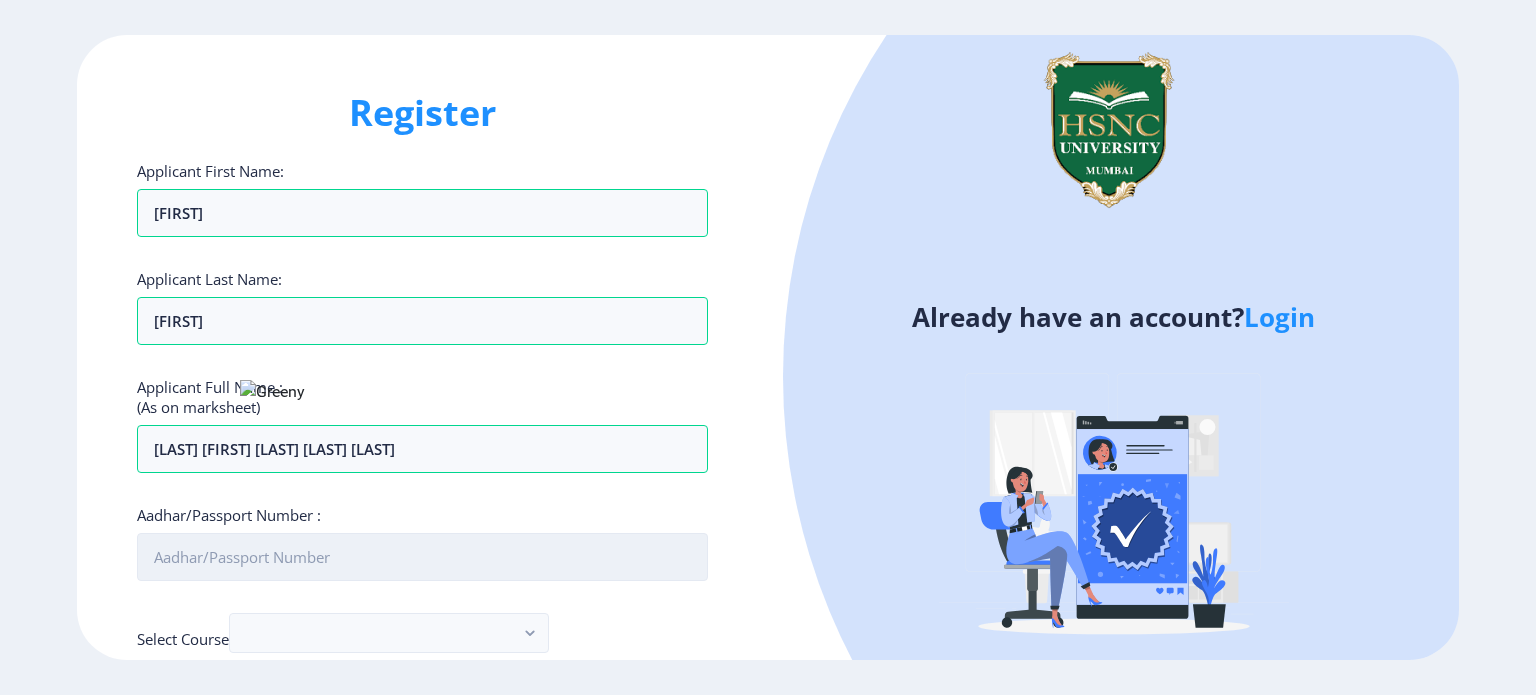 click on "Aadhar/Passport Number :" at bounding box center (422, 557) 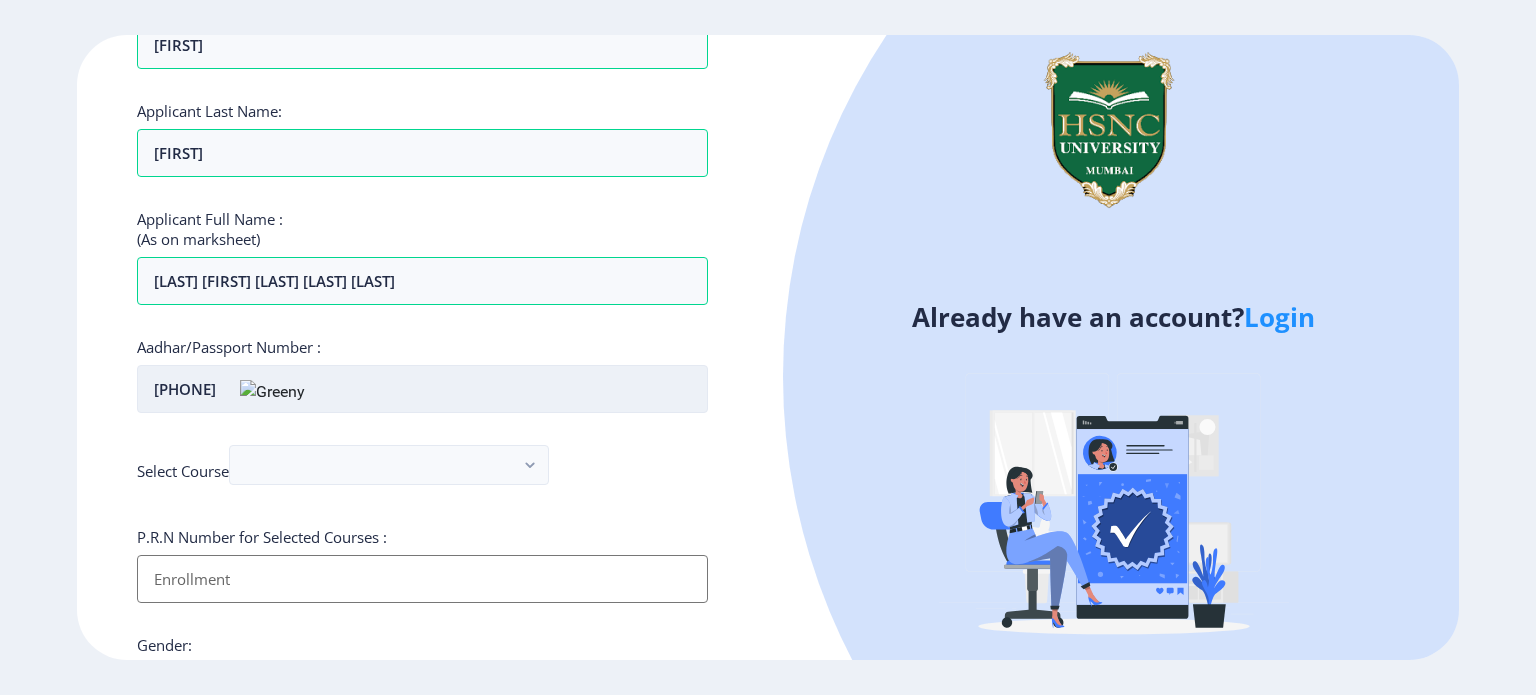 scroll, scrollTop: 170, scrollLeft: 0, axis: vertical 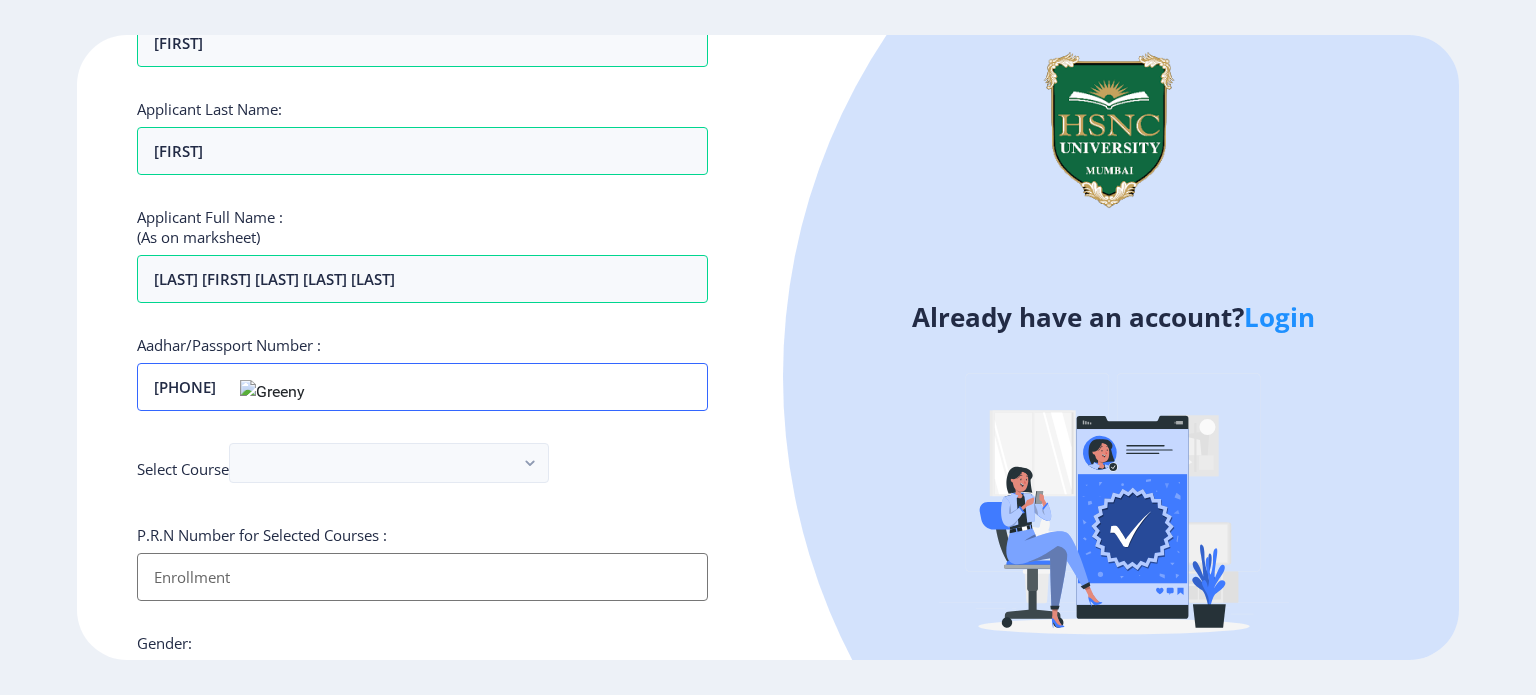 type on "[PHONE]" 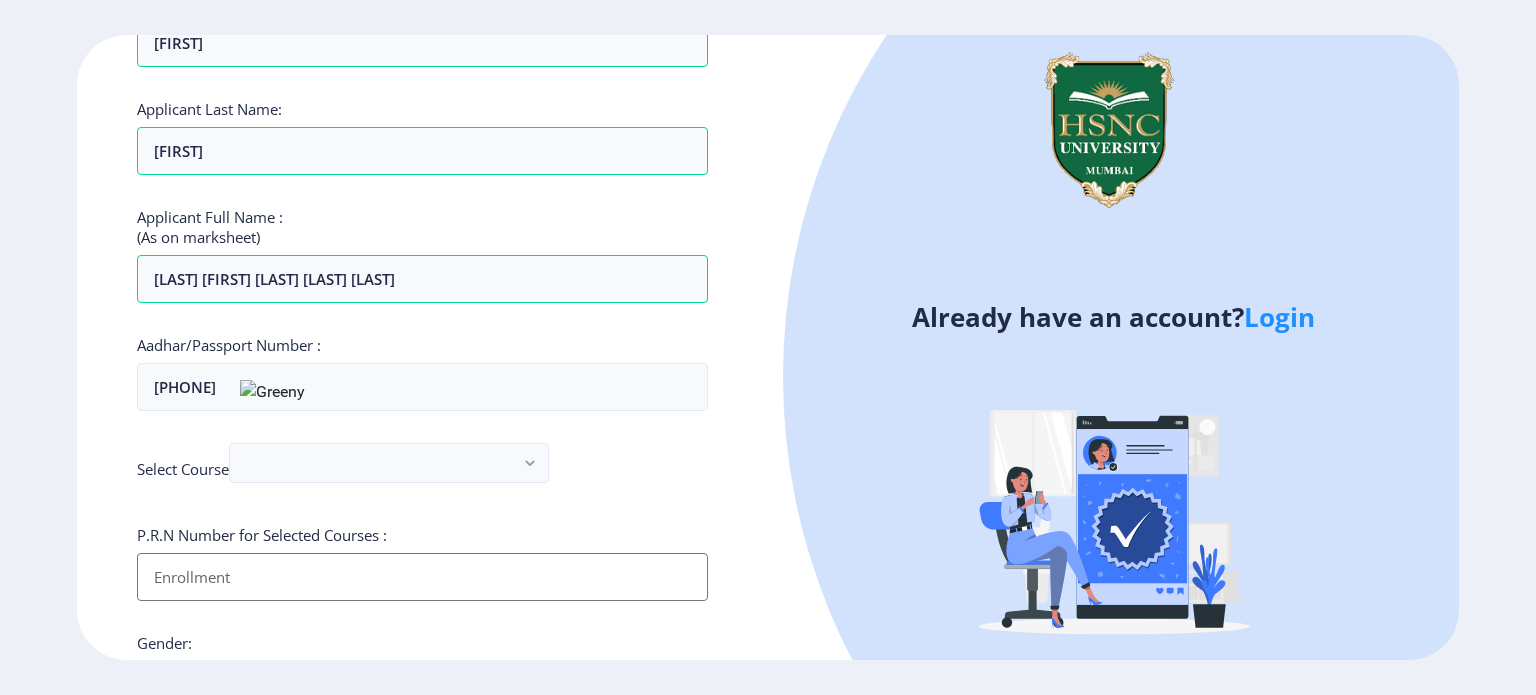 click at bounding box center [317, 392] 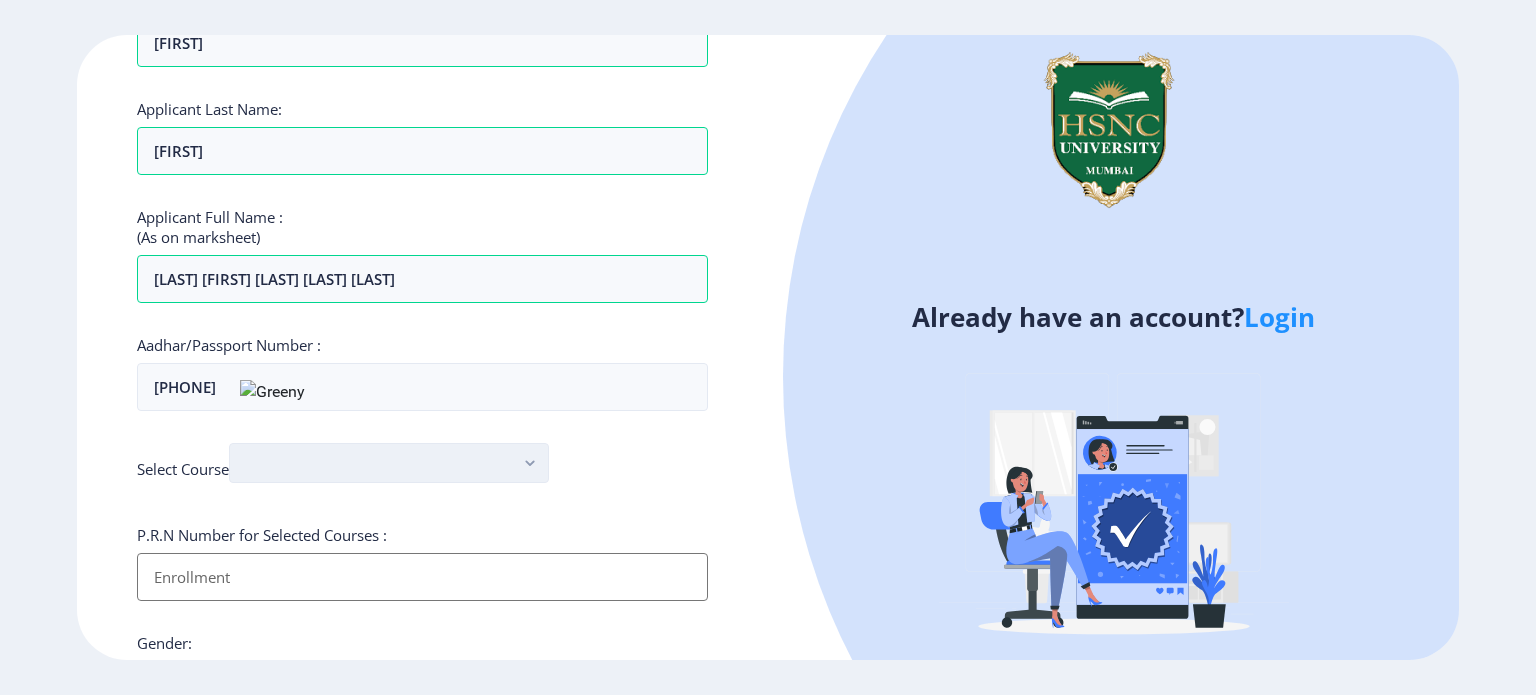 click 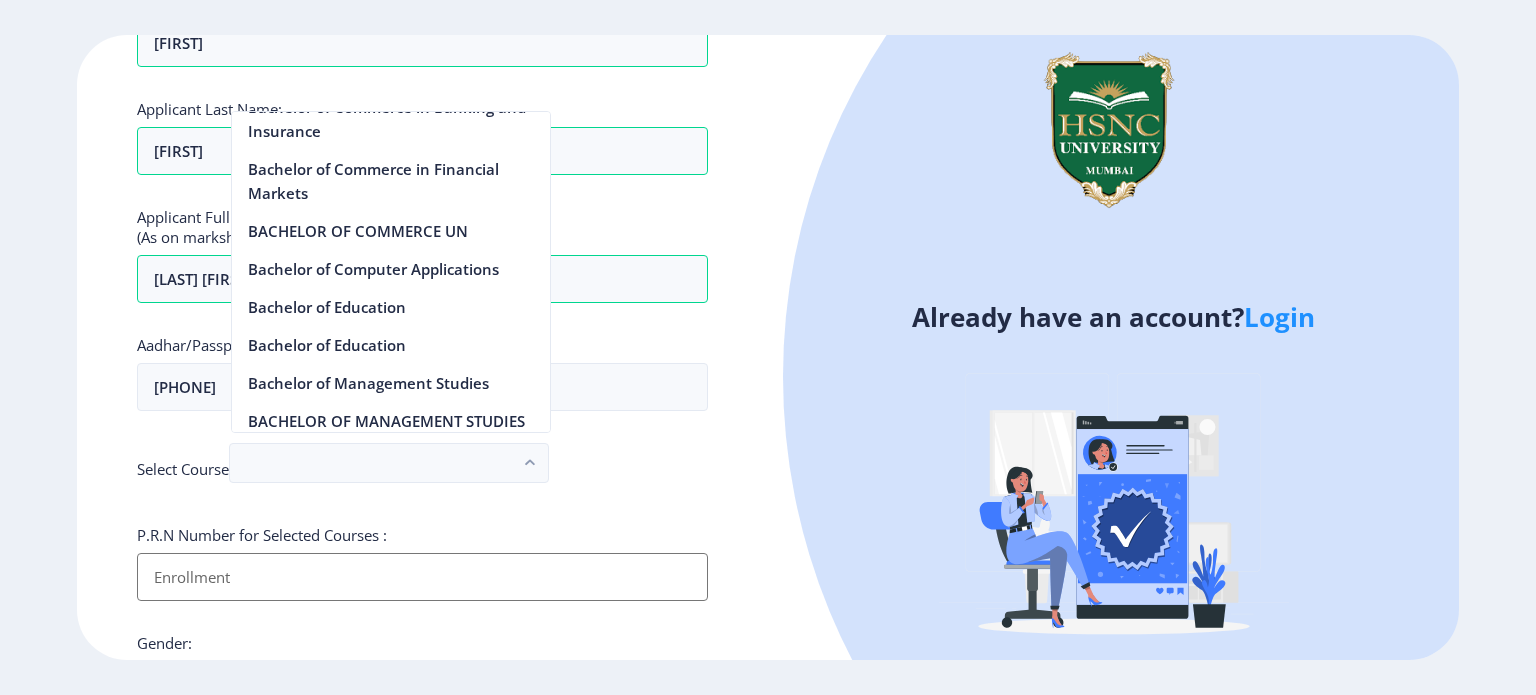 scroll, scrollTop: 1000, scrollLeft: 0, axis: vertical 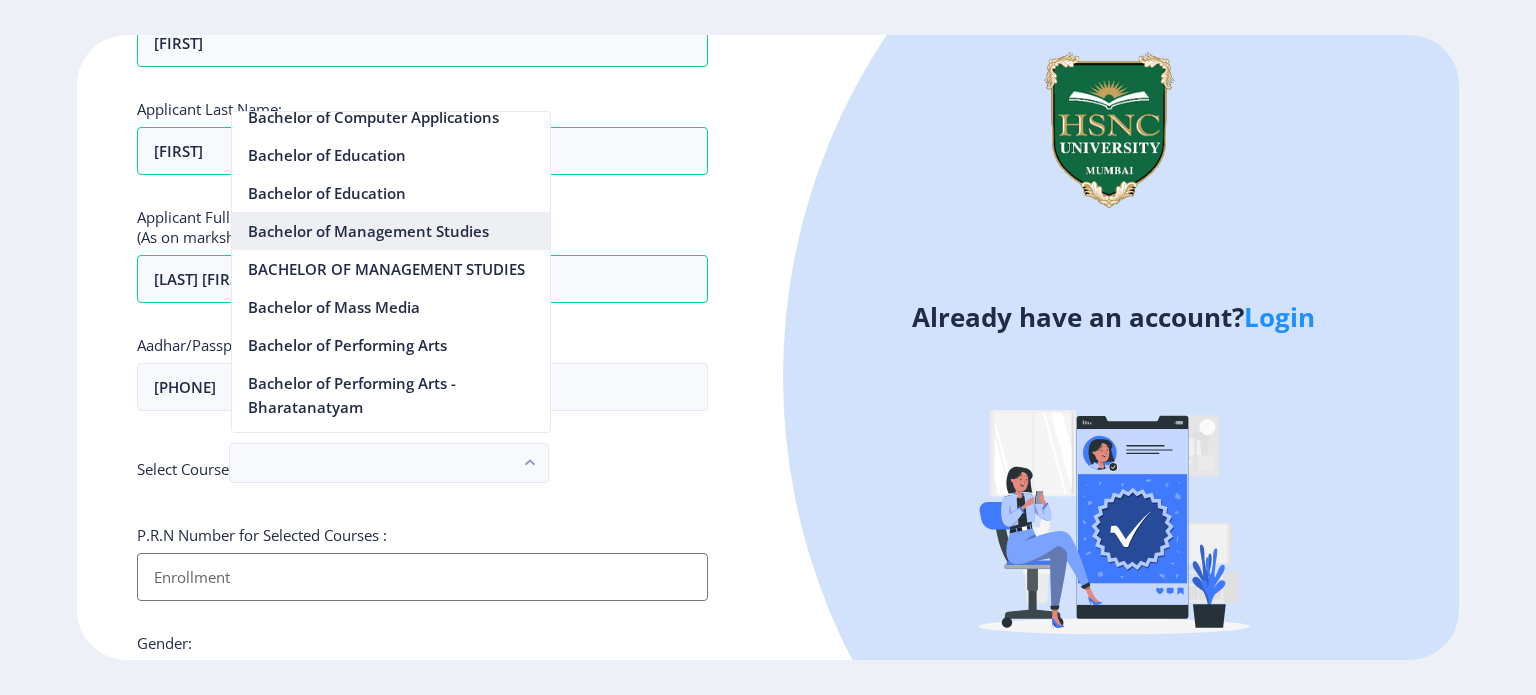 click on "Bachelor of Management Studies" at bounding box center (391, 231) 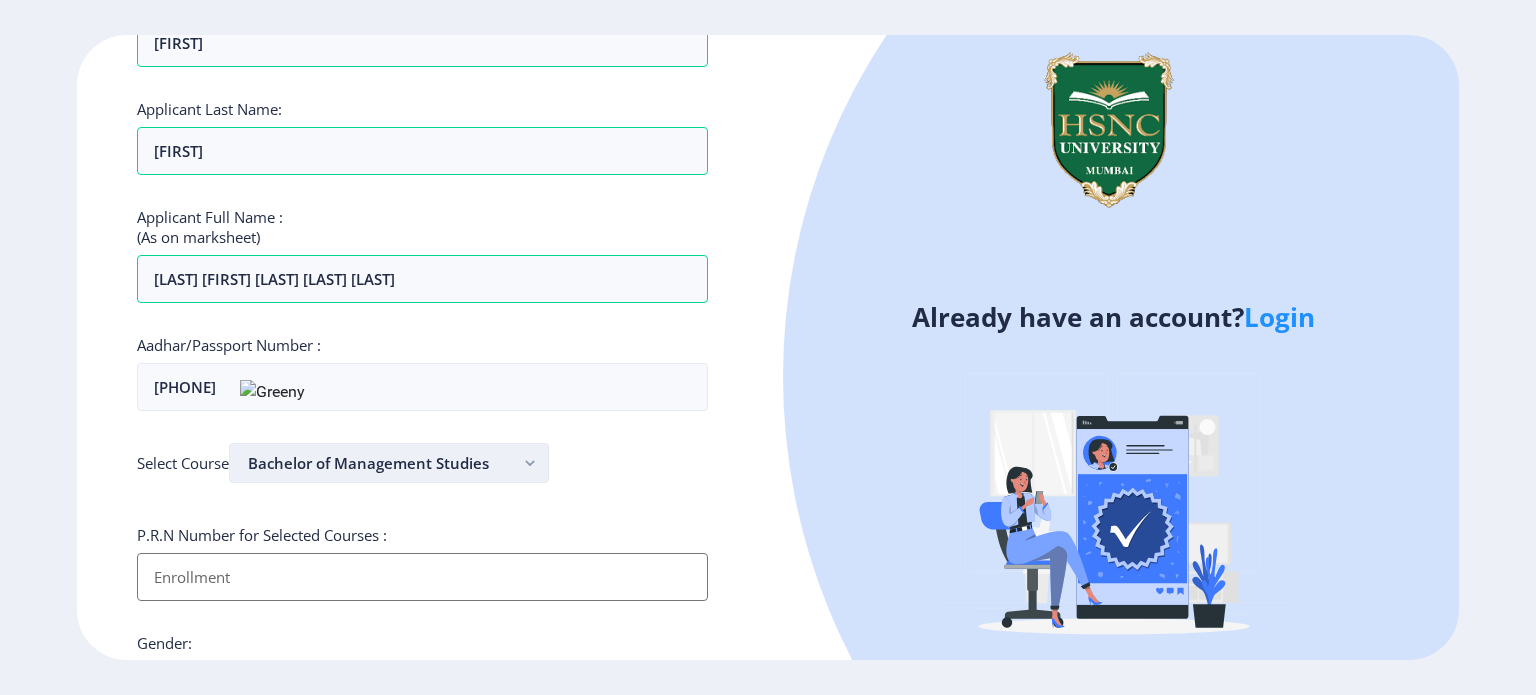 click 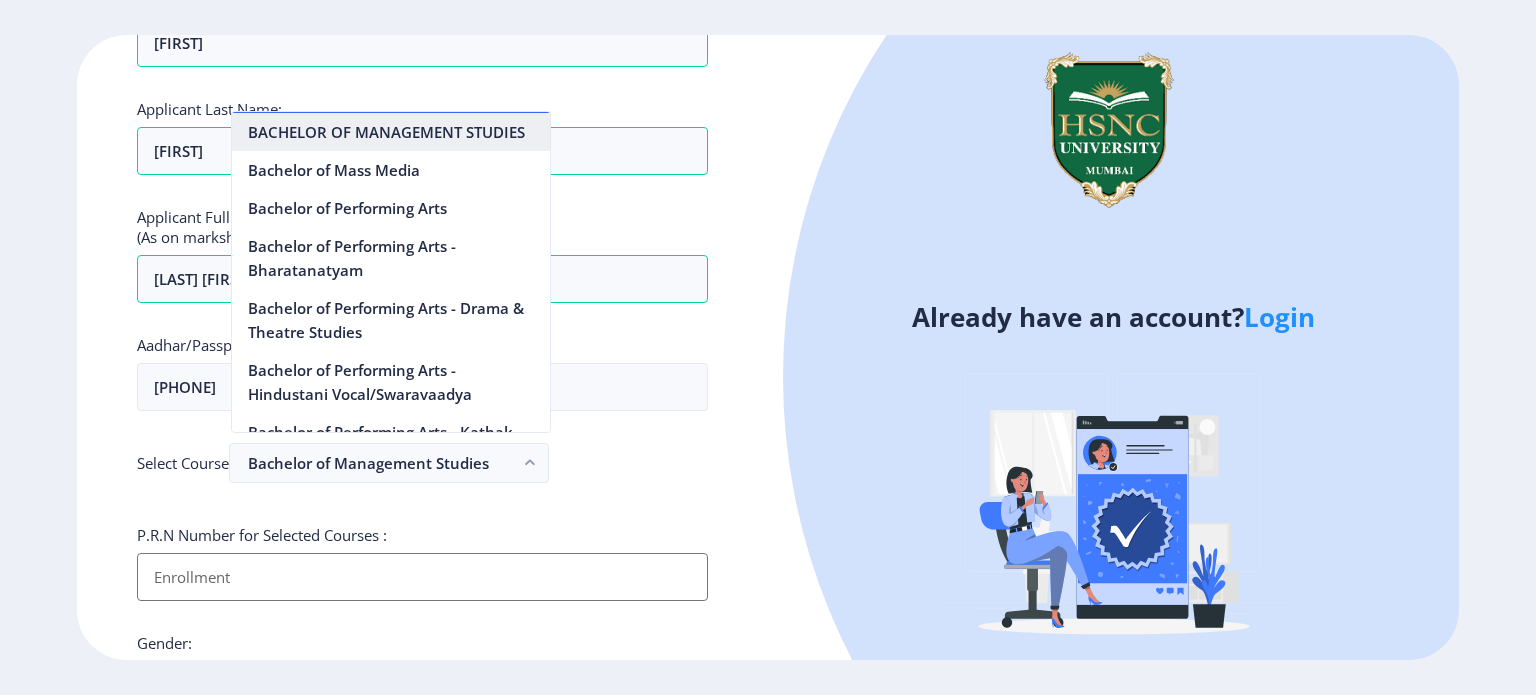 scroll, scrollTop: 1062, scrollLeft: 0, axis: vertical 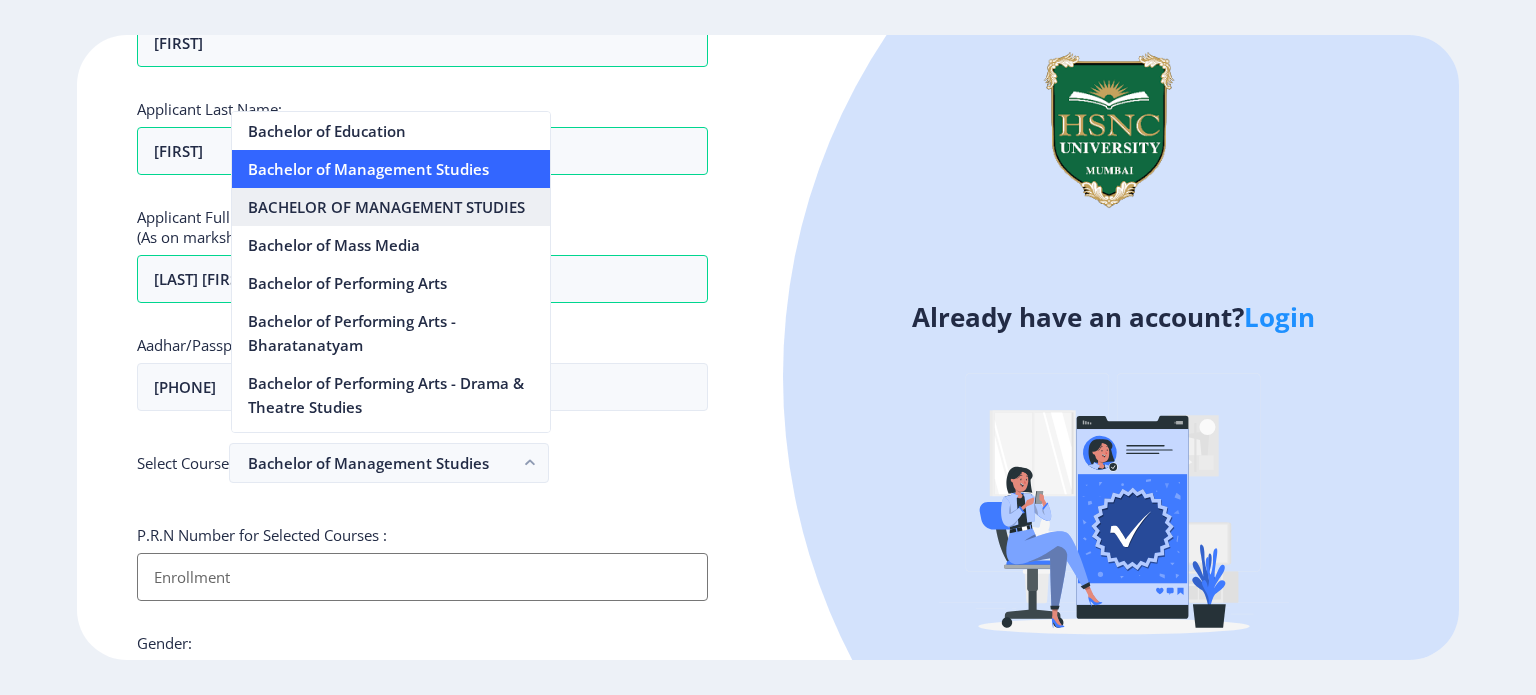 click on "BACHELOR OF MANAGEMENT STUDIES" at bounding box center (391, 207) 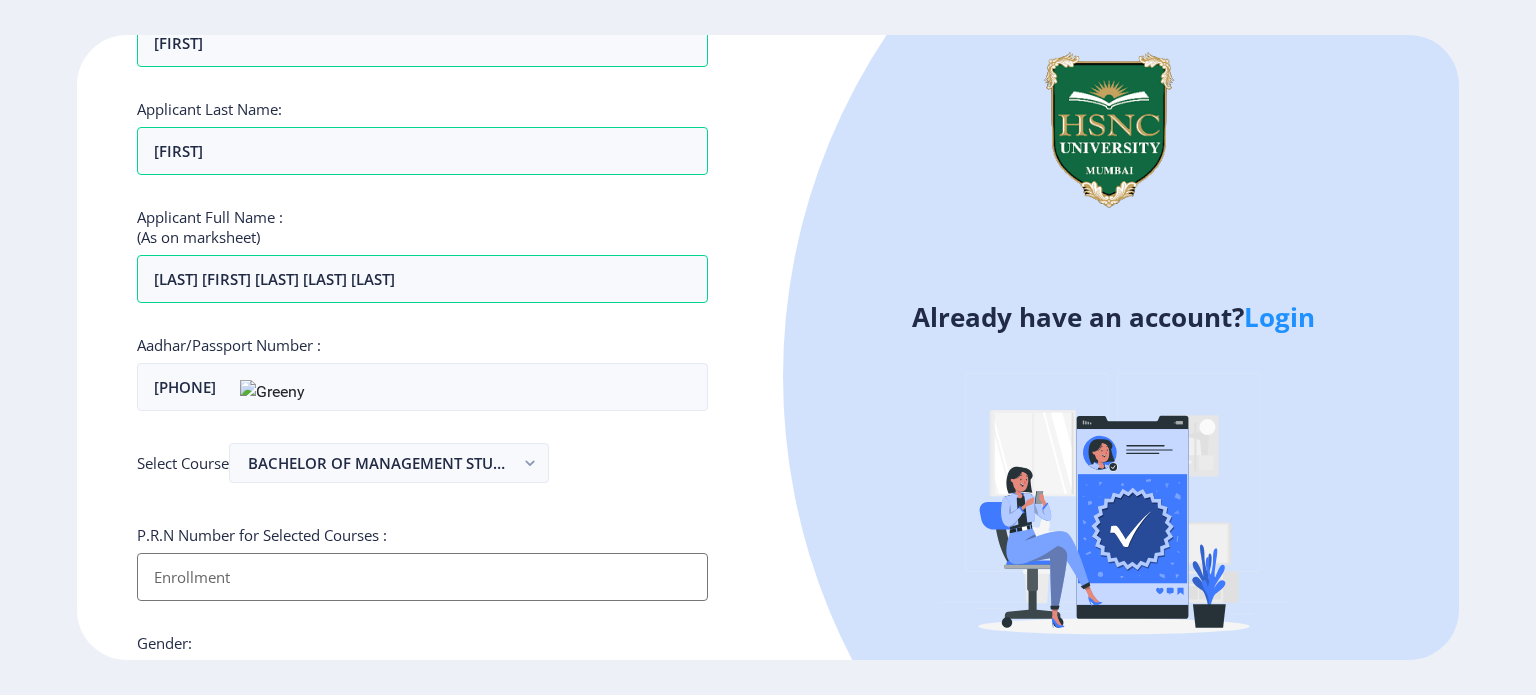 click on "Applicant First Name:" at bounding box center (422, 577) 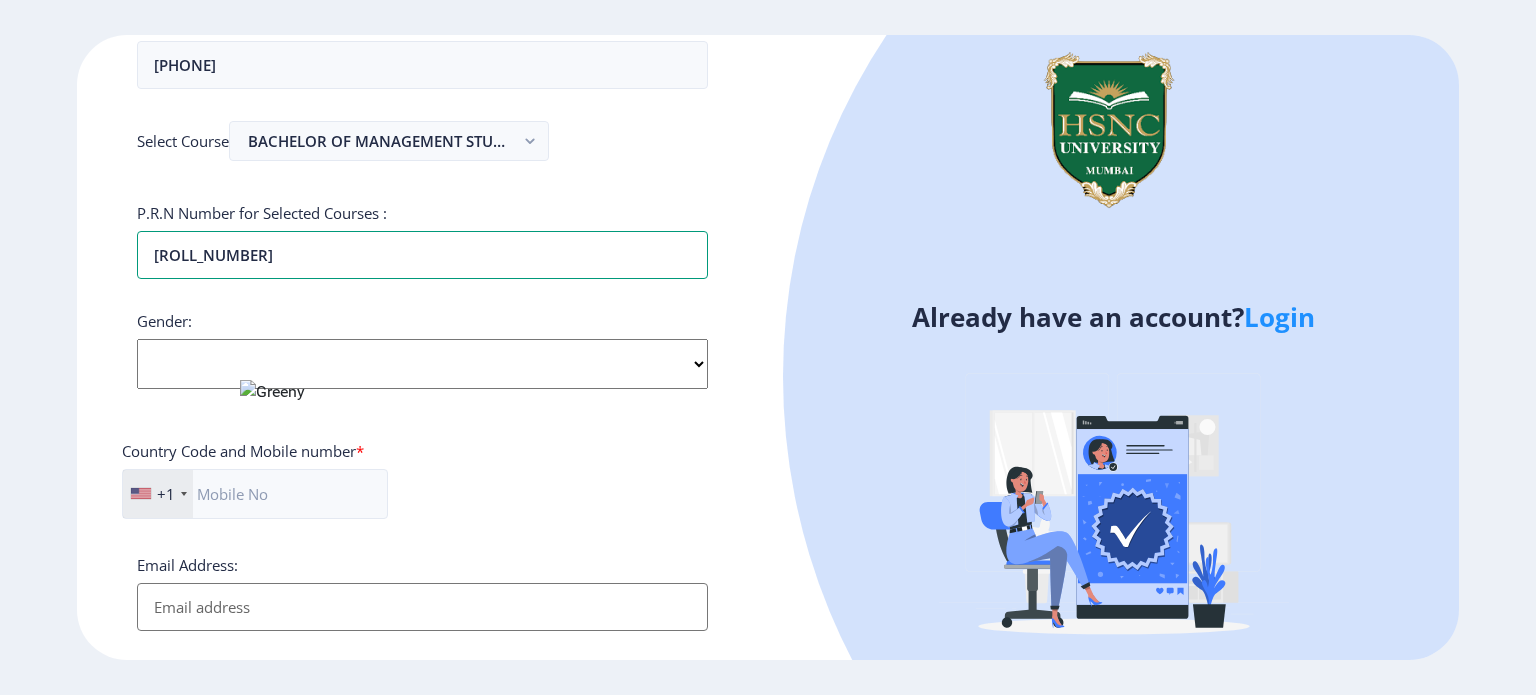 scroll, scrollTop: 494, scrollLeft: 0, axis: vertical 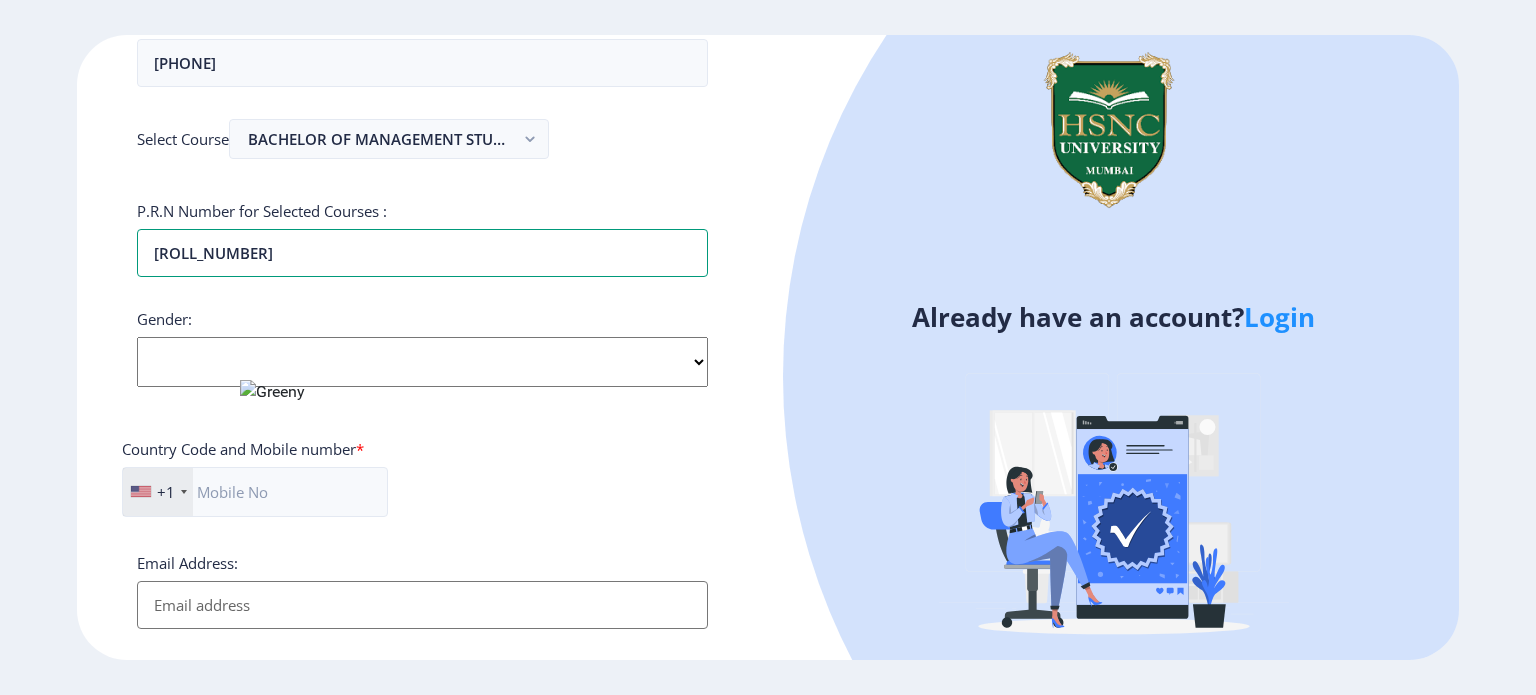type on "[ROLL_NUMBER]" 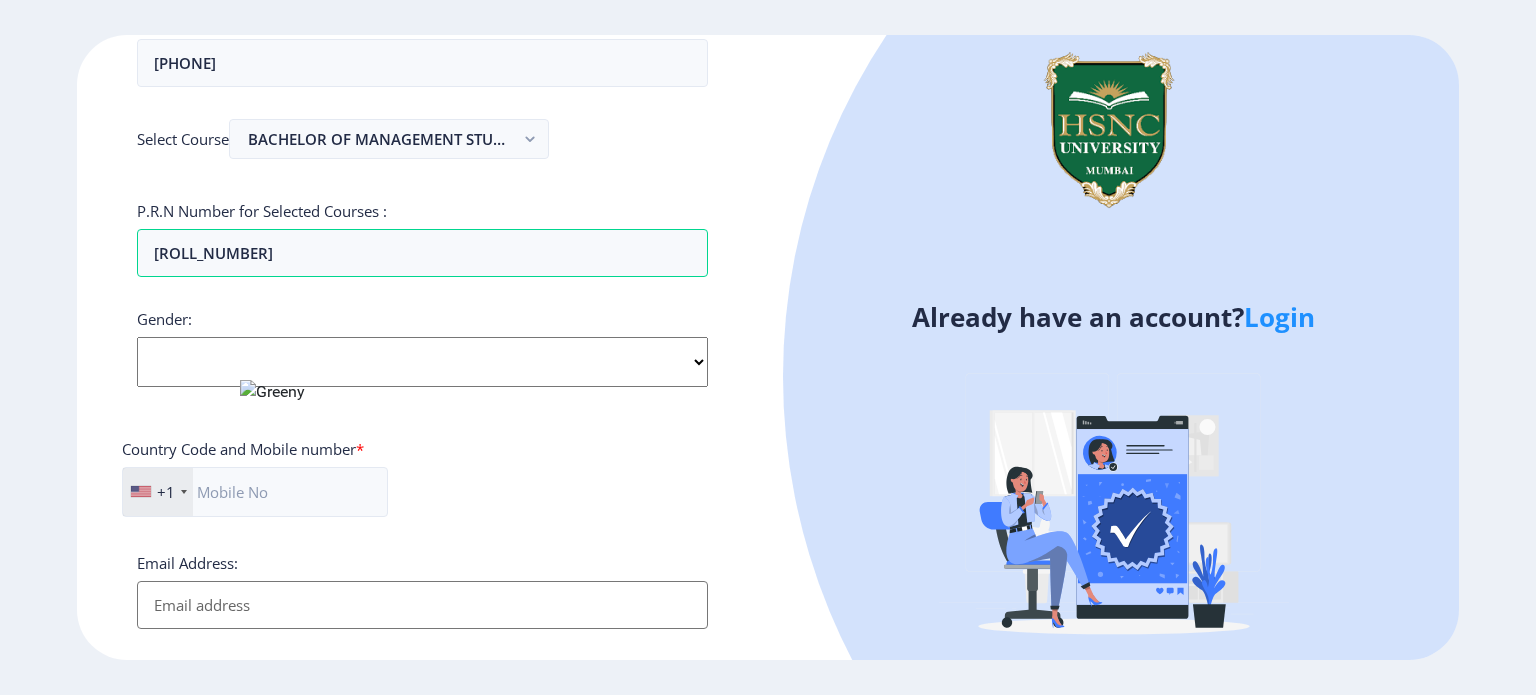 click on "Select Gender Male Female Other" 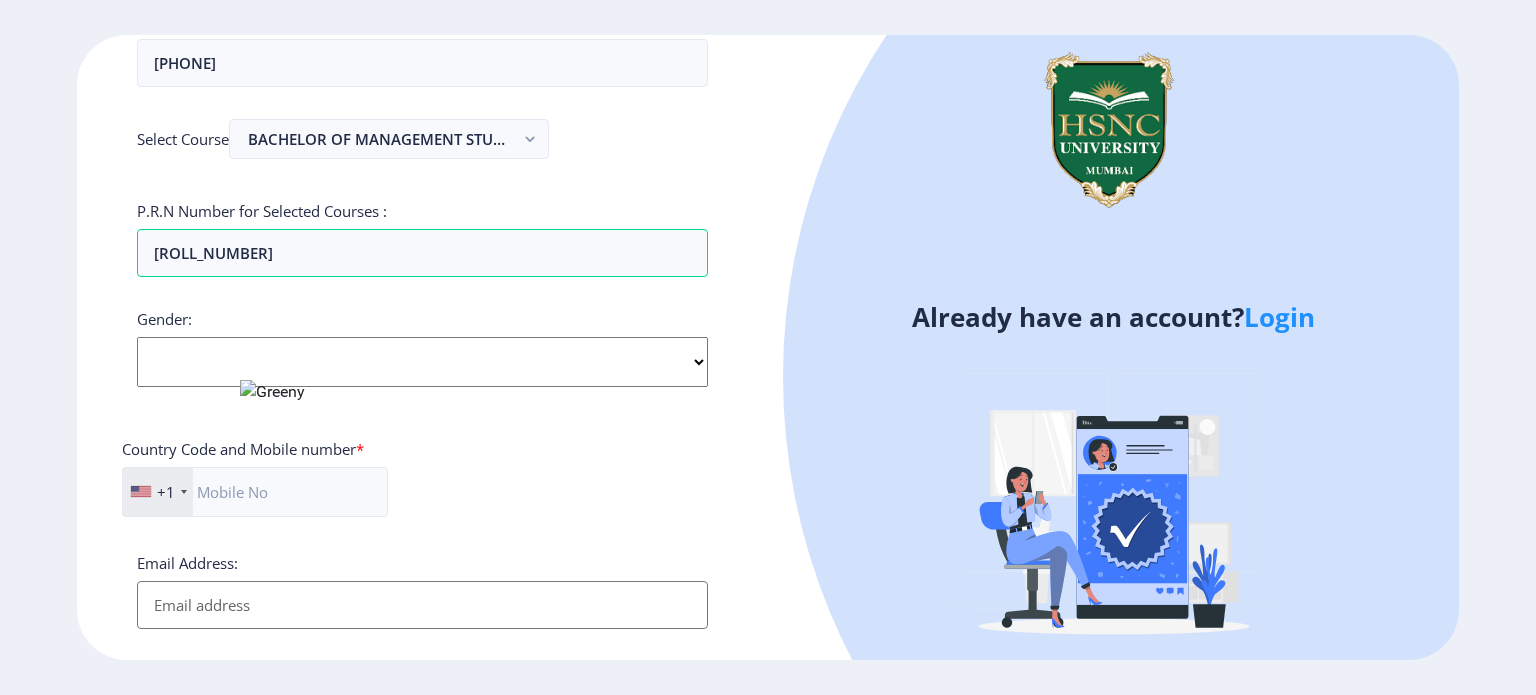 select on "Male" 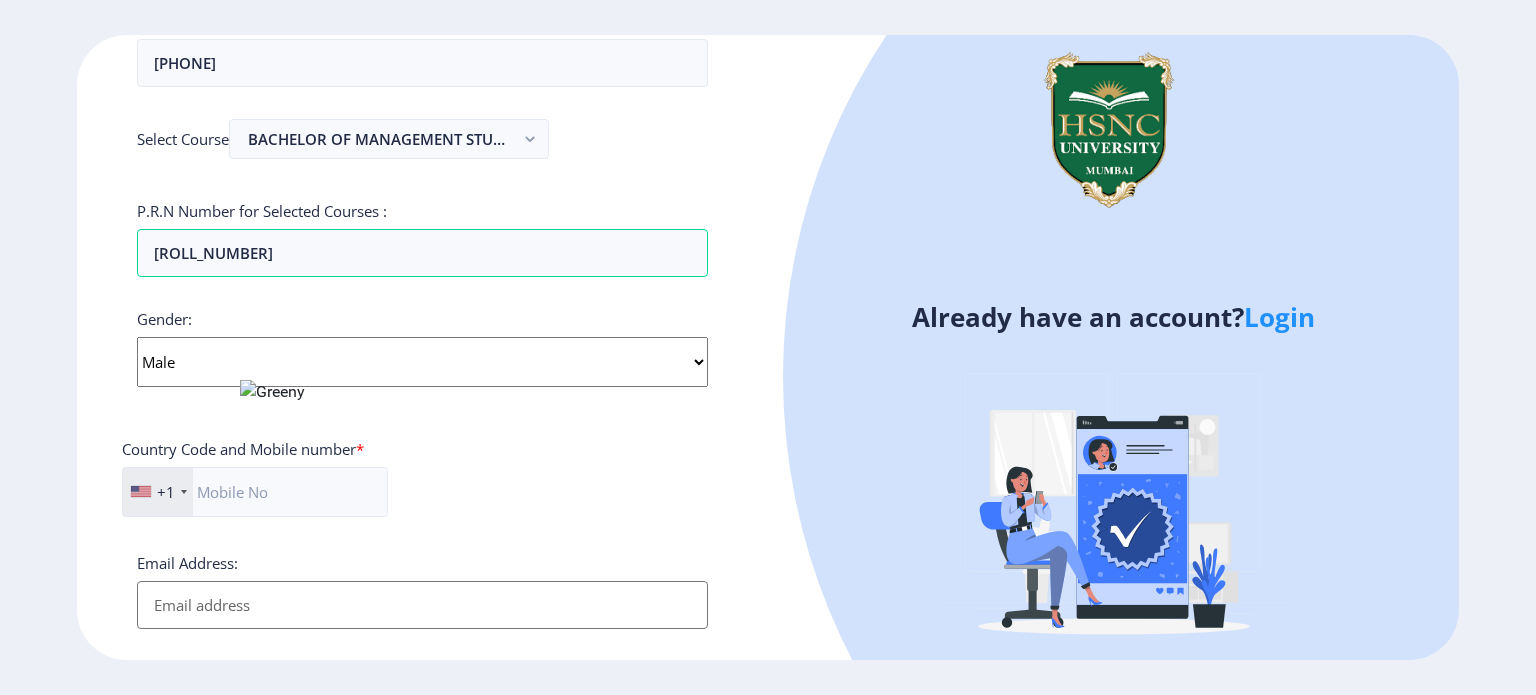 click on "Select Gender Male Female Other" 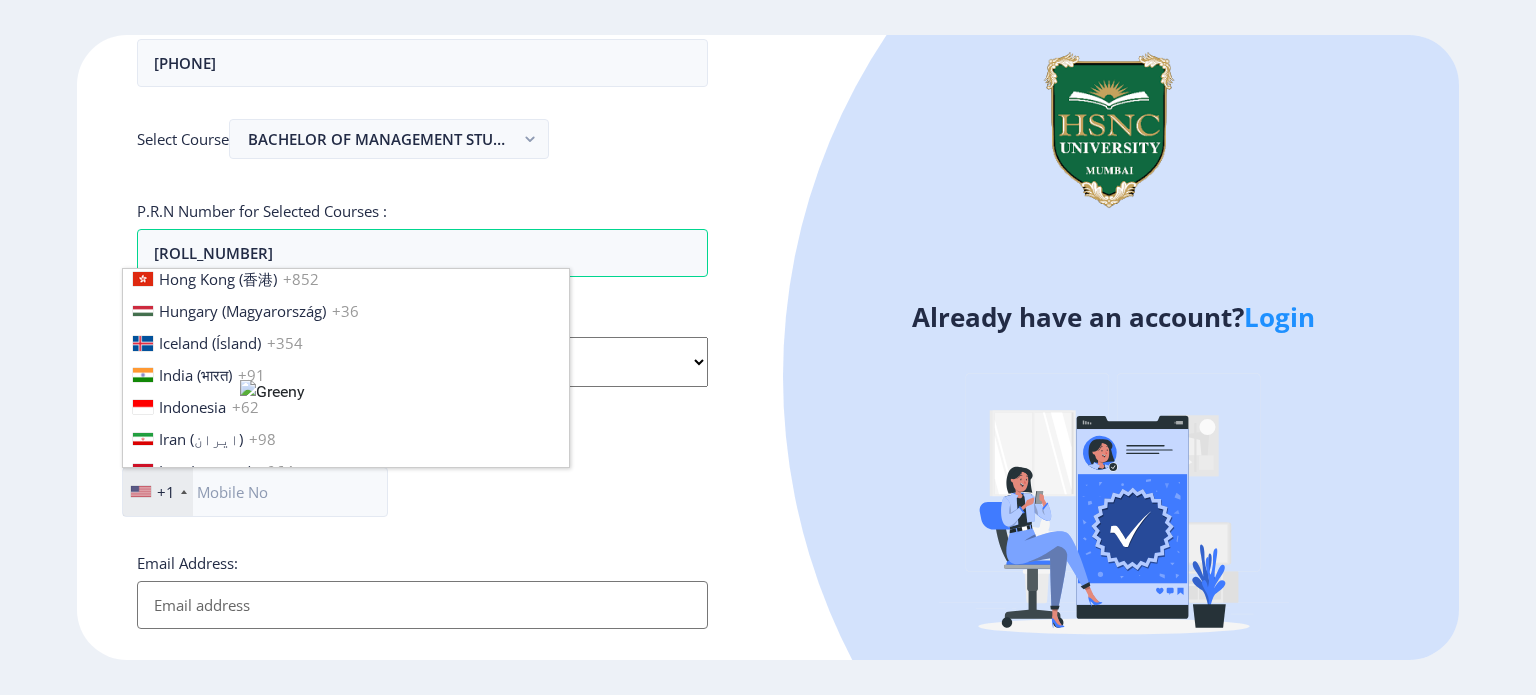 scroll, scrollTop: 3088, scrollLeft: 0, axis: vertical 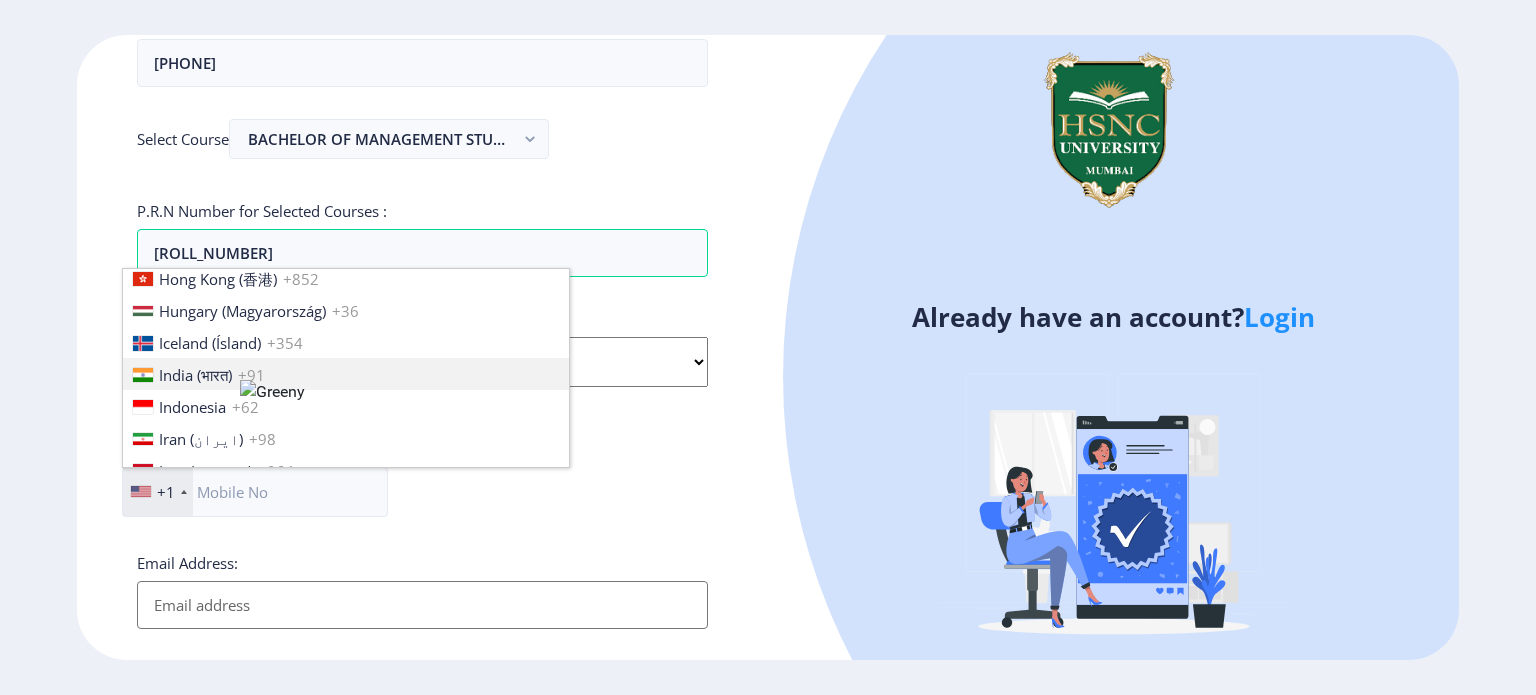 click on "India (भारत)" at bounding box center [195, 375] 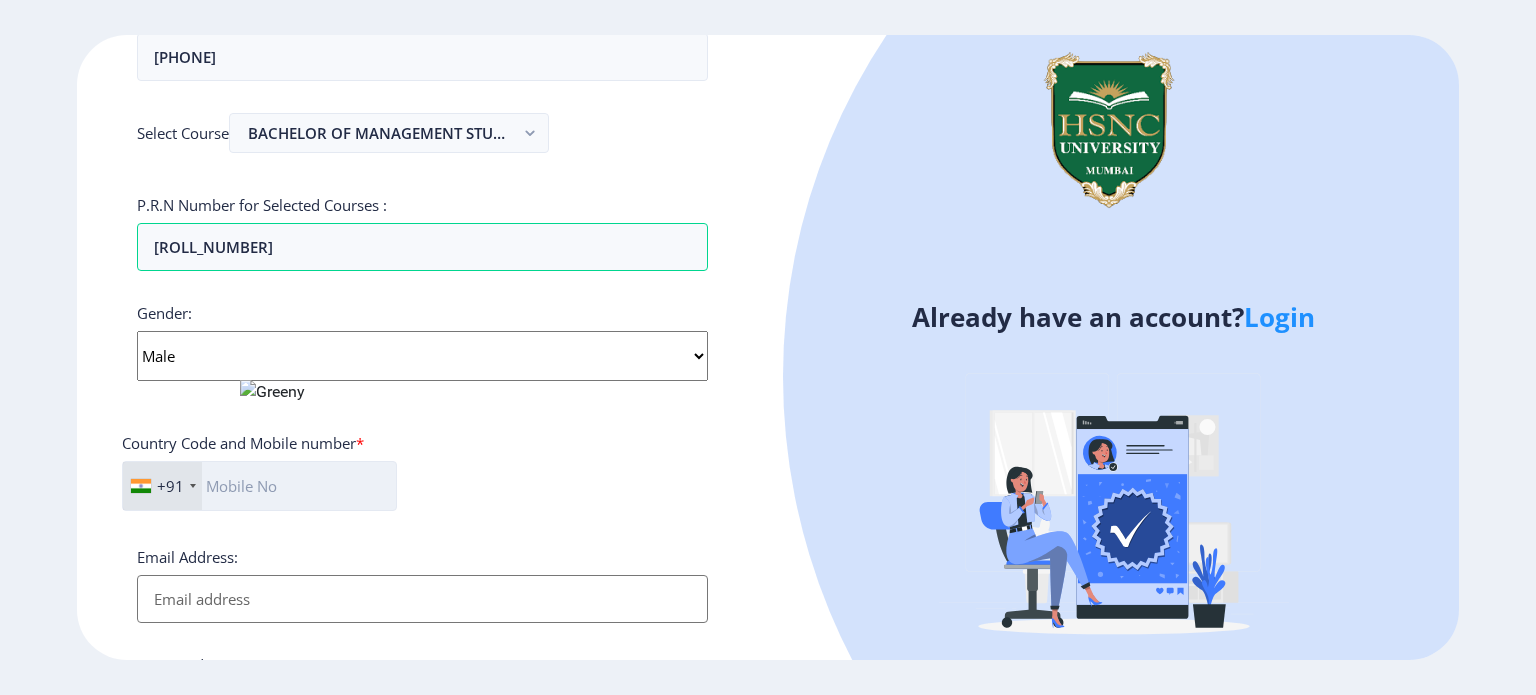 scroll, scrollTop: 500, scrollLeft: 0, axis: vertical 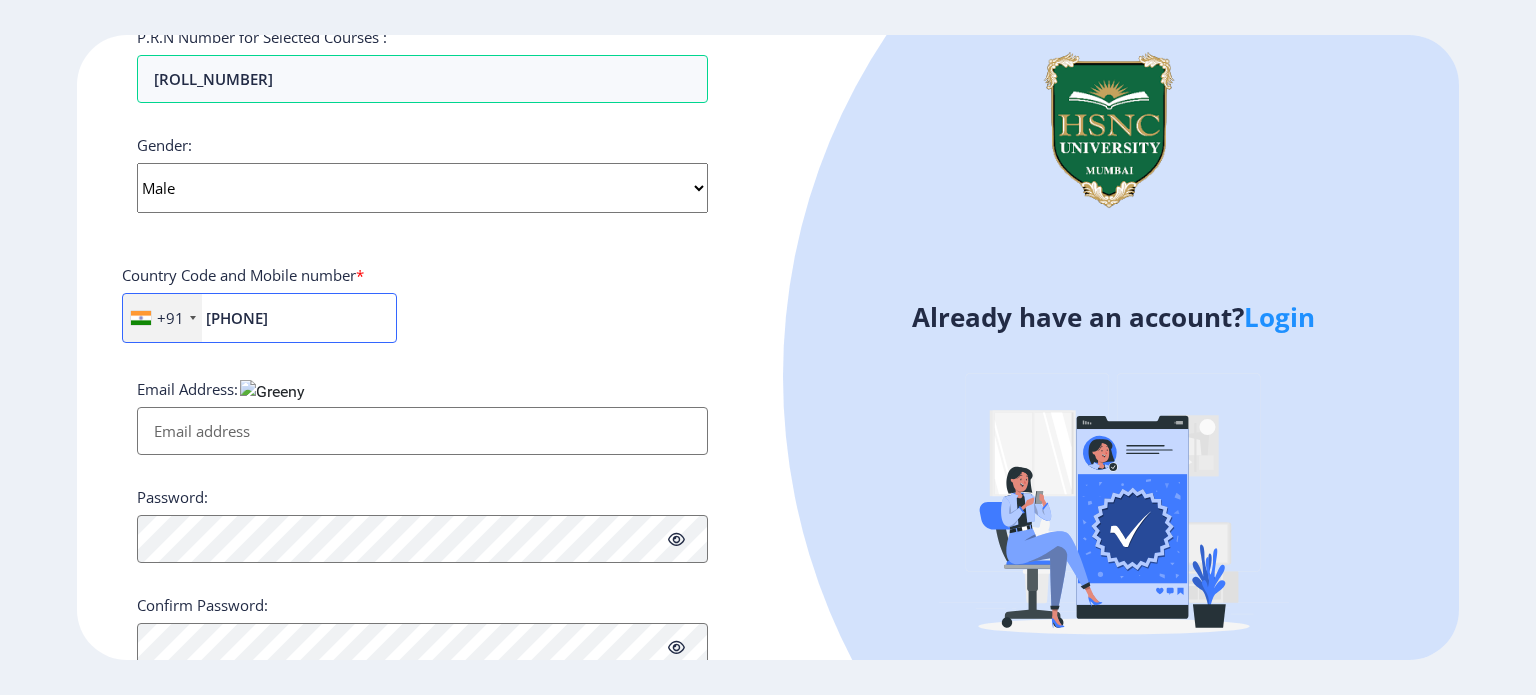 type on "[PHONE]" 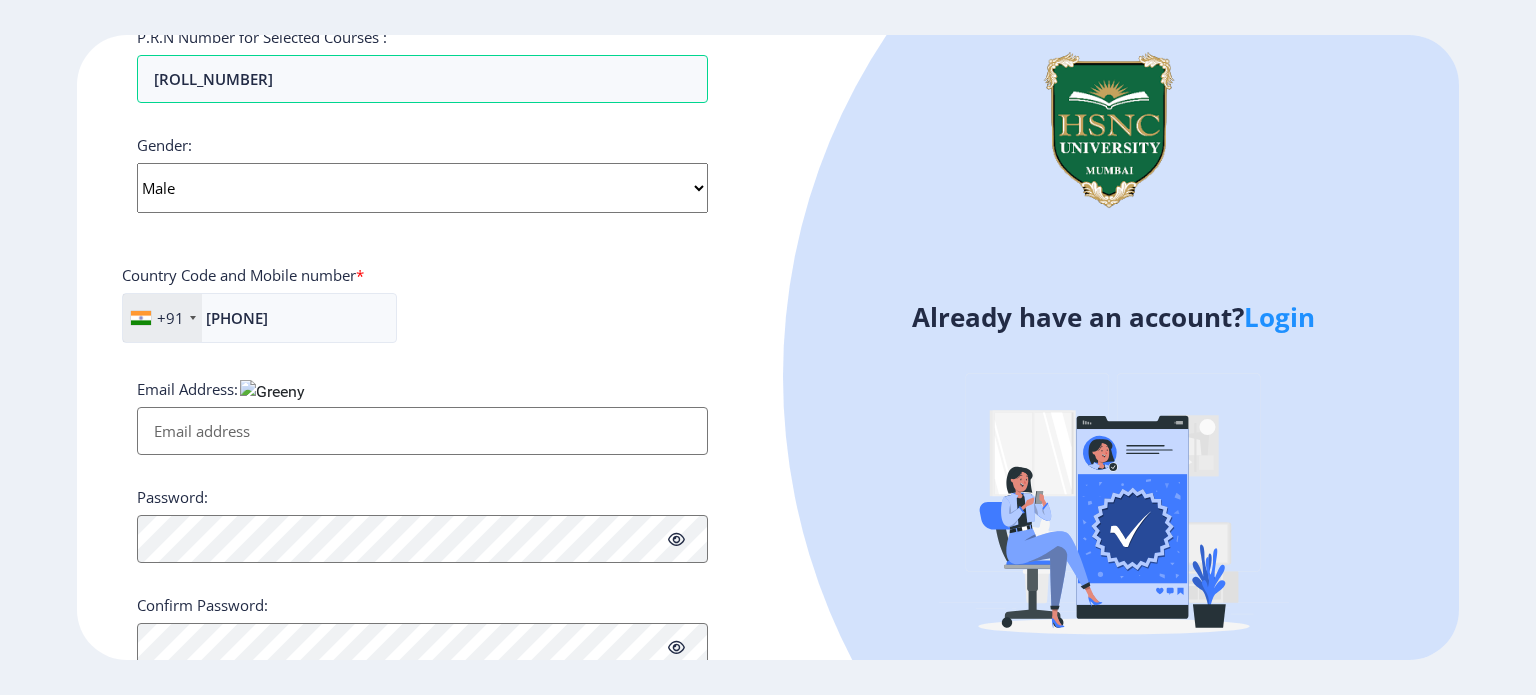 click at bounding box center [317, 392] 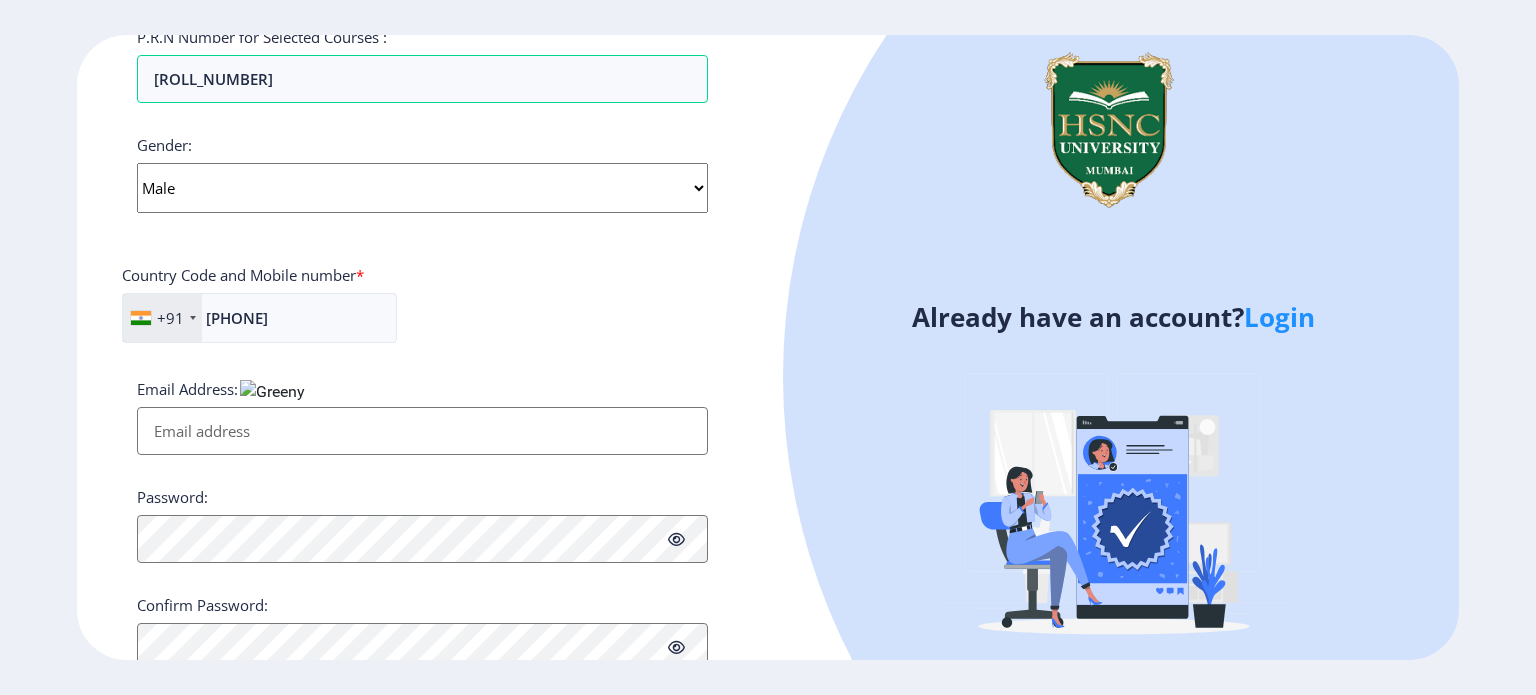 type on "[EMAIL]" 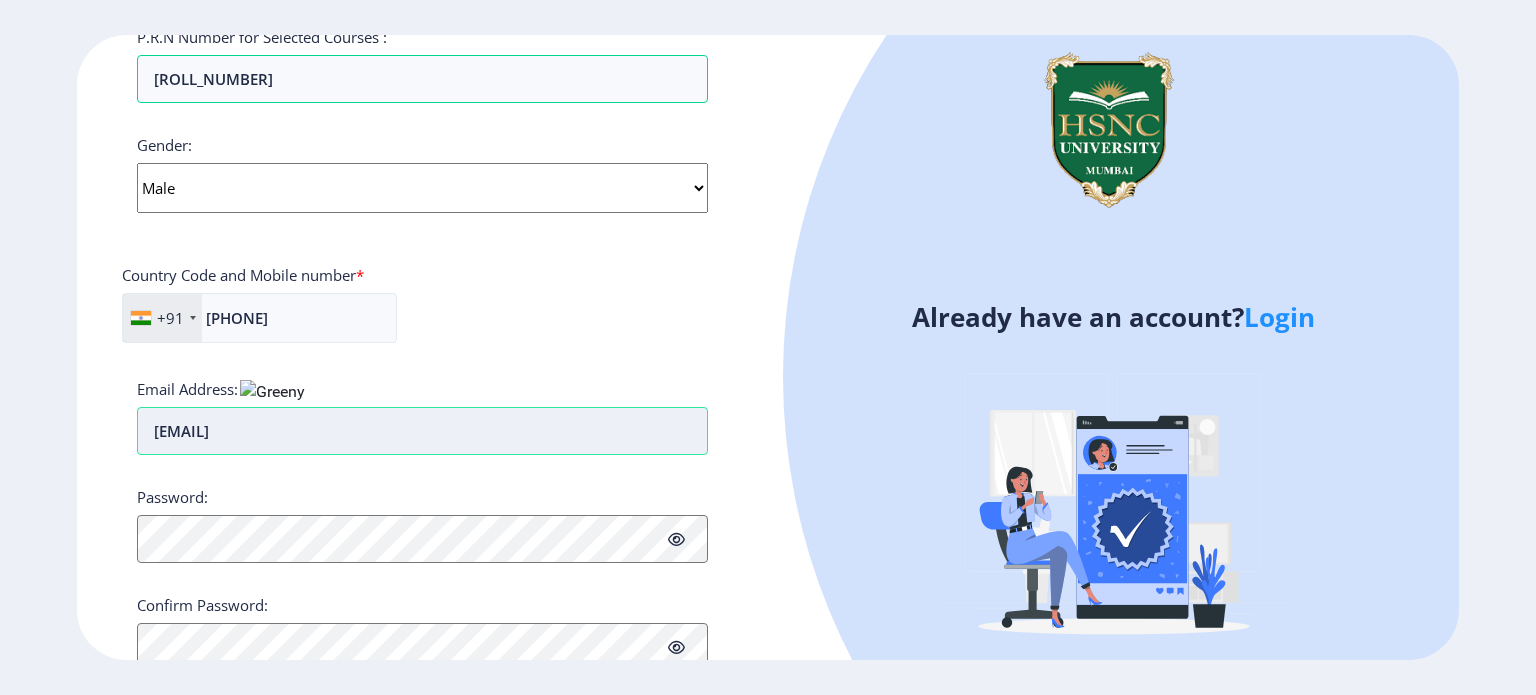 scroll, scrollTop: 737, scrollLeft: 0, axis: vertical 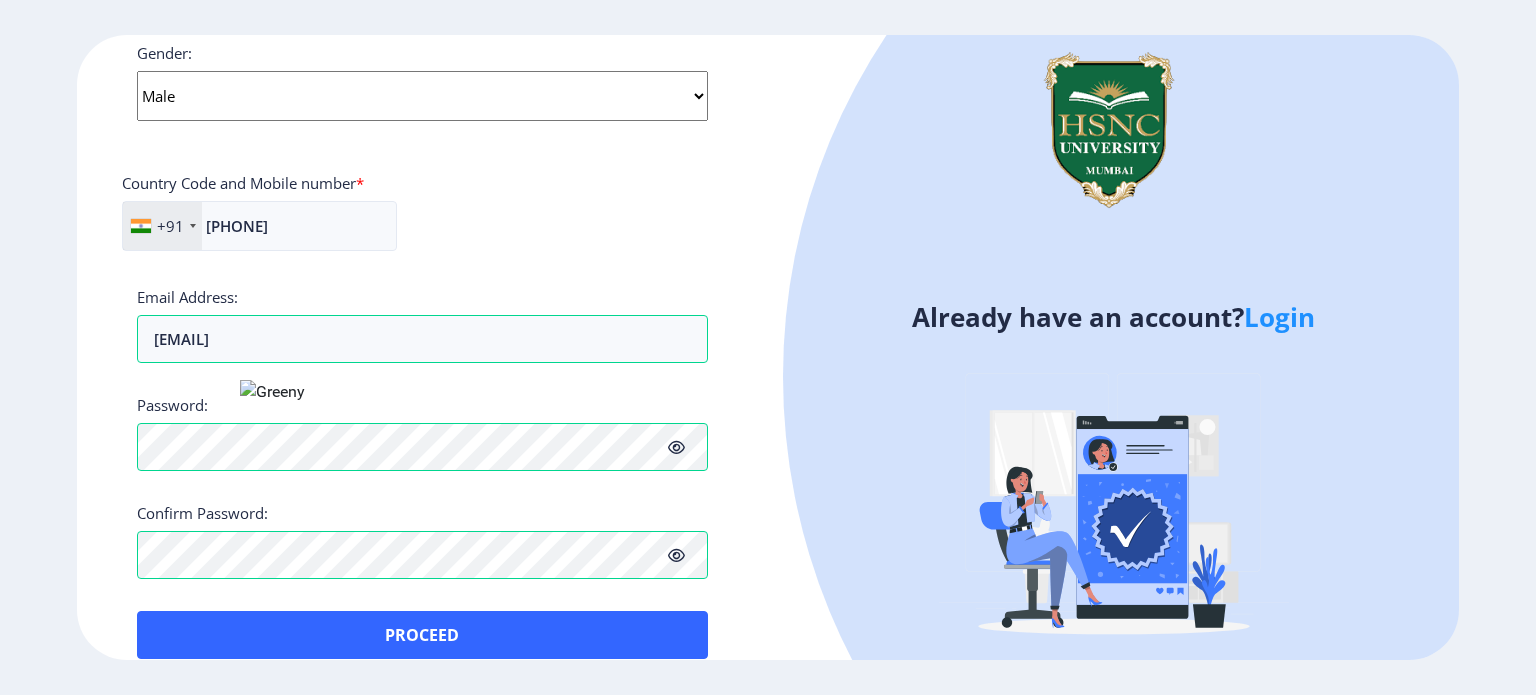 click 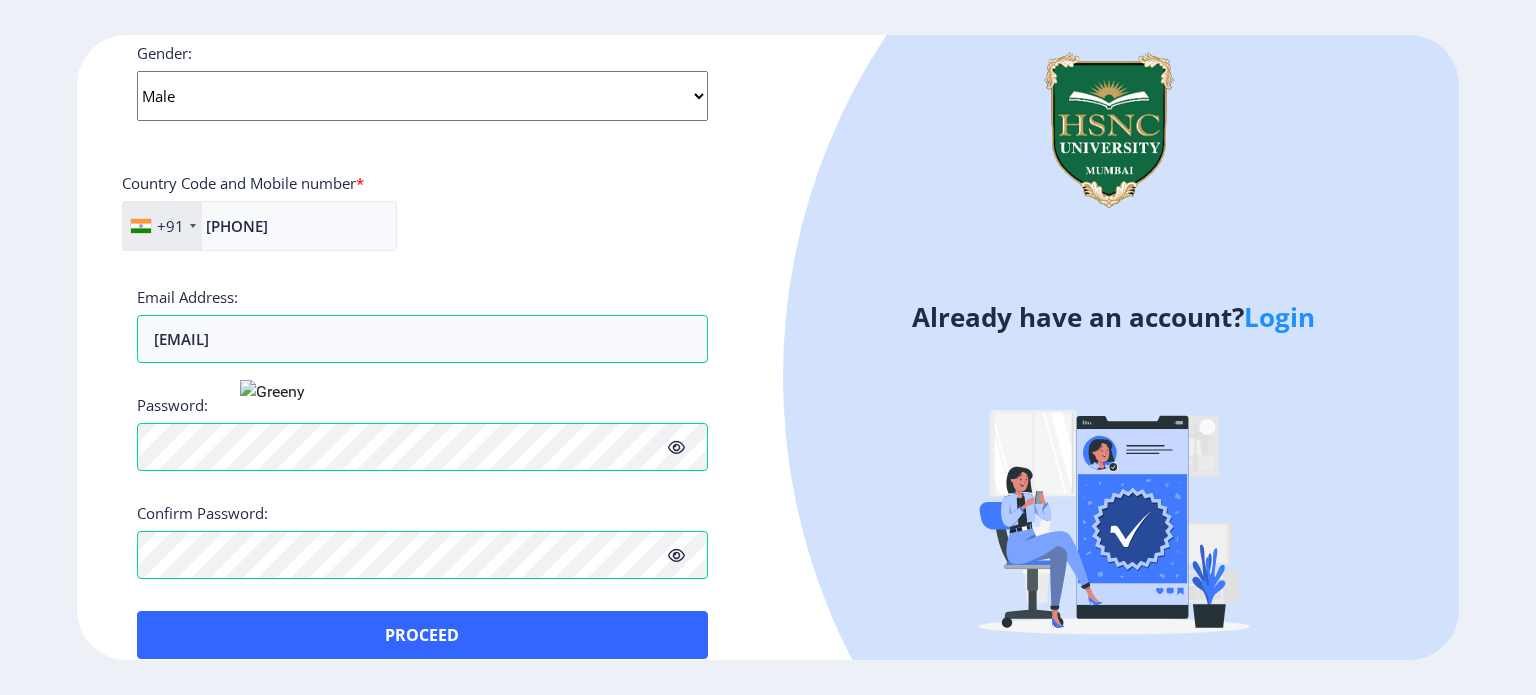 scroll, scrollTop: 785, scrollLeft: 0, axis: vertical 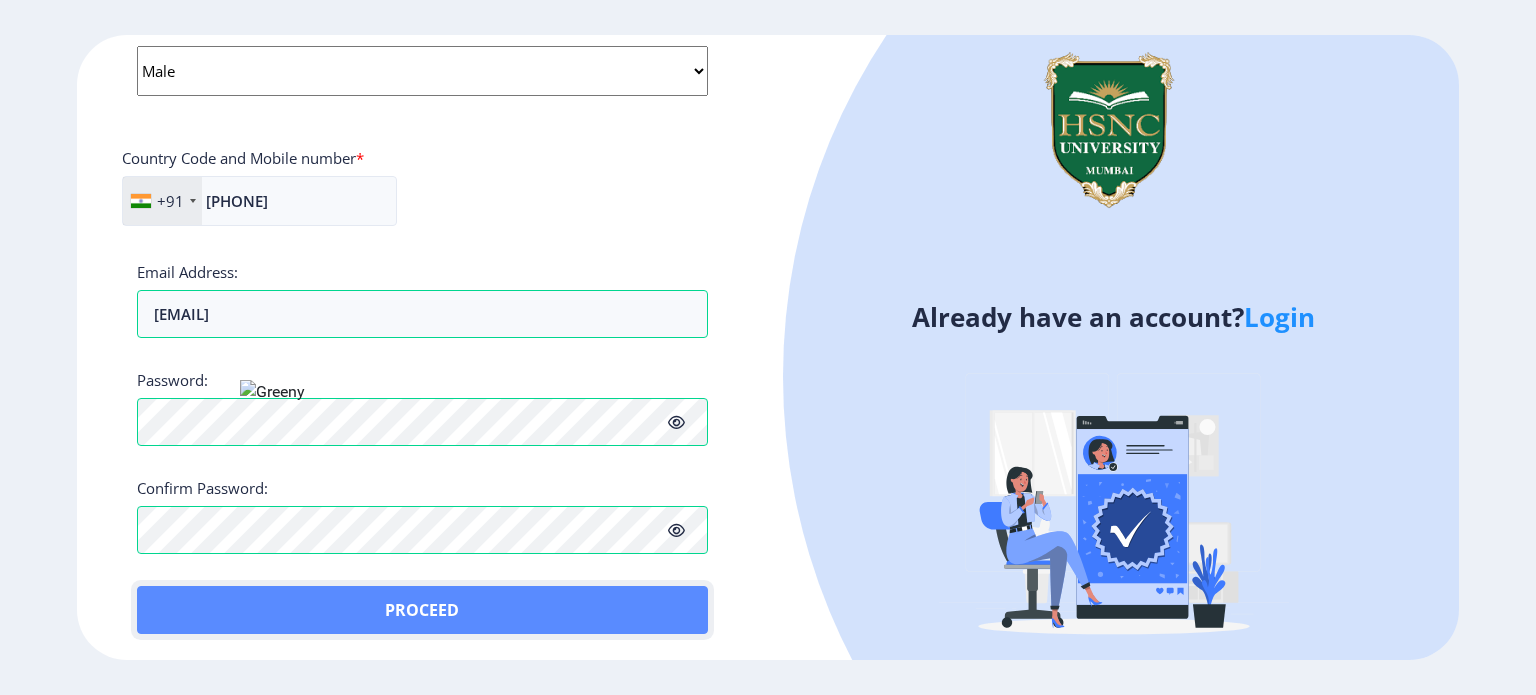 click on "Proceed" 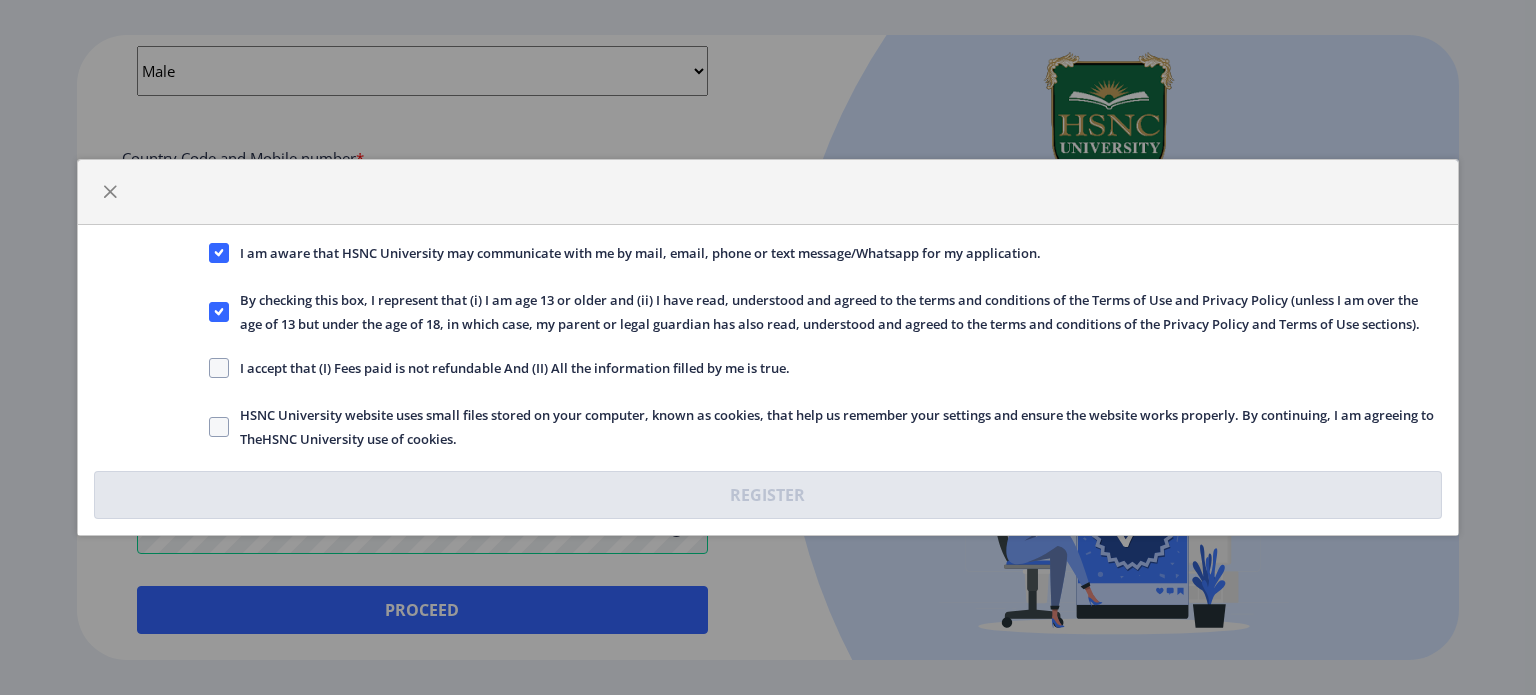 click on "I accept that (I) Fees paid is not refundable And (II) All the information filled by me is true." 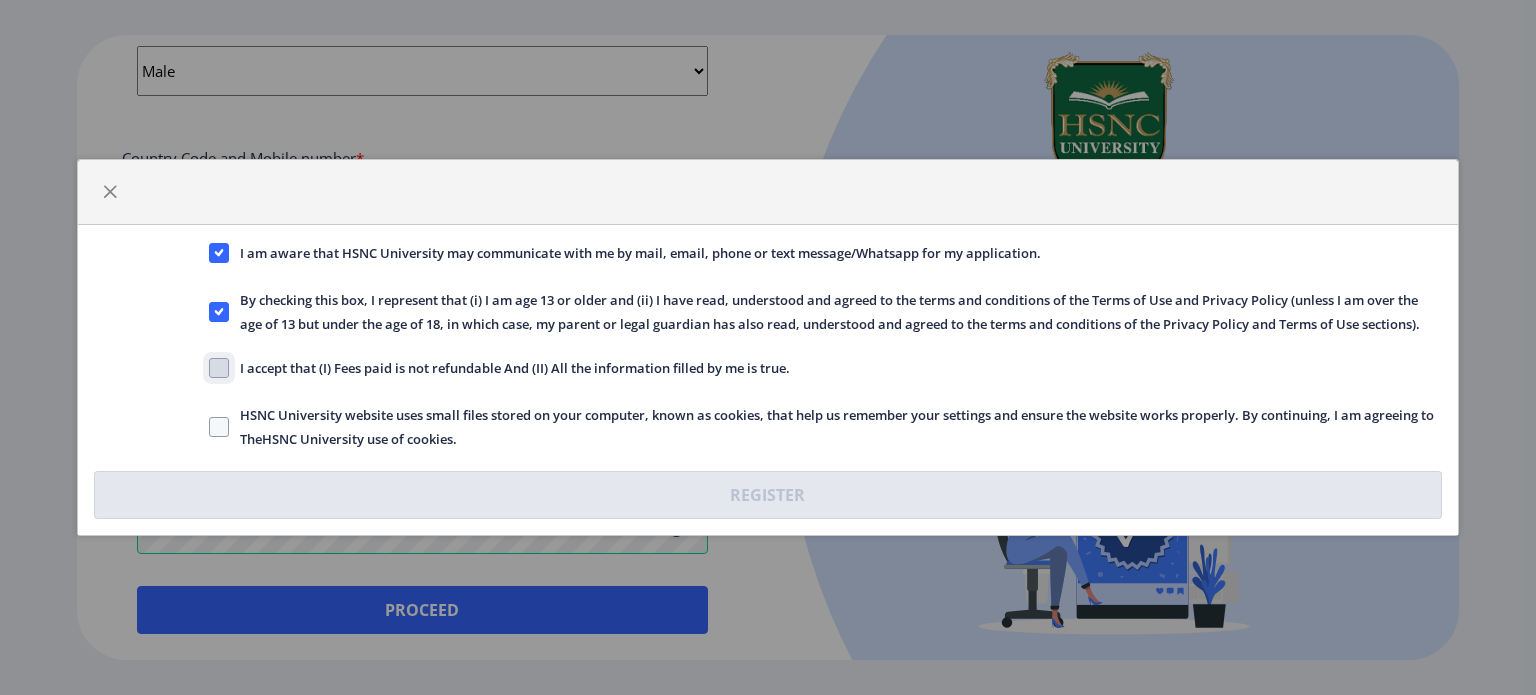 click on "I accept that (I) Fees paid is not refundable And (II) All the information filled by me is true." 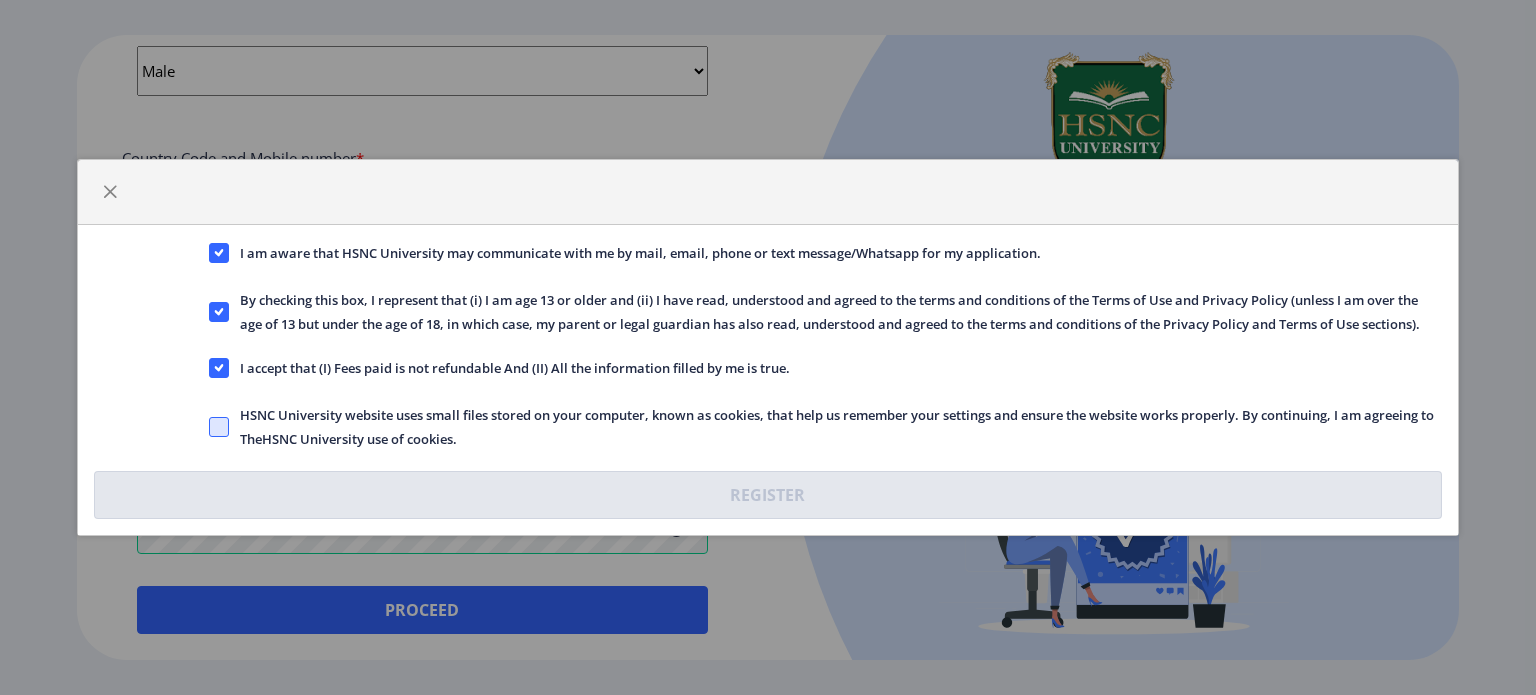 click 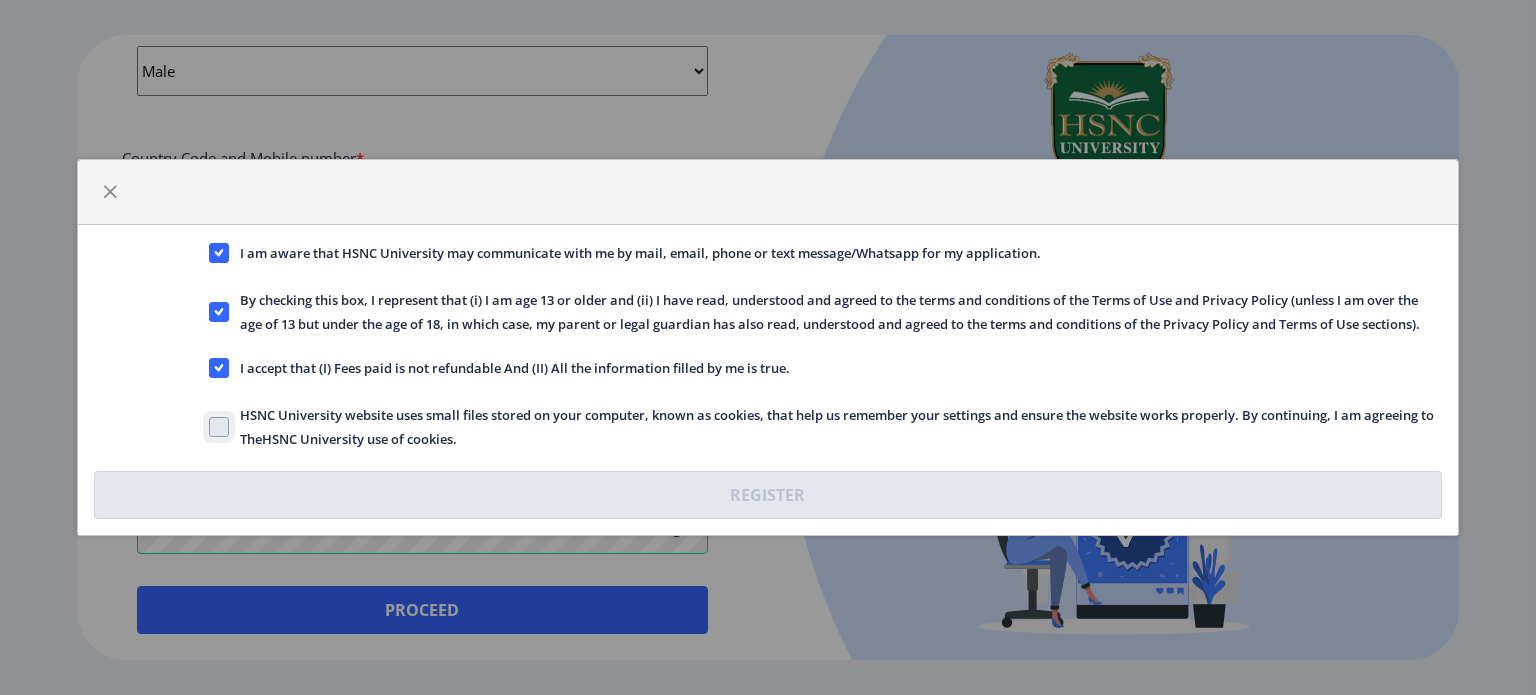 click on "HSNC University website uses small files stored on your computer, known as cookies, that help us remember your settings and ensure the website works properly. By continuing, I am agreeing to TheHSNC University use of cookies." 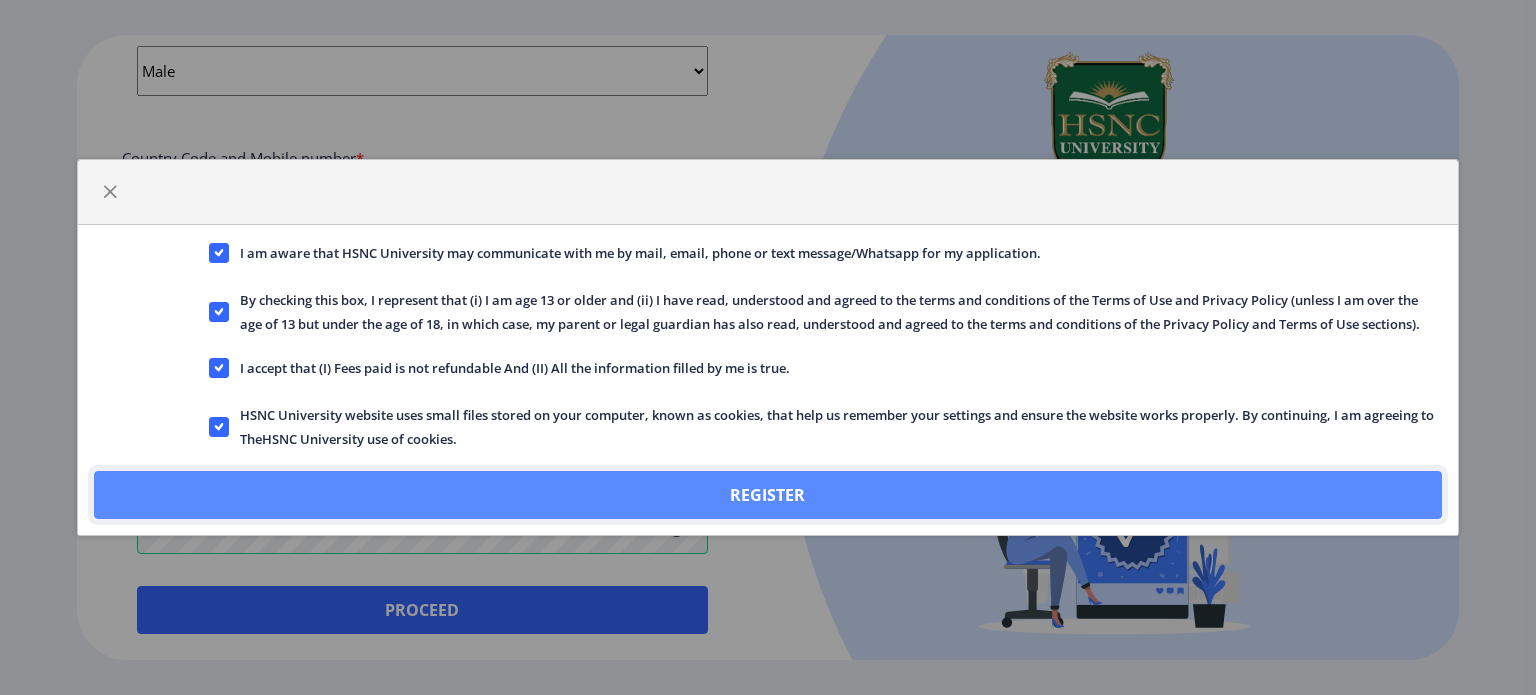 click on "Register" 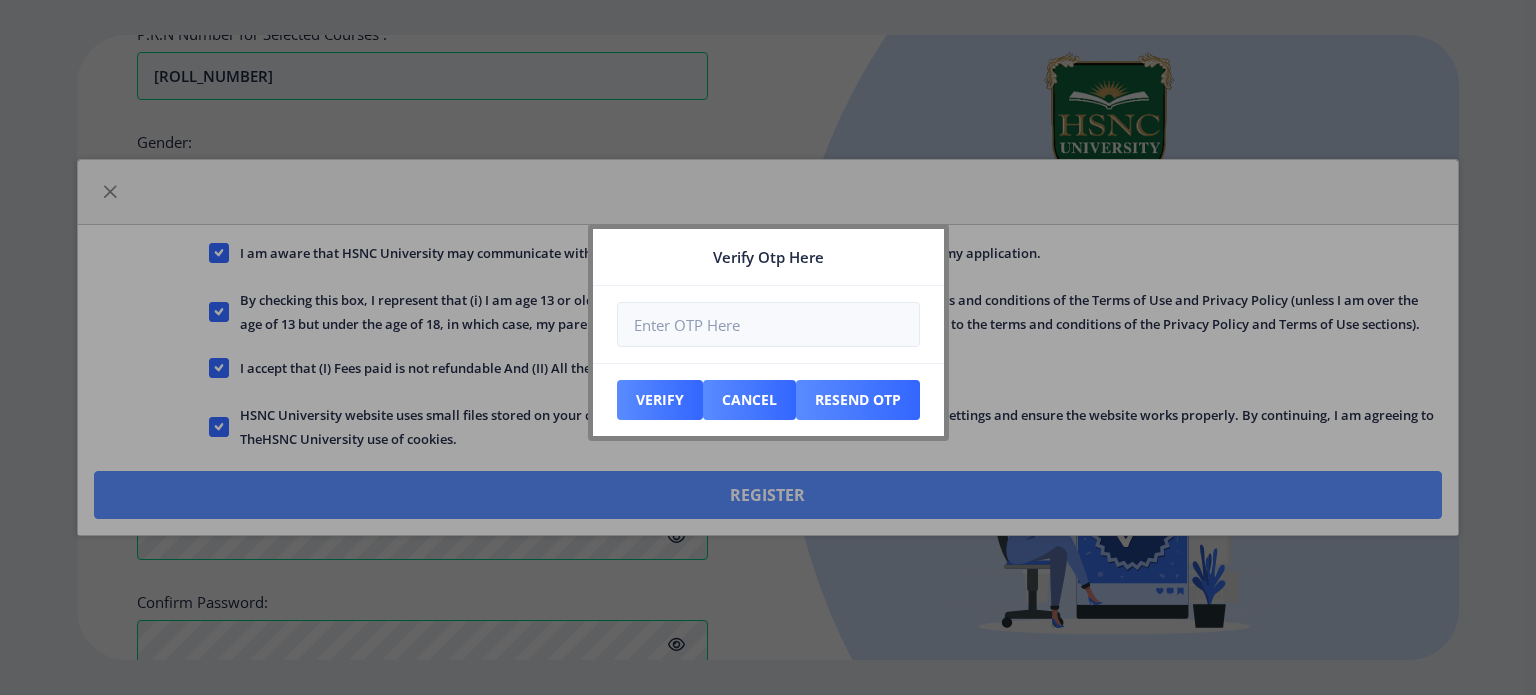 scroll, scrollTop: 899, scrollLeft: 0, axis: vertical 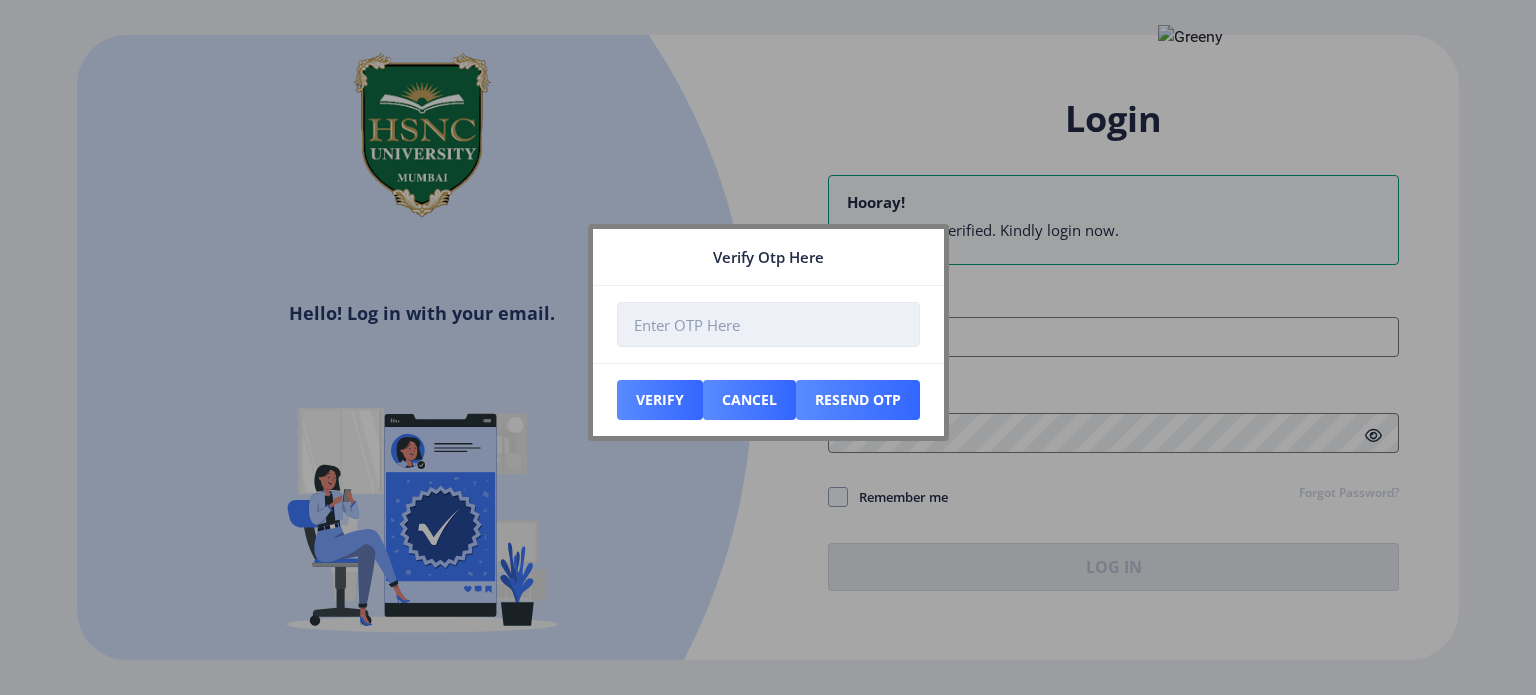 drag, startPoint x: 1230, startPoint y: 1, endPoint x: 810, endPoint y: 331, distance: 534.1348 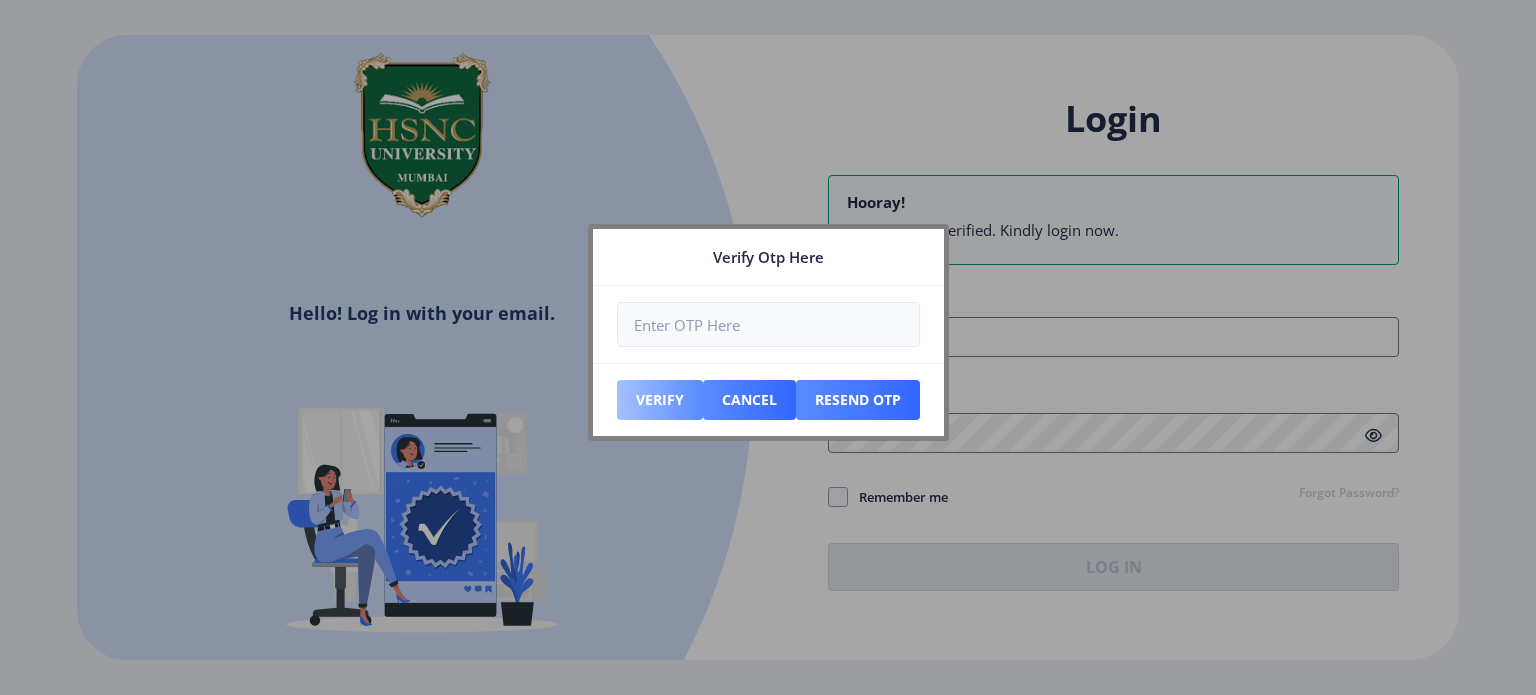 type on "[DATE]" 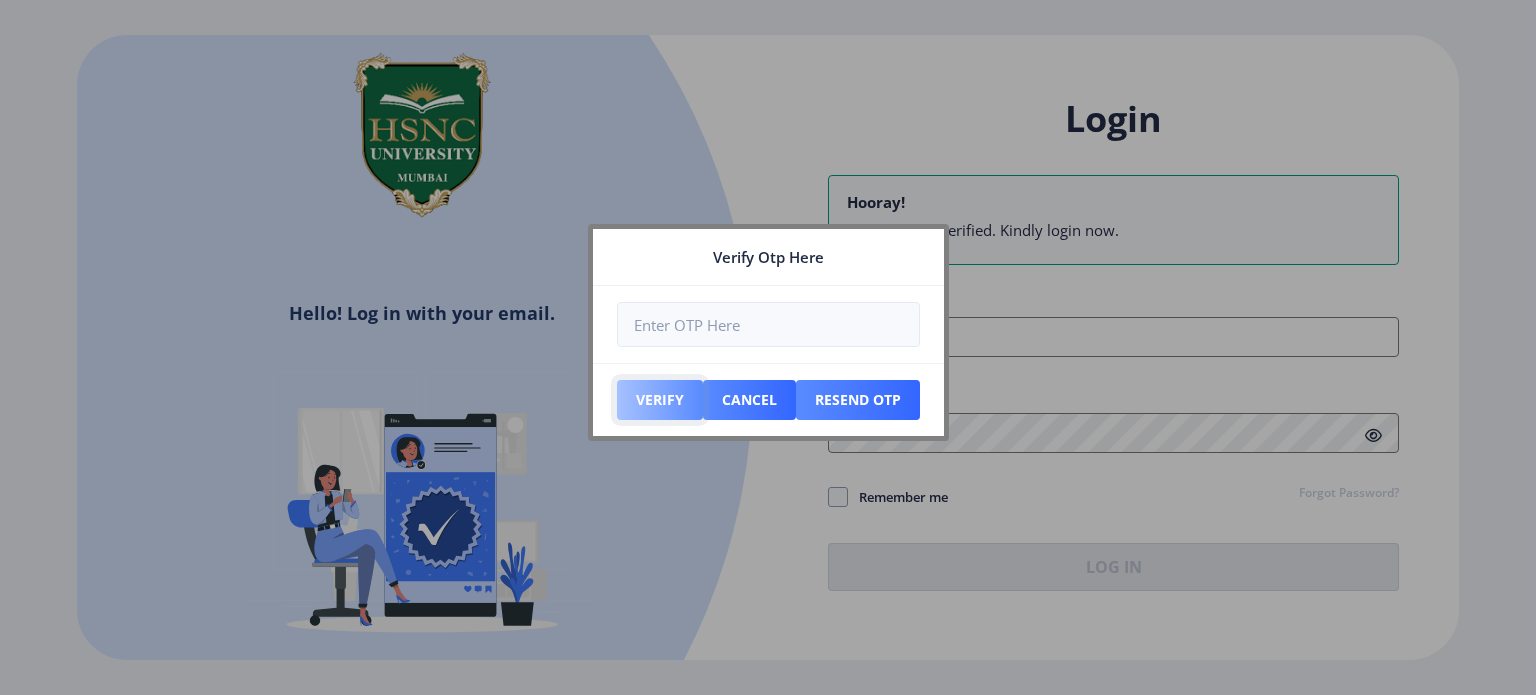 click on "Verify" at bounding box center (660, 400) 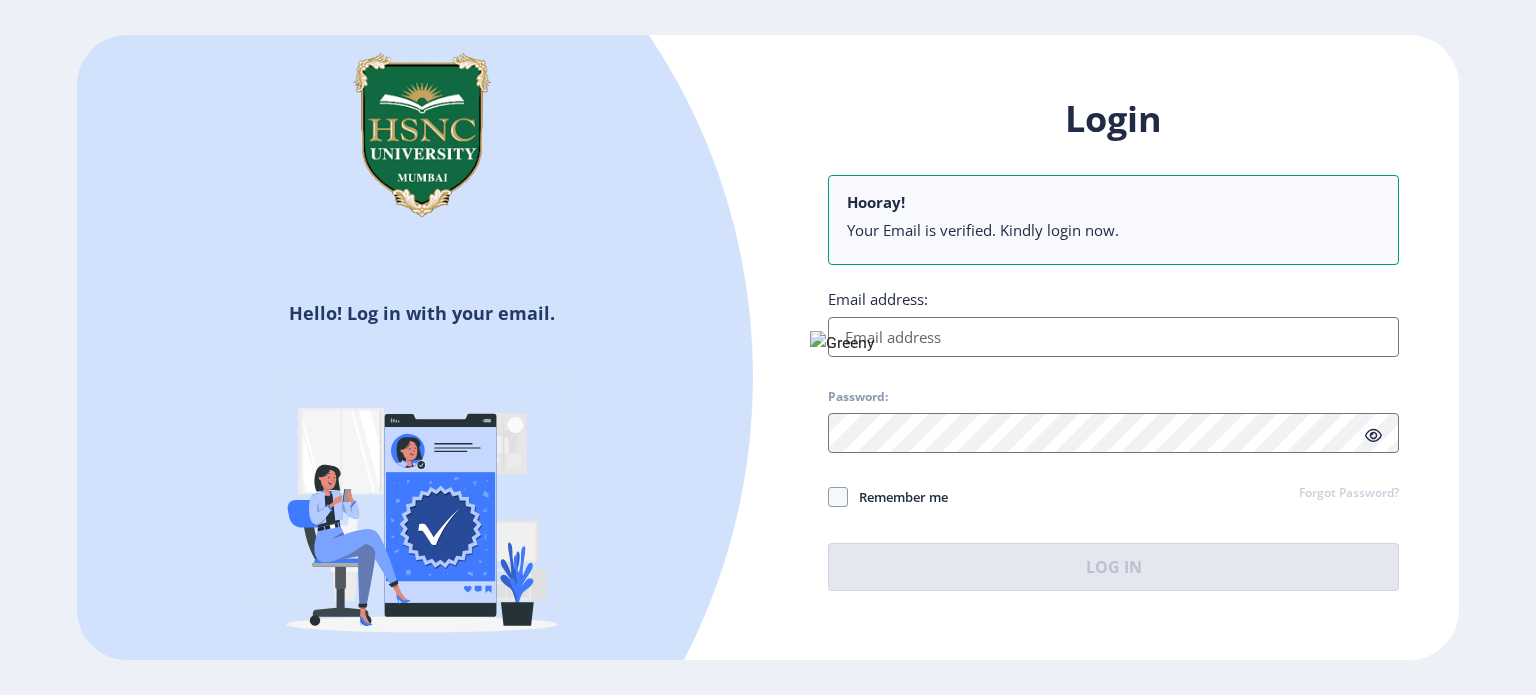 click at bounding box center [887, 343] 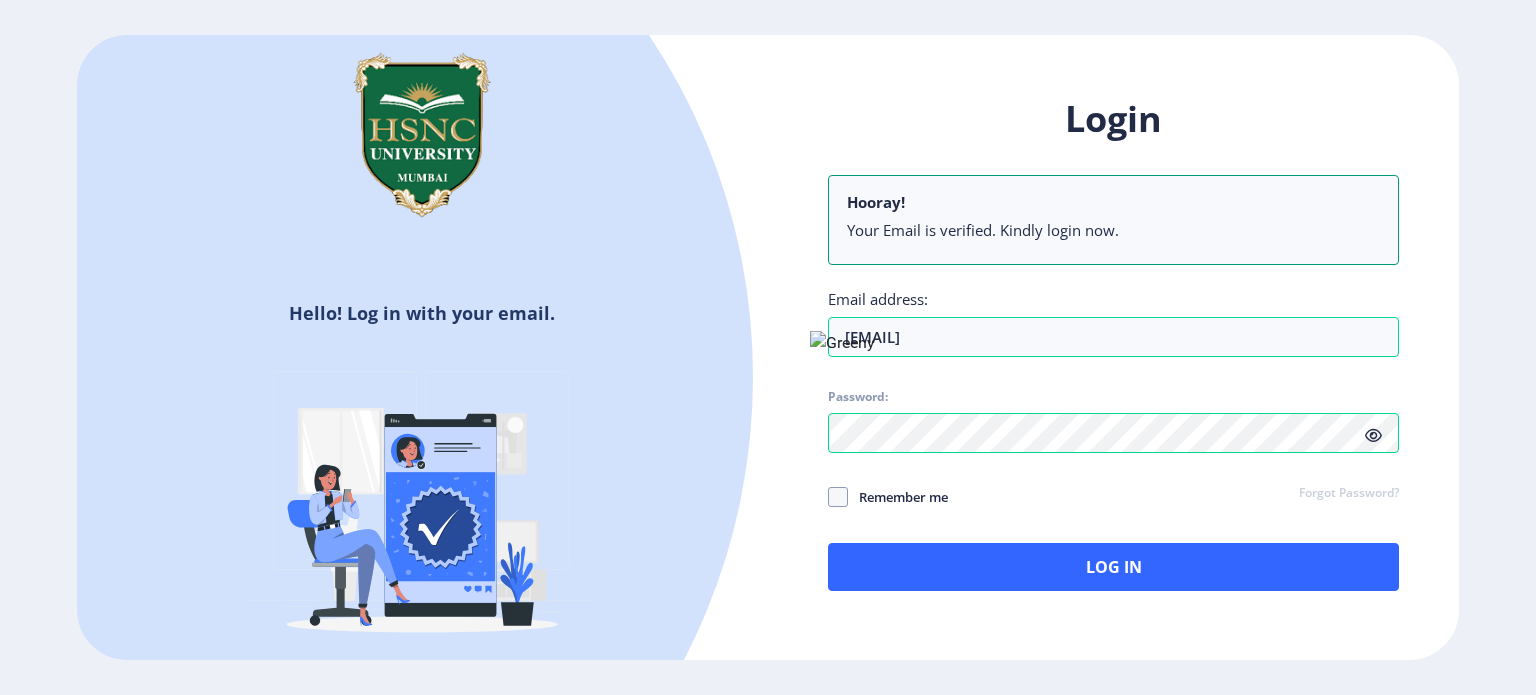 click 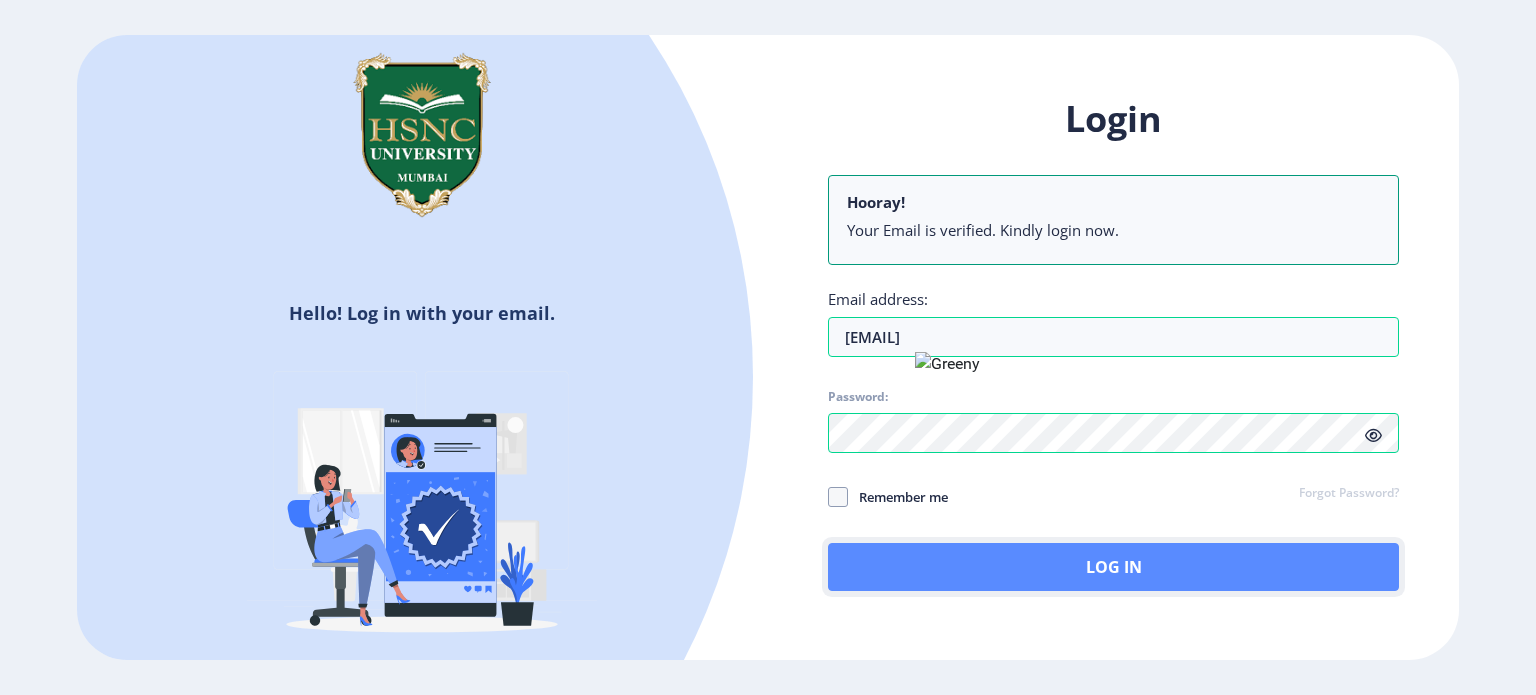 click on "Log In" 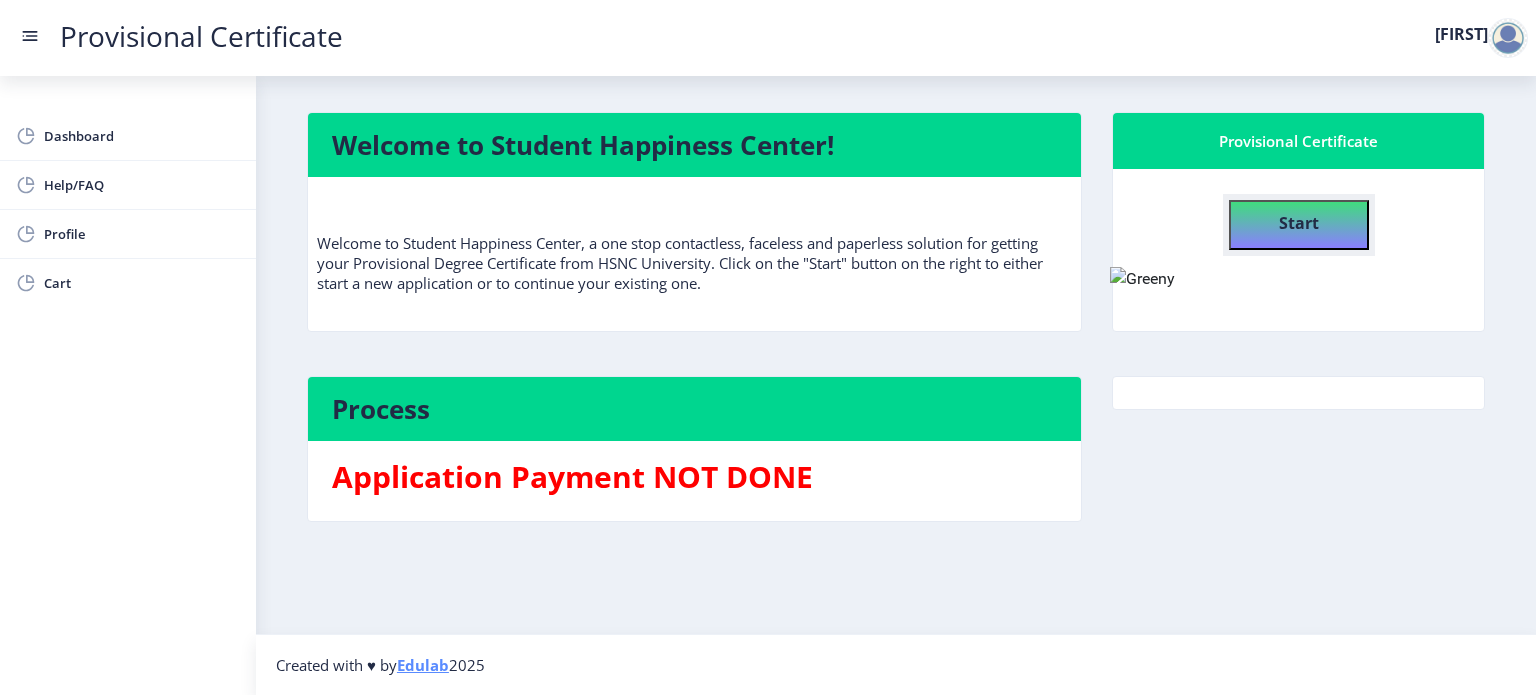 click on "Start" 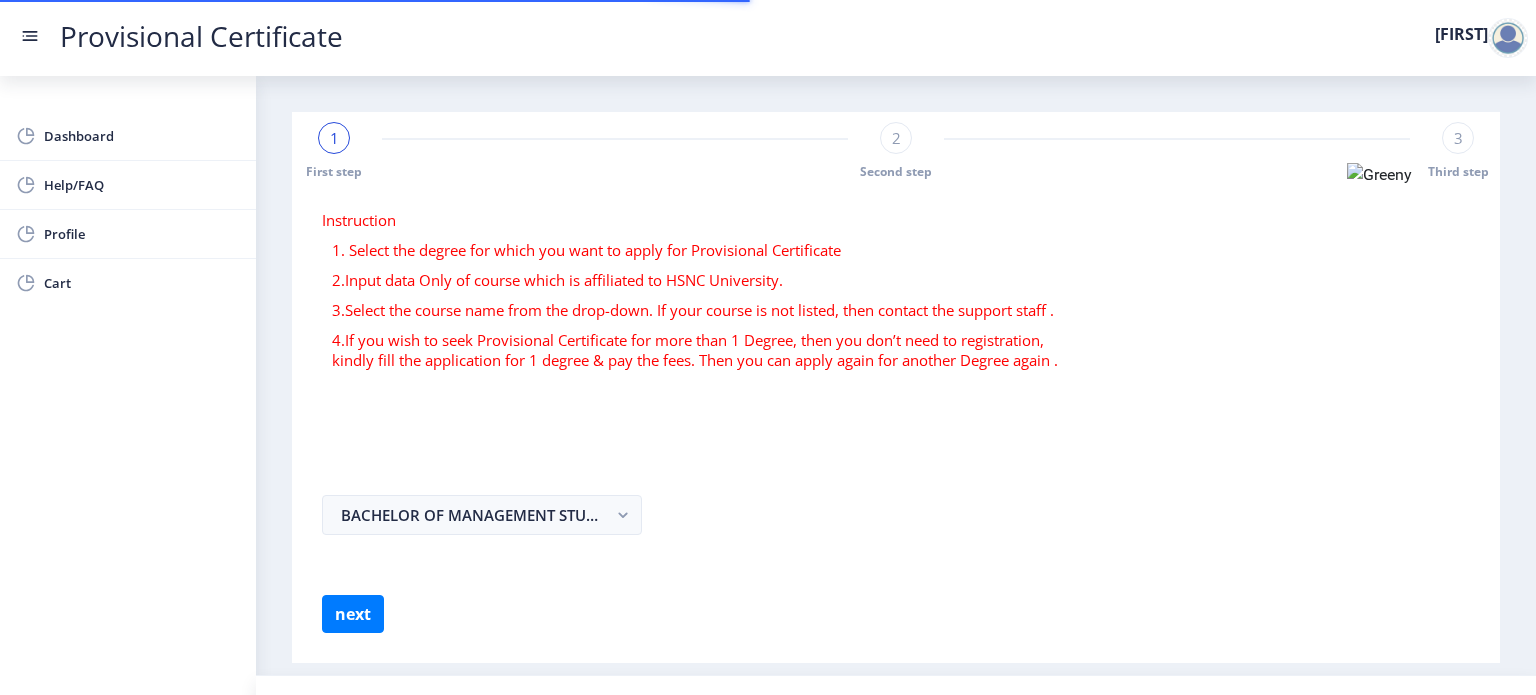 select 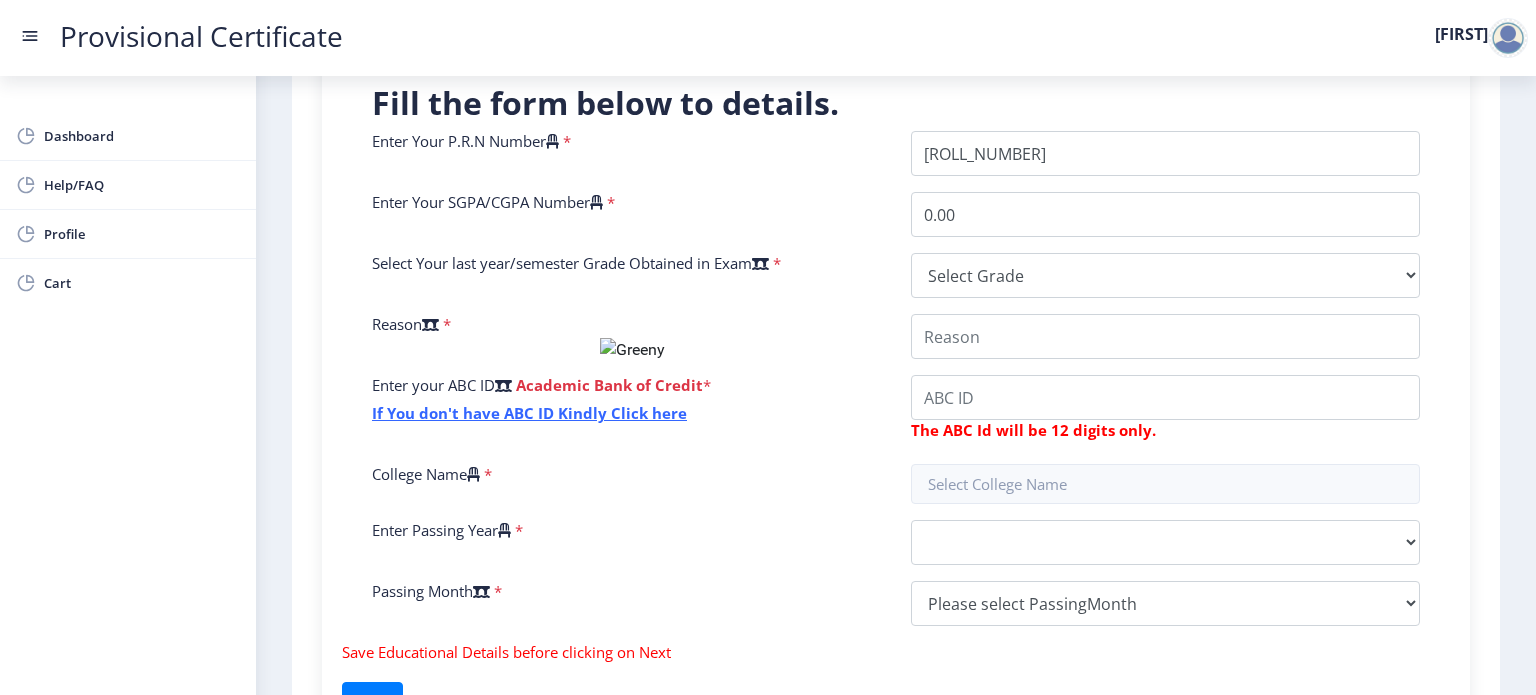 scroll, scrollTop: 474, scrollLeft: 0, axis: vertical 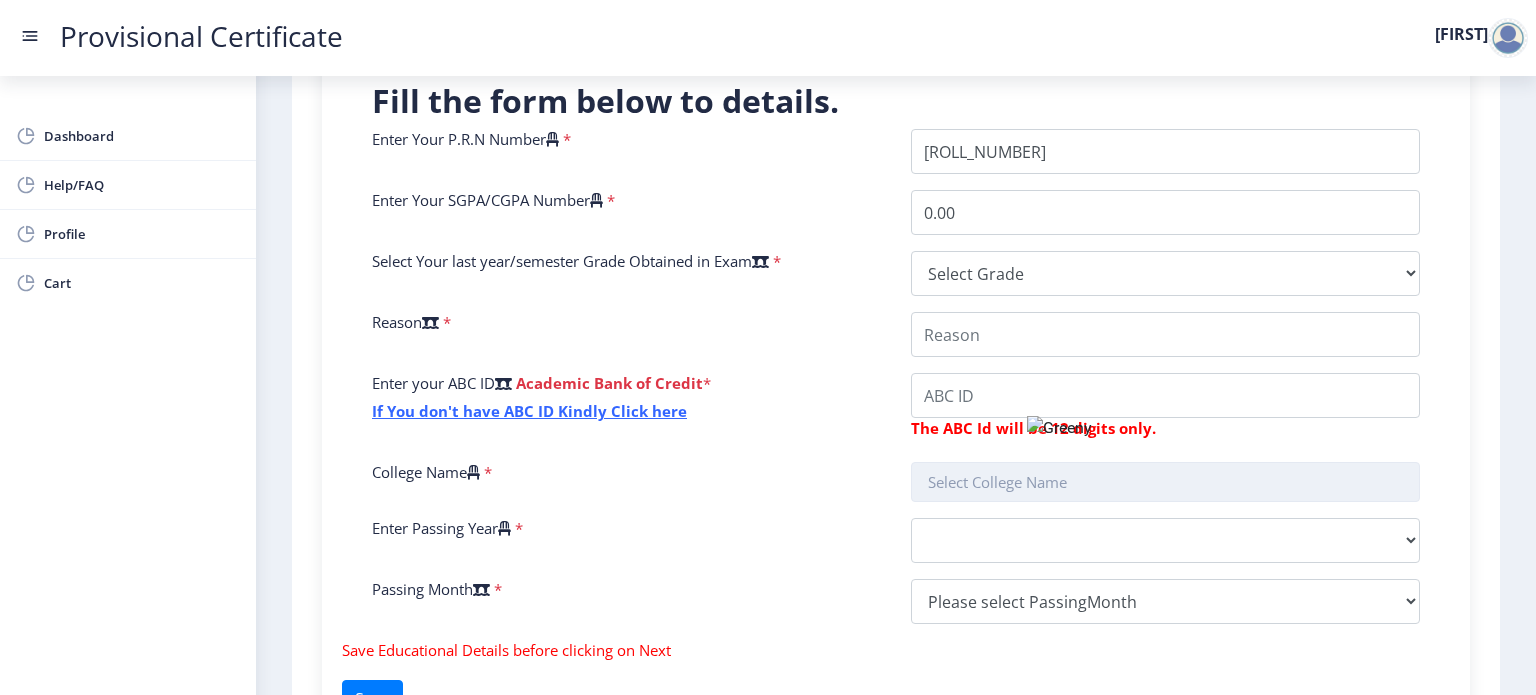 click 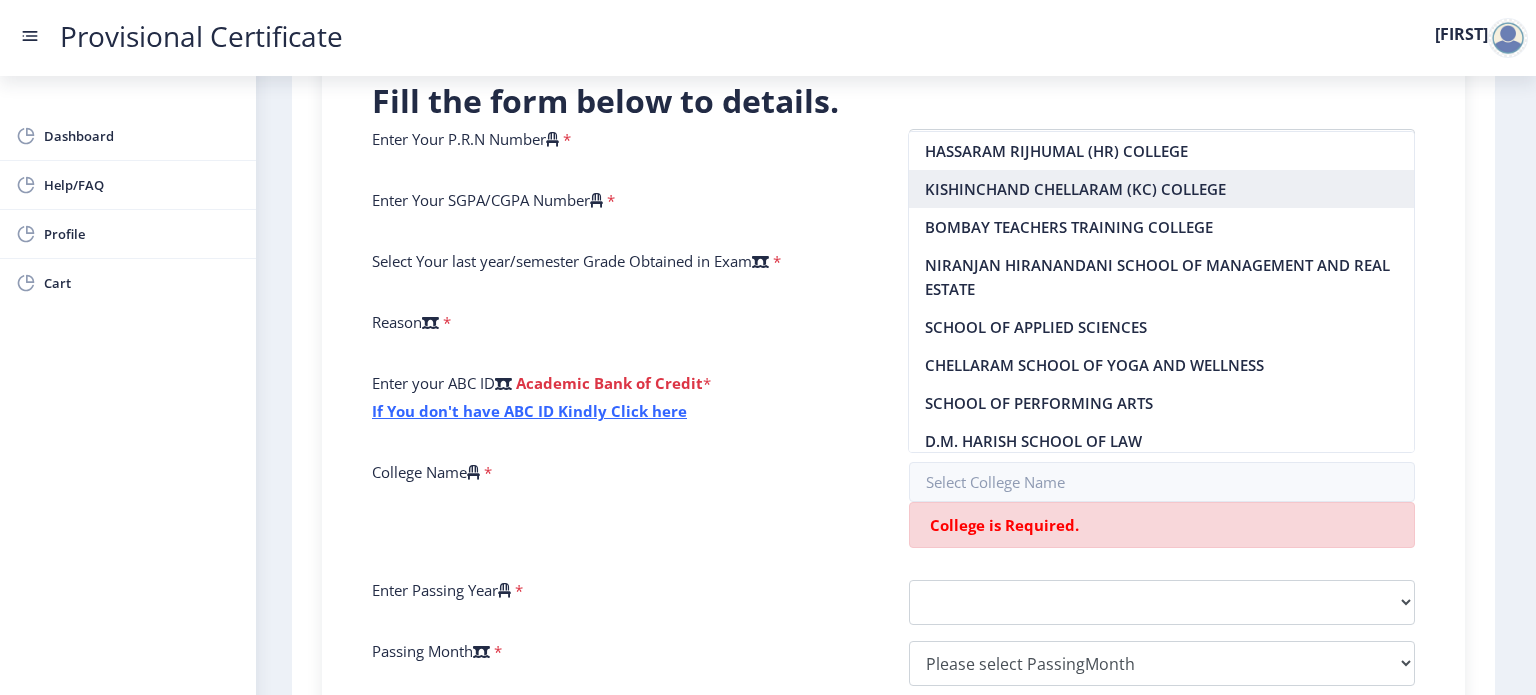 click on "KISHINCHAND CHELLARAM (KC) COLLEGE" at bounding box center (1161, 189) 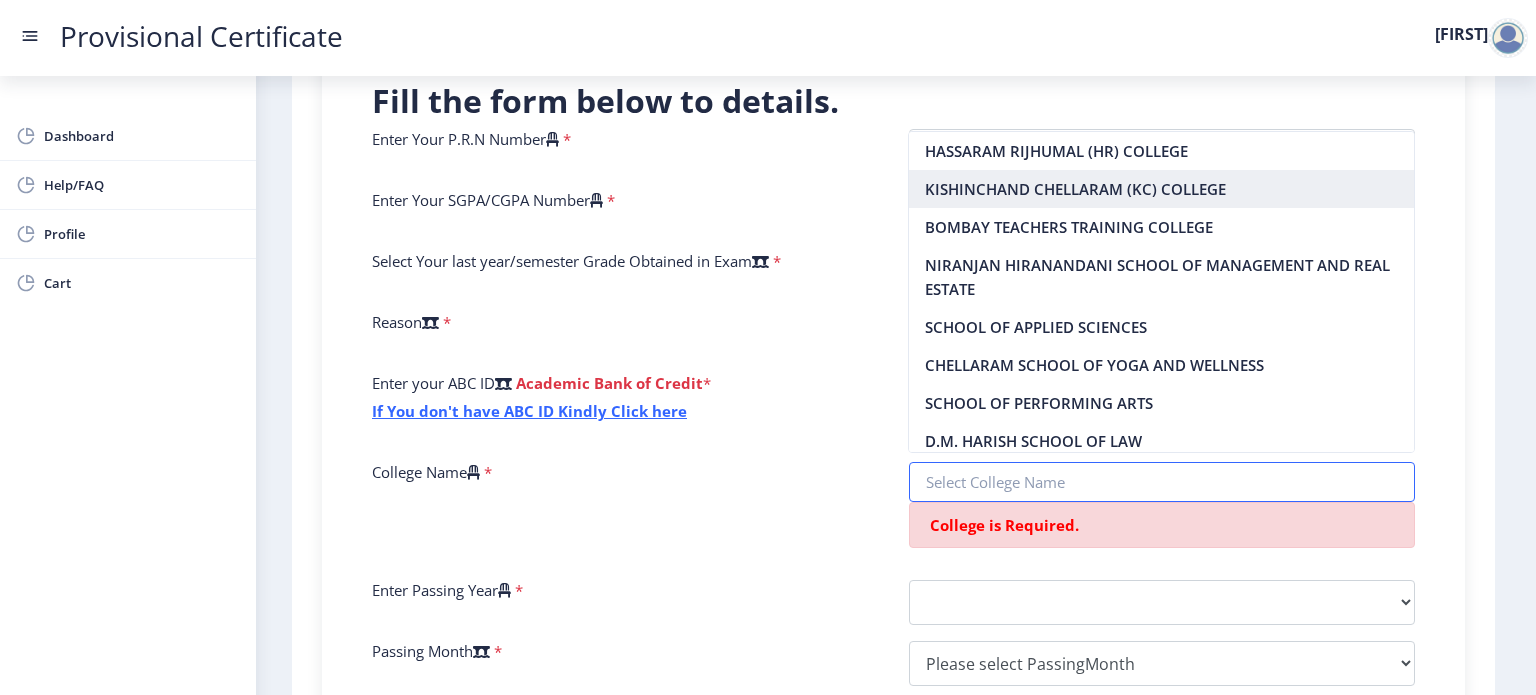 type on "KISHINCHAND CHELLARAM (KC) COLLEGE" 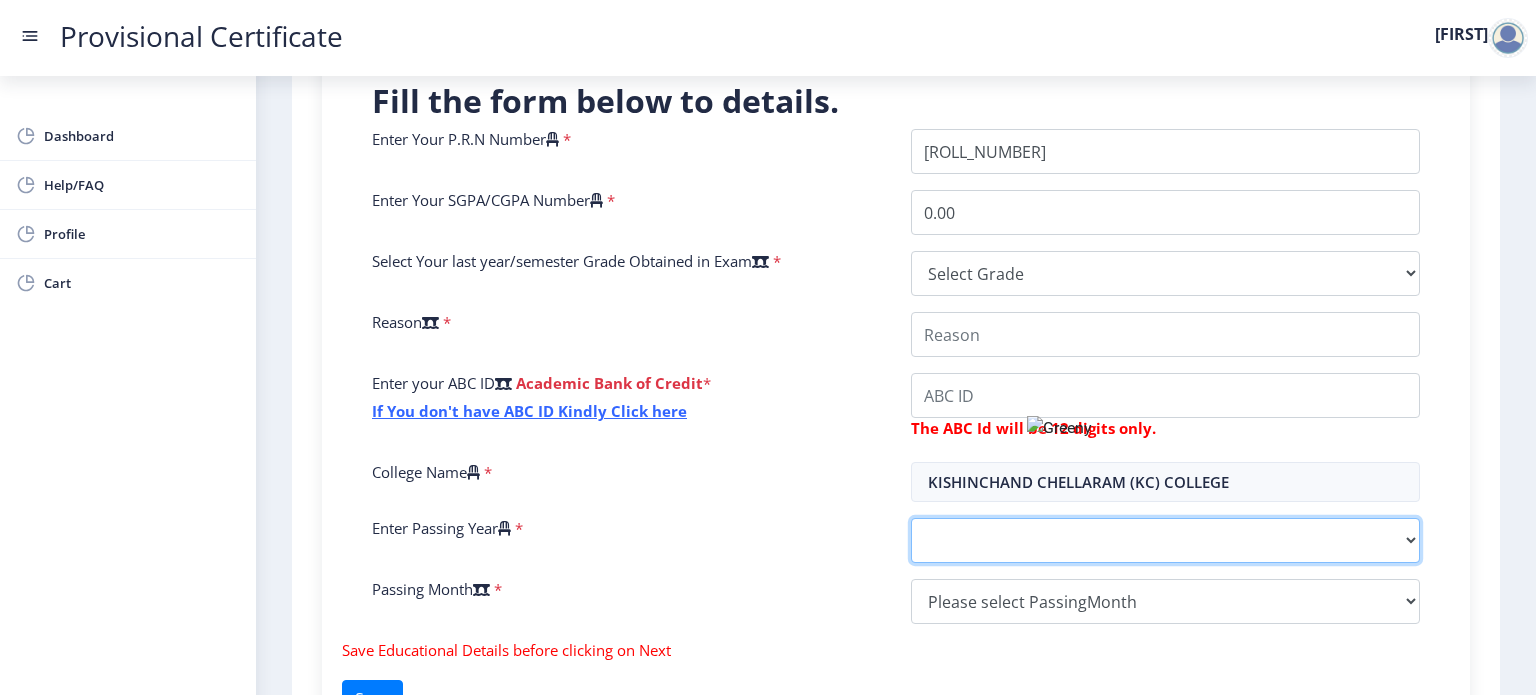 click on "2025   2024   2023   2022   2021   2020   2019   2018   2017   2016   2015   2014   2013   2012   2011   2010   2009   2008   2007   2006   2005   2004   2003   2002   2001   2000   1999   1998   1997   1996   1995   1994   1993   1992   1991   1990   1989   1988   1987   1986   1985   1984   1983   1982   1981   1980   1979   1978   1977   1976   1975   1974   1973   1972   1971   1970   1969   1968   1967" 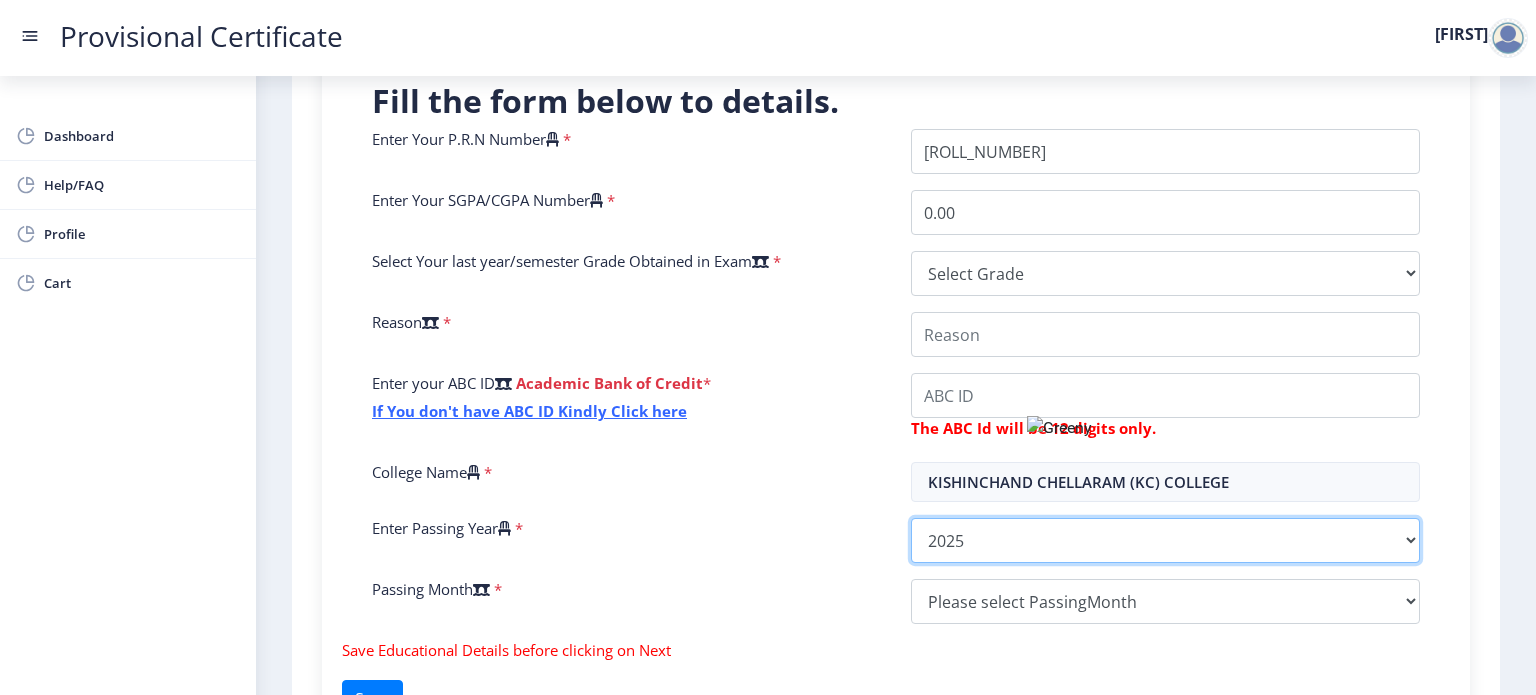 click on "2025   2024   2023   2022   2021   2020   2019   2018   2017   2016   2015   2014   2013   2012   2011   2010   2009   2008   2007   2006   2005   2004   2003   2002   2001   2000   1999   1998   1997   1996   1995   1994   1993   1992   1991   1990   1989   1988   1987   1986   1985   1984   1983   1982   1981   1980   1979   1978   1977   1976   1975   1974   1973   1972   1971   1970   1969   1968   1967" 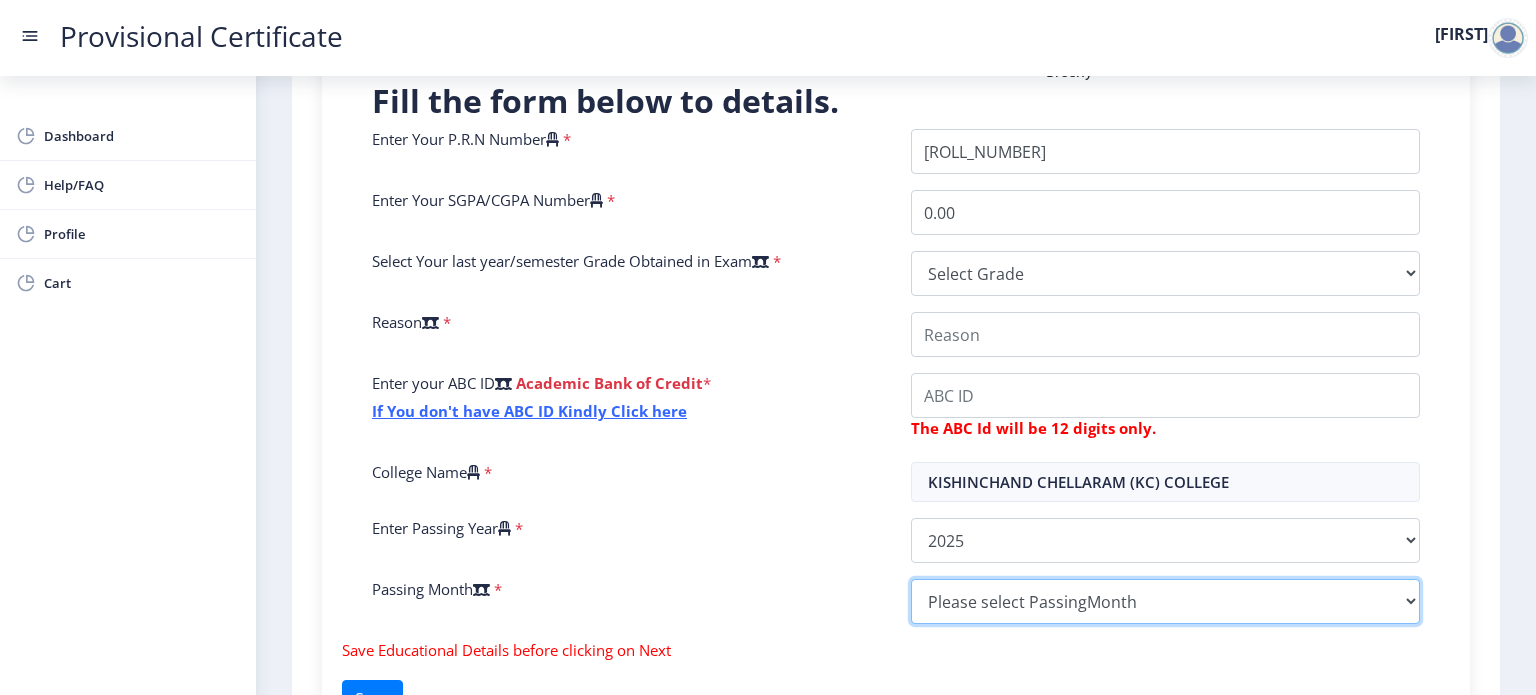 click on "Please select PassingMonth  (01) January (02) February (03) March (04) April (05) May (06) June (07) July (08) August (09) September (10) October (11) November (12) December" at bounding box center (1165, 601) 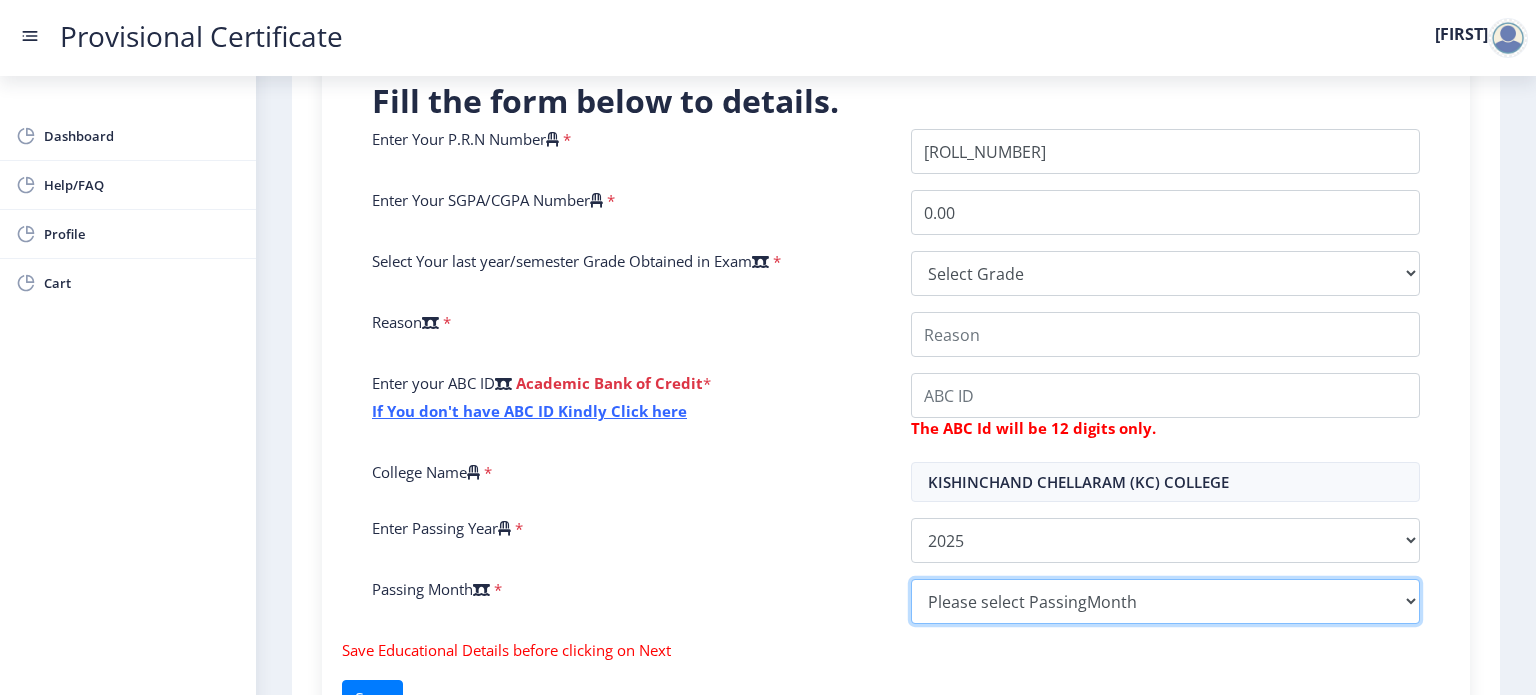 select on "March" 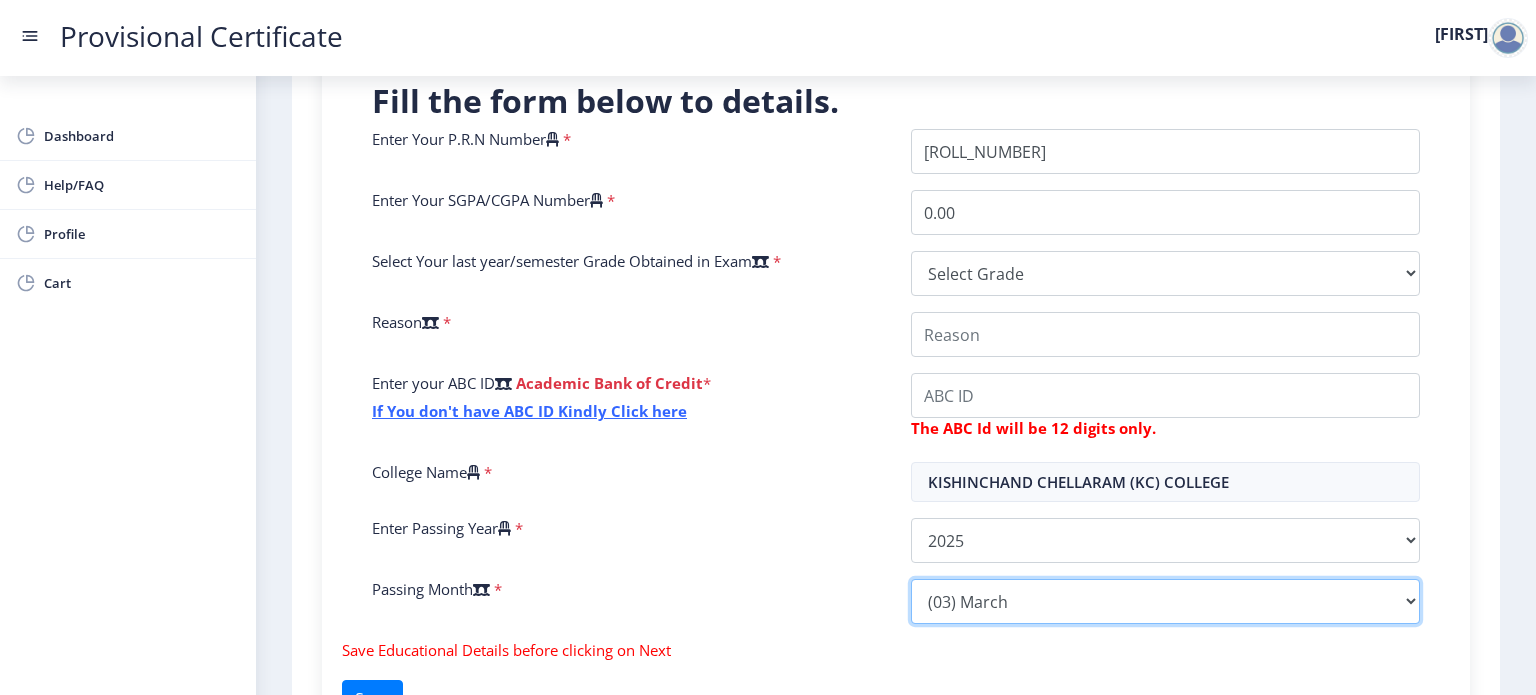 click on "Please select PassingMonth  (01) January (02) February (03) March (04) April (05) May (06) June (07) July (08) August (09) September (10) October (11) November (12) December" at bounding box center [1165, 601] 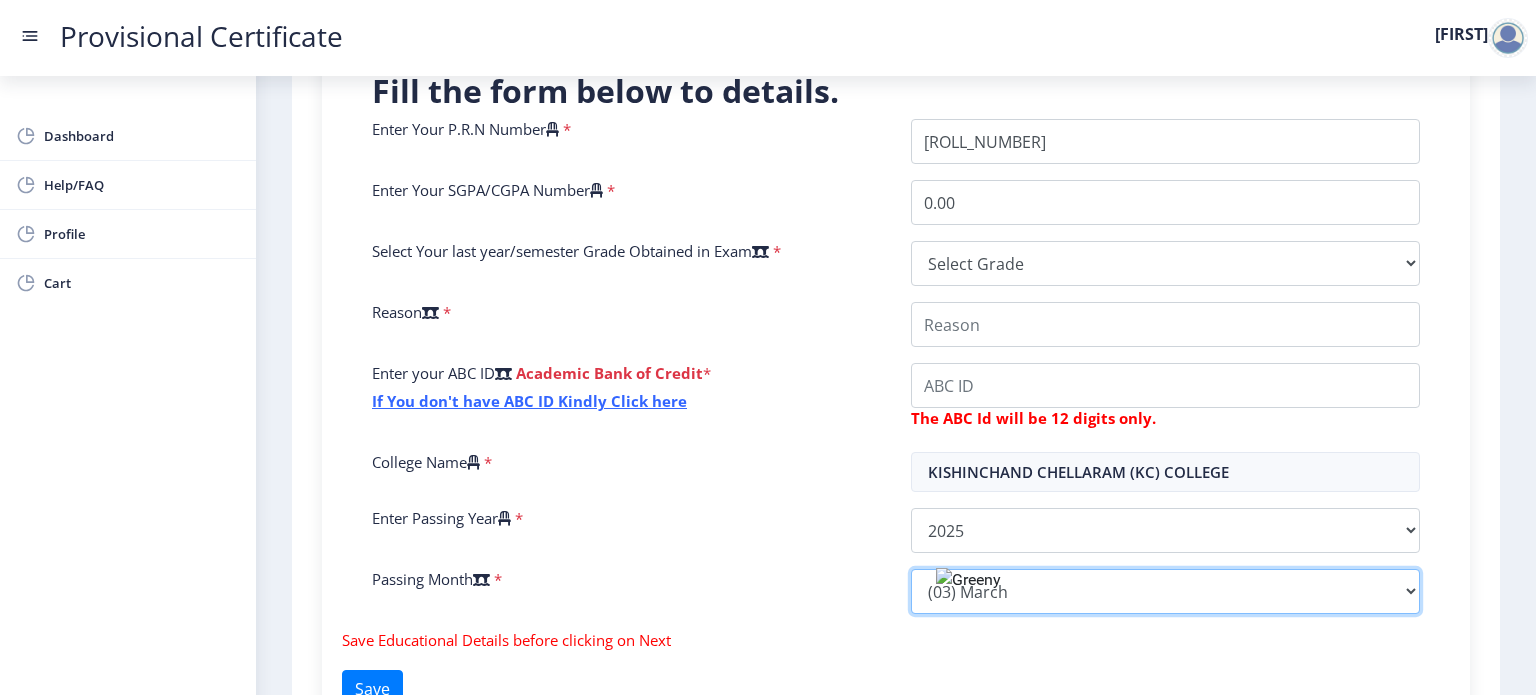 scroll, scrollTop: 474, scrollLeft: 0, axis: vertical 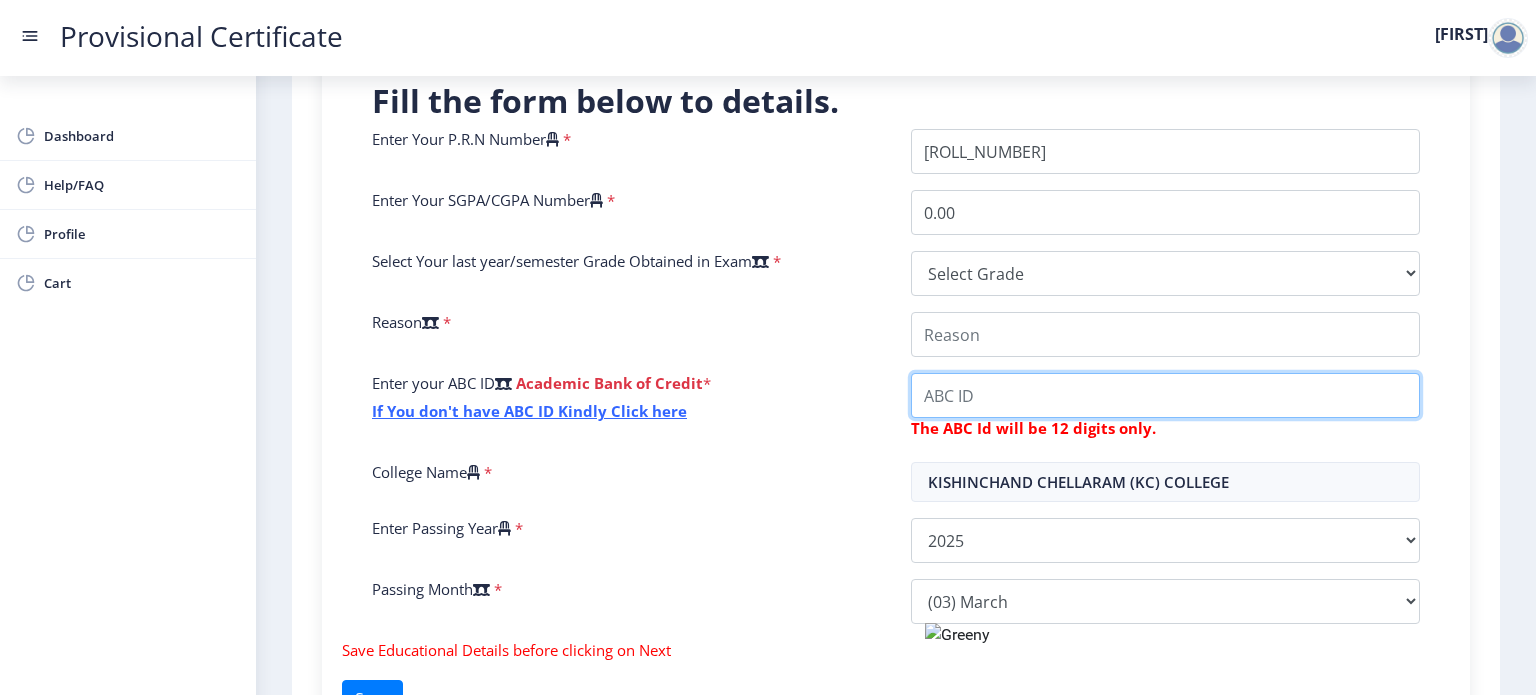 click on "College Name" at bounding box center (1165, 334) 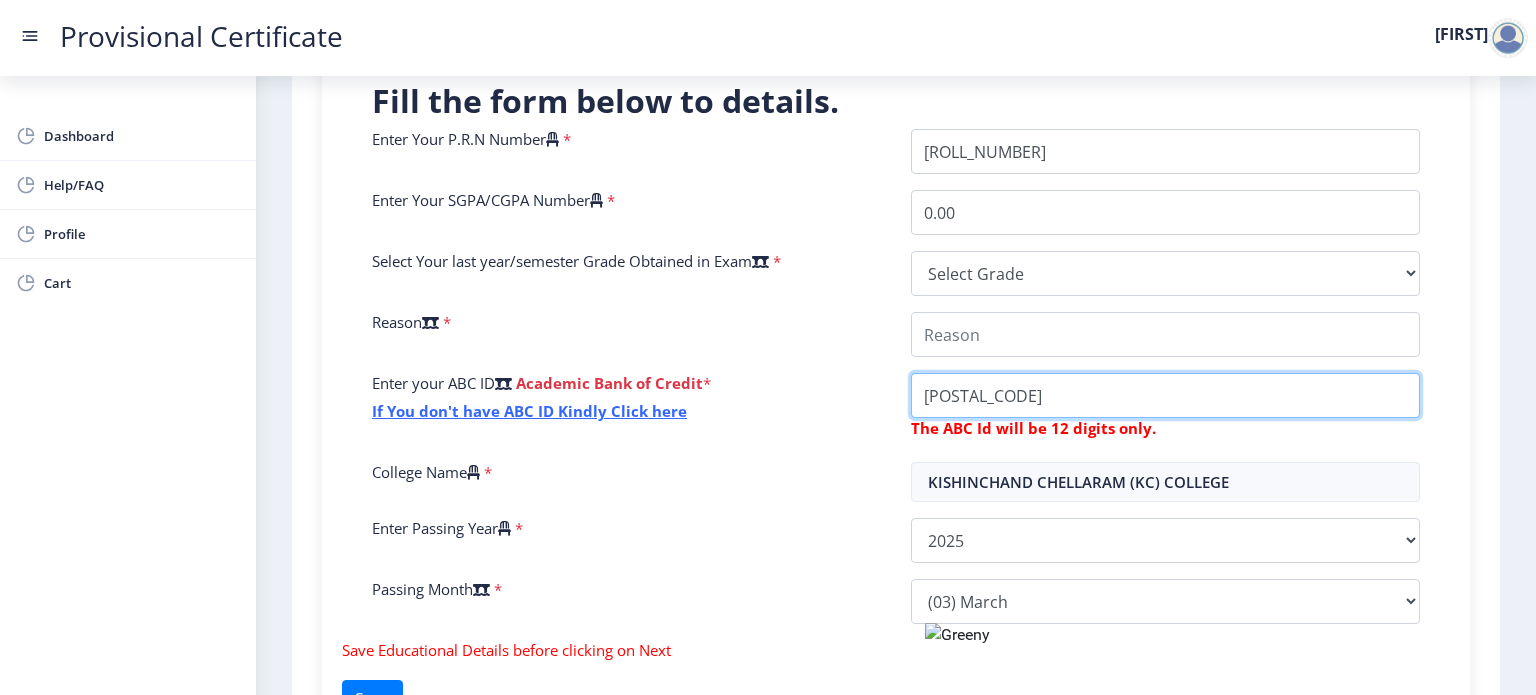 type on "[POSTAL_CODE]" 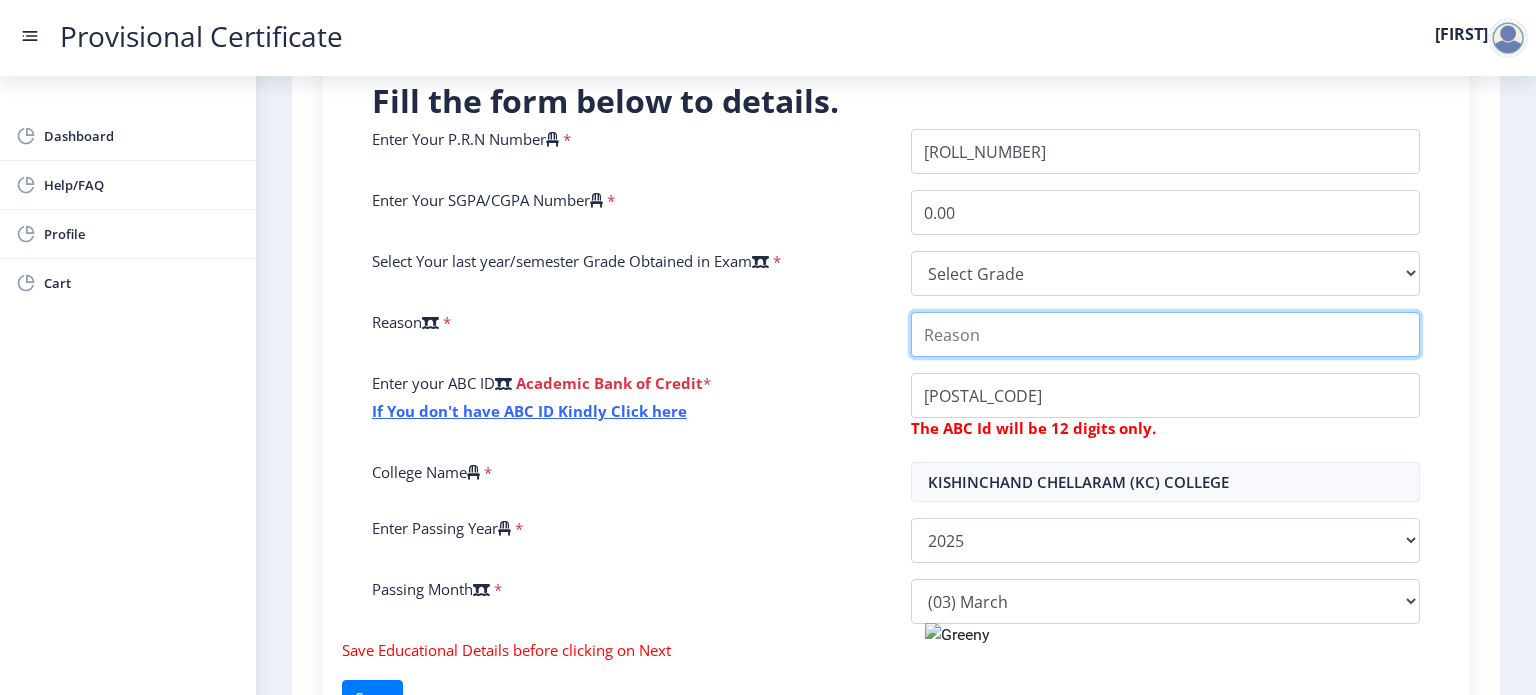 click on "College Name" at bounding box center [1165, 334] 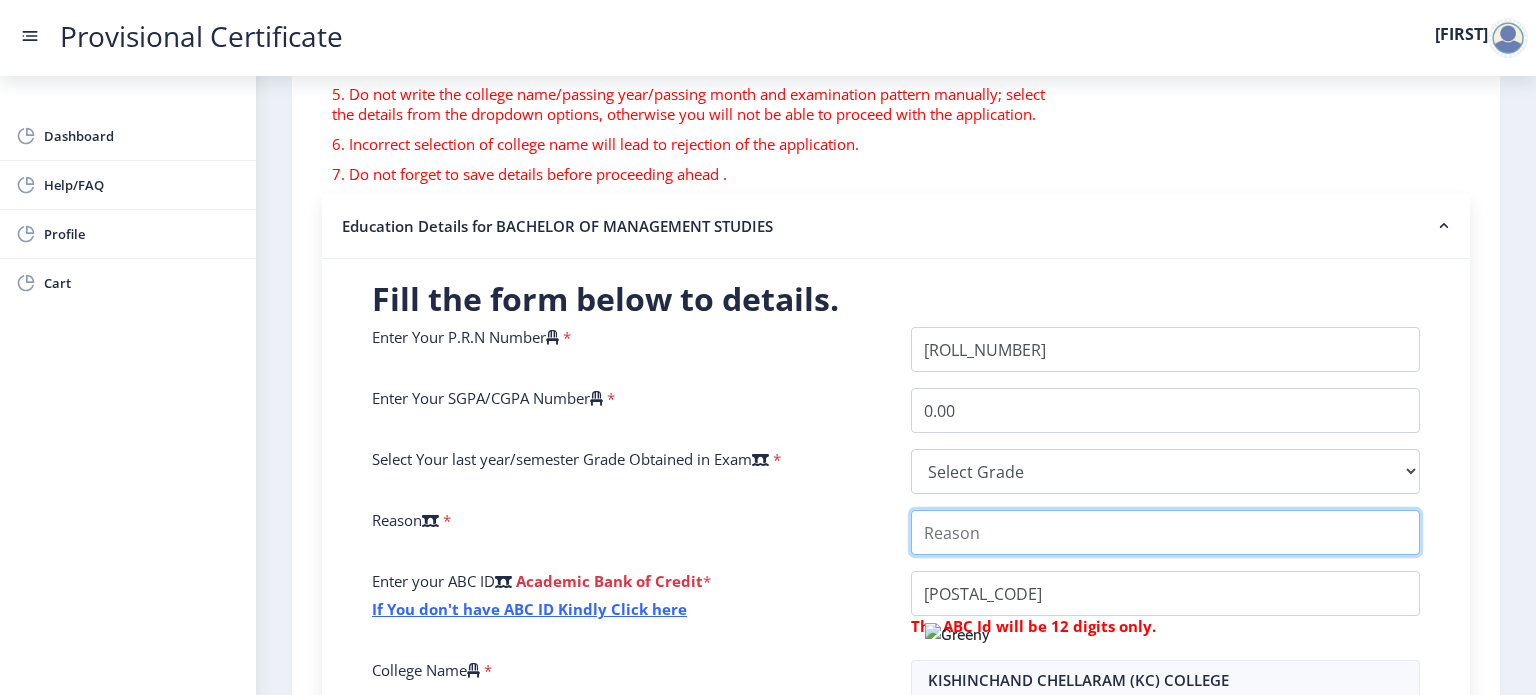 scroll, scrollTop: 279, scrollLeft: 0, axis: vertical 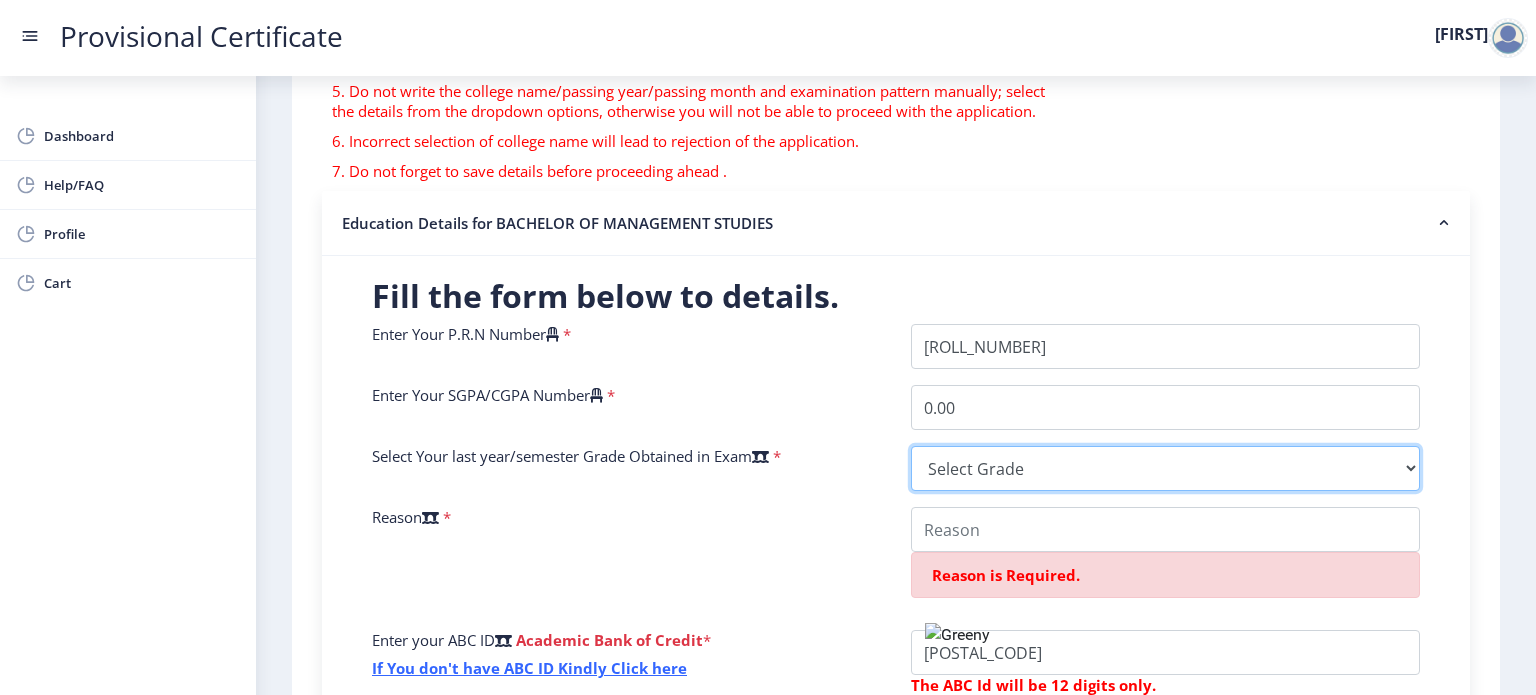 click on "Select Grade  O   A+   A   B+   B   C   D   F(Fail)" at bounding box center [1165, 468] 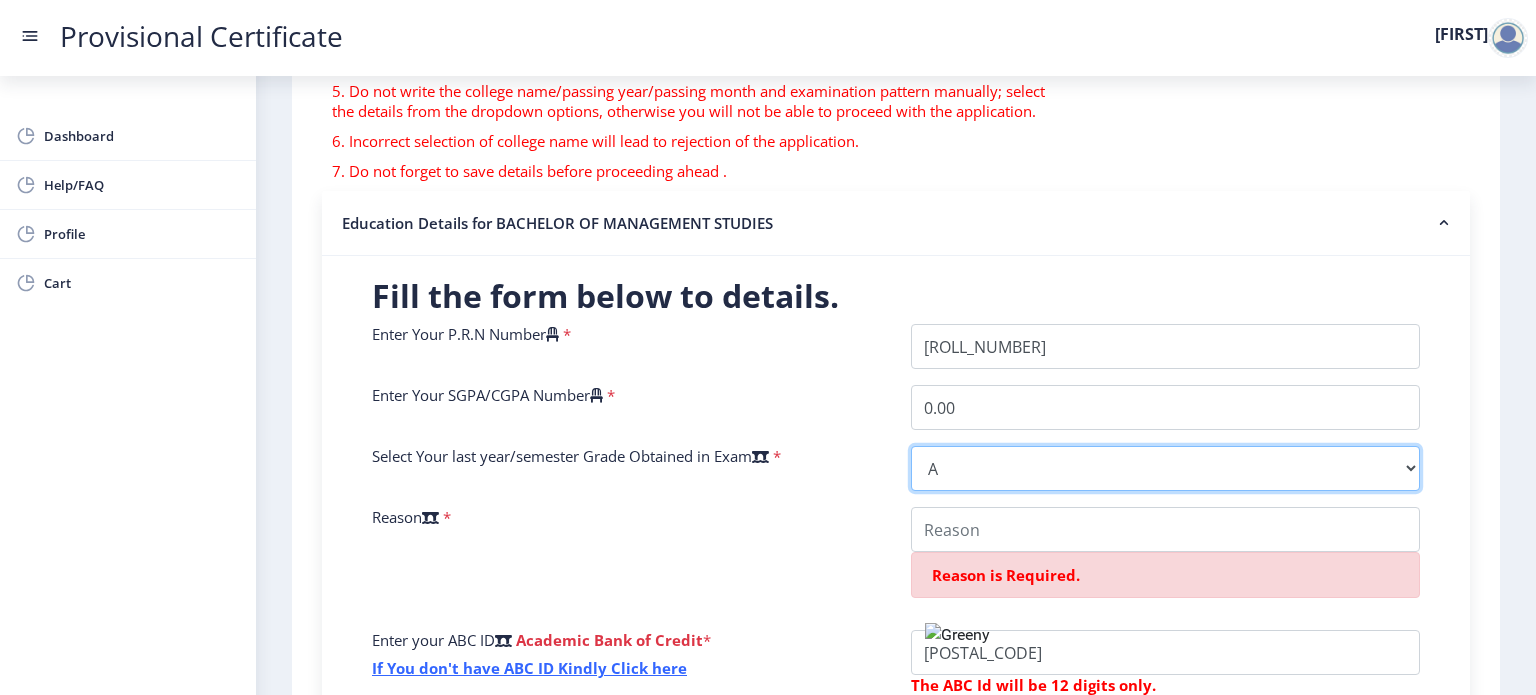 click on "Select Grade  O   A+   A   B+   B   C   D   F(Fail)" at bounding box center [1165, 468] 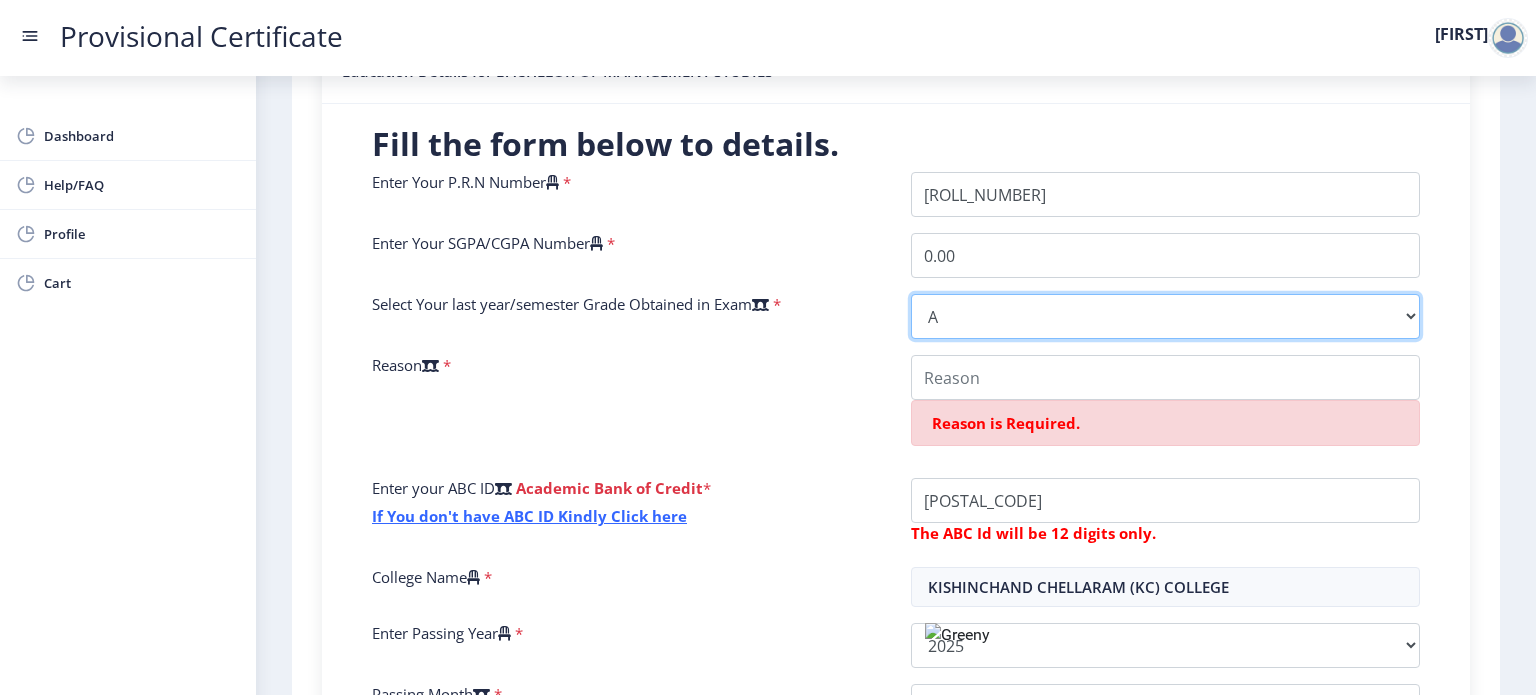 scroll, scrollTop: 432, scrollLeft: 0, axis: vertical 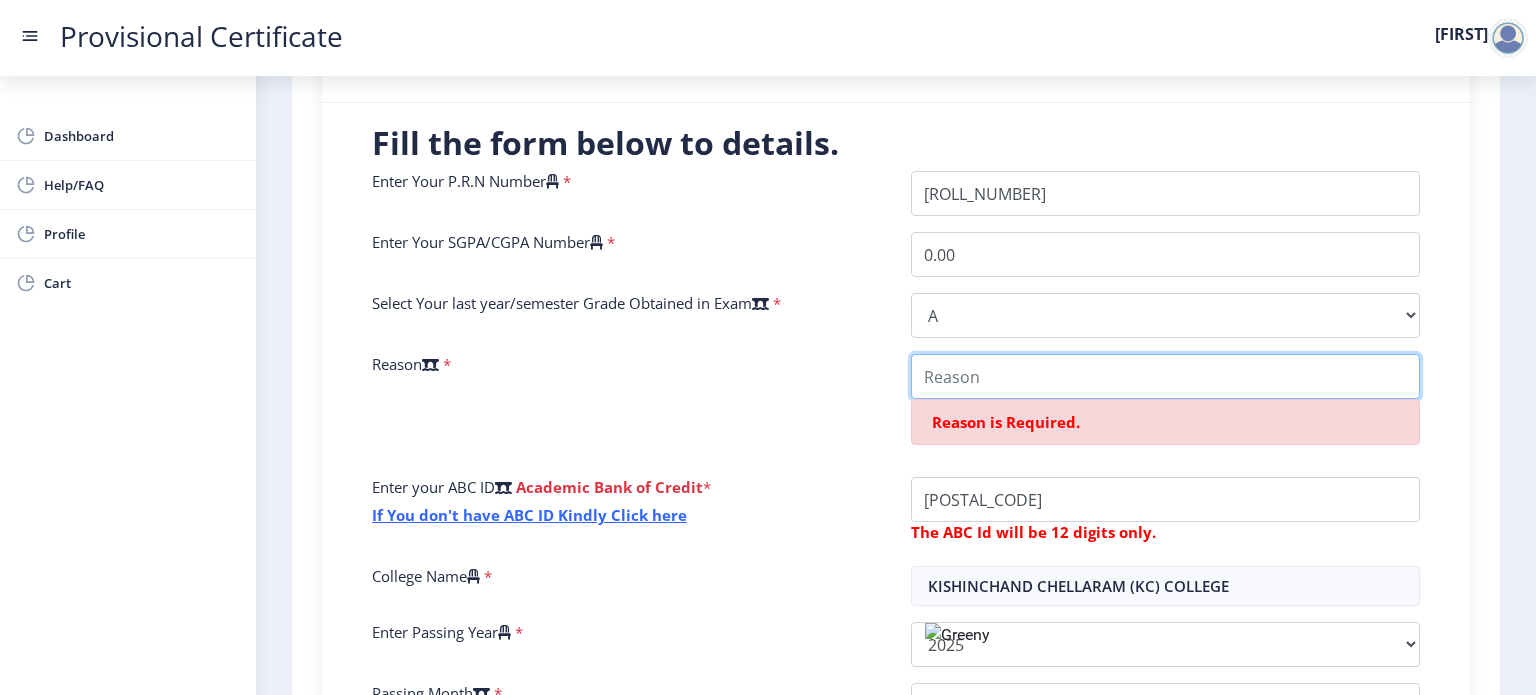 click on "College Name" at bounding box center [1165, 376] 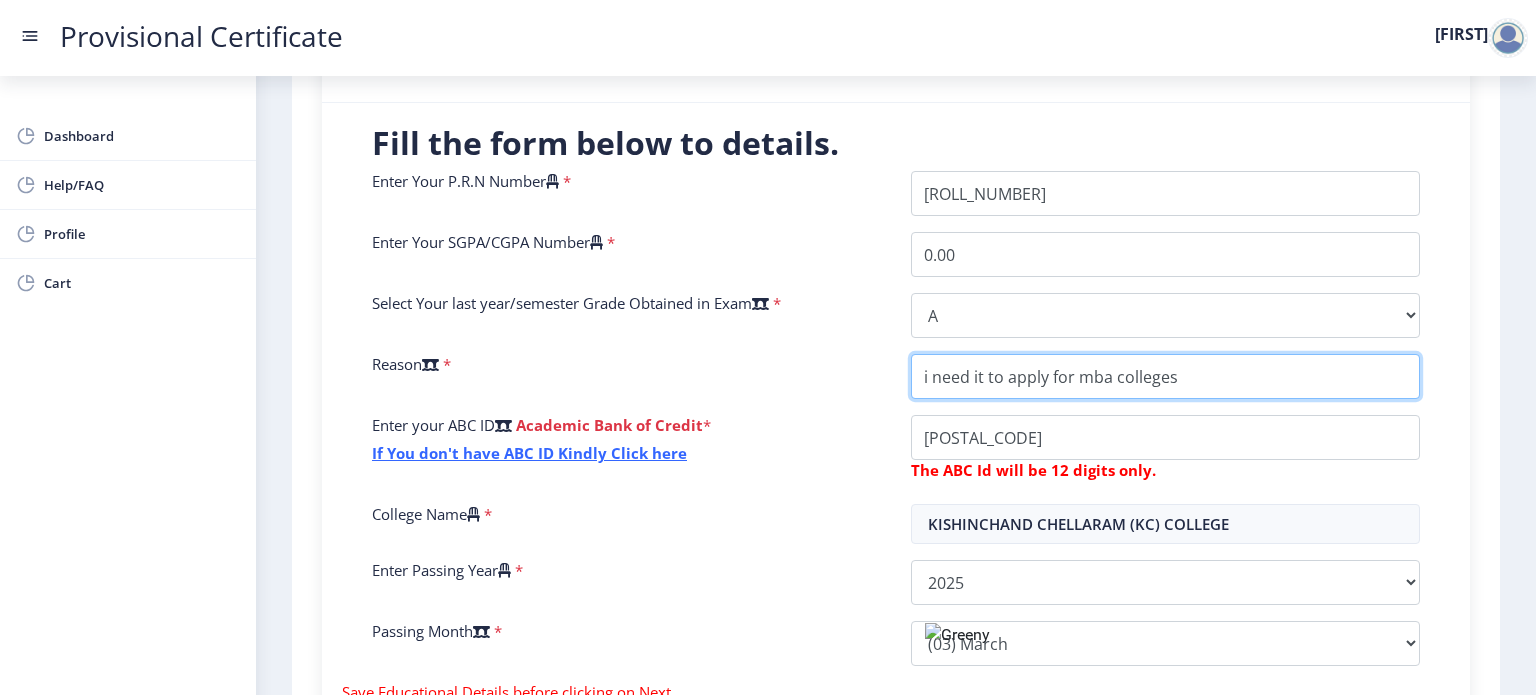 click on "College Name" at bounding box center [1165, 376] 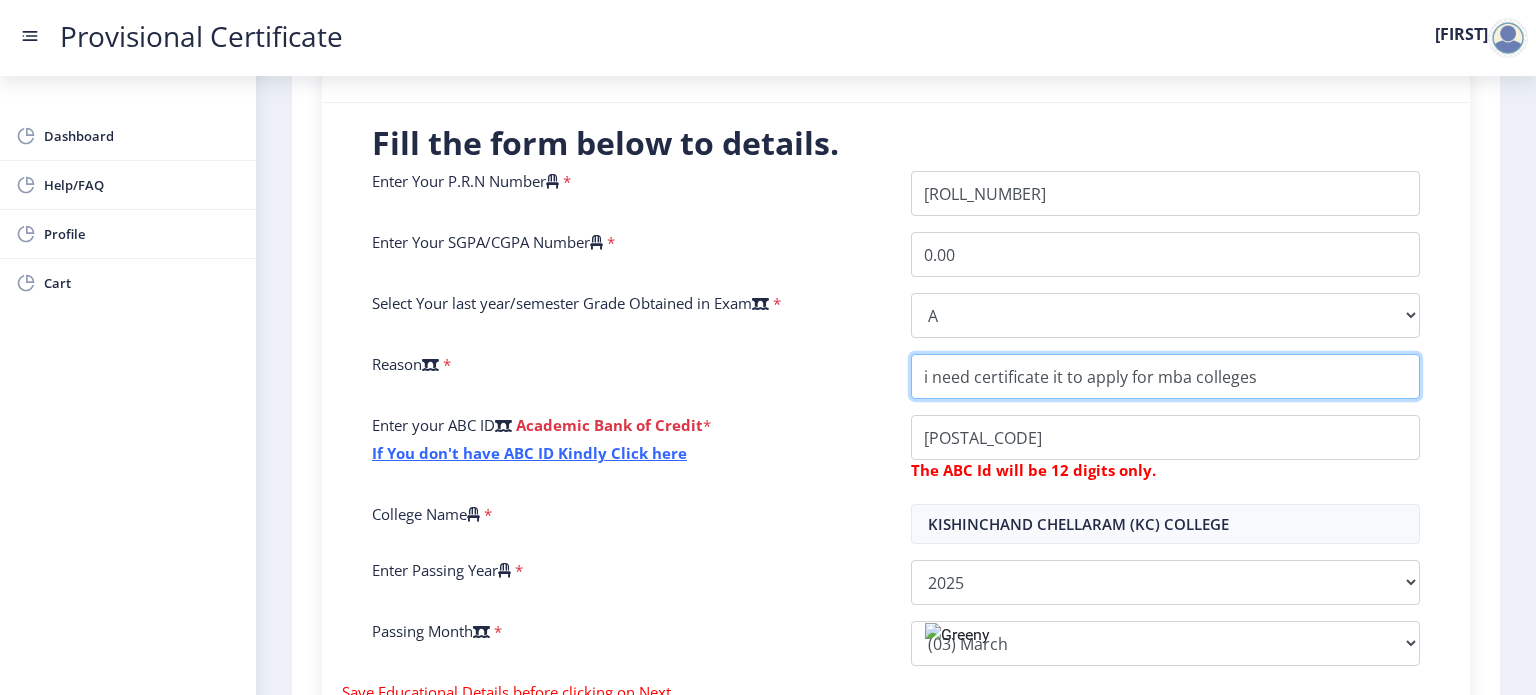 click on "College Name" at bounding box center [1165, 376] 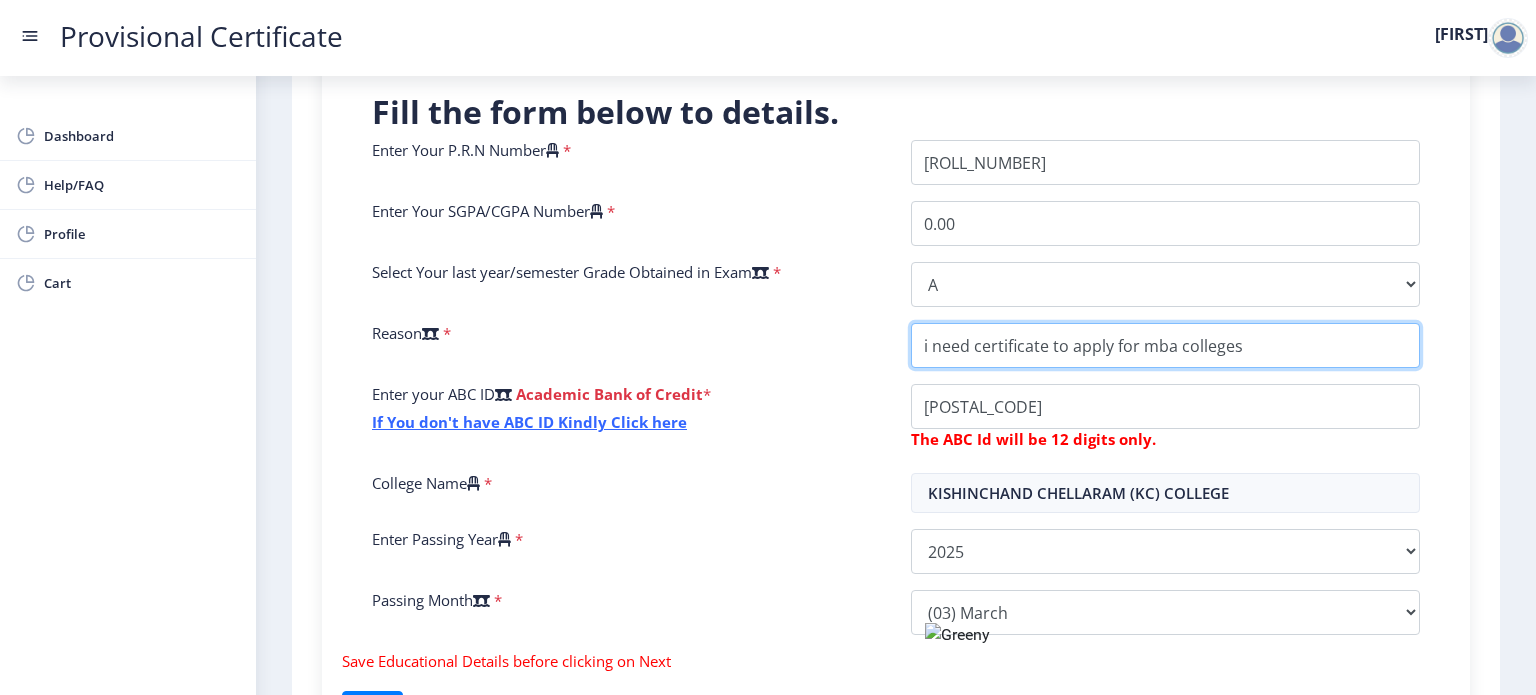 scroll, scrollTop: 464, scrollLeft: 0, axis: vertical 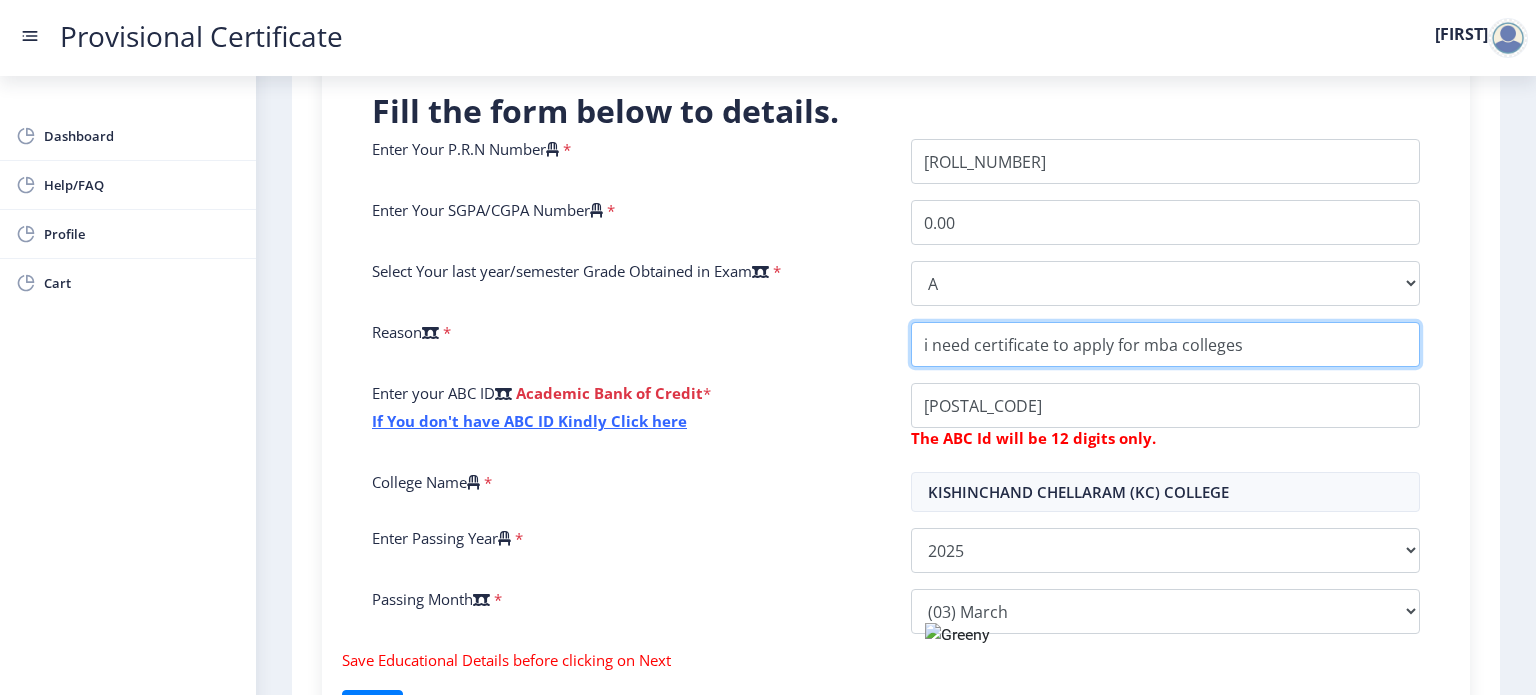 click on "College Name" at bounding box center (1165, 344) 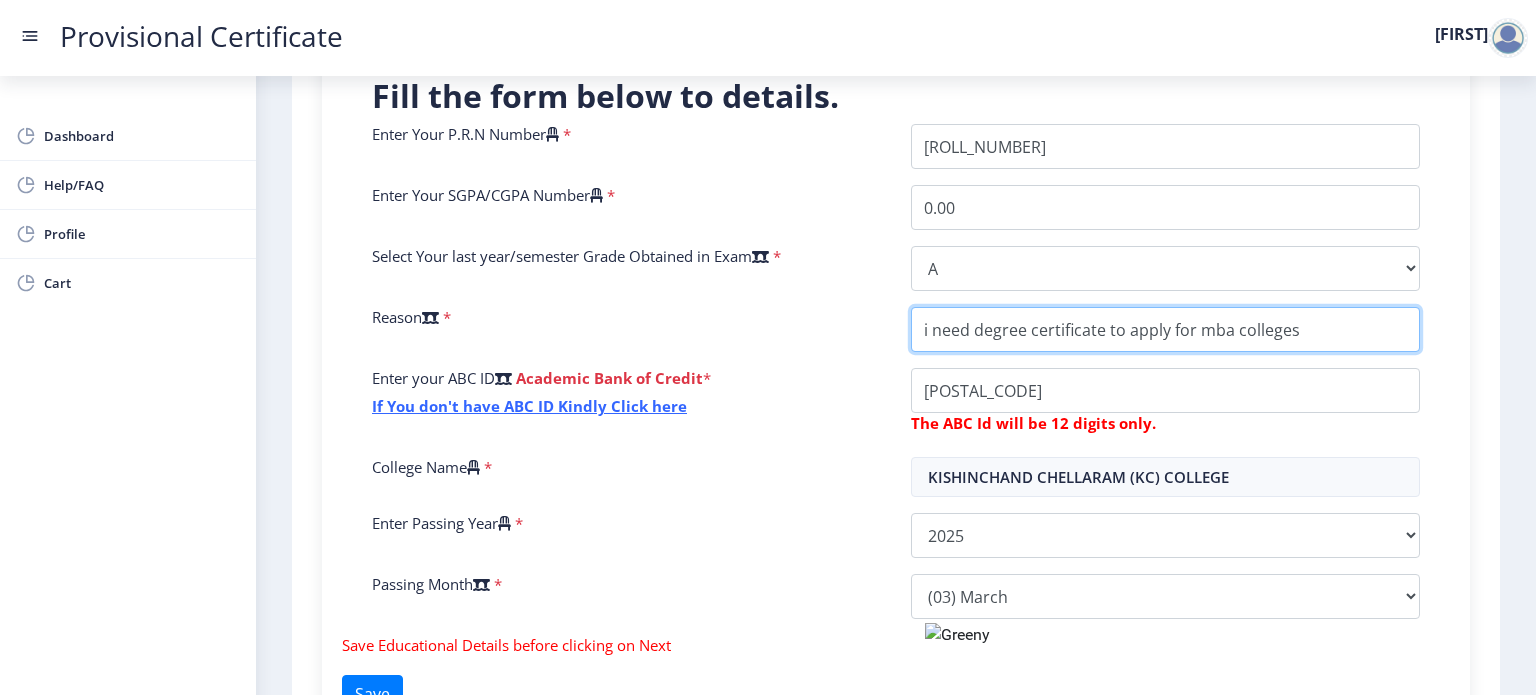 scroll, scrollTop: 480, scrollLeft: 0, axis: vertical 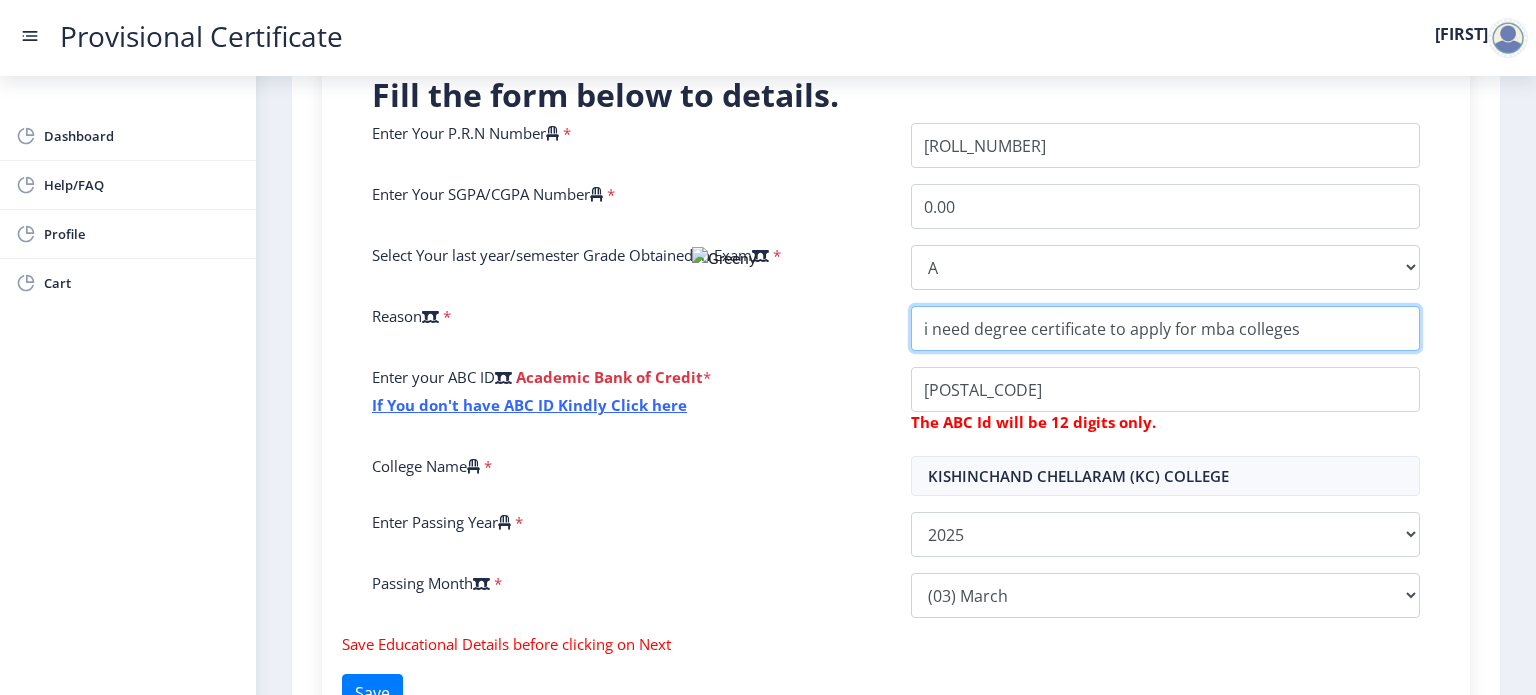 type on "i need degree certificate to apply for mba colleges" 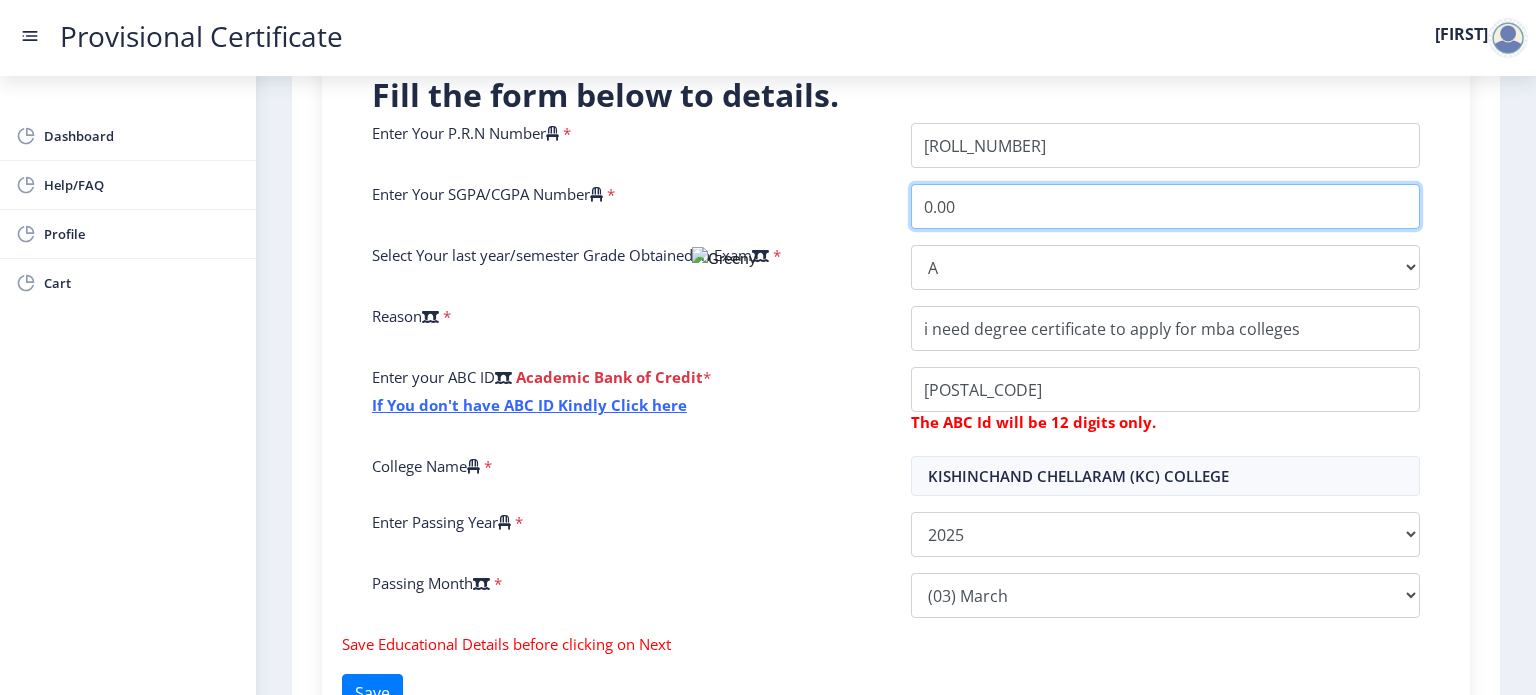 click on "0.00" at bounding box center (1165, 206) 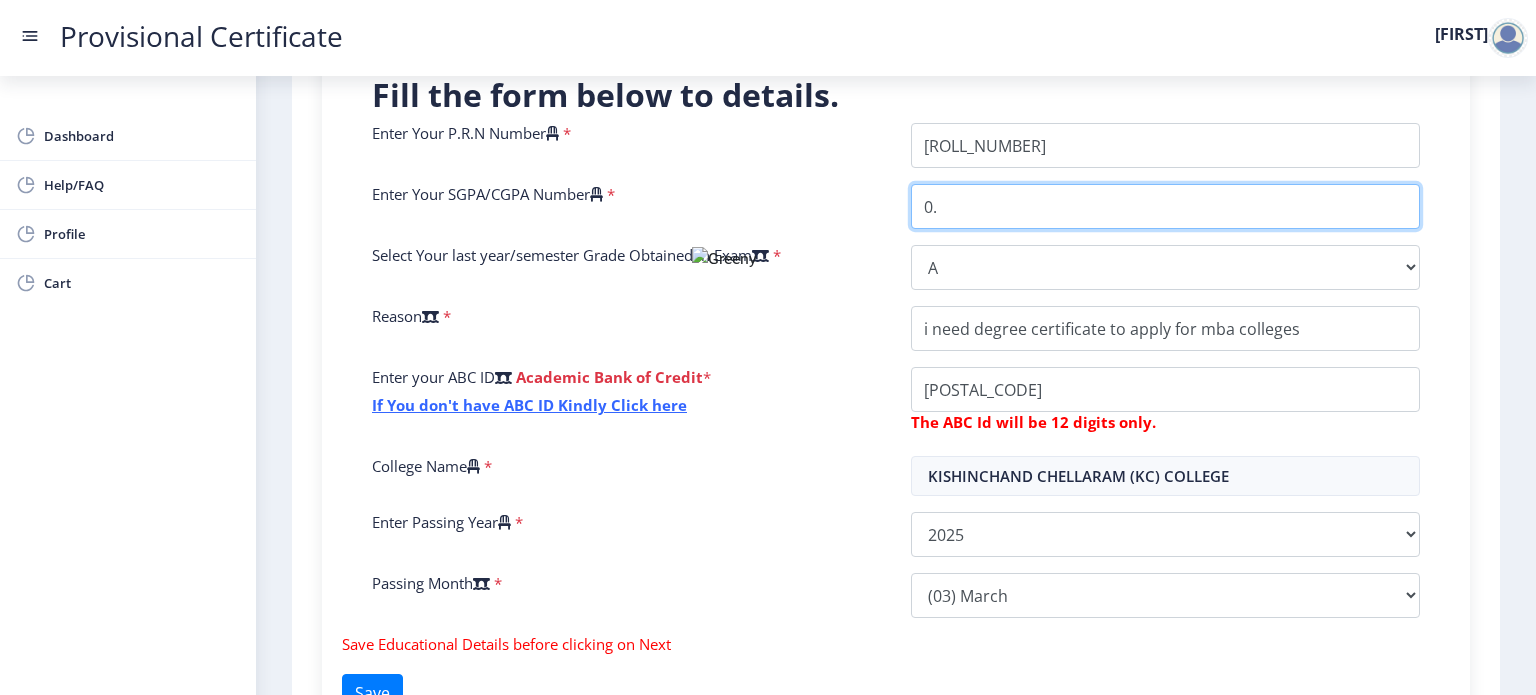 type on "0" 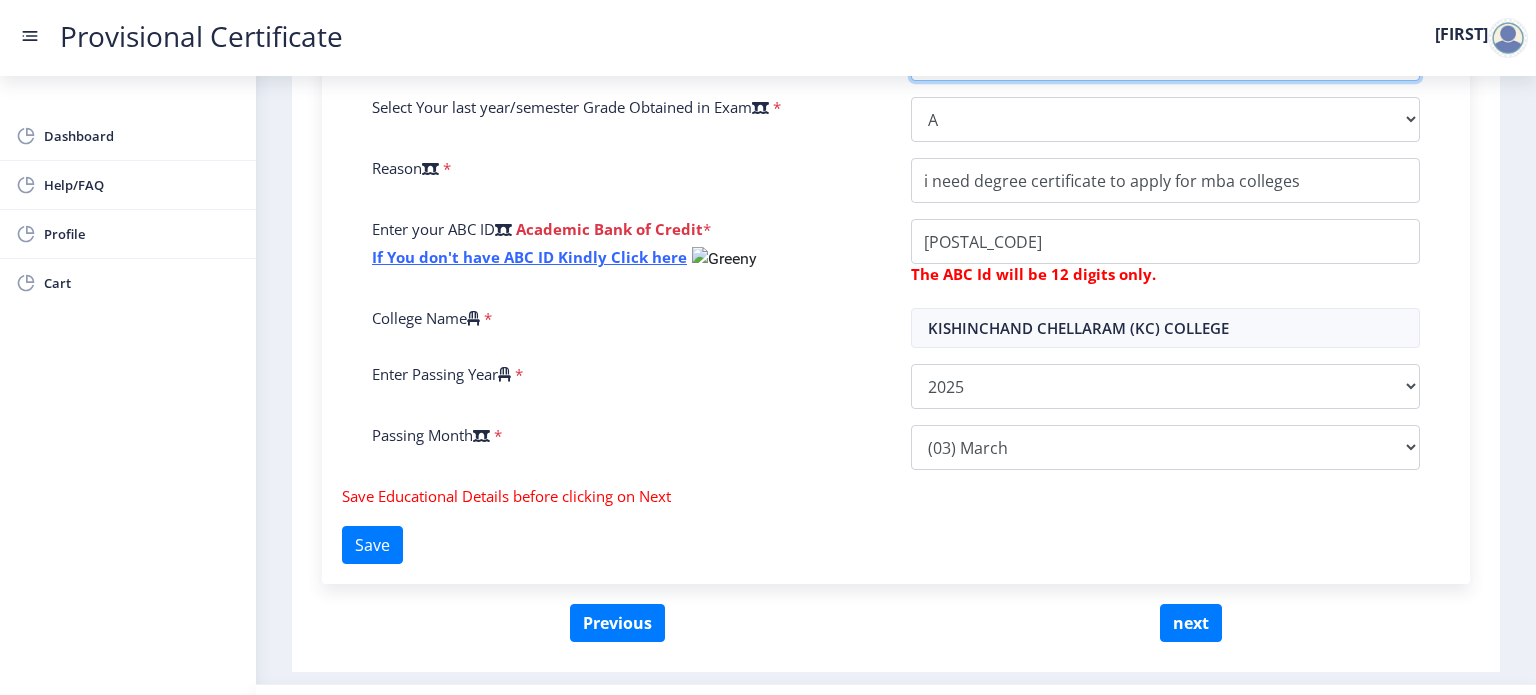 scroll, scrollTop: 630, scrollLeft: 0, axis: vertical 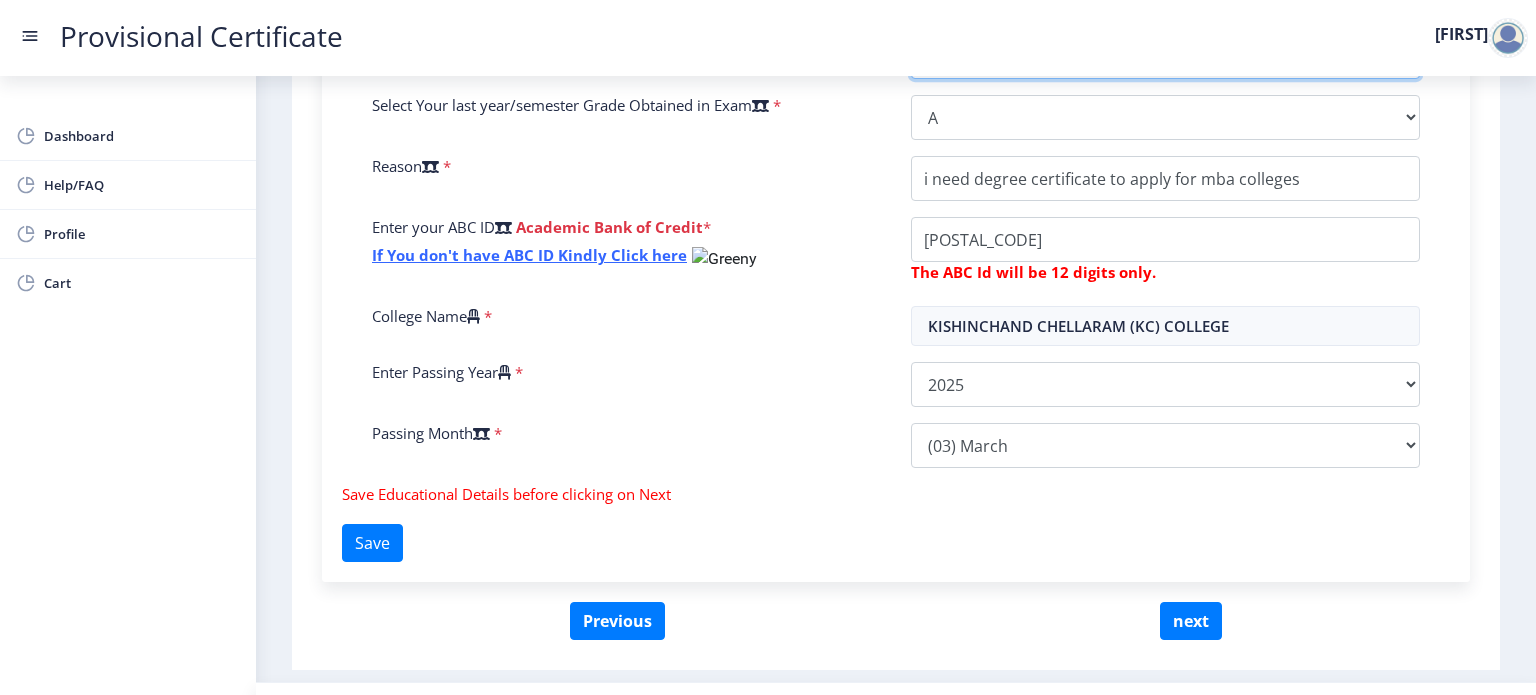 type on "7.76" 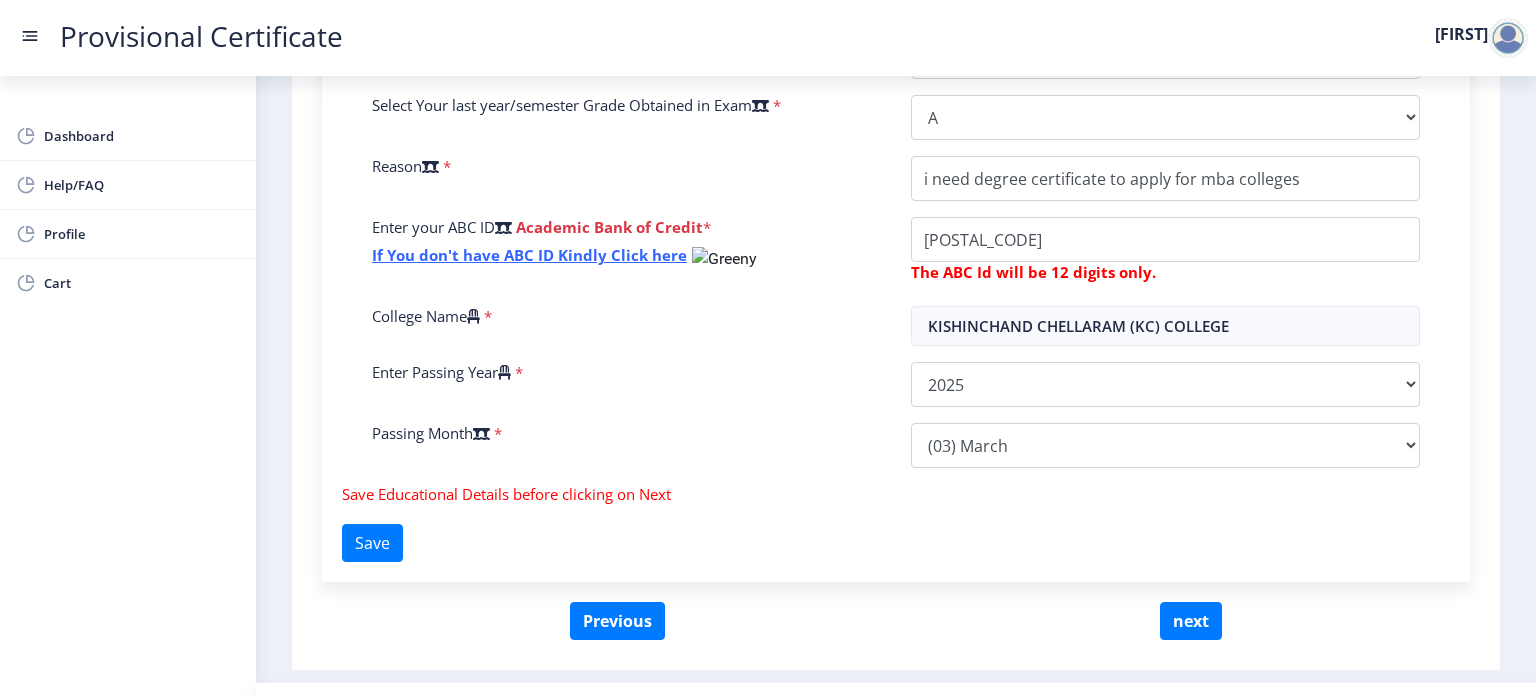 click on "Enter your ABC ID   Academic Bank of Credit  * If You don't have ABC ID Kindly Click here" 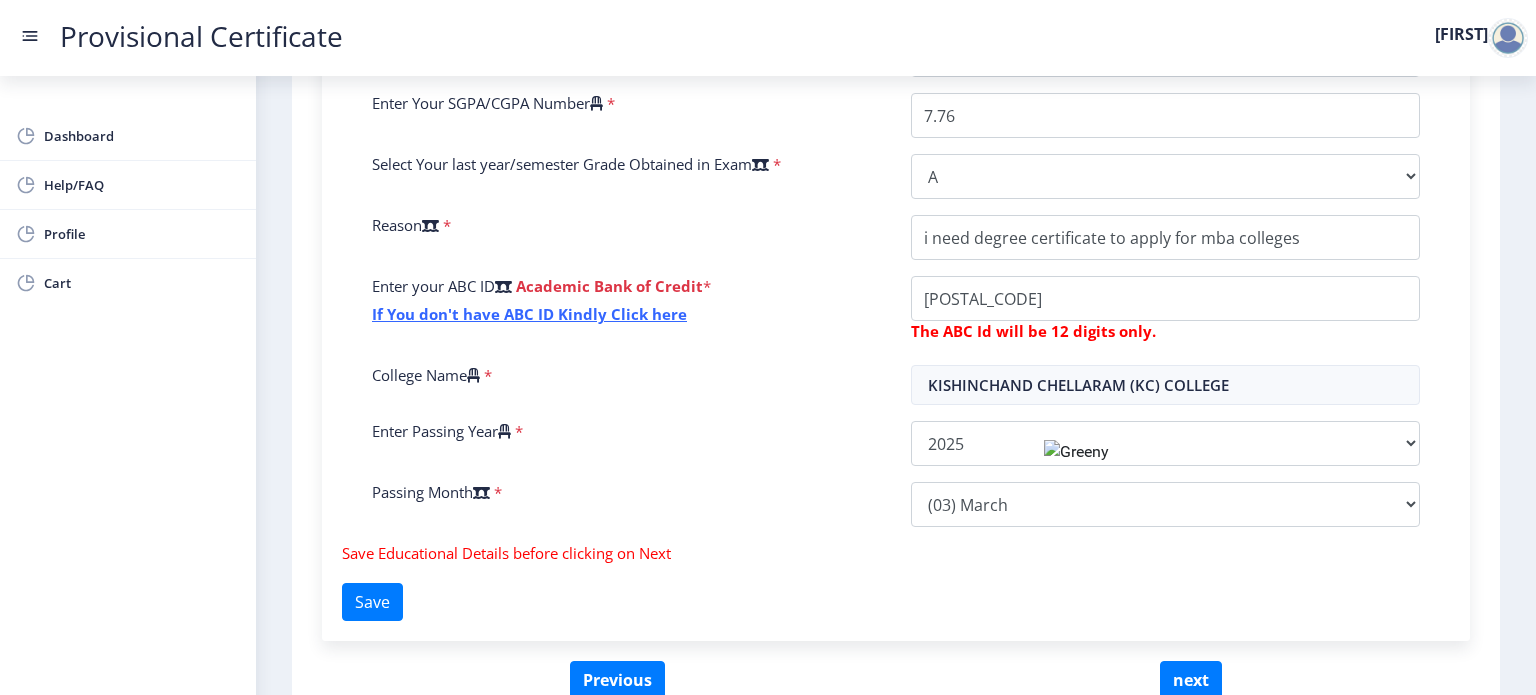 scroll, scrollTop: 568, scrollLeft: 0, axis: vertical 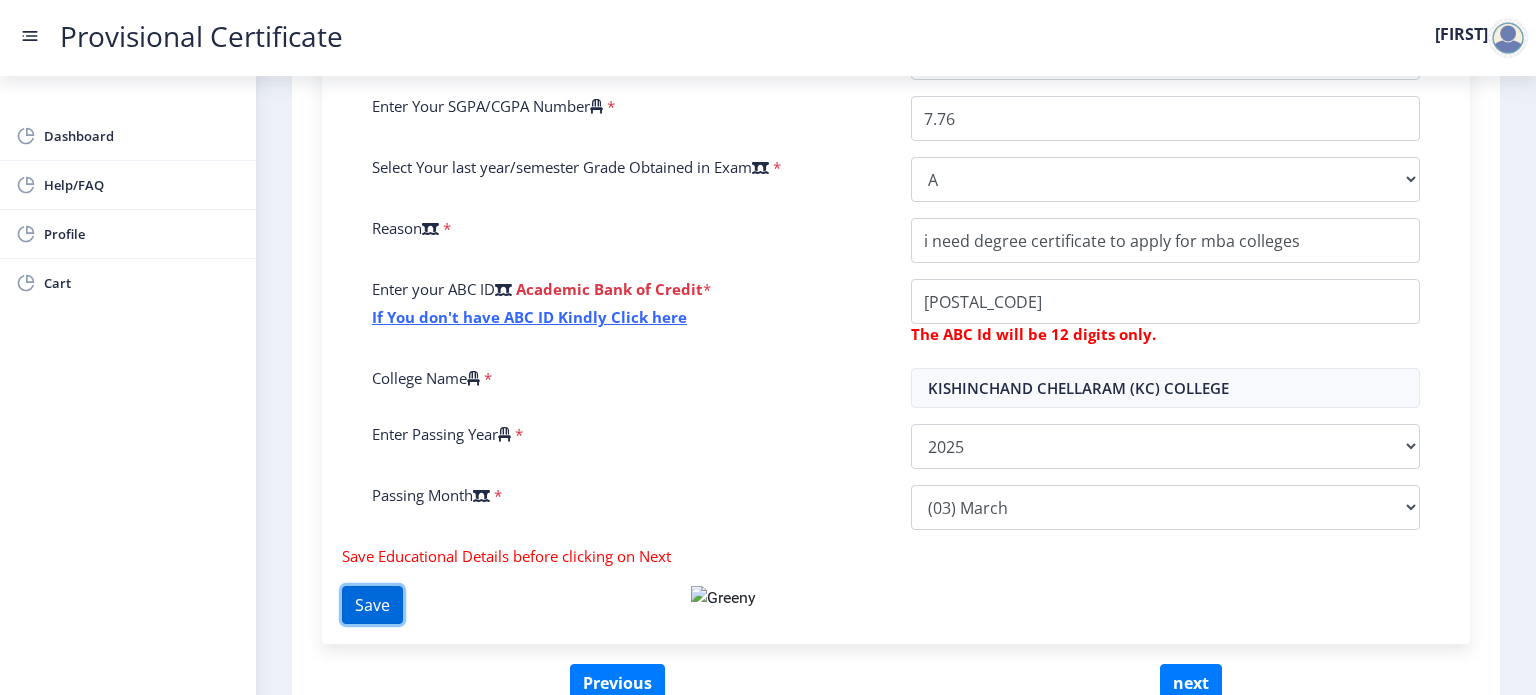 click on "Save" 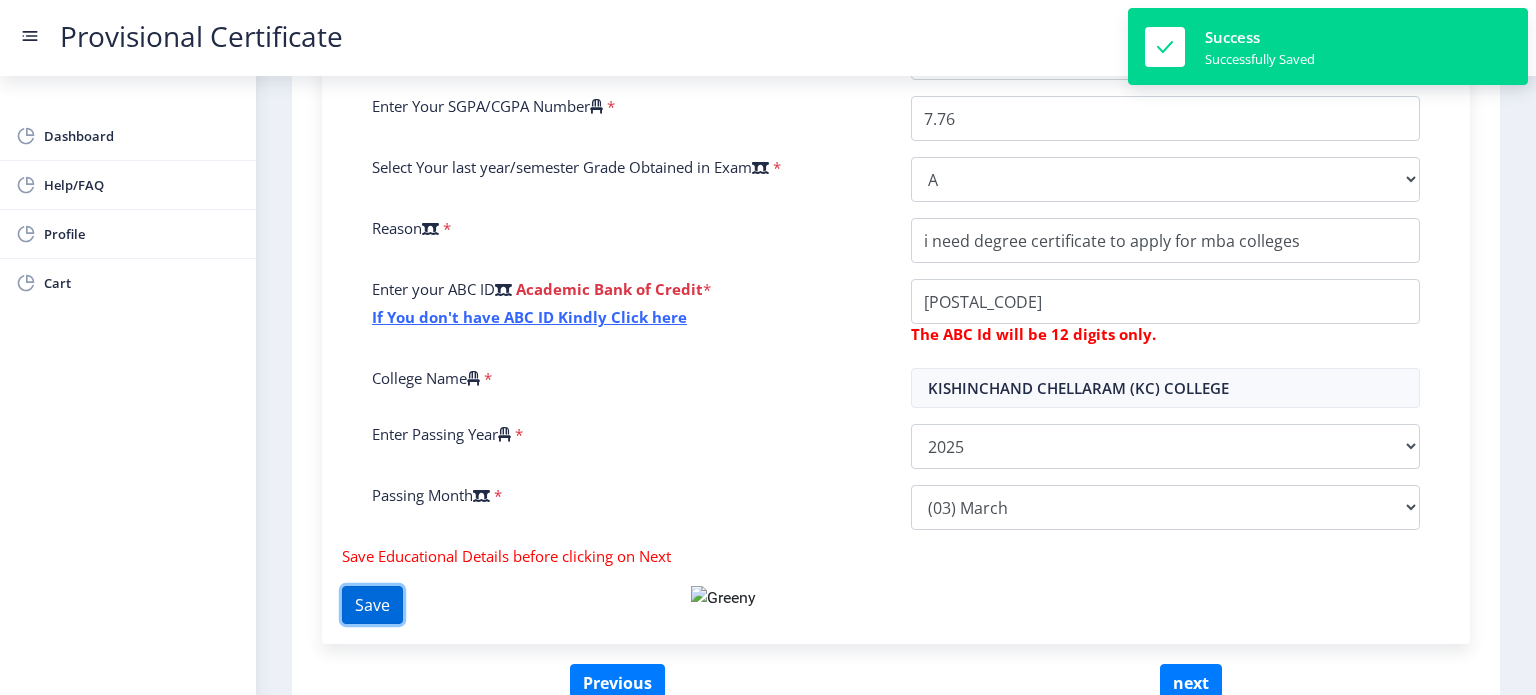 click on "Save" 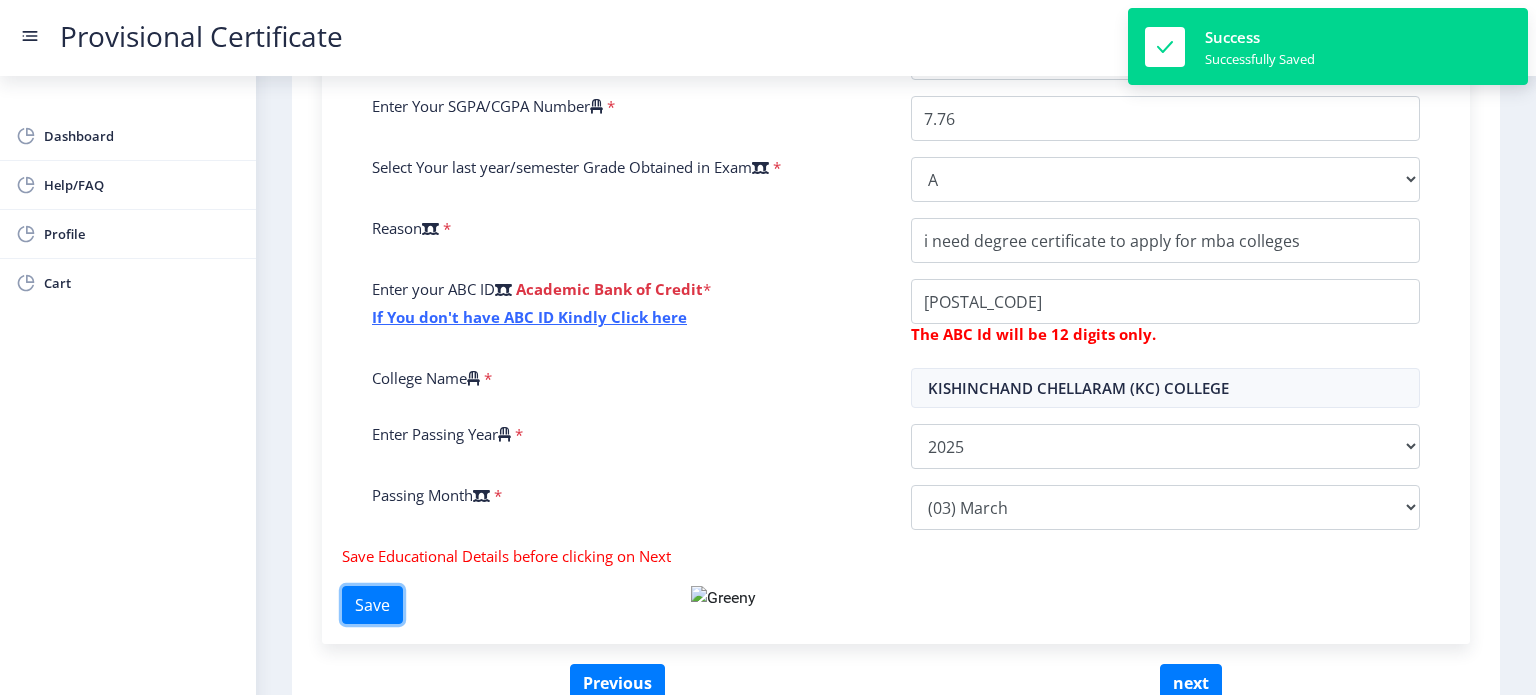 scroll, scrollTop: 675, scrollLeft: 0, axis: vertical 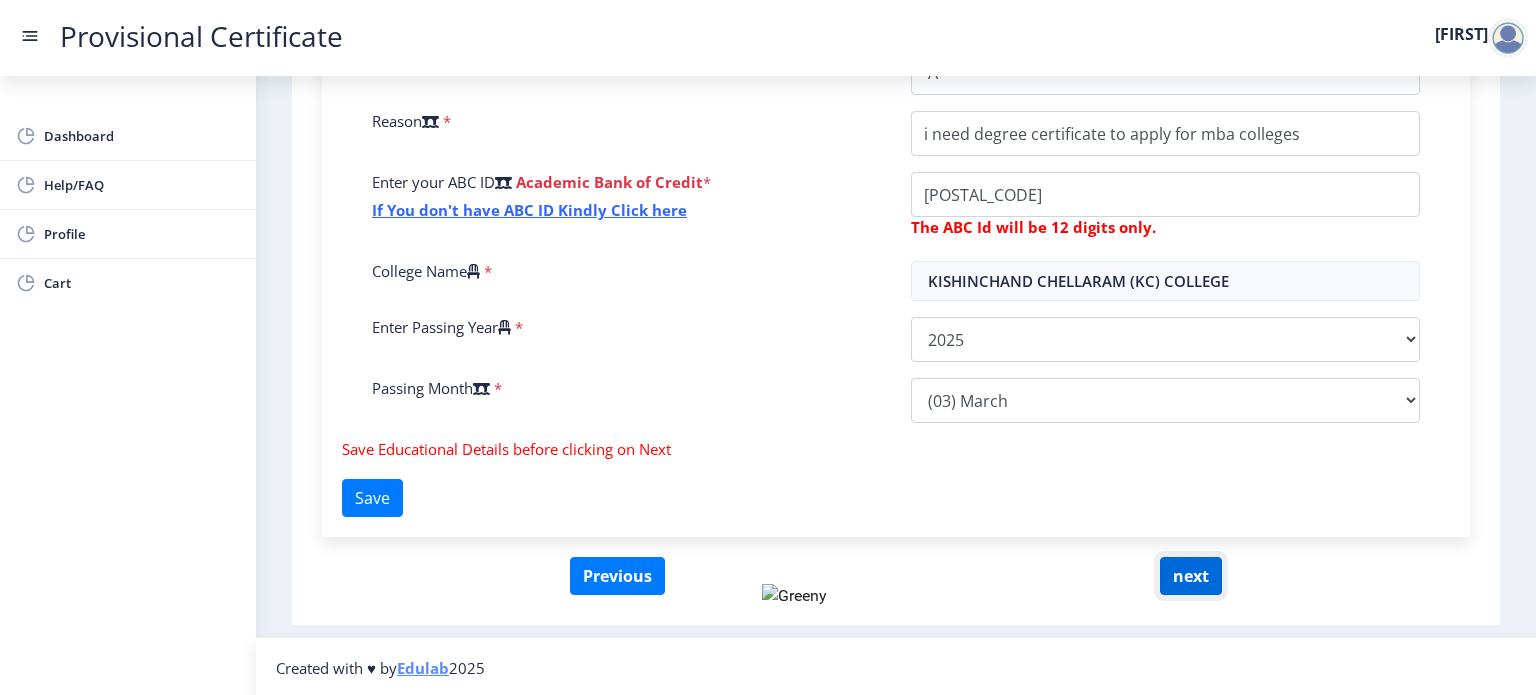 click on "next" 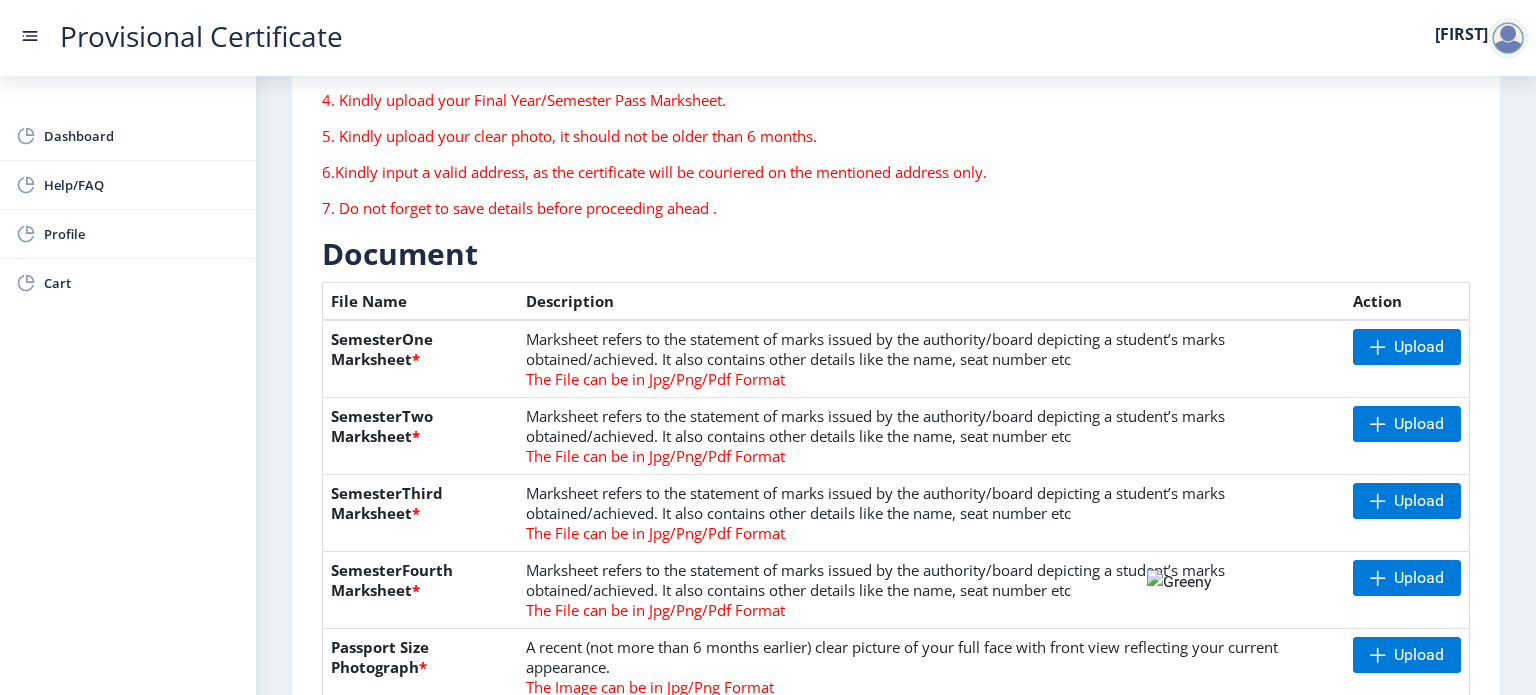 scroll, scrollTop: 287, scrollLeft: 0, axis: vertical 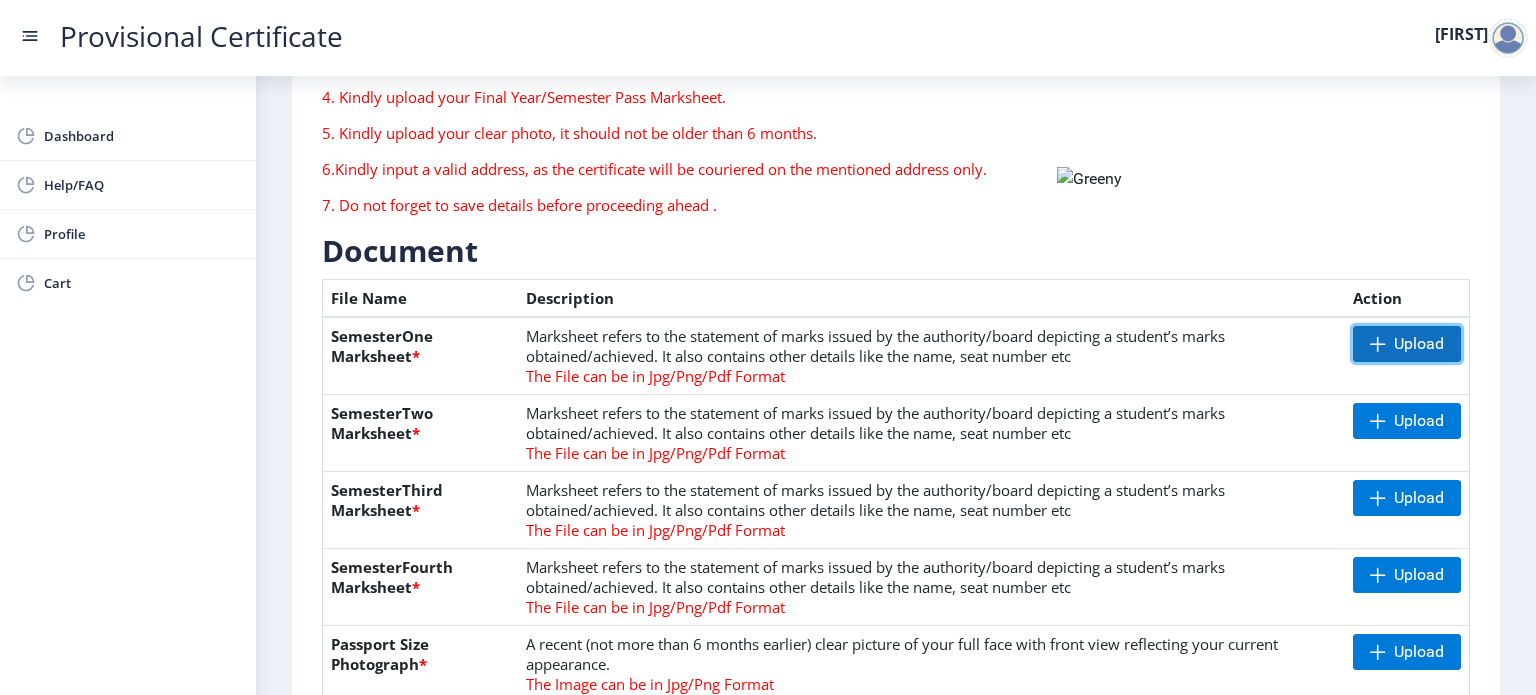click 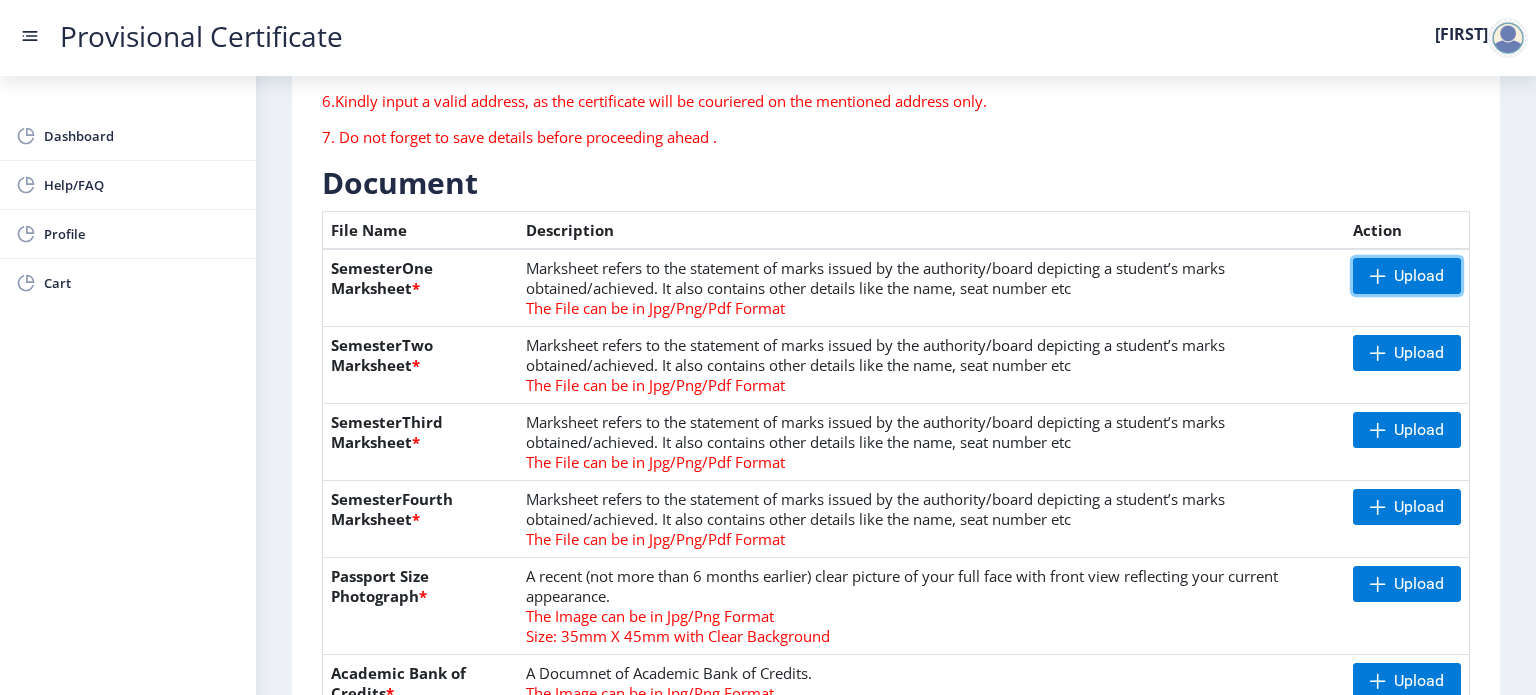 scroll, scrollTop: 360, scrollLeft: 0, axis: vertical 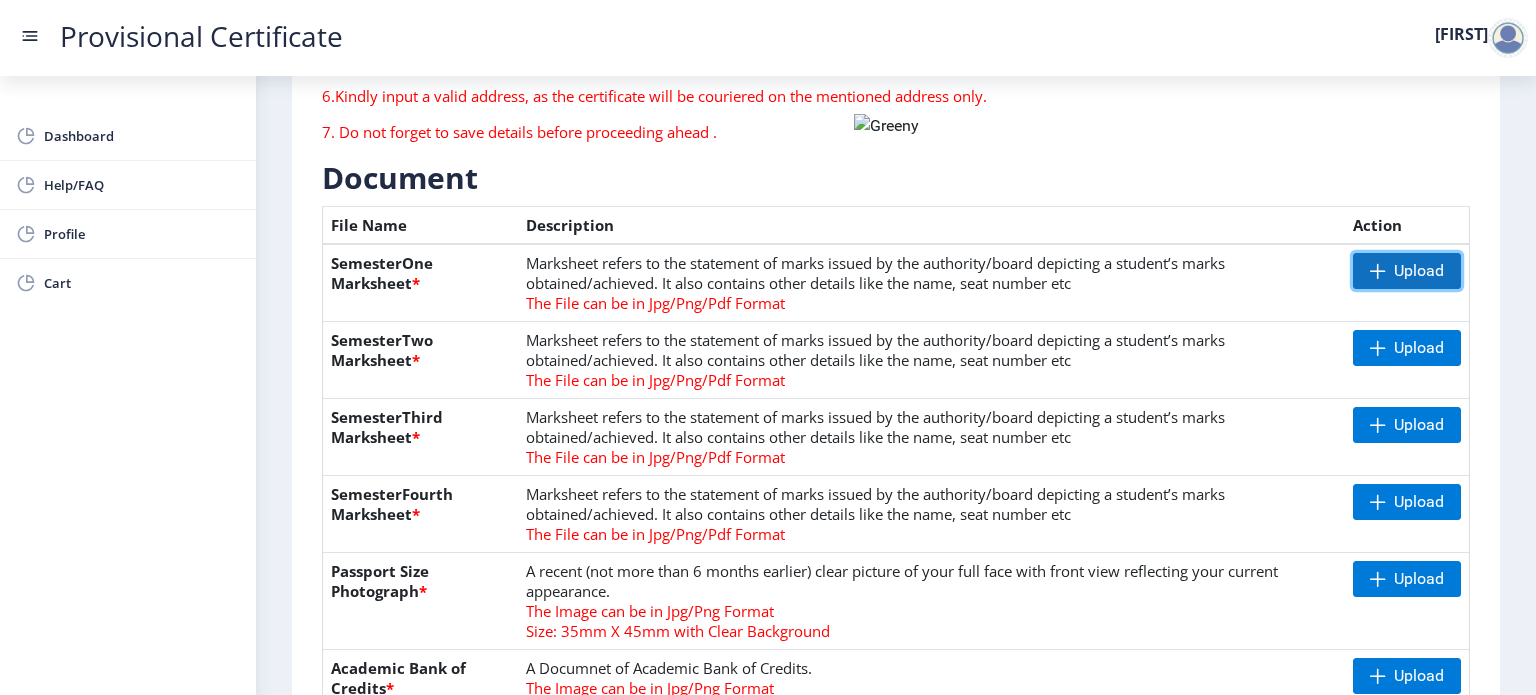 click on "Upload" 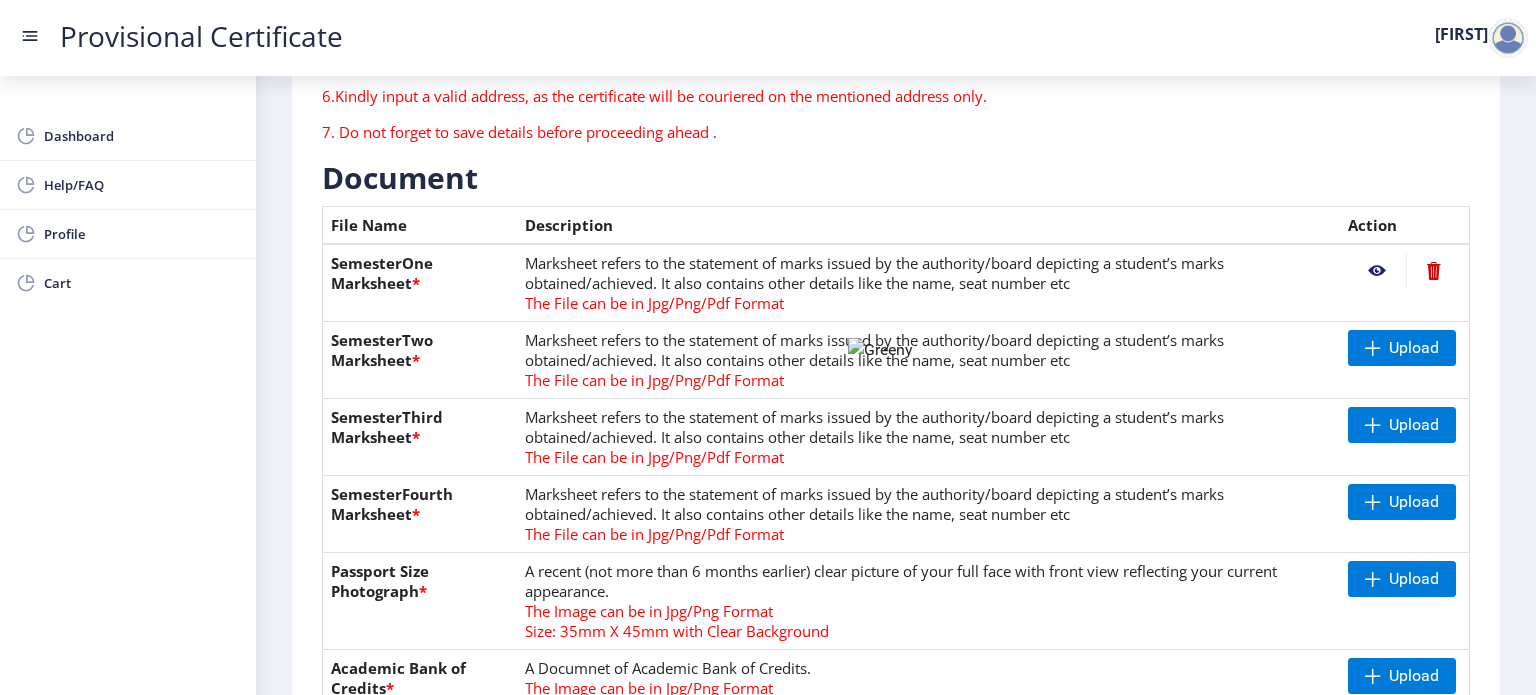 click on "Upload" 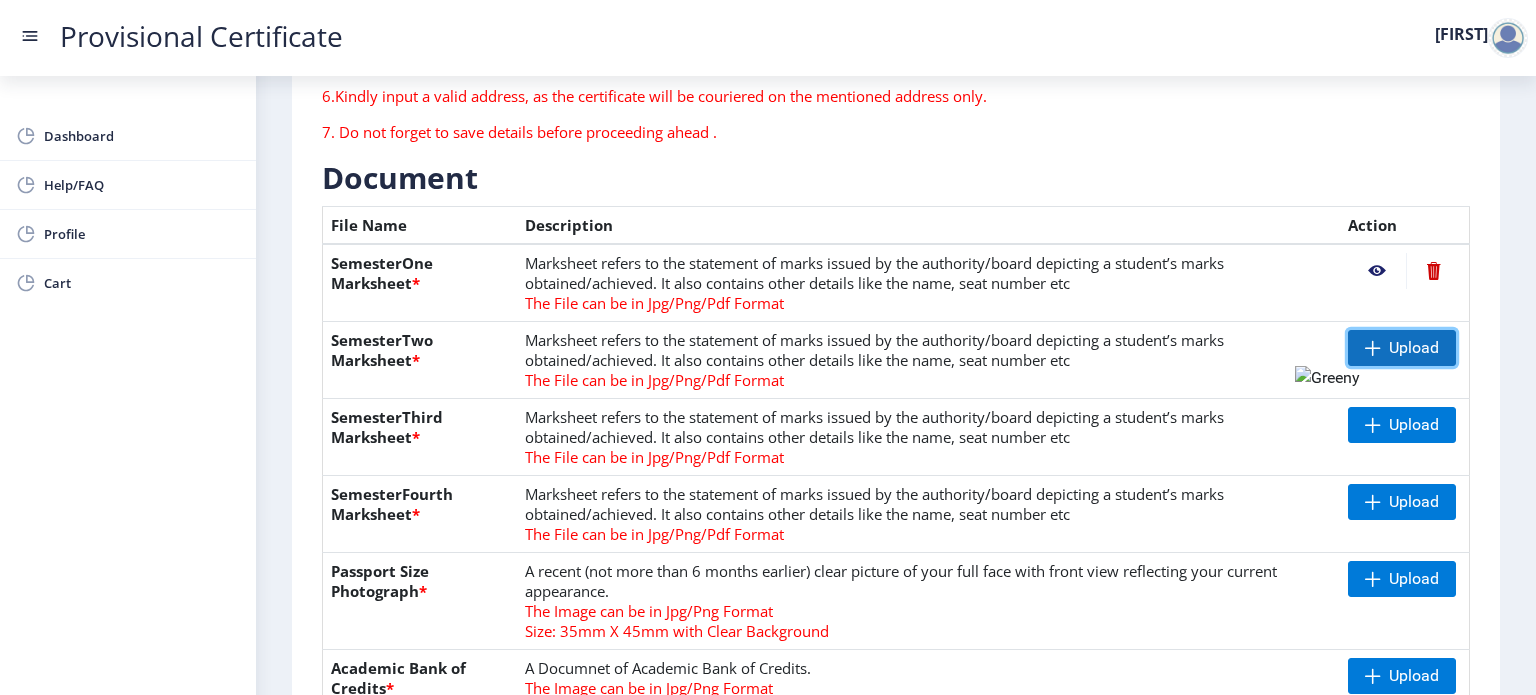click on "Upload" 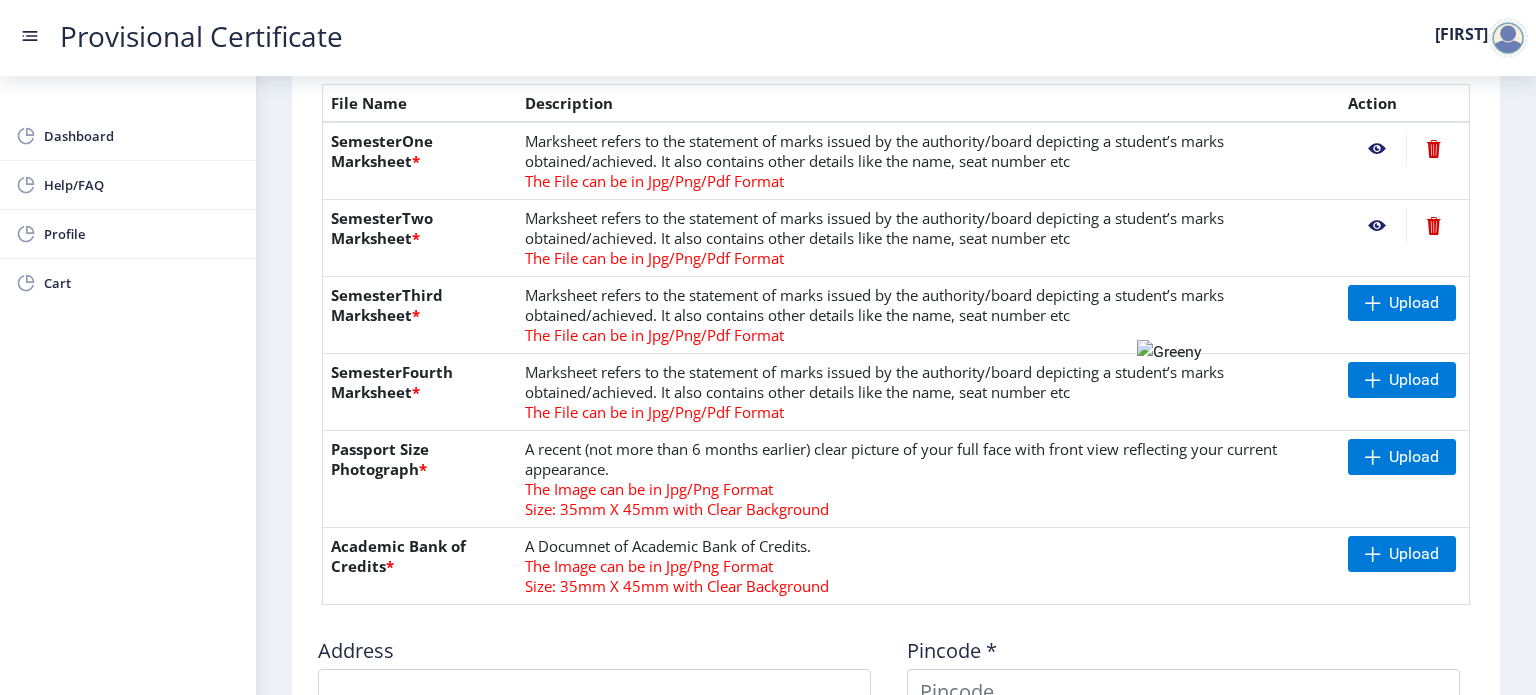 scroll, scrollTop: 488, scrollLeft: 0, axis: vertical 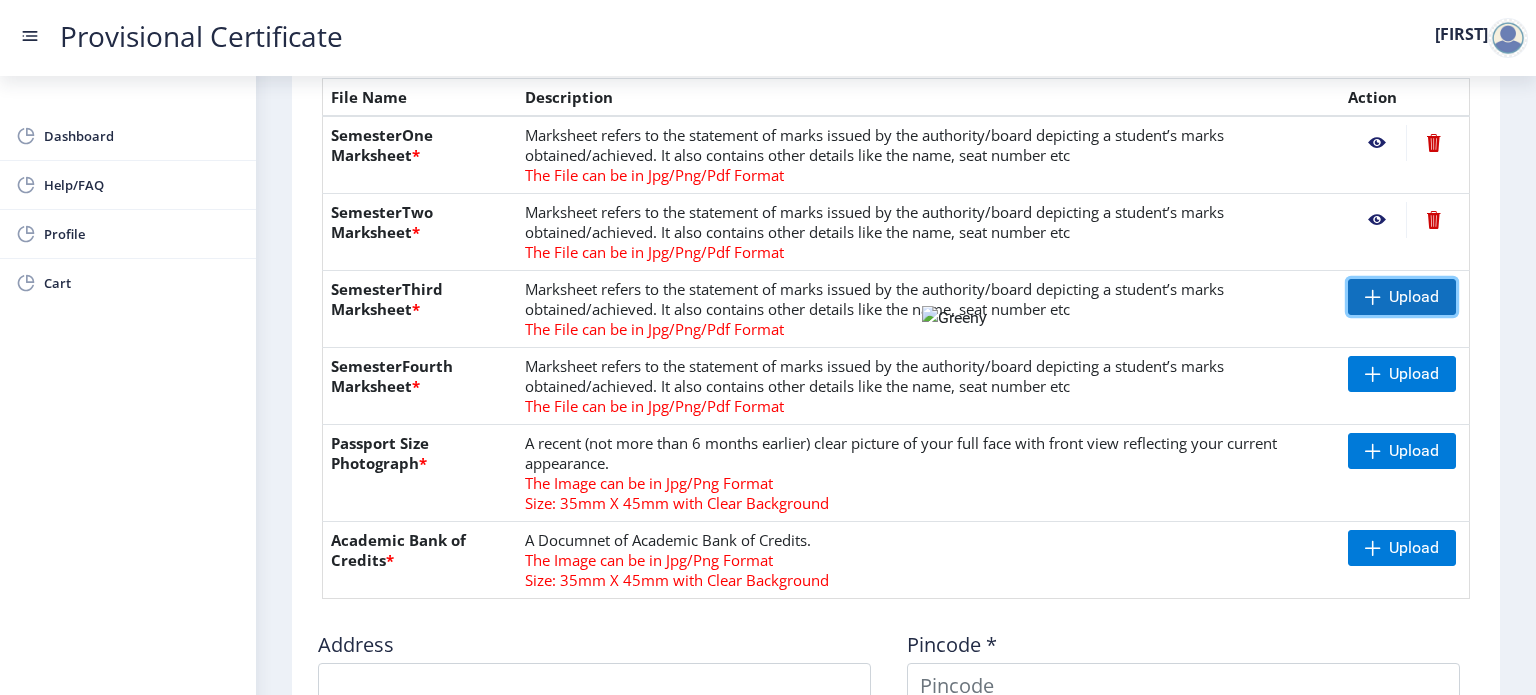 click on "Upload" 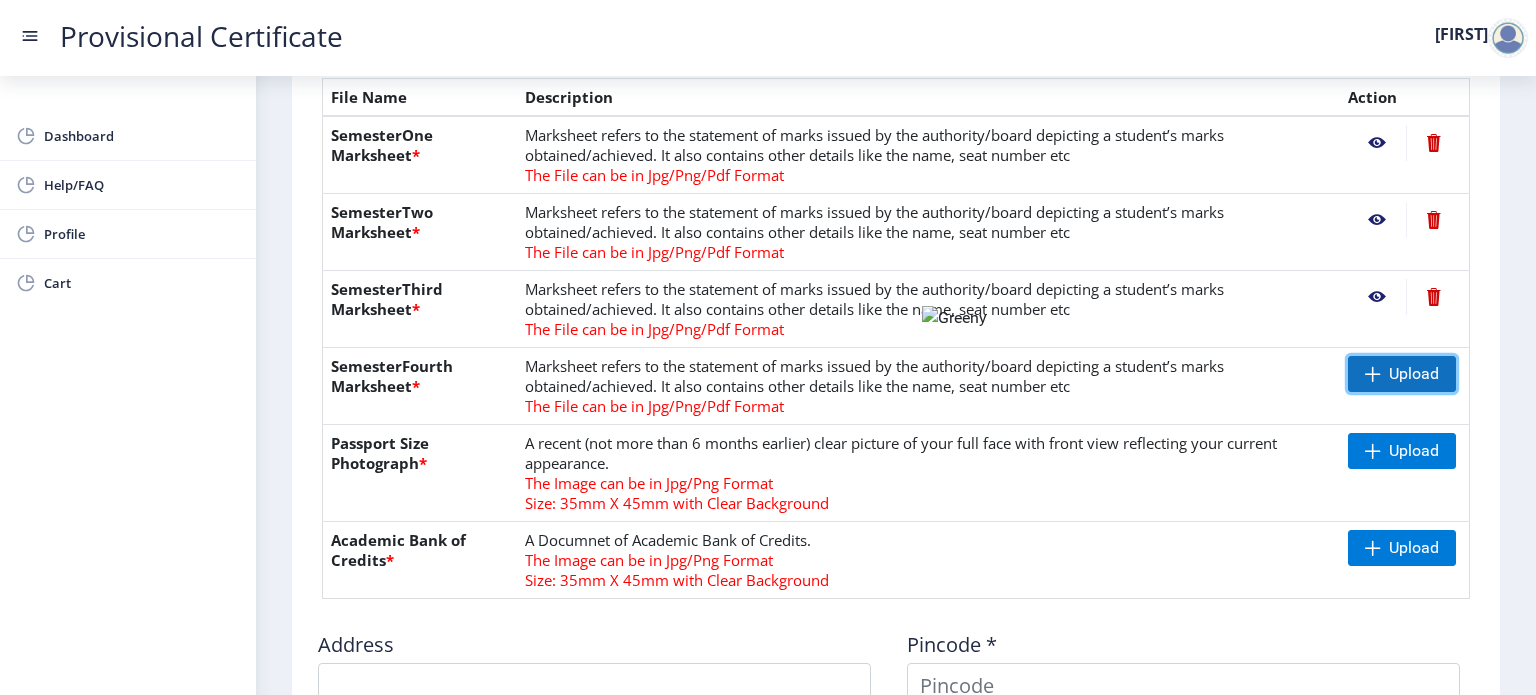 click on "Upload" 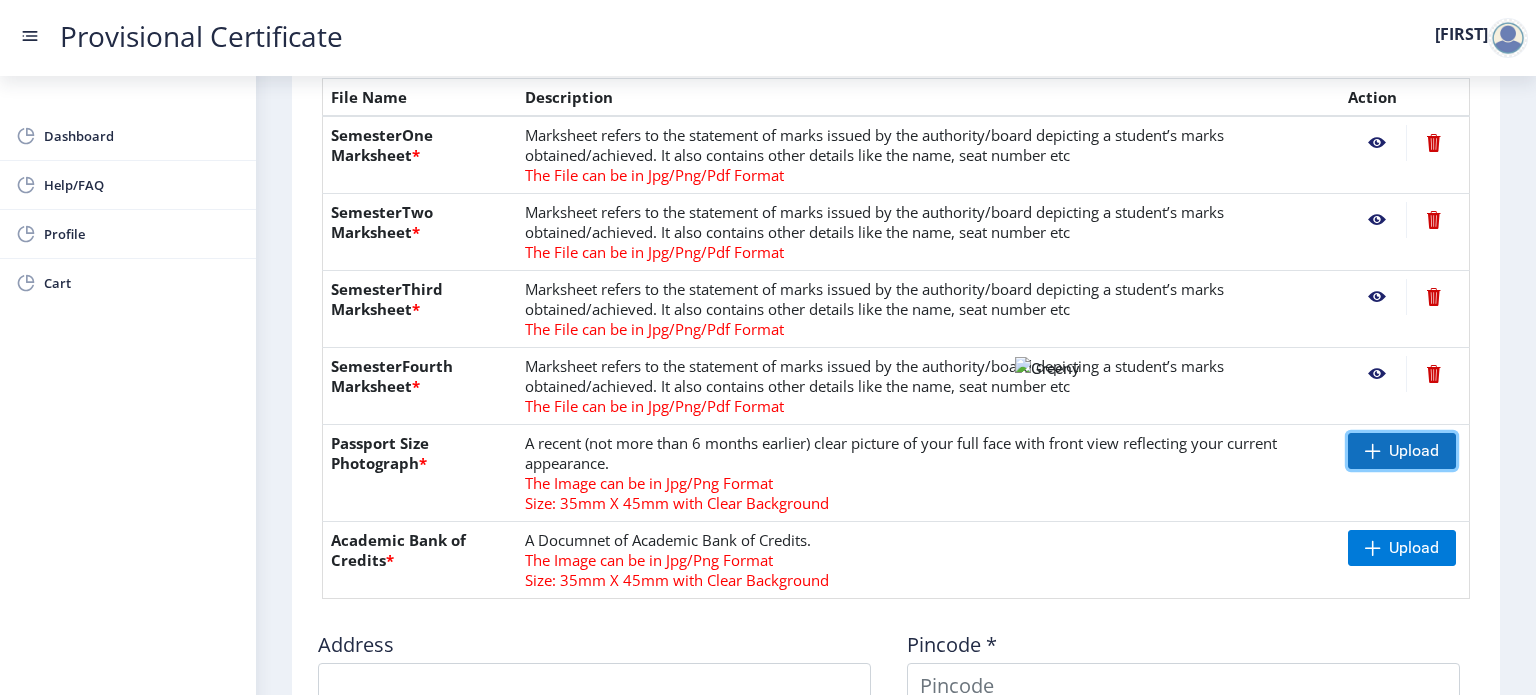 click 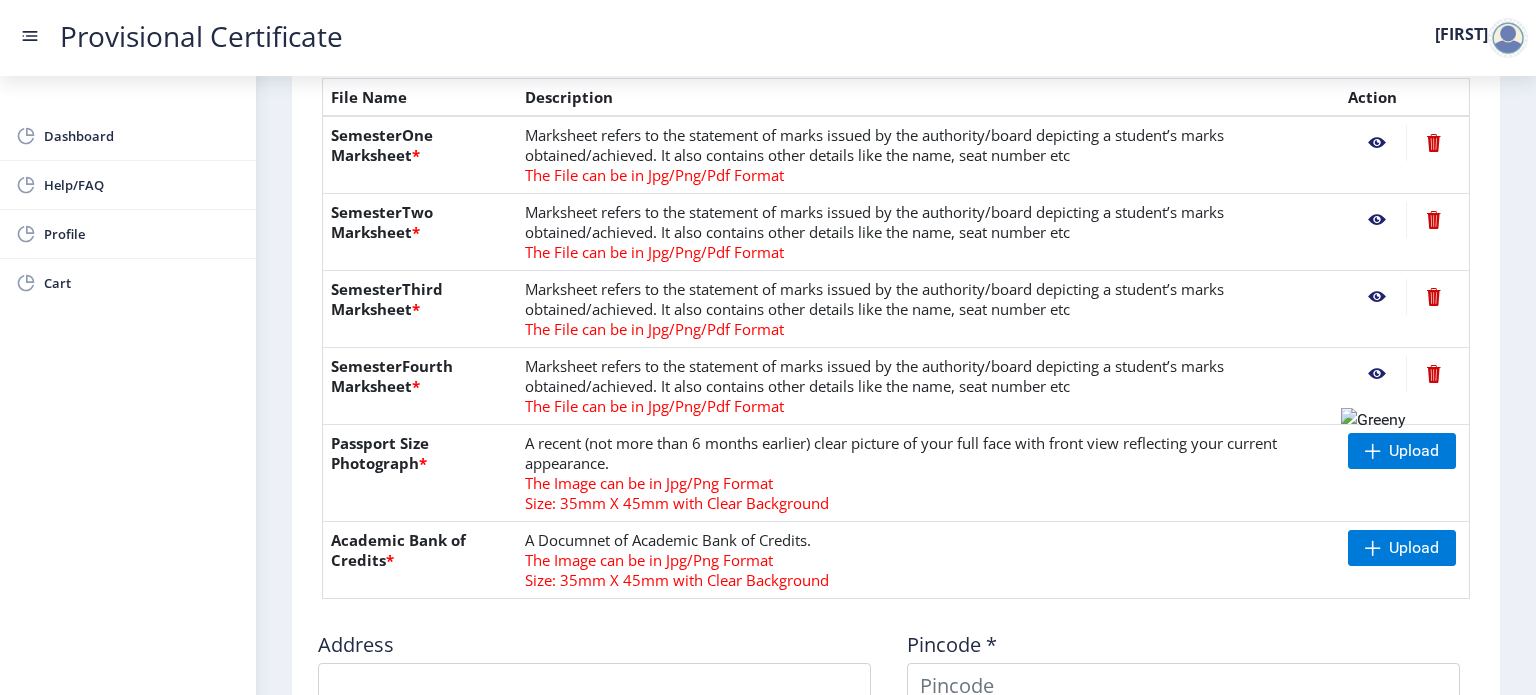 click 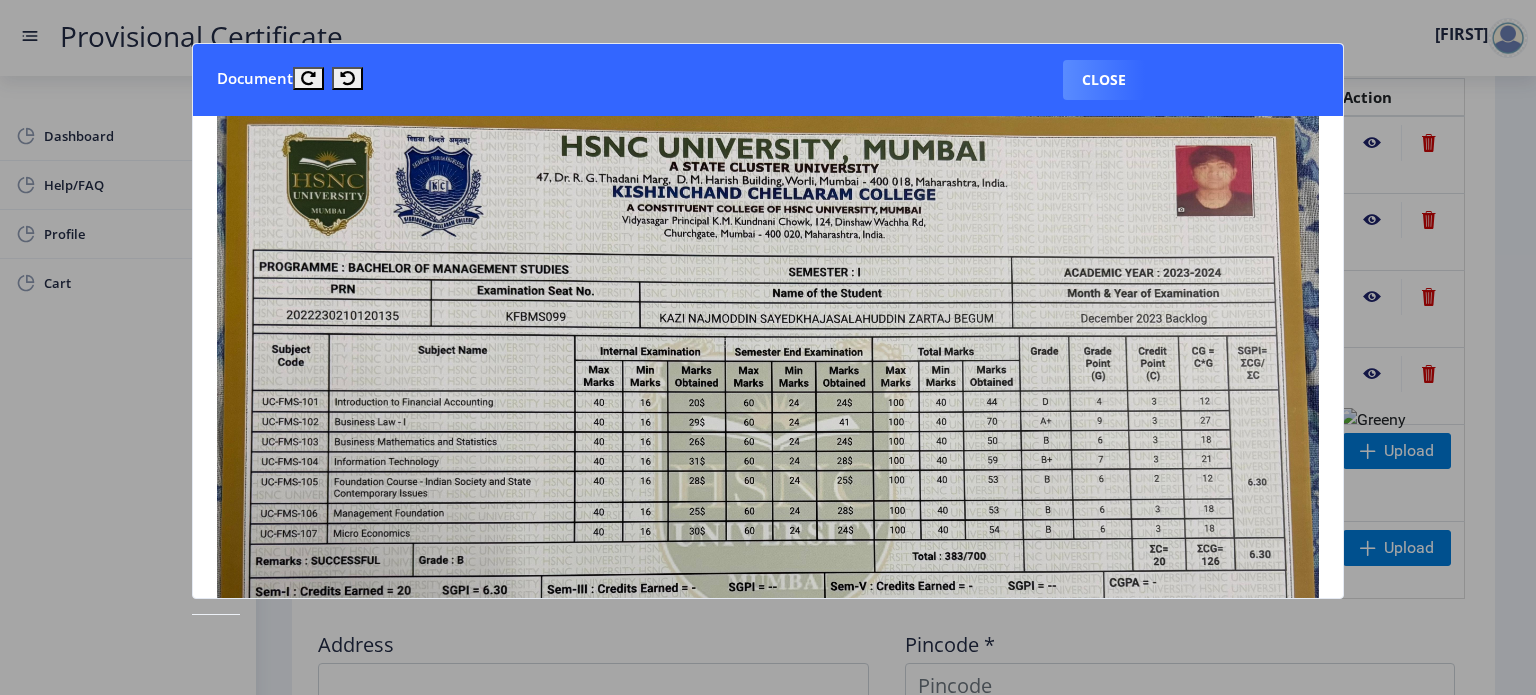 scroll, scrollTop: 0, scrollLeft: 0, axis: both 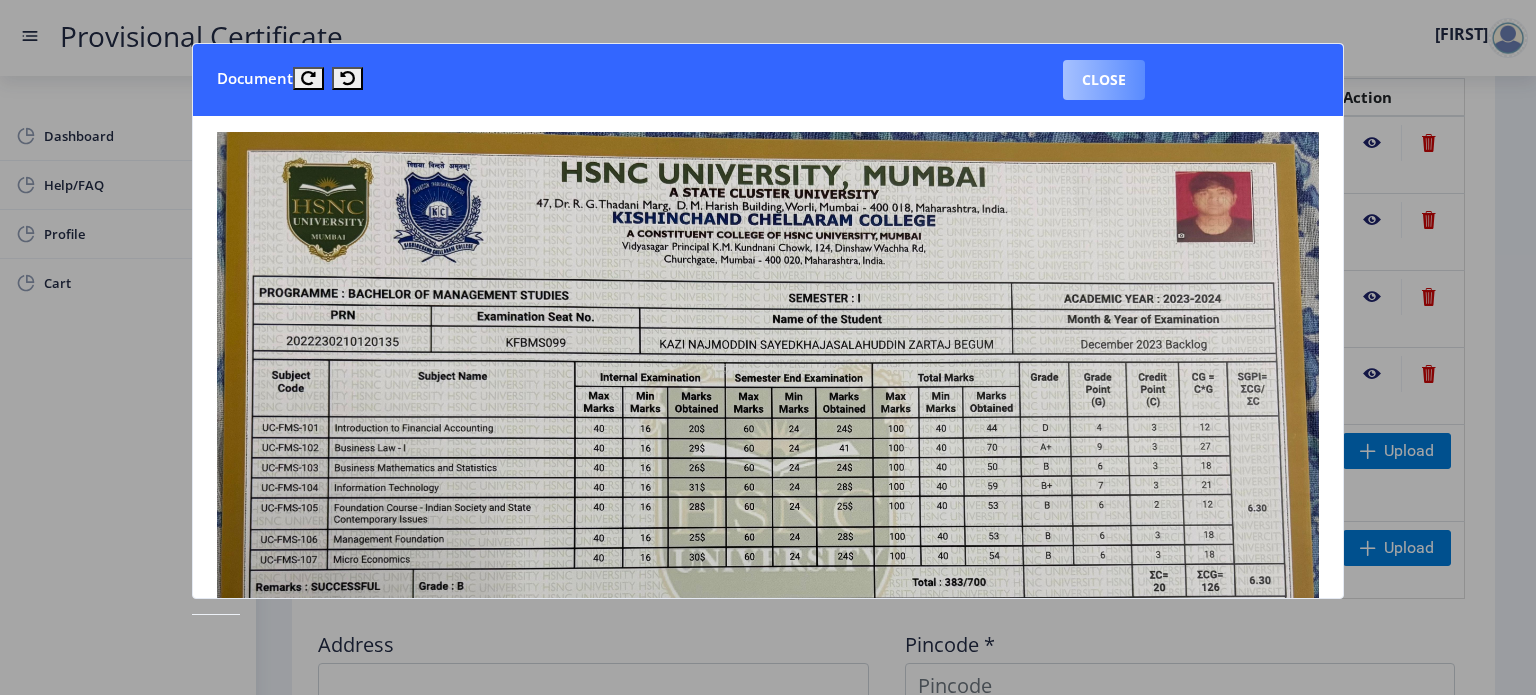 click on "Close" at bounding box center [1104, 80] 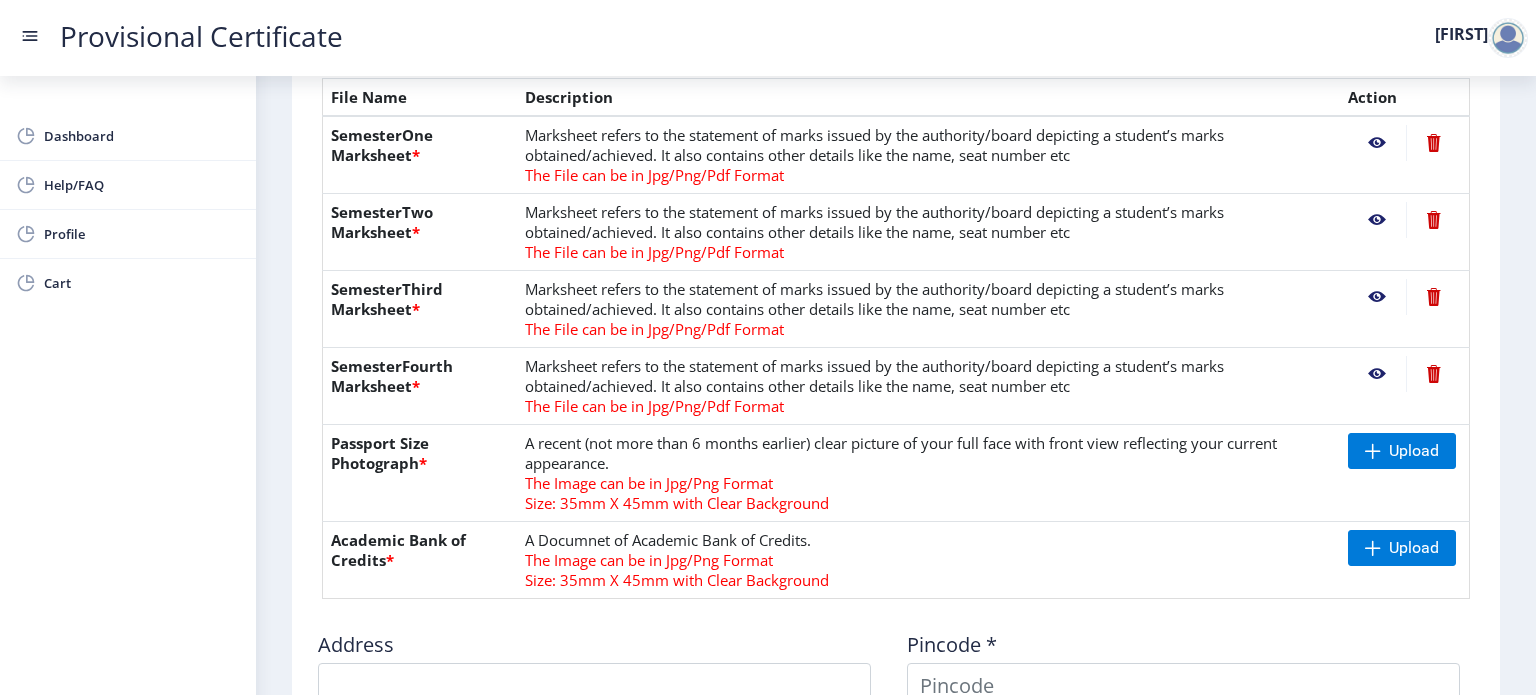 click 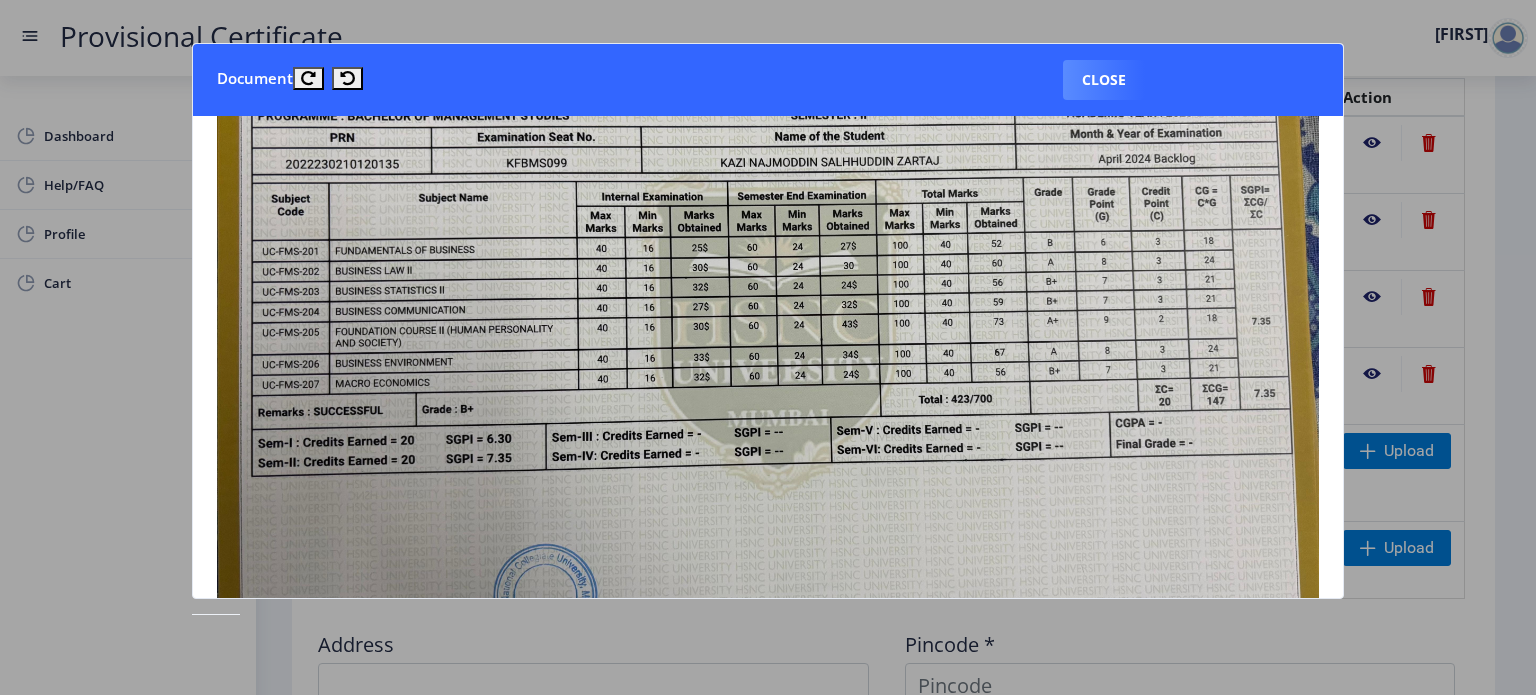 scroll, scrollTop: 0, scrollLeft: 0, axis: both 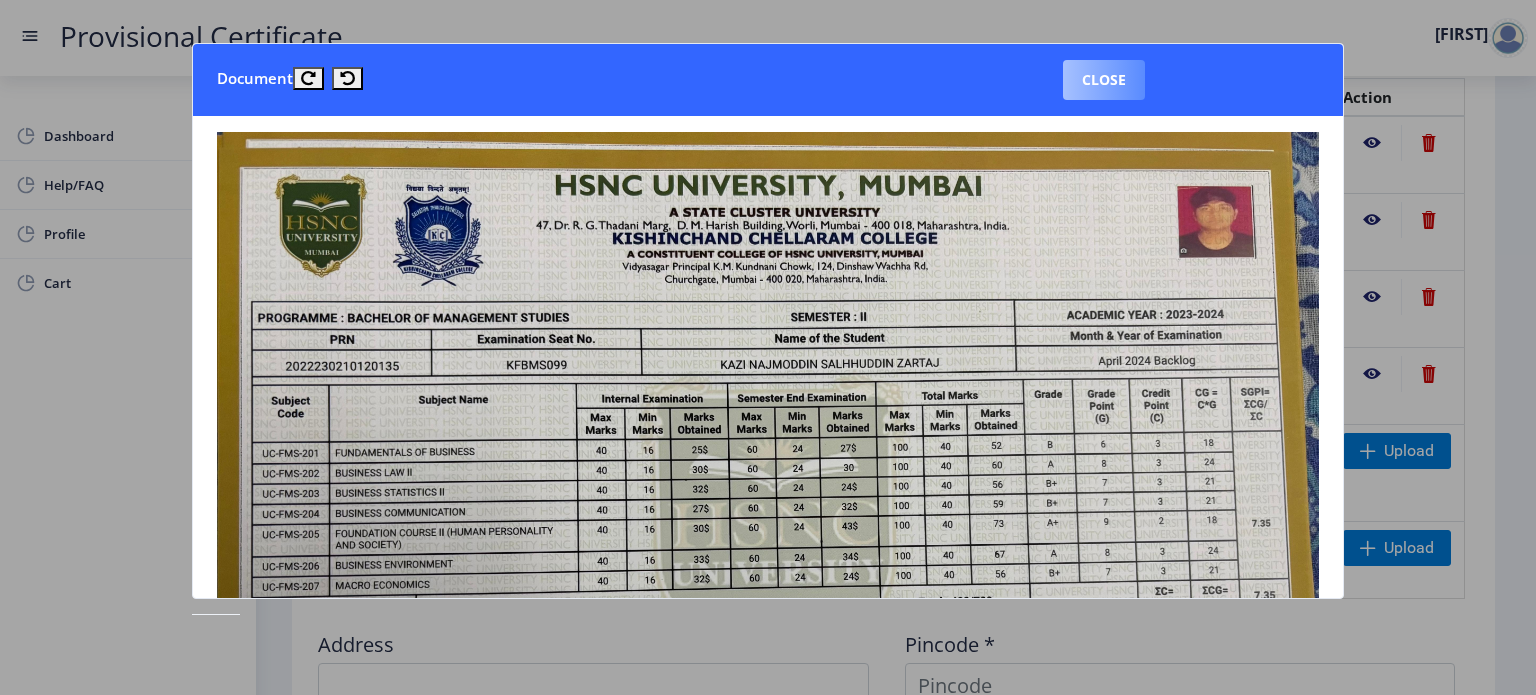 click on "Close" at bounding box center [1104, 80] 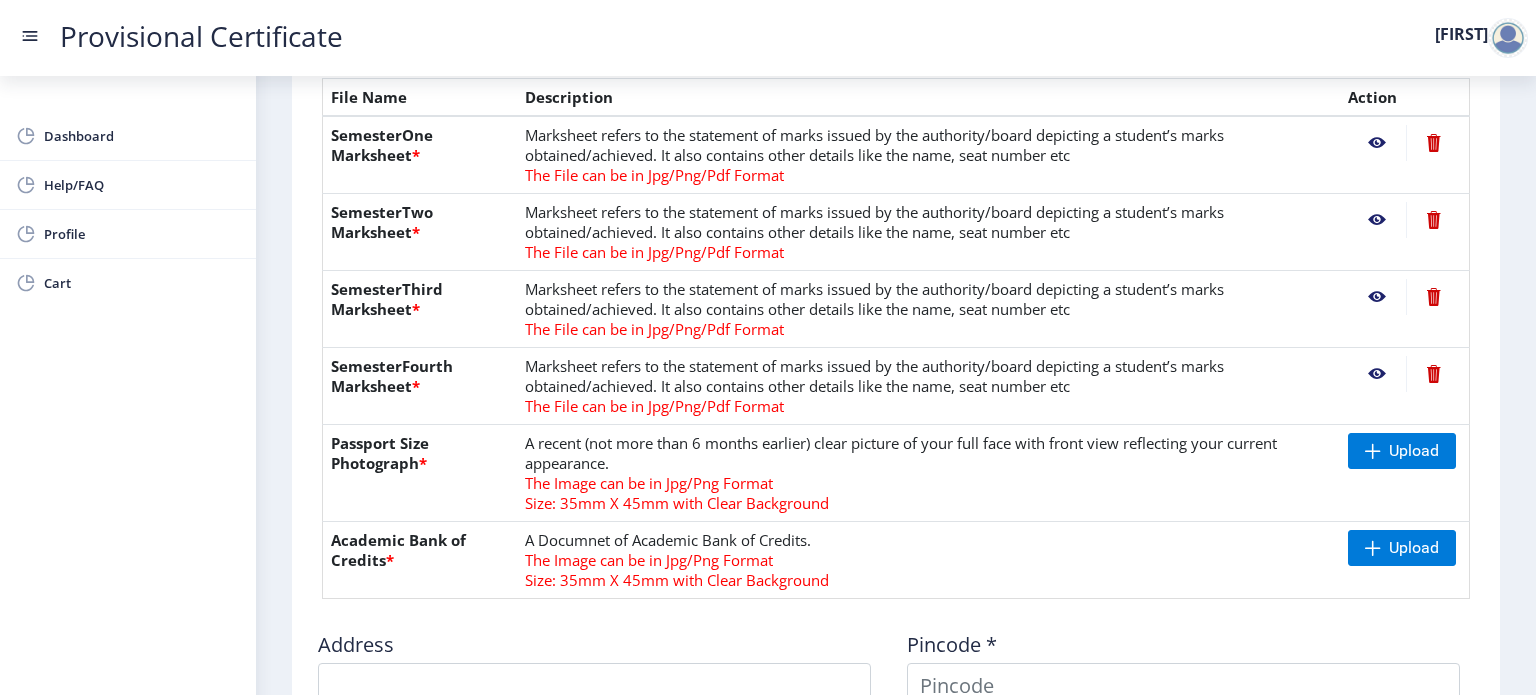 click 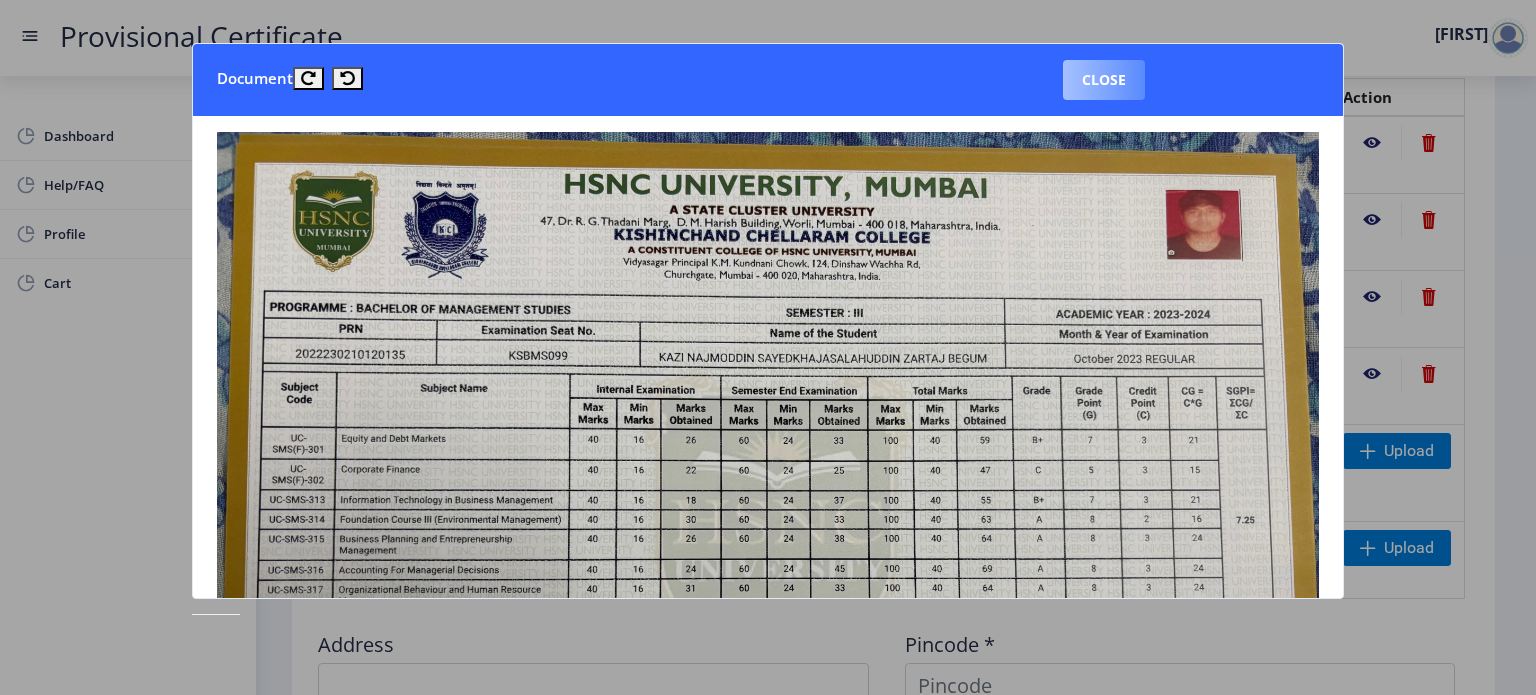 click on "Close" at bounding box center (1104, 80) 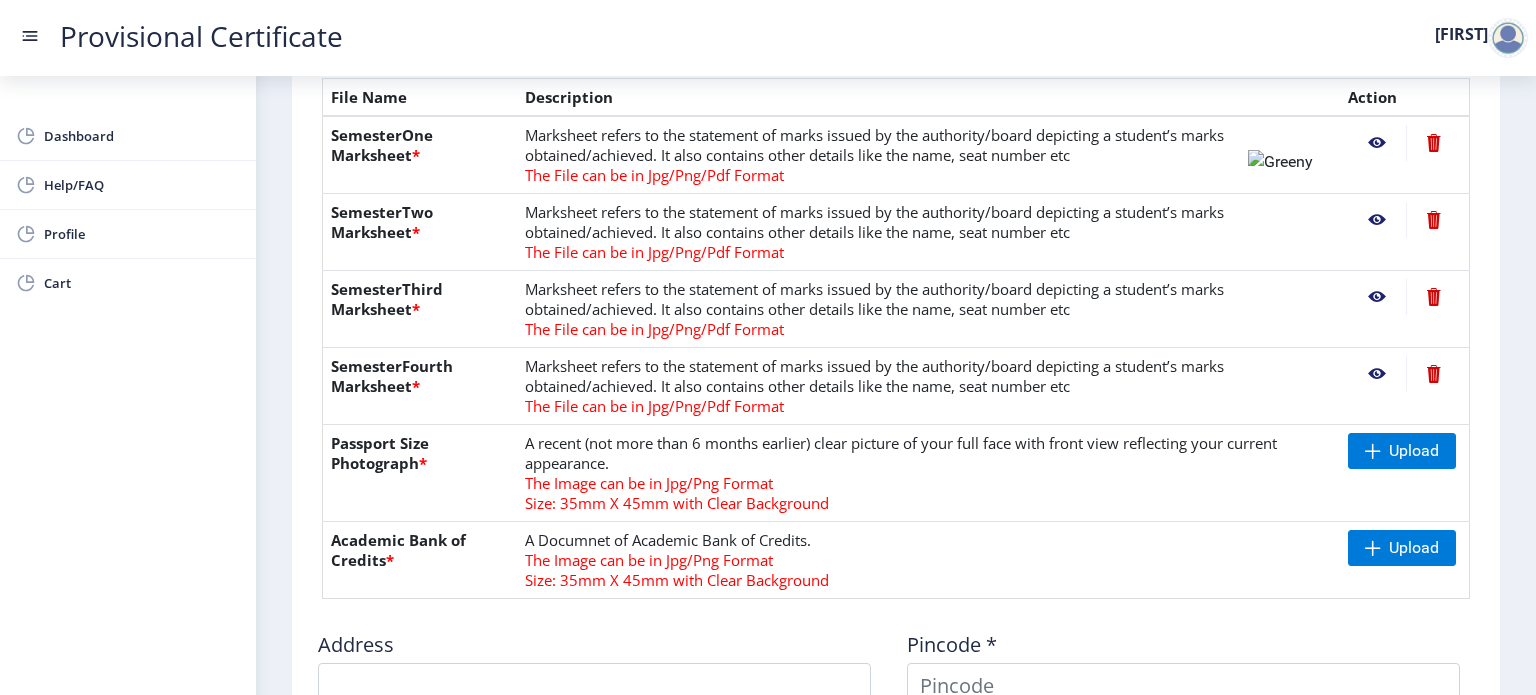 click 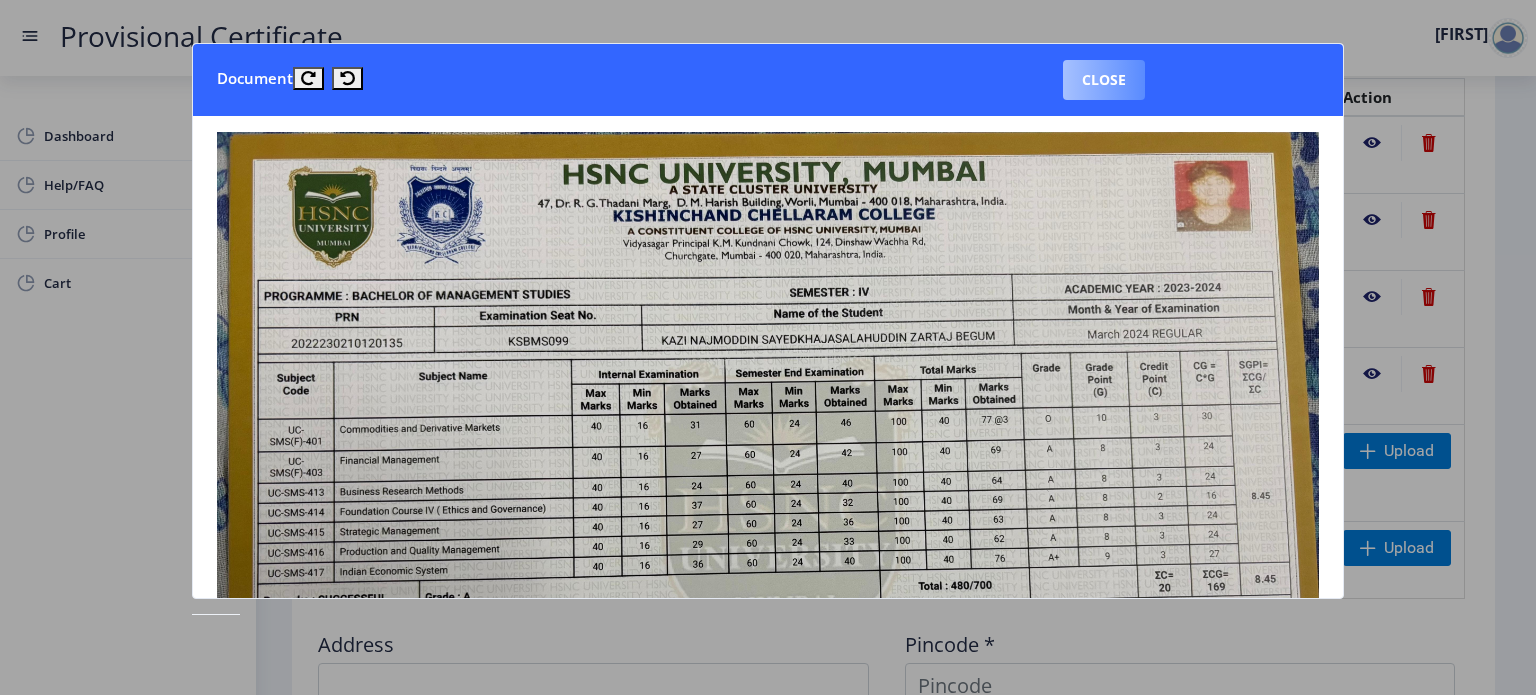click on "Close" at bounding box center [1104, 80] 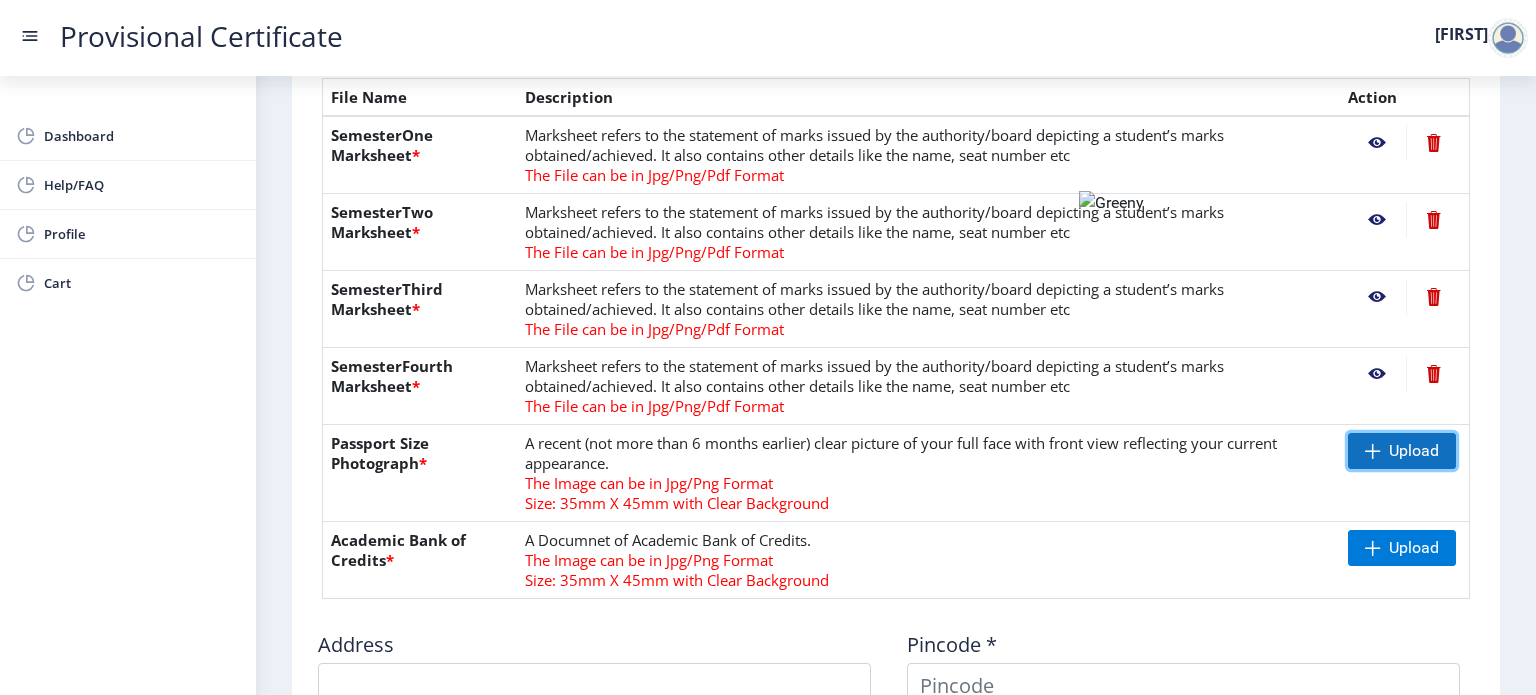 click on "Upload" 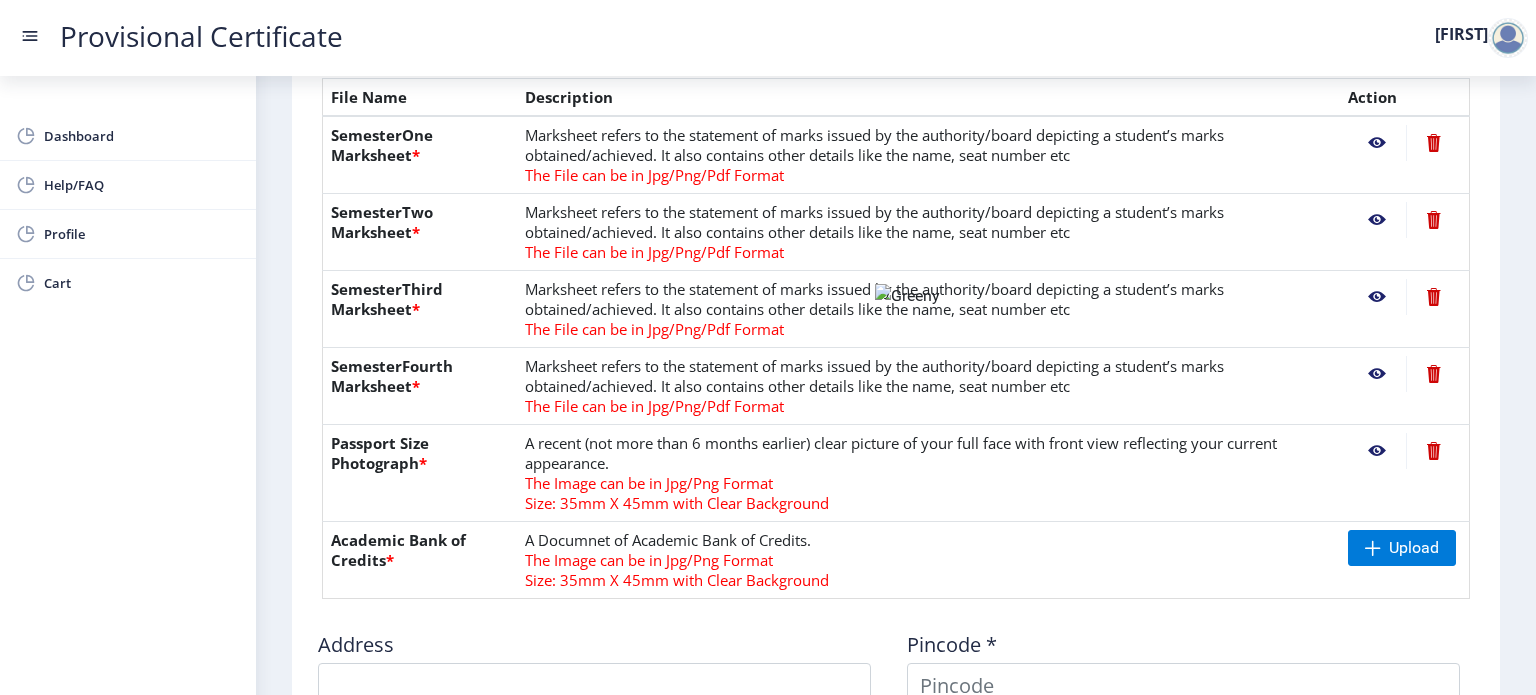 click 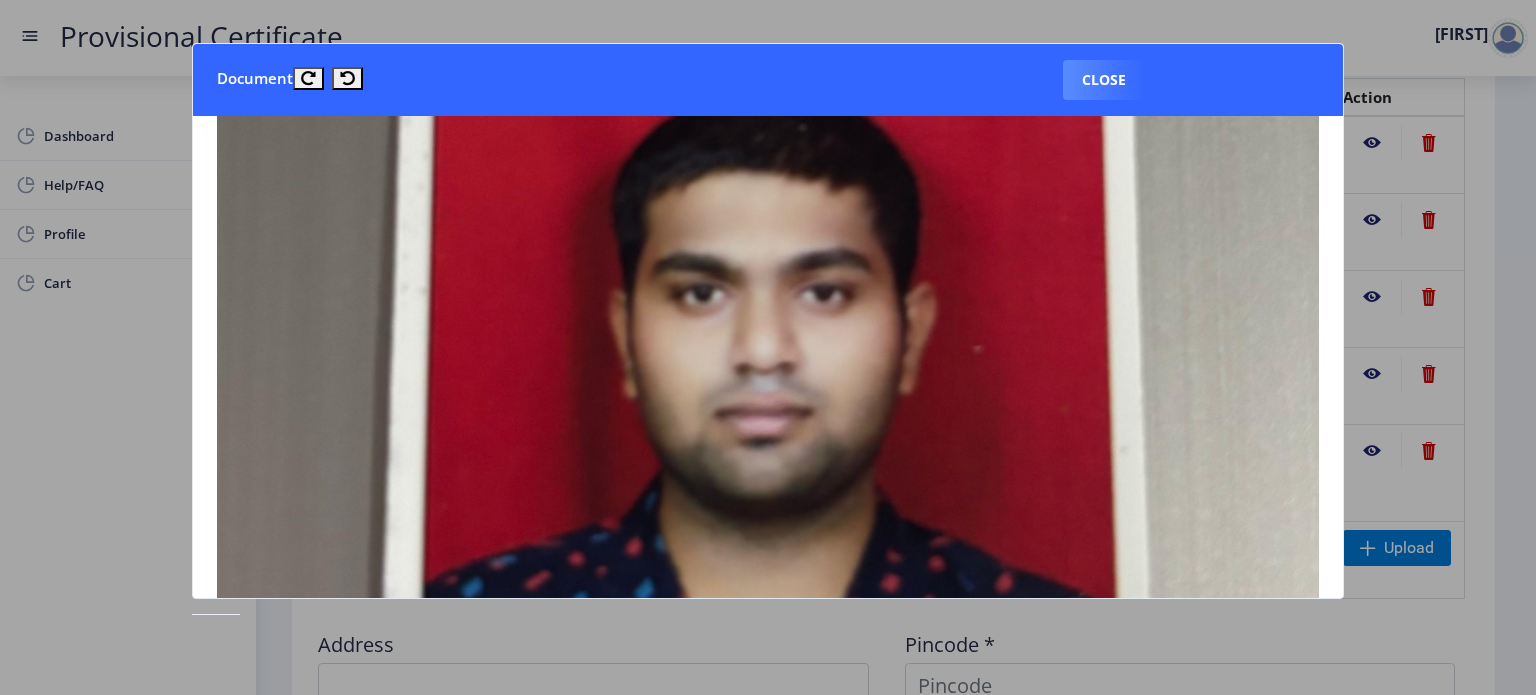 scroll, scrollTop: 355, scrollLeft: 0, axis: vertical 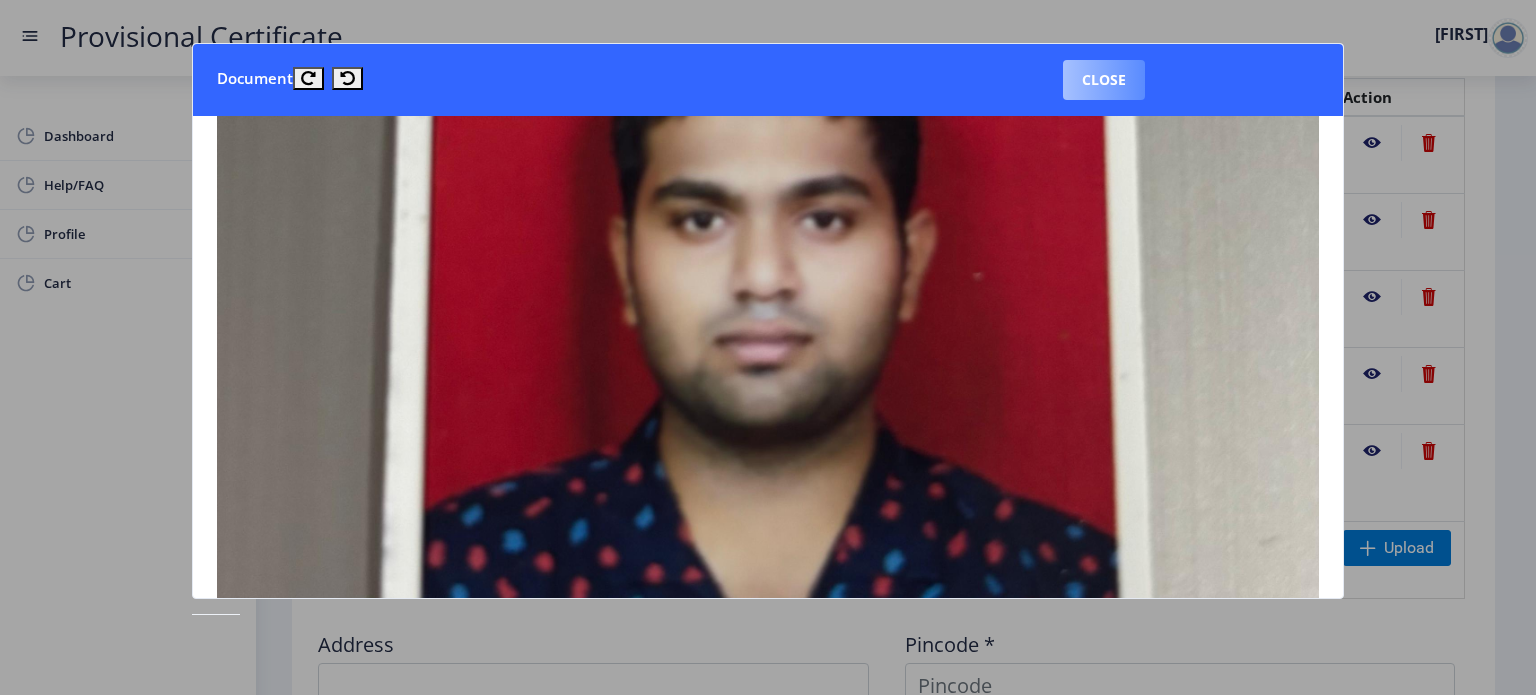 click on "Close" at bounding box center (1104, 80) 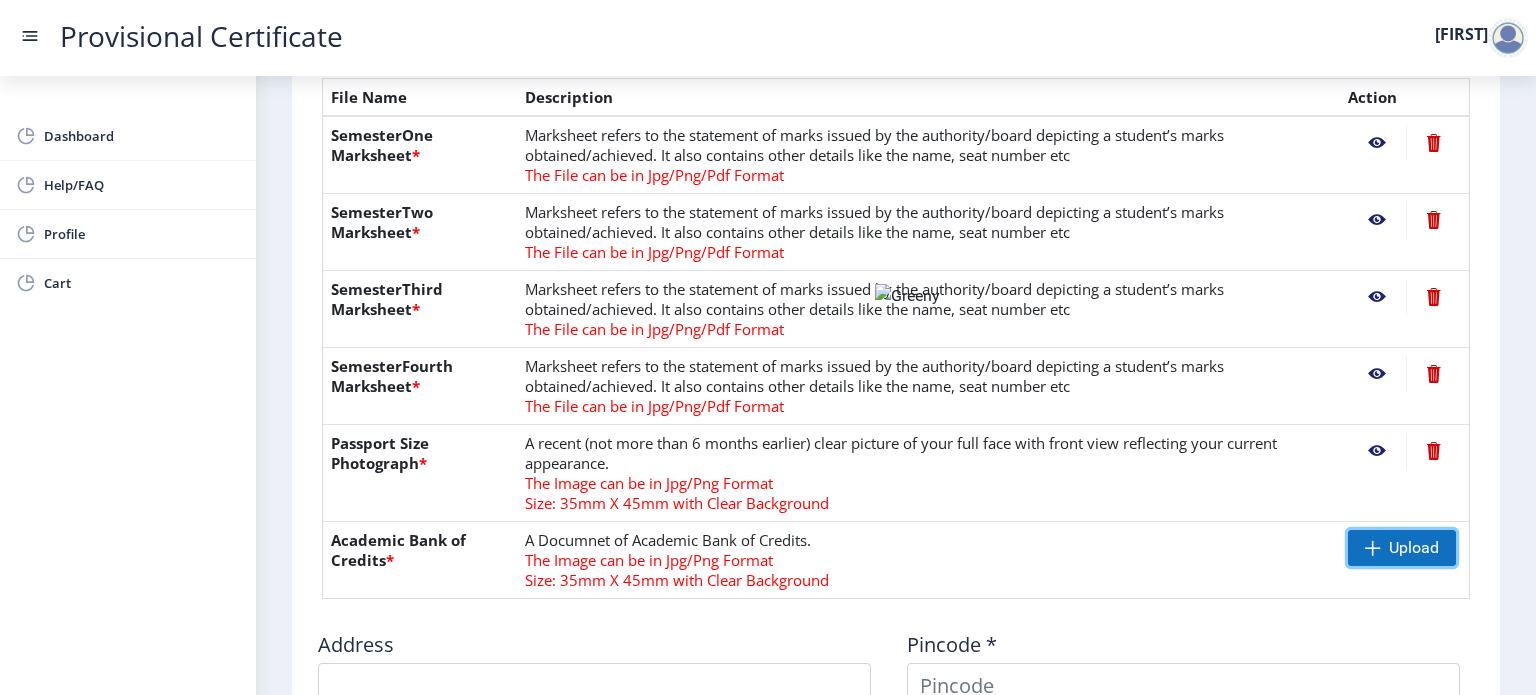 click on "Upload" 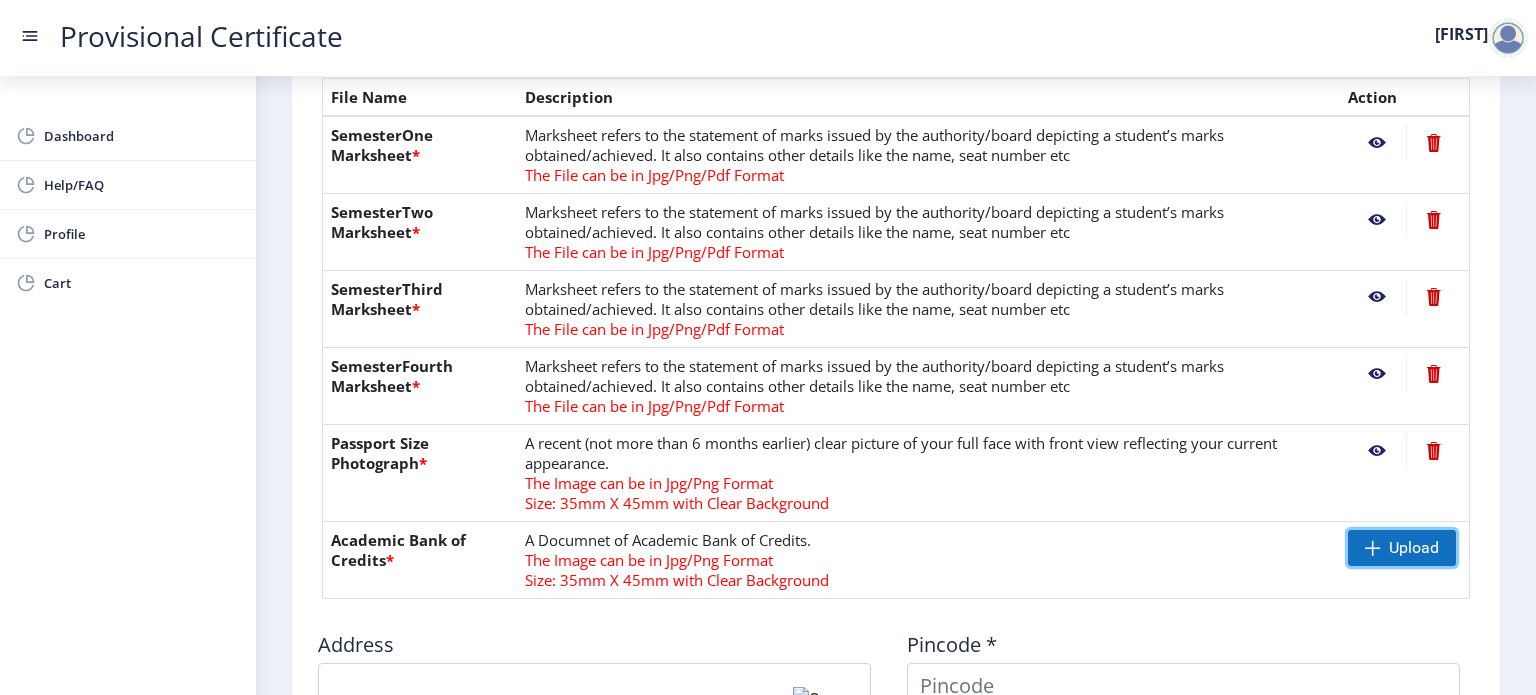 click on "Upload" 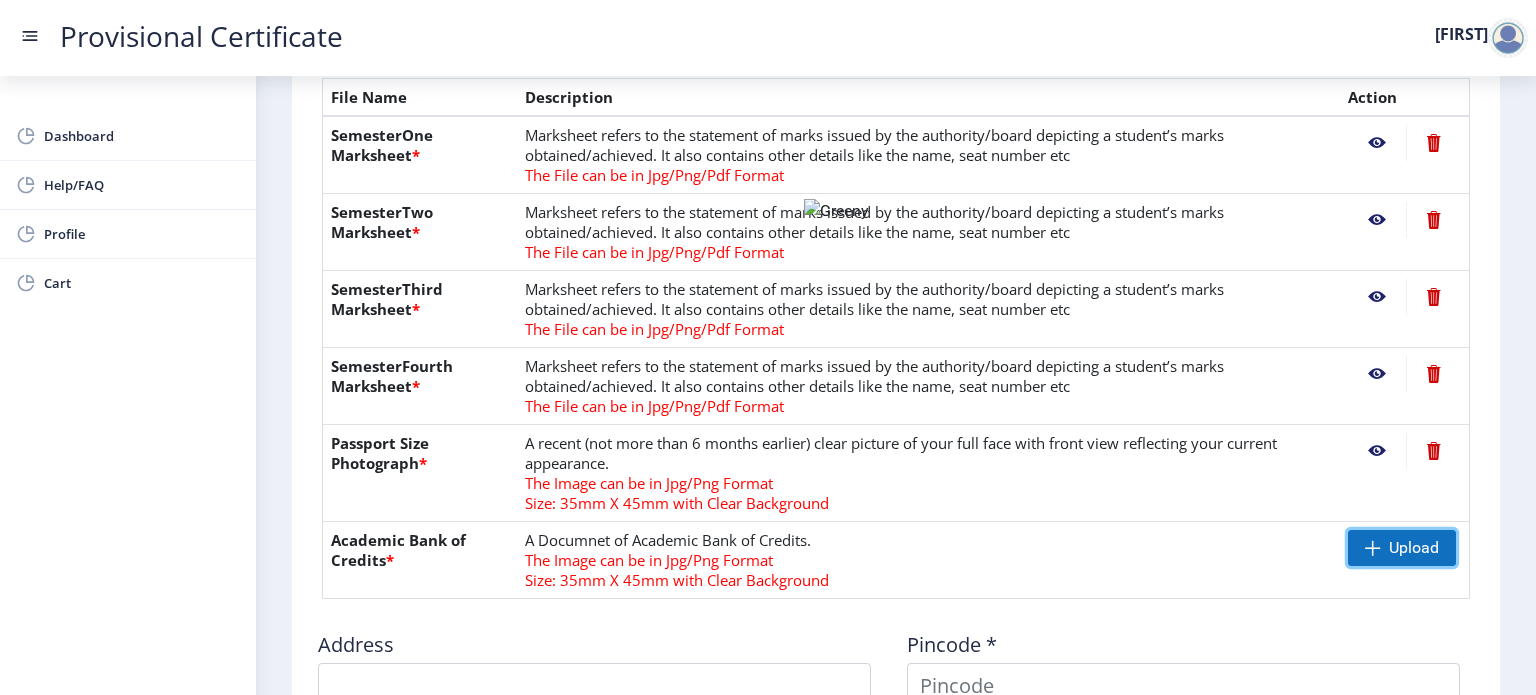 click on "Upload" 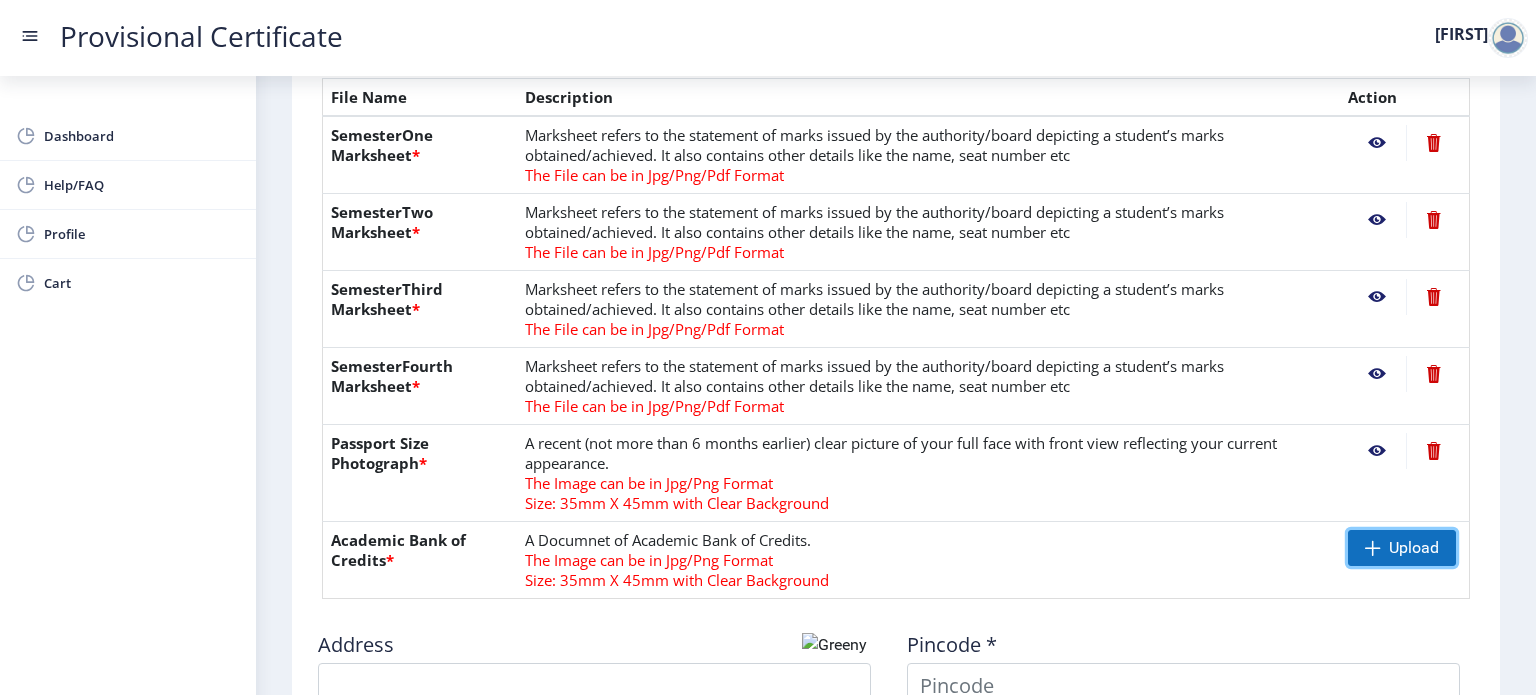 click on "Upload" 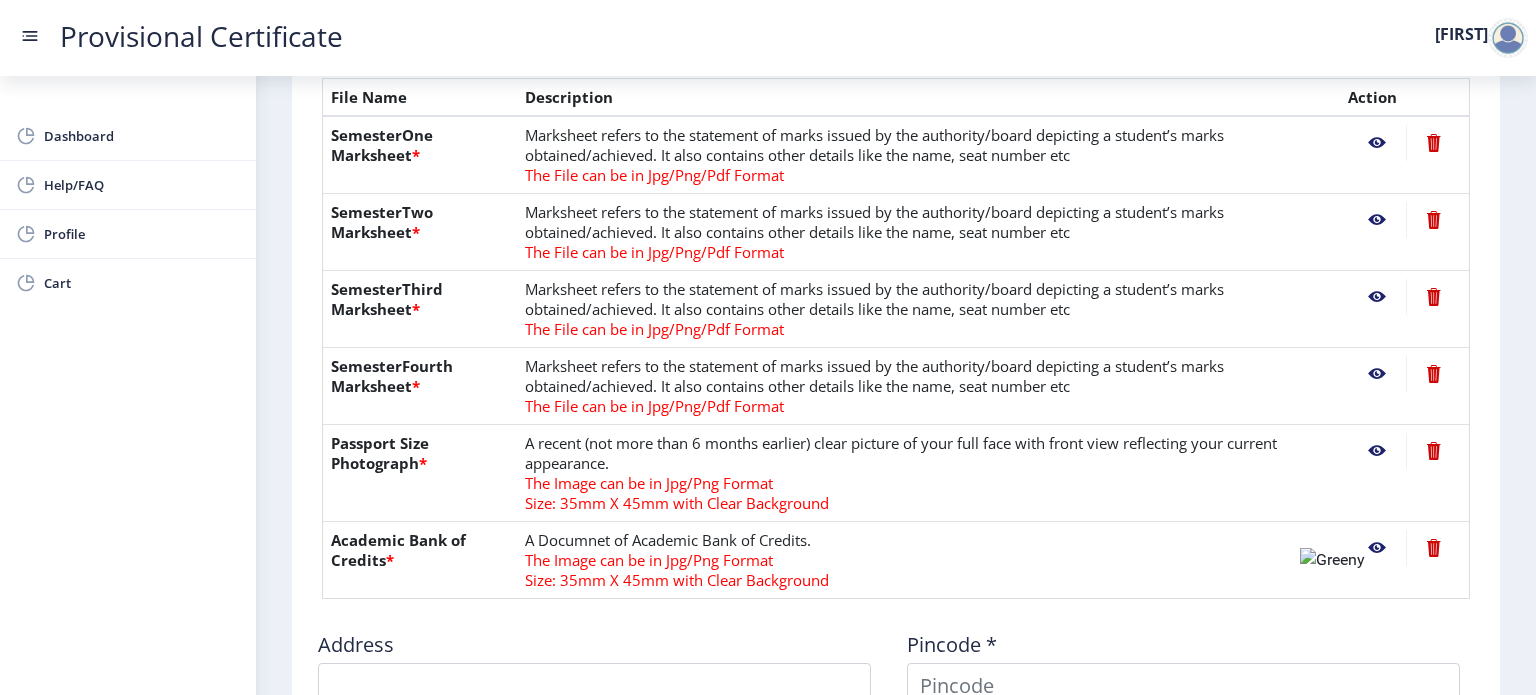 click on "Provisional Certificate [FIRST]  Dashboard Help/FAQ Profile Cart First step Second step 3 Third step Instruction 1. Upload the documents in jpg/jpeg/png or pdf format only . 2. Maximum file size should be 5 MB. 3. Marksheet has to be uploaded in the original copy . In case of Photocopy / Xerox copies being uploaded, Attestation is mandatory. 4. Kindly upload your Final Year/Semester Pass Marksheet. 5. Kindly upload your clear photo, it should not be older than 6 months.  6.Kindly input a valid address, as the certificate will be couriered on the mentioned address only.  7. Do not forget to save details before proceeding ahead . Need Help? Email Us on   [EMAIL] Document  File Name Description Action SemesterOne Marksheet  * Marksheet refers to the statement of marks issued by the authority/board depicting a student’s marks obtained/achieved. It also contains other details like the name, seat number etc The File can be in Jpg/Png/Pdf Format  SemesterTwo Marksheet  * * * * *" at bounding box center [768, 347] 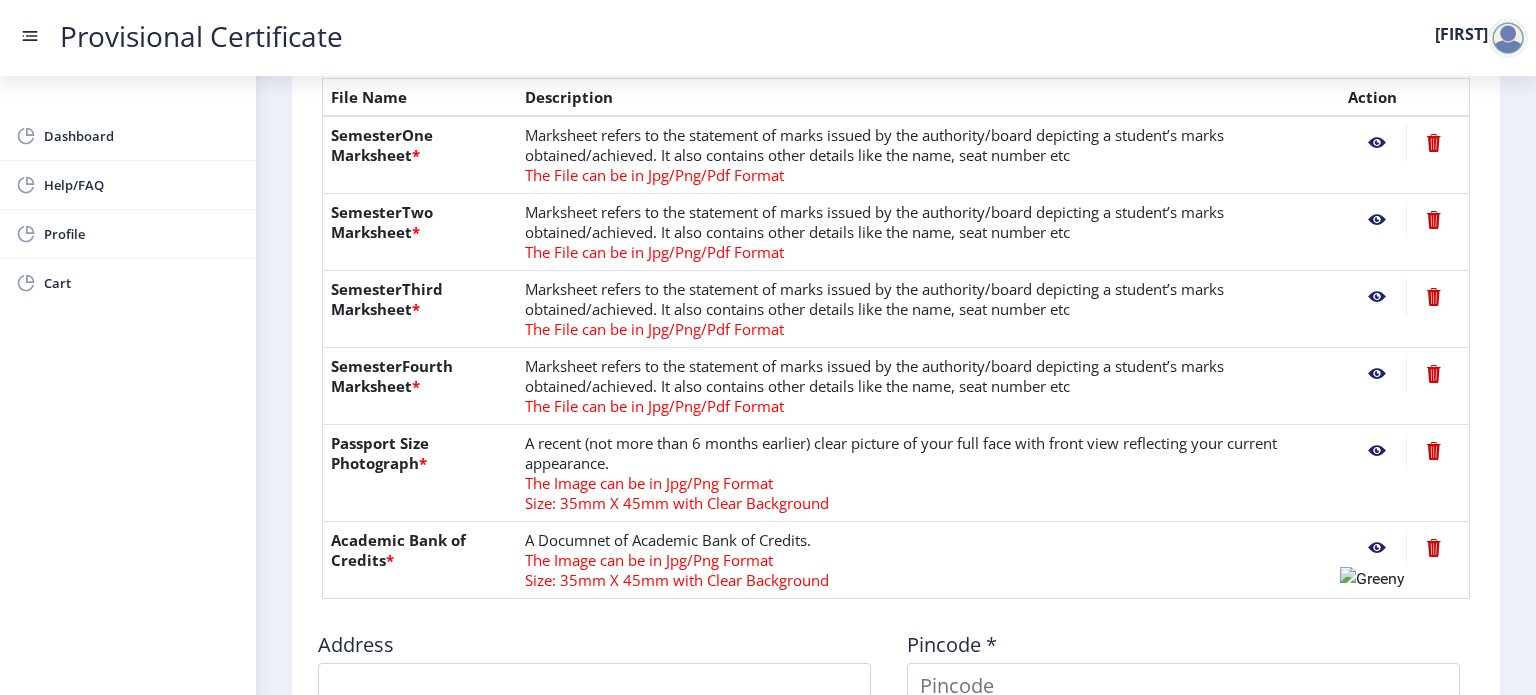 click 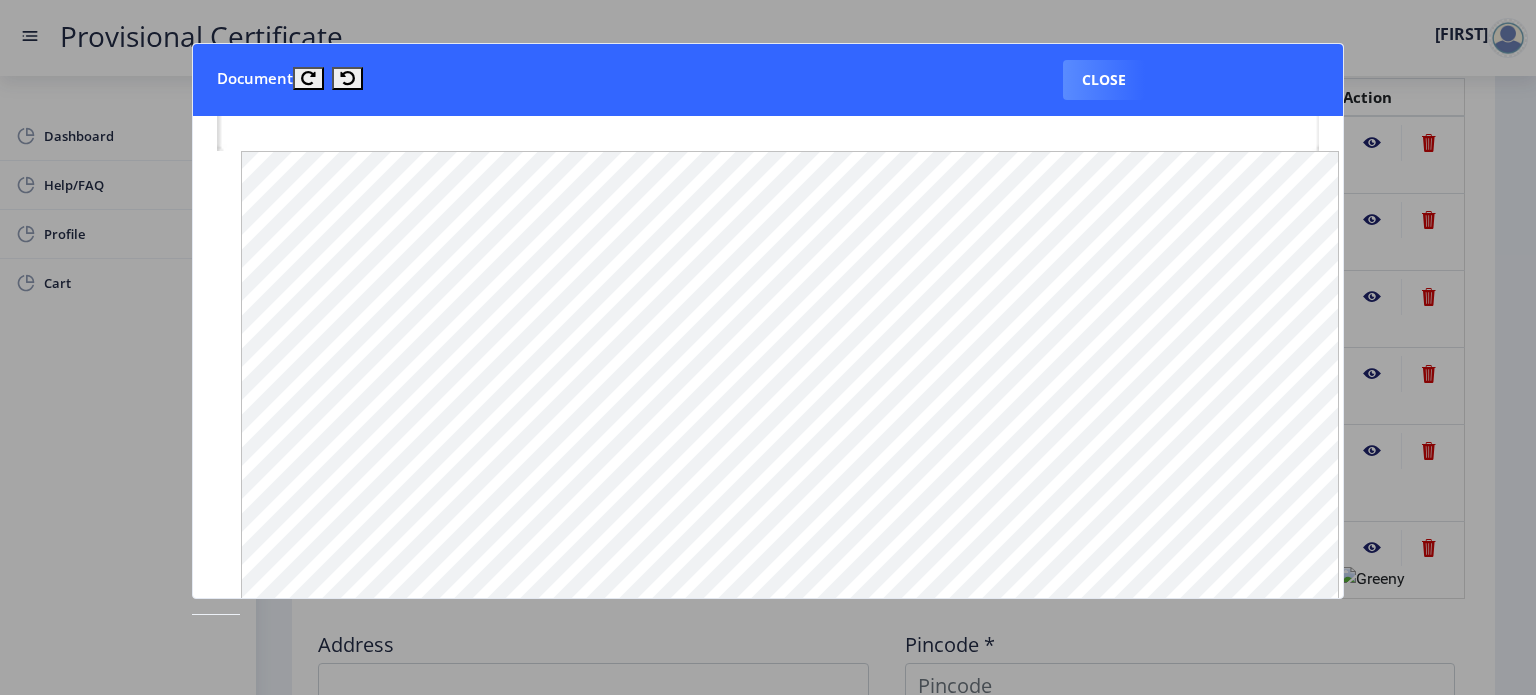 scroll, scrollTop: 771, scrollLeft: 0, axis: vertical 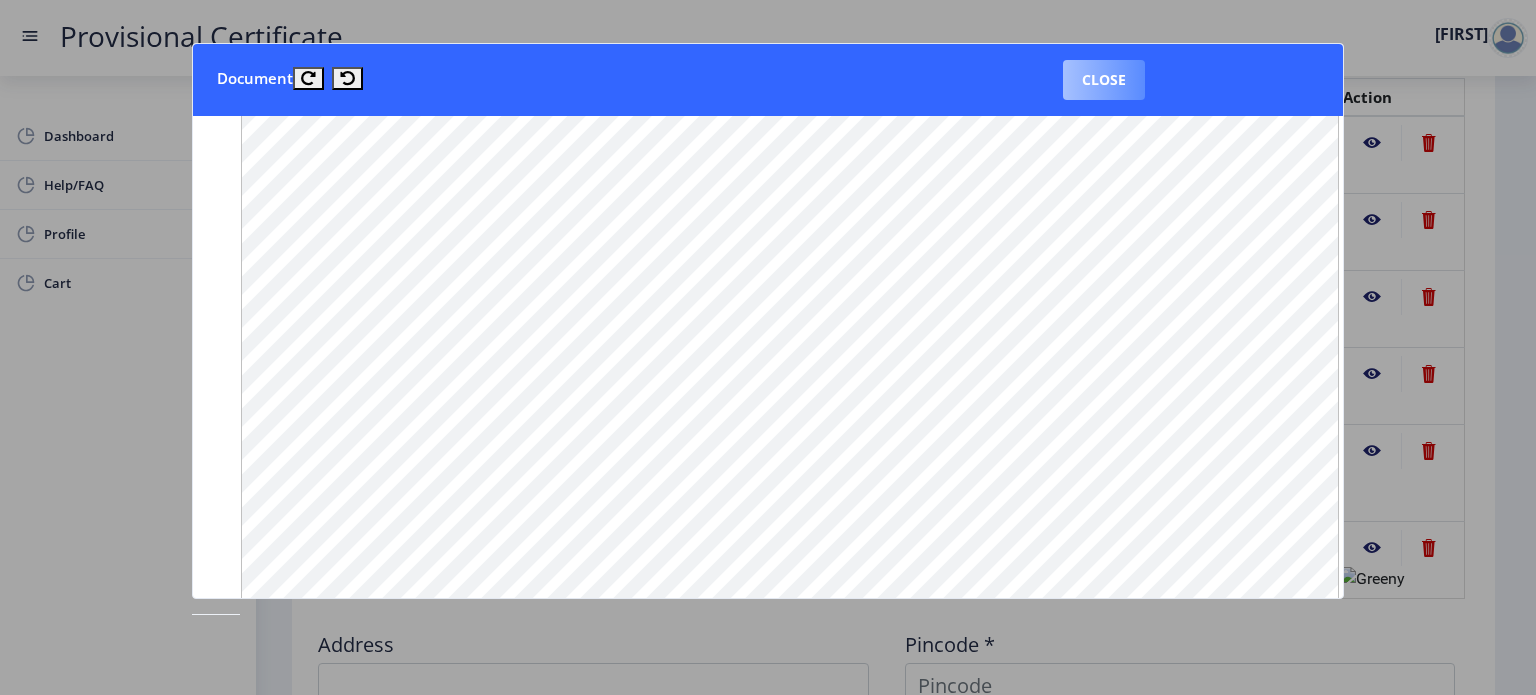 click on "Close" at bounding box center [1104, 80] 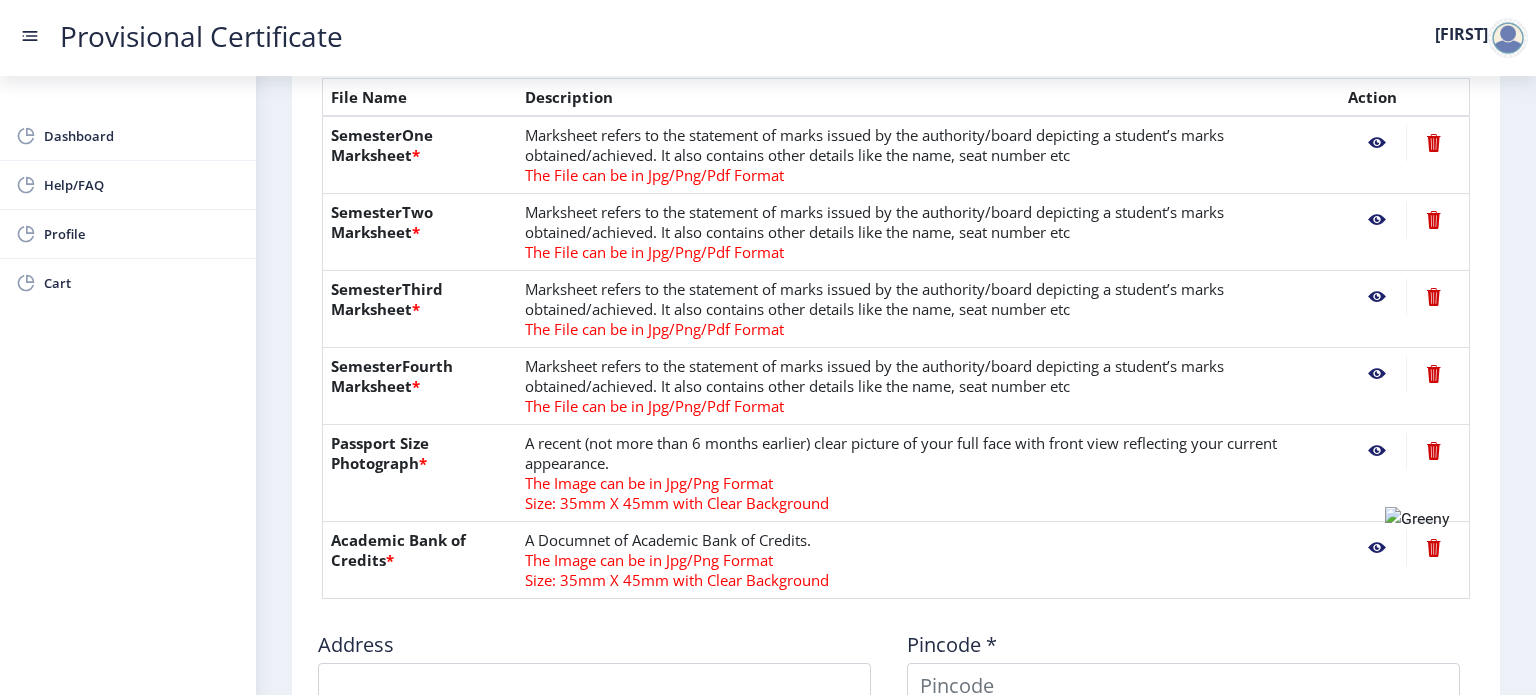 click 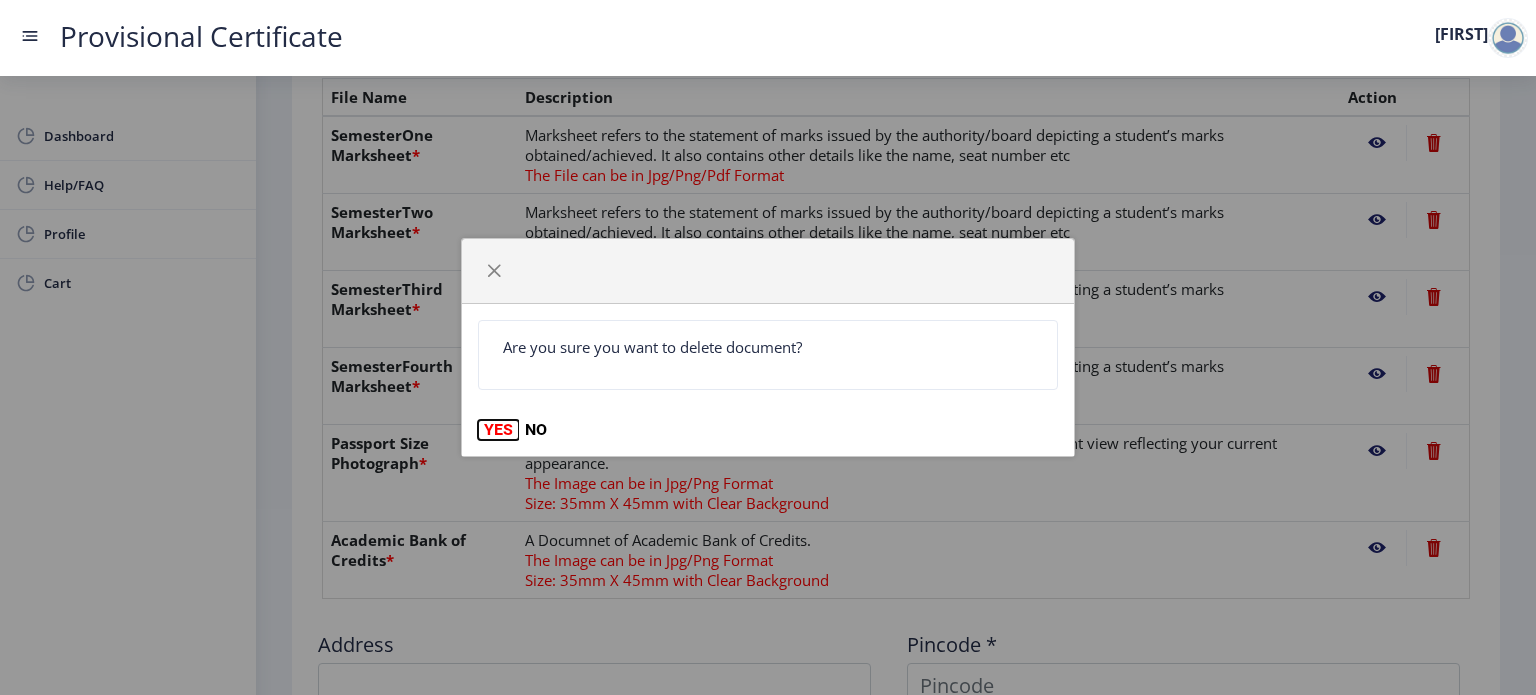 click on "YES" 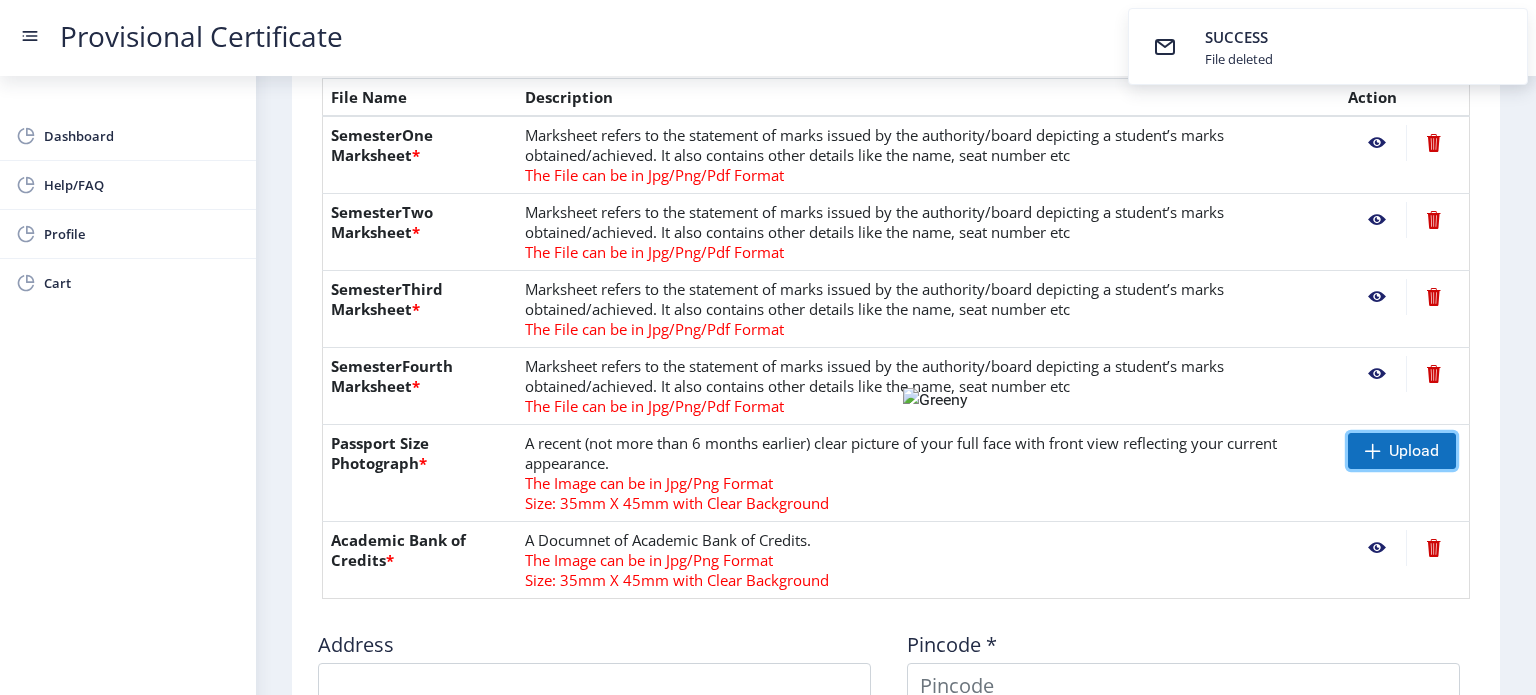 click on "Upload" 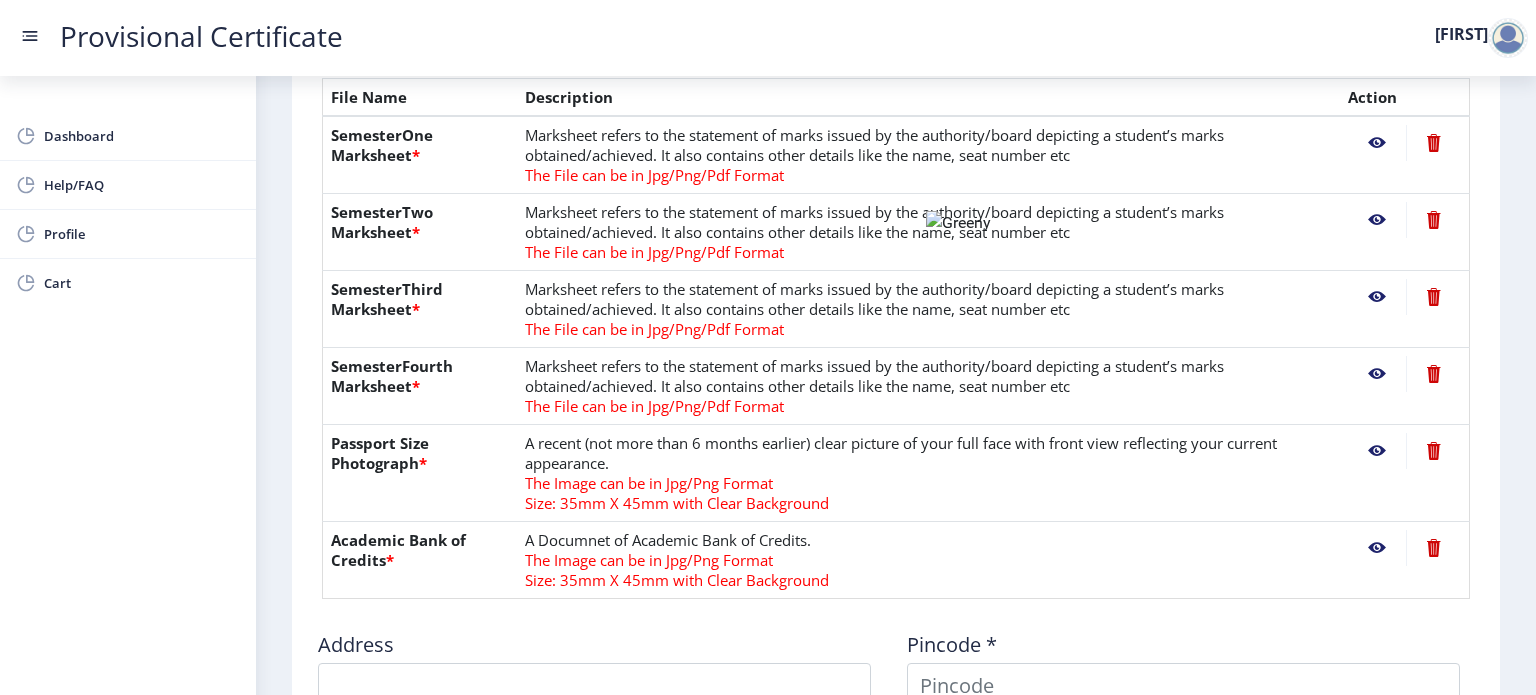 click 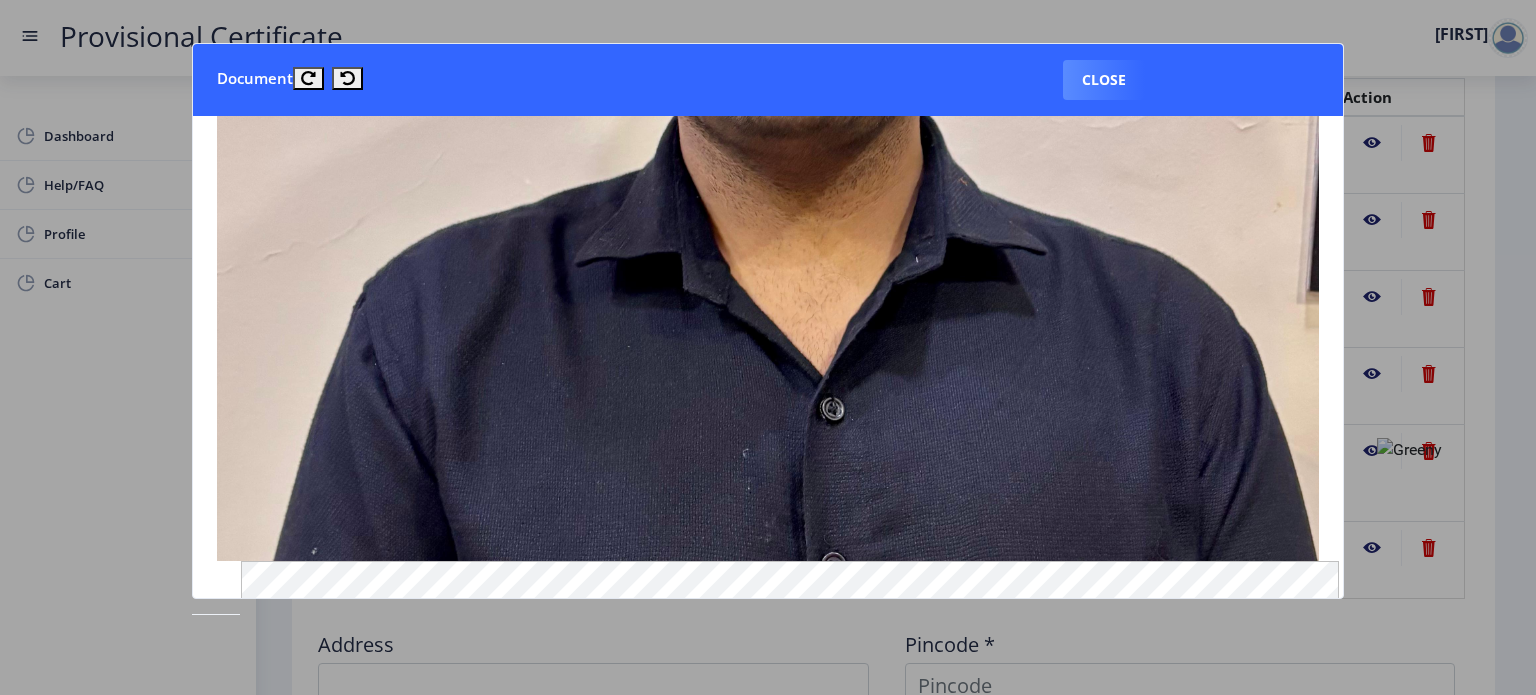 scroll, scrollTop: 672, scrollLeft: 0, axis: vertical 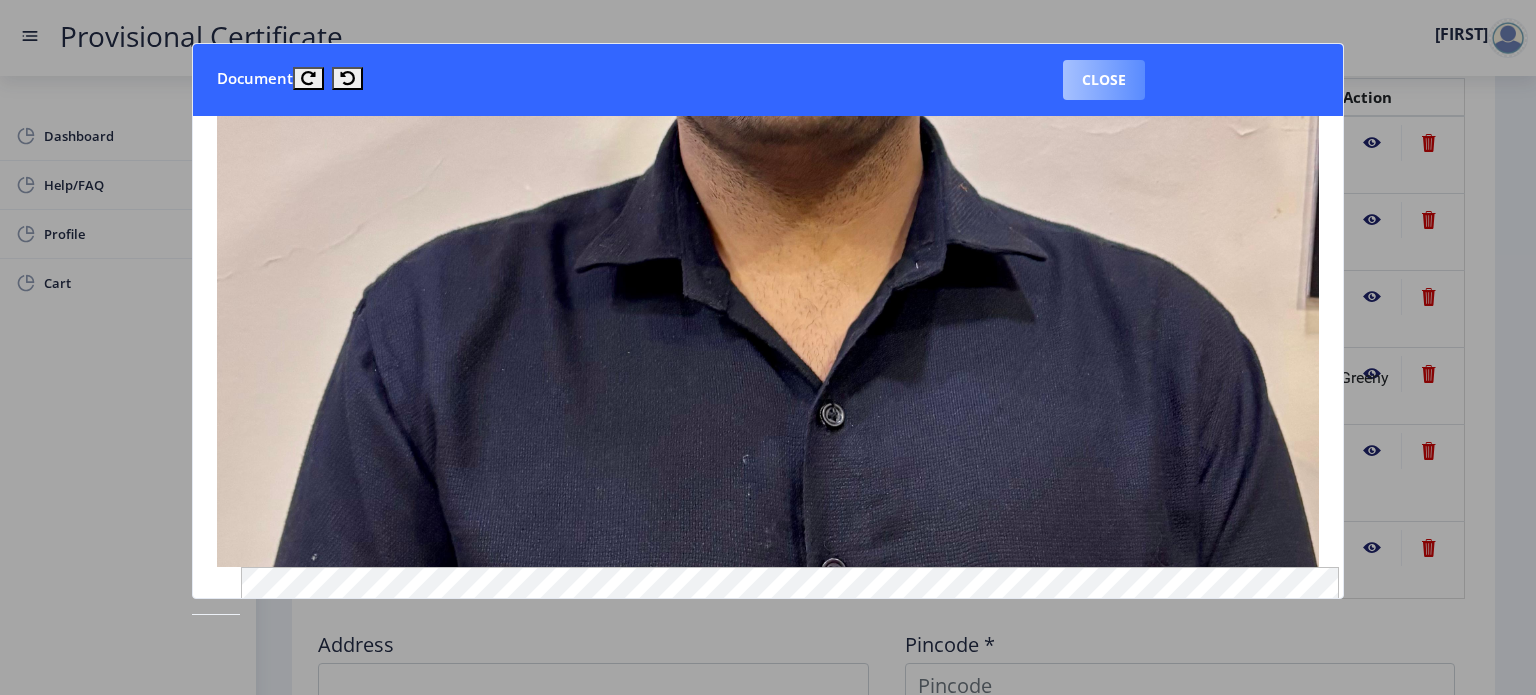 click on "Close" at bounding box center [1104, 80] 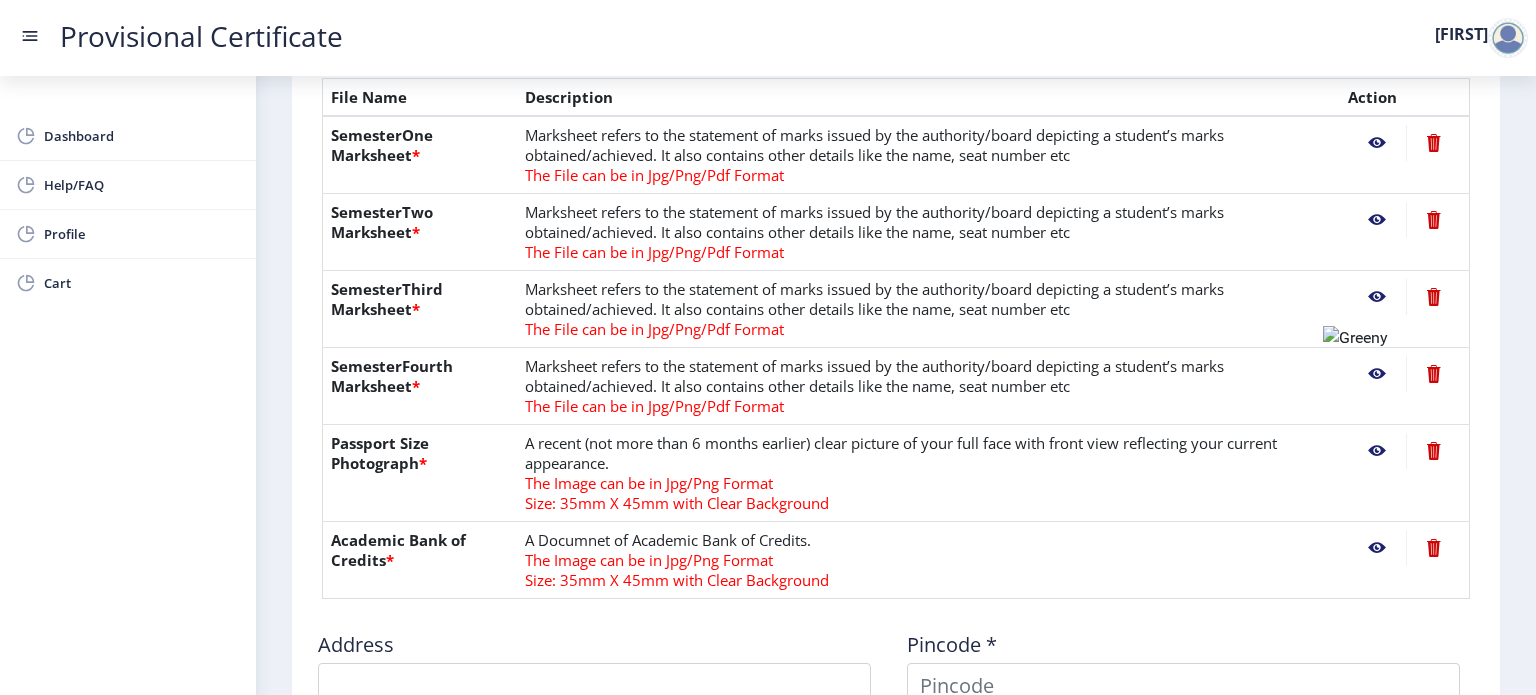 click 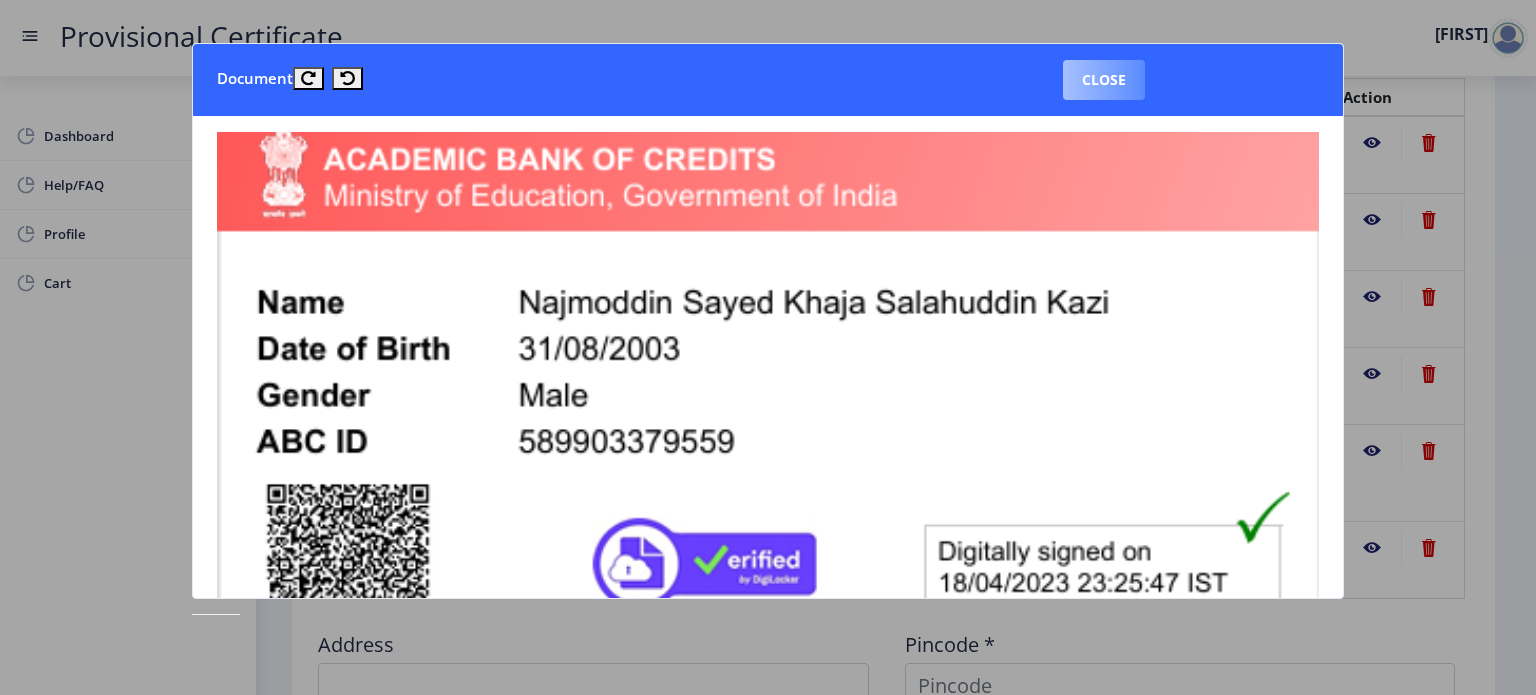 click on "Close" at bounding box center (1104, 80) 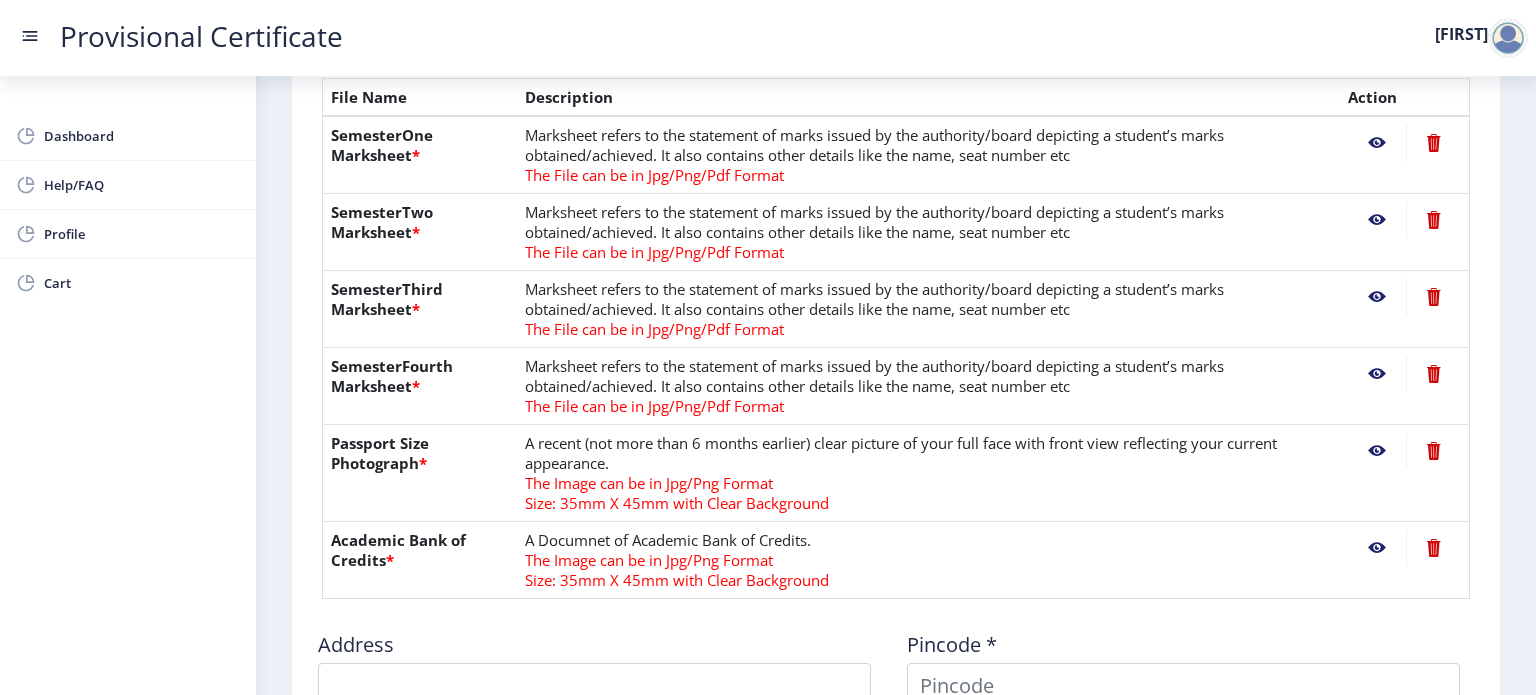 click 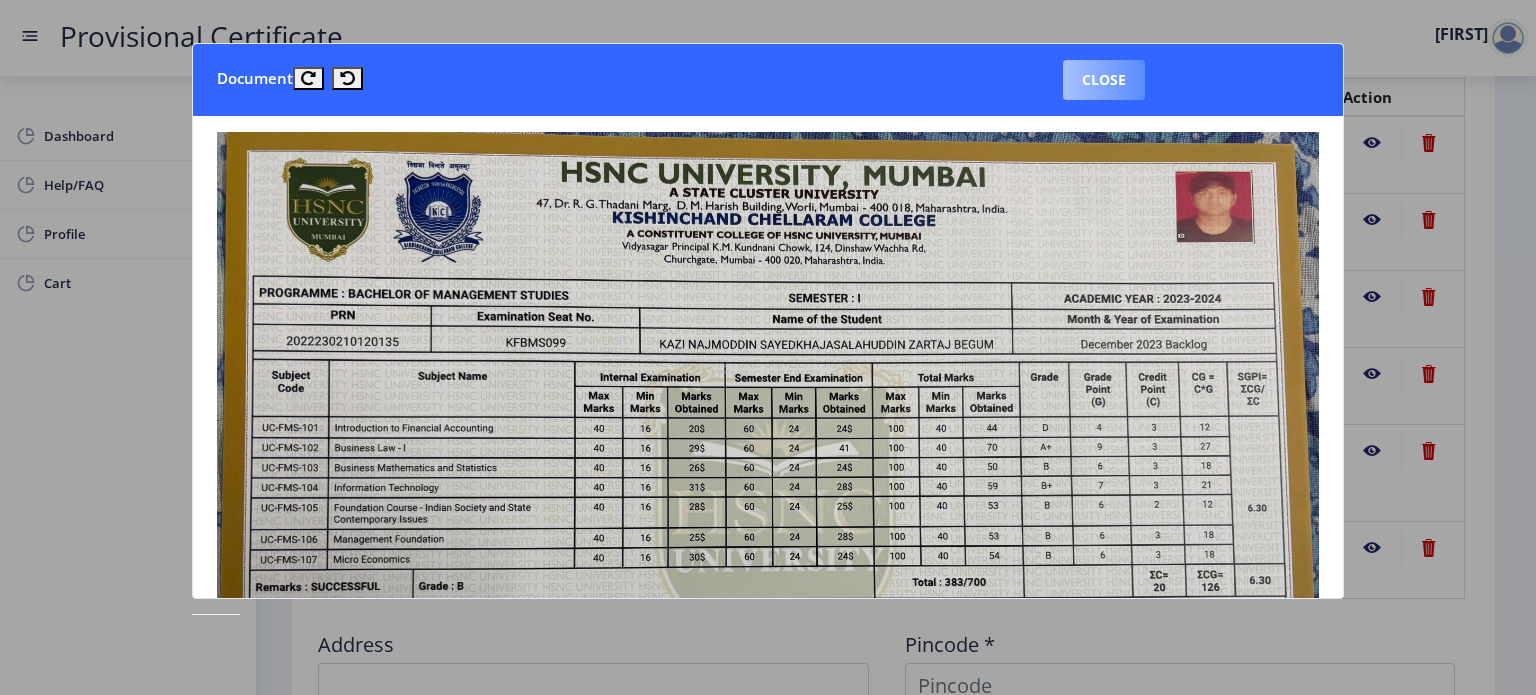 click on "Close" at bounding box center (1104, 80) 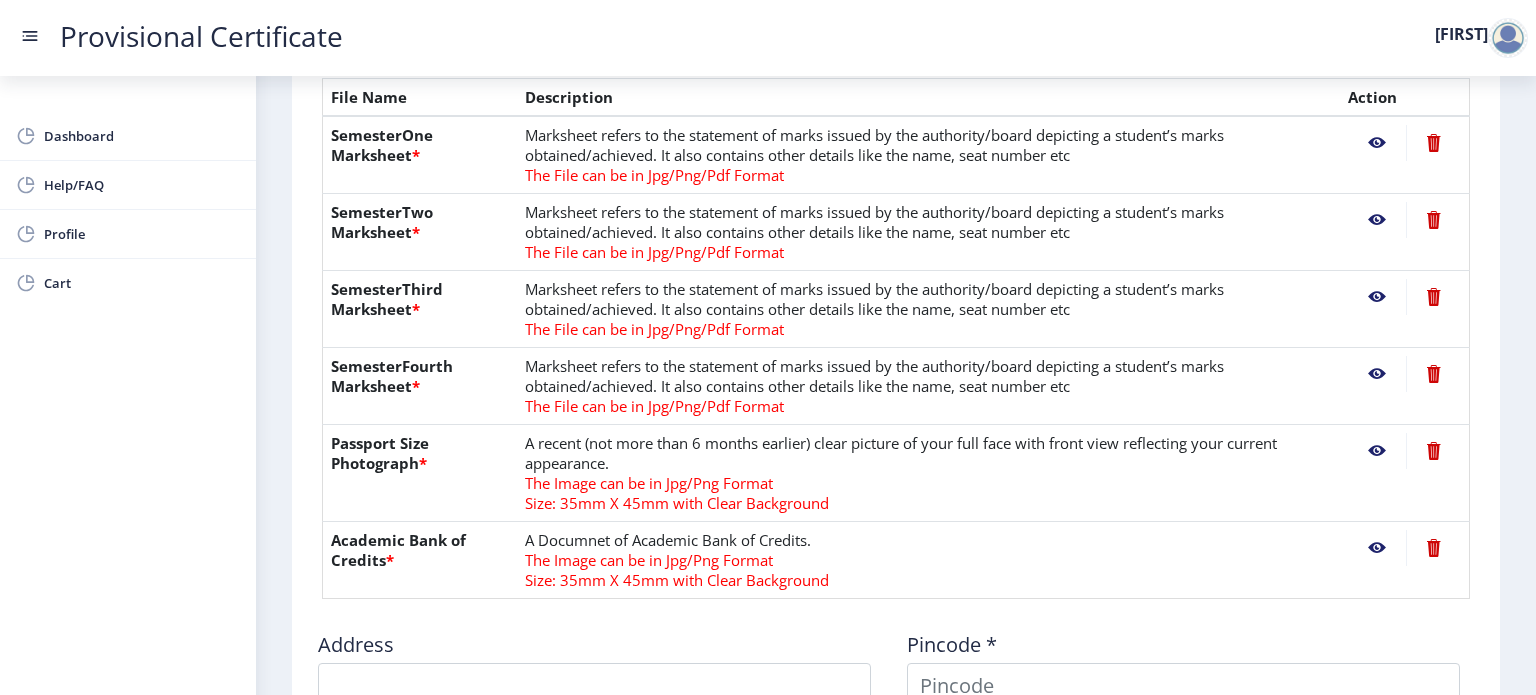 click 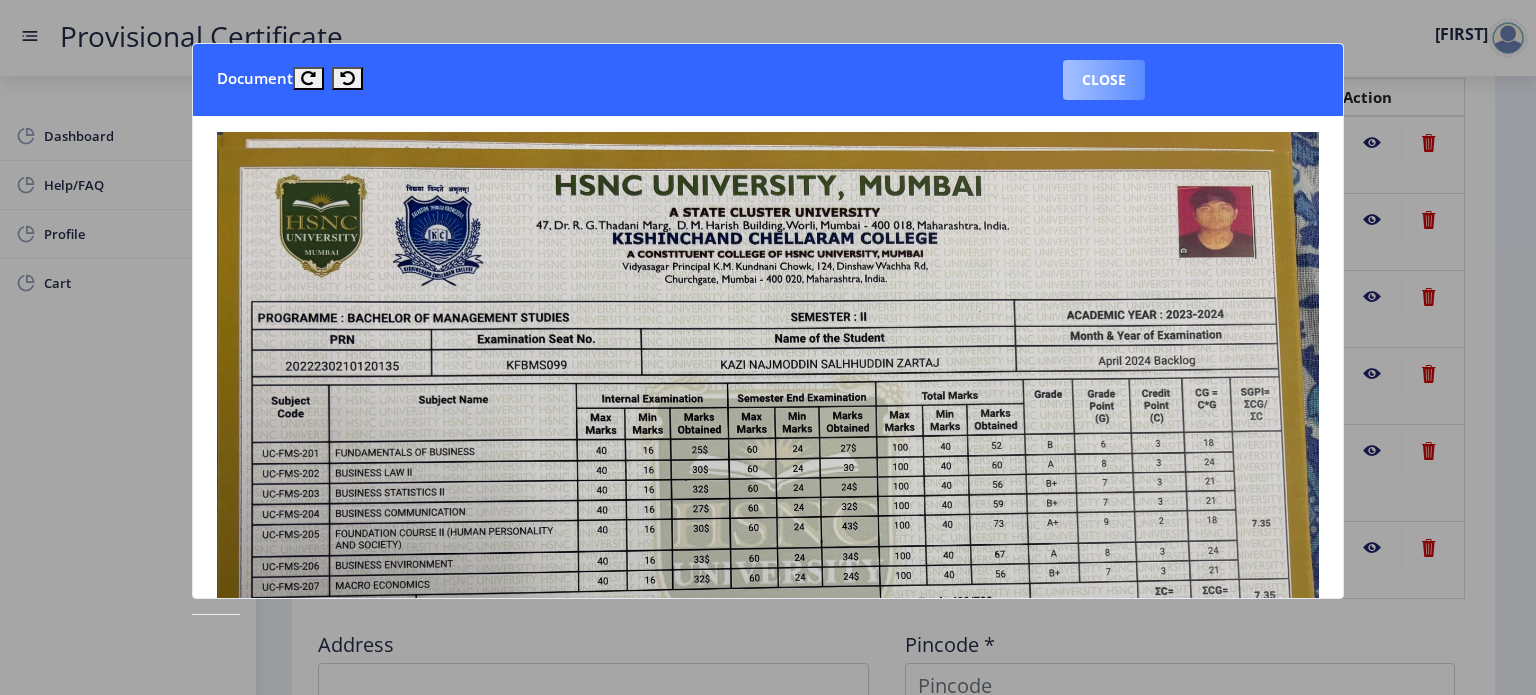 click on "Close" at bounding box center [1104, 80] 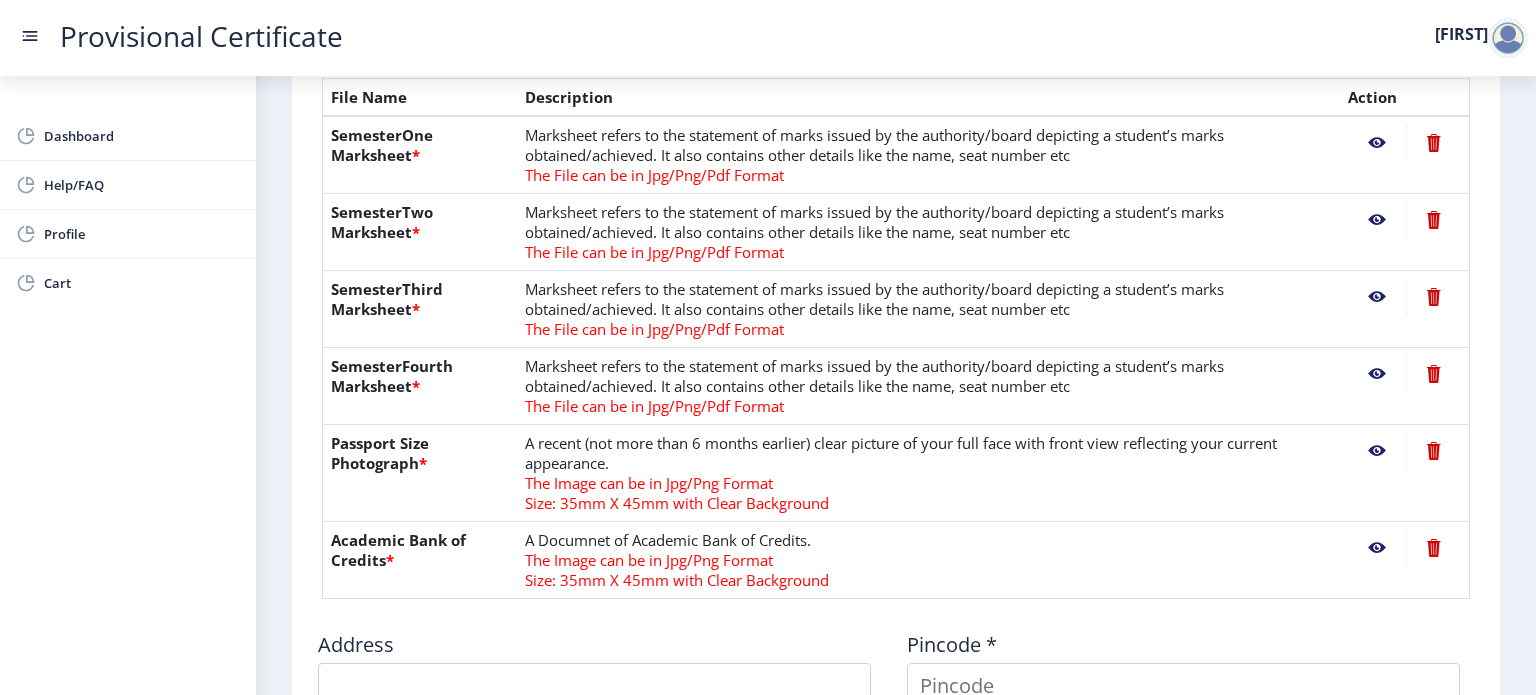 click 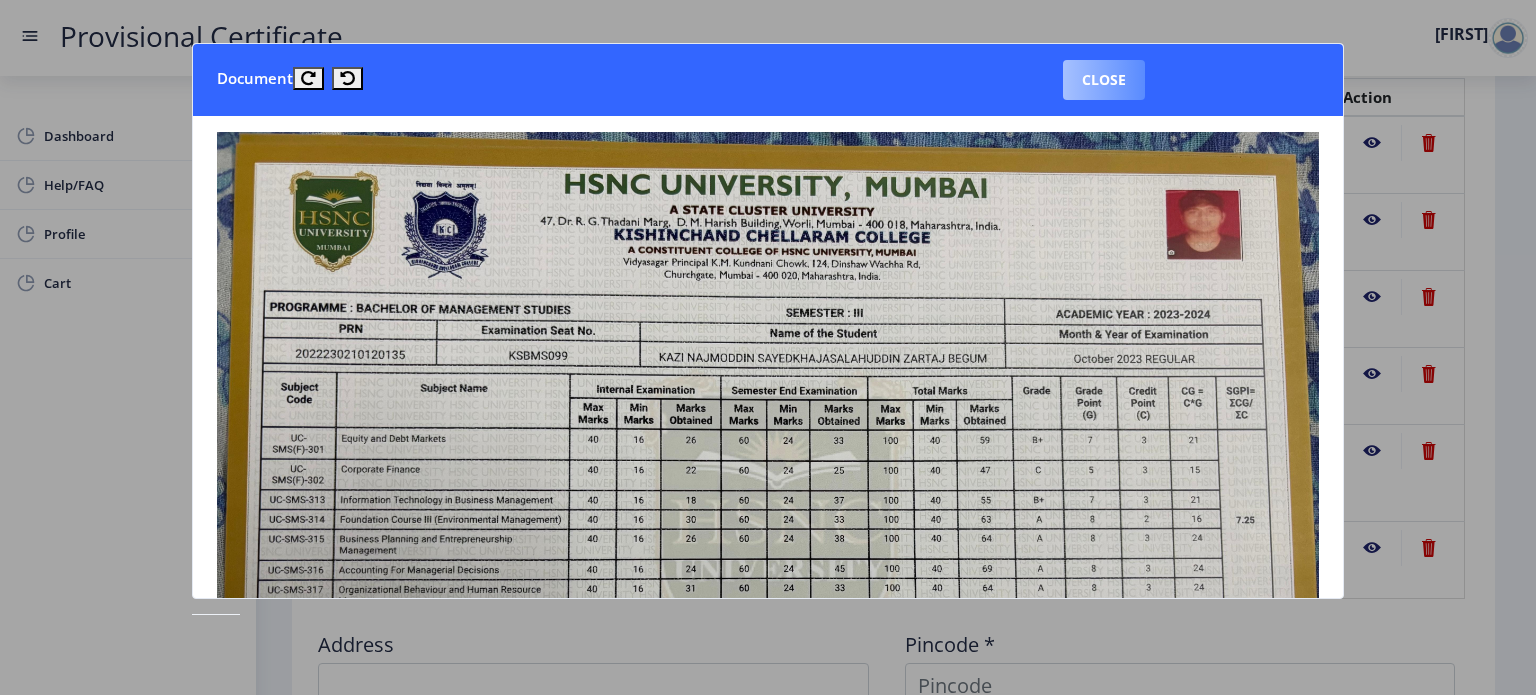 click on "Close" at bounding box center [1104, 80] 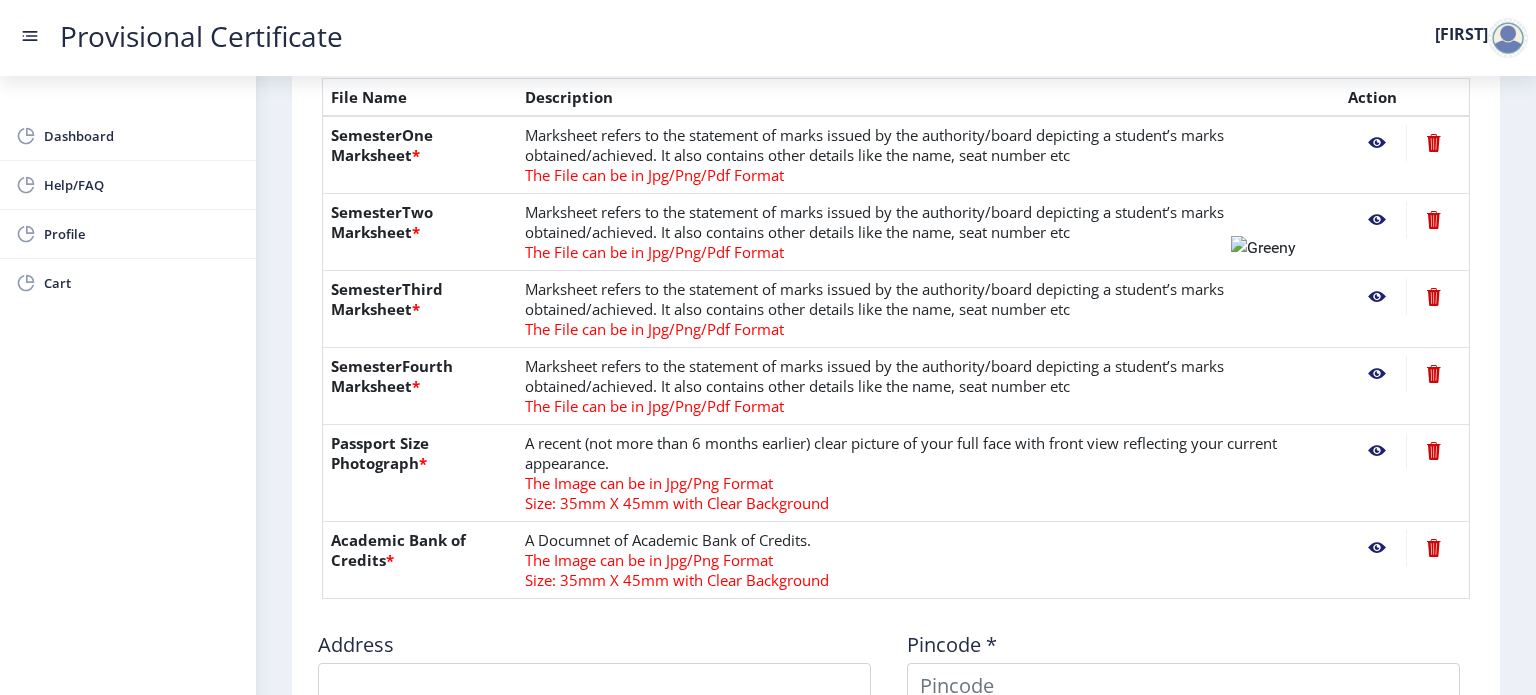 click 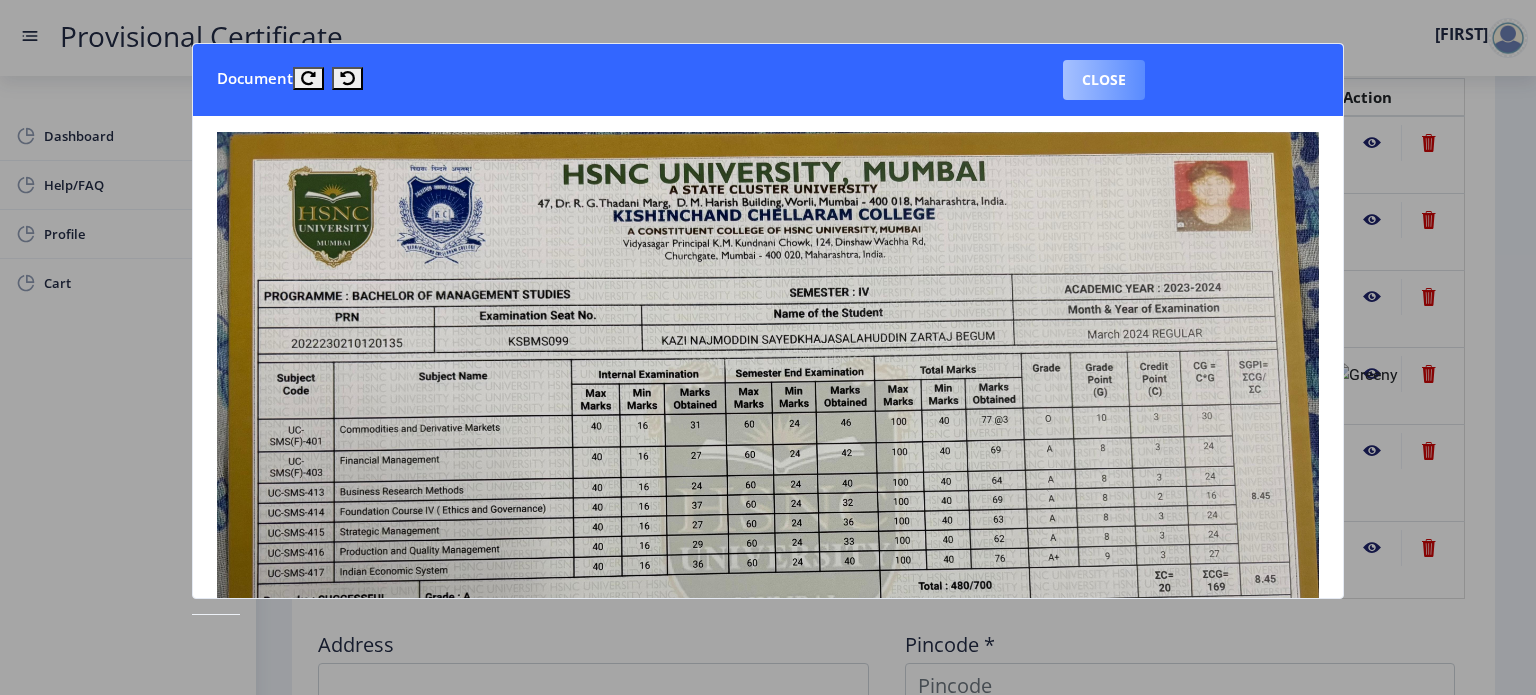 click on "Close" at bounding box center (1104, 80) 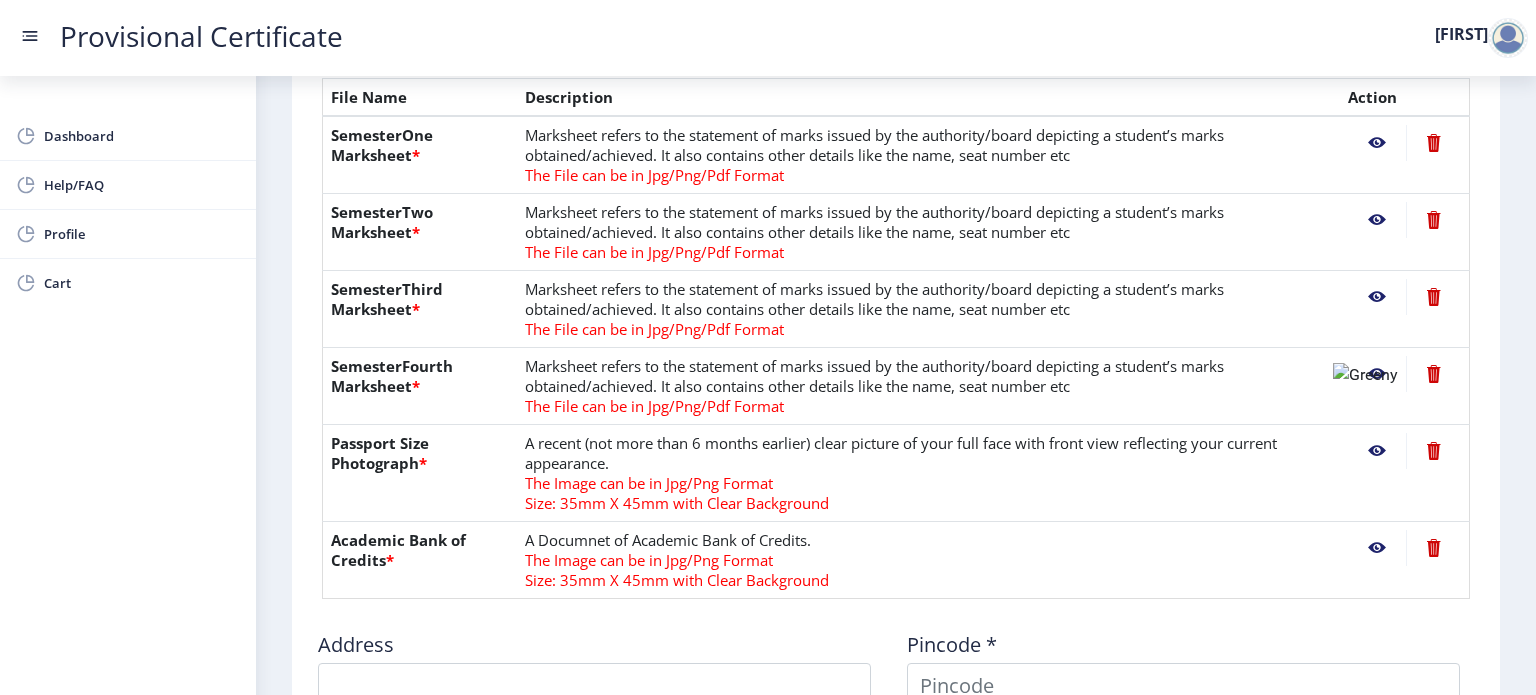 click 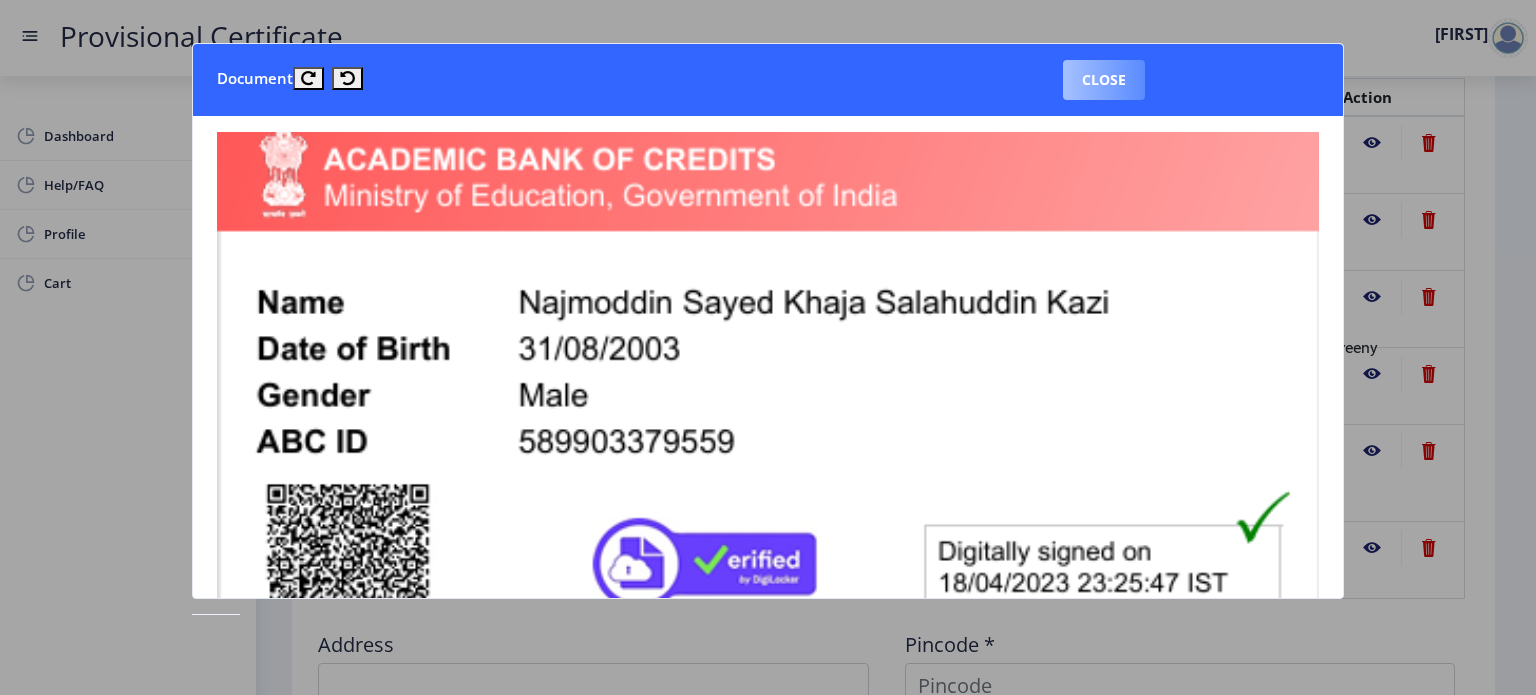 click on "Close" at bounding box center (1104, 80) 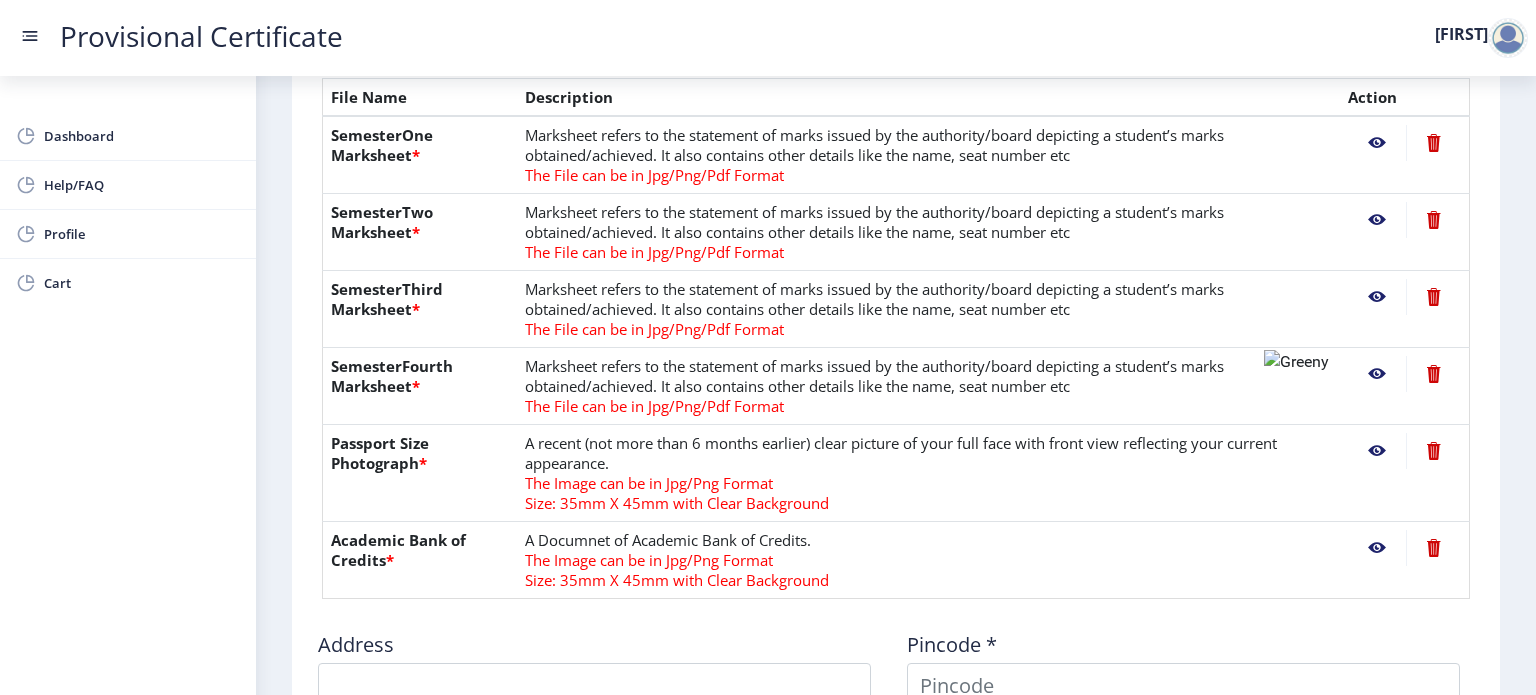click 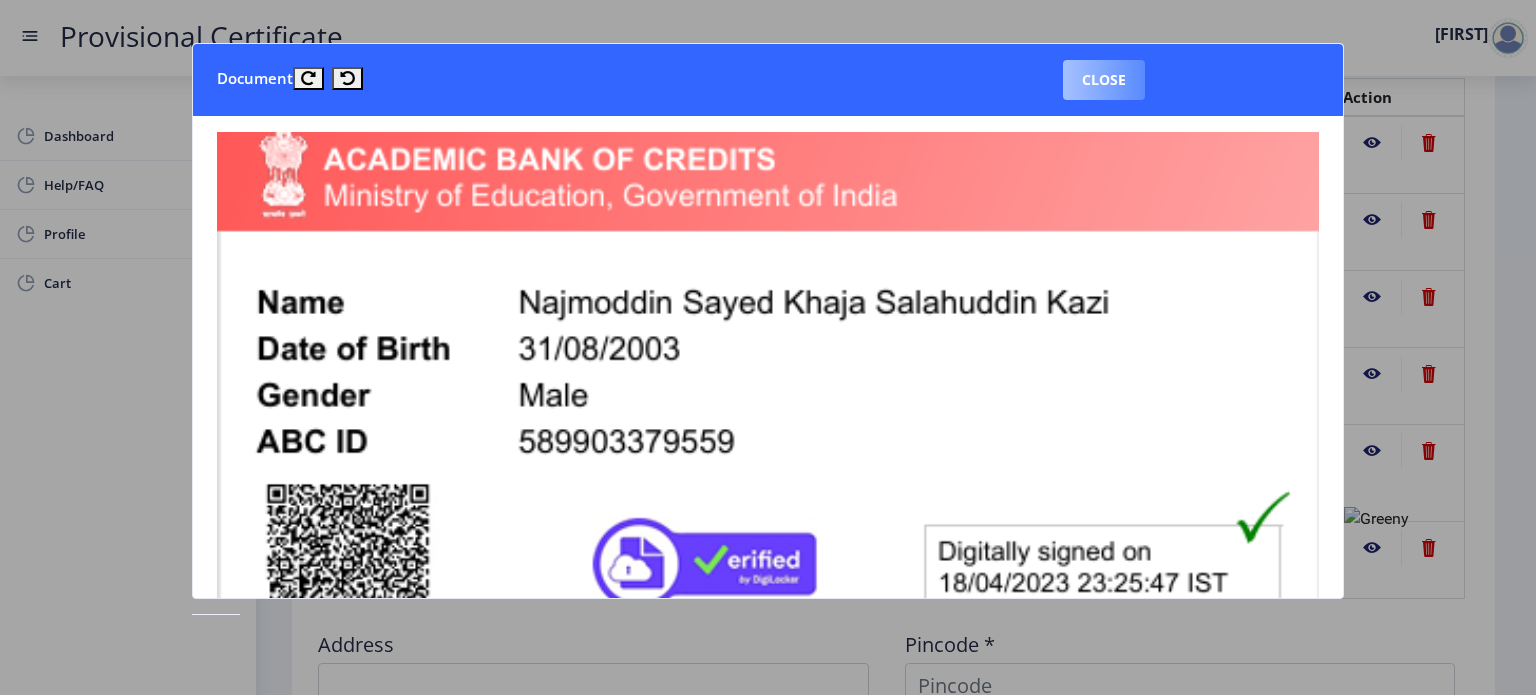 click on "Close" at bounding box center [1104, 80] 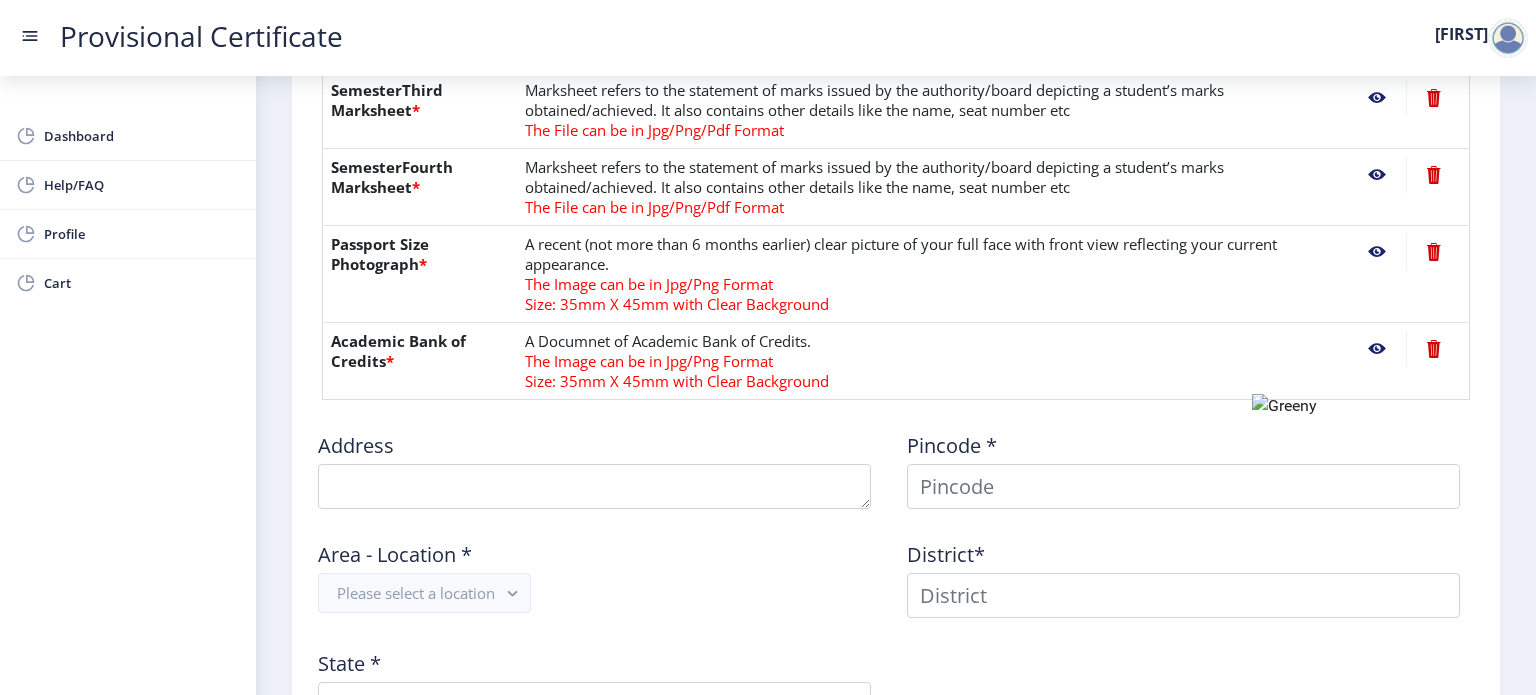 scroll, scrollTop: 688, scrollLeft: 0, axis: vertical 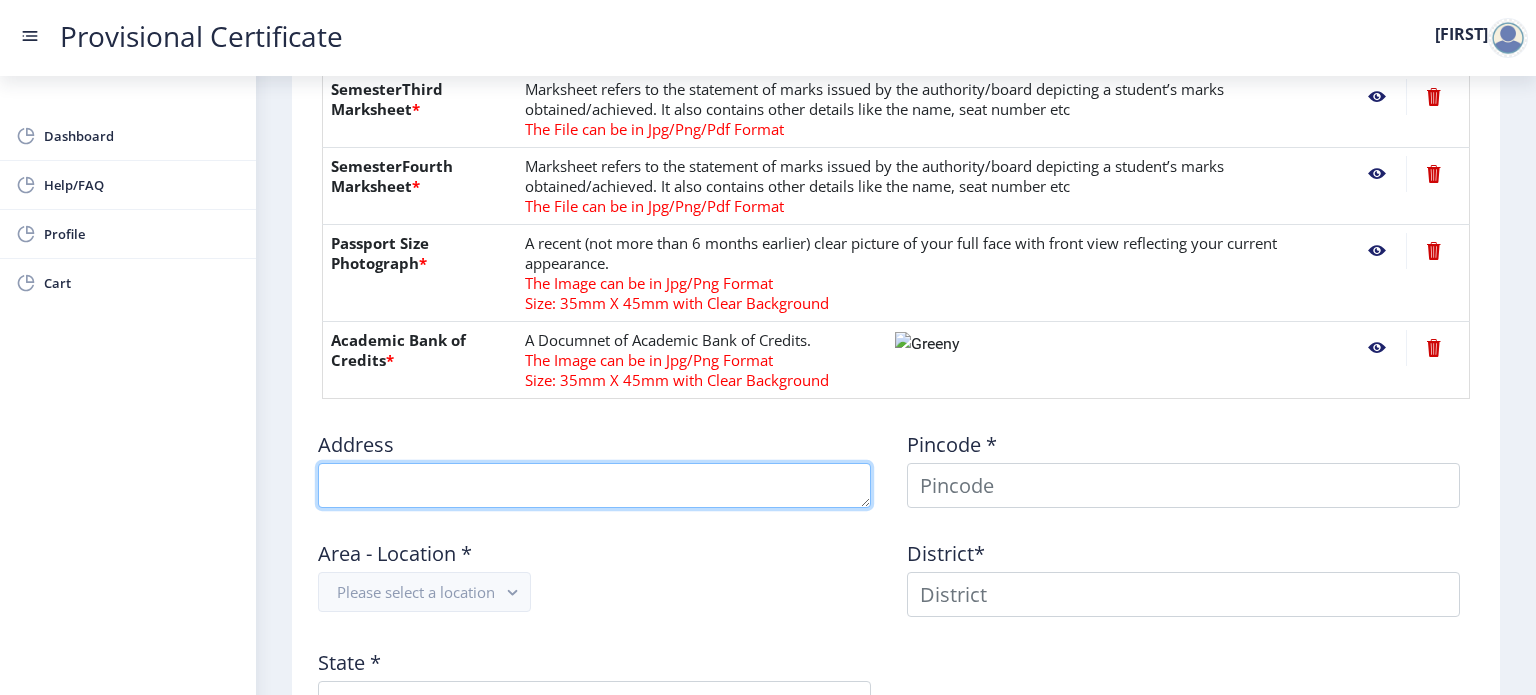 click at bounding box center (594, 485) 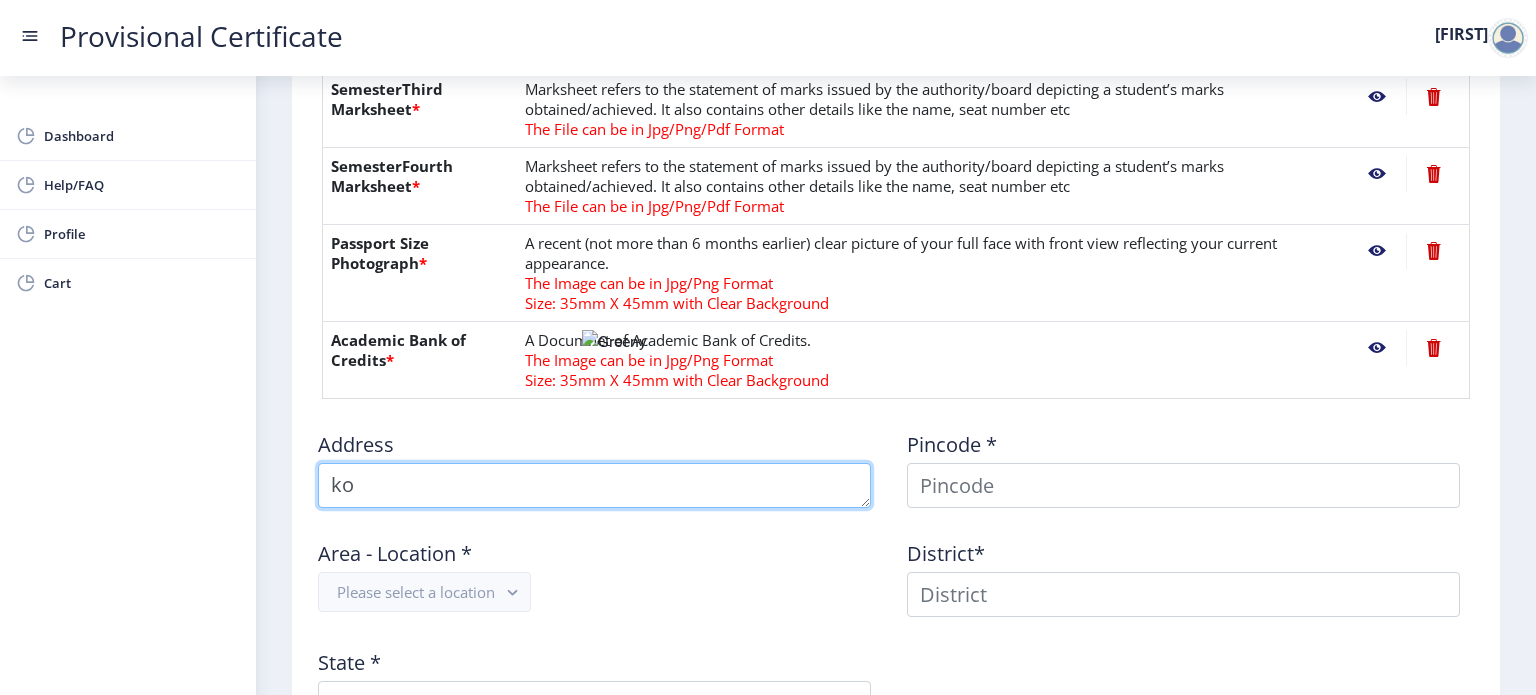 type on "k" 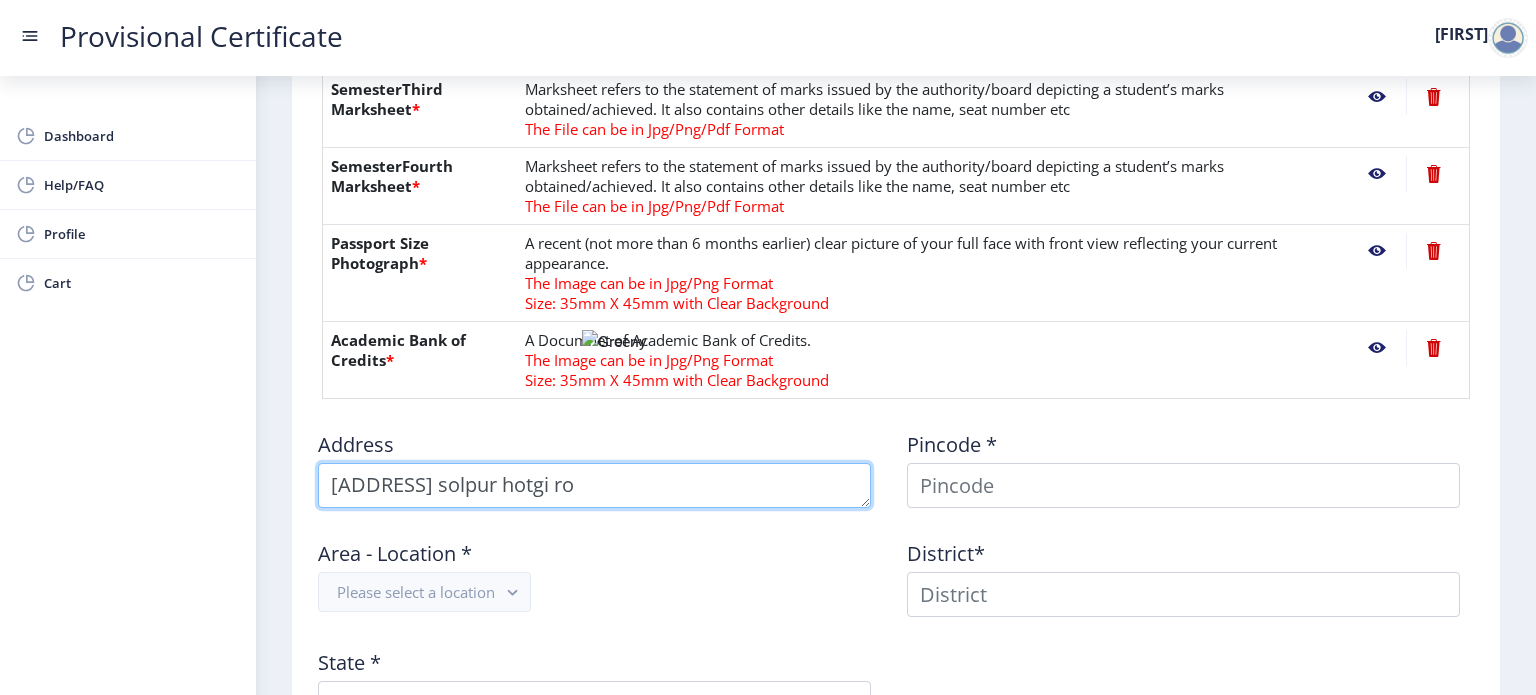 scroll, scrollTop: 20, scrollLeft: 0, axis: vertical 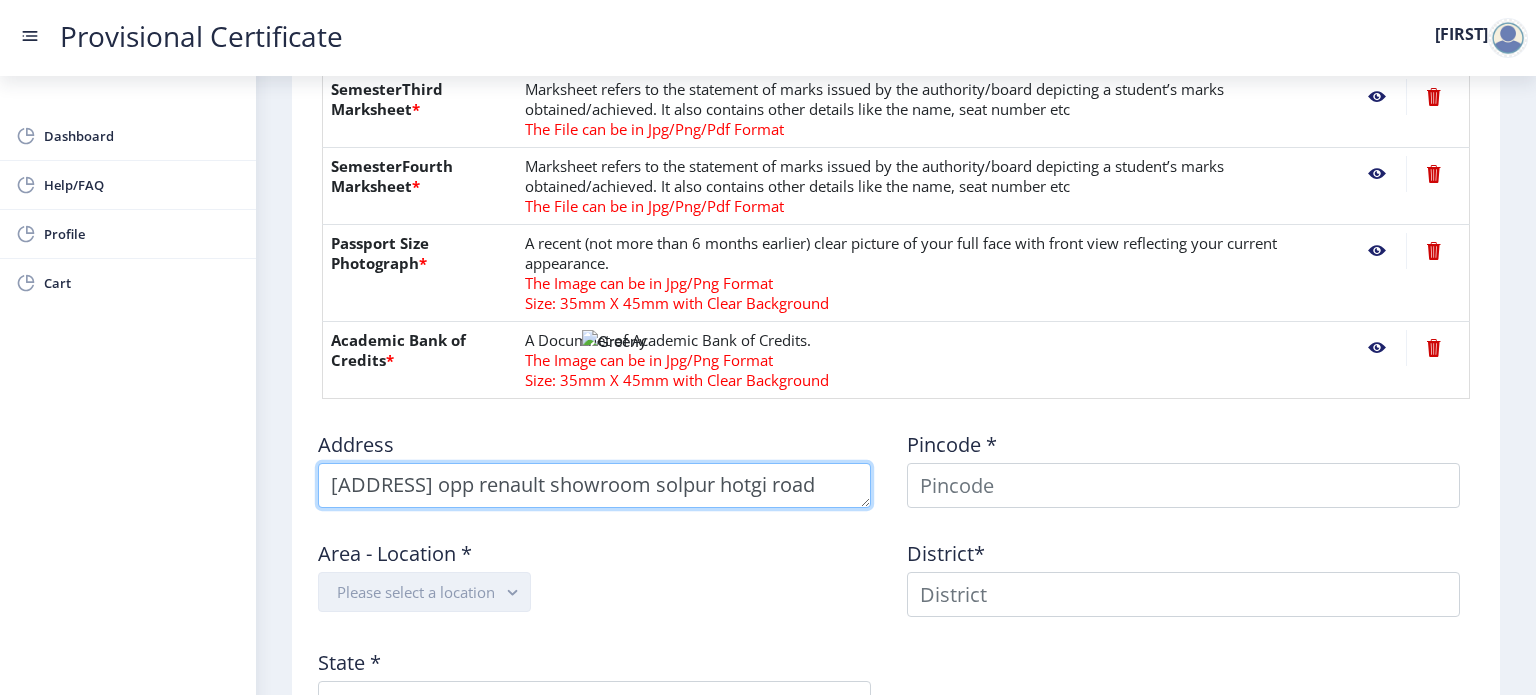 type on "[ADDRESS] opp renault showroom solpur hotgi road" 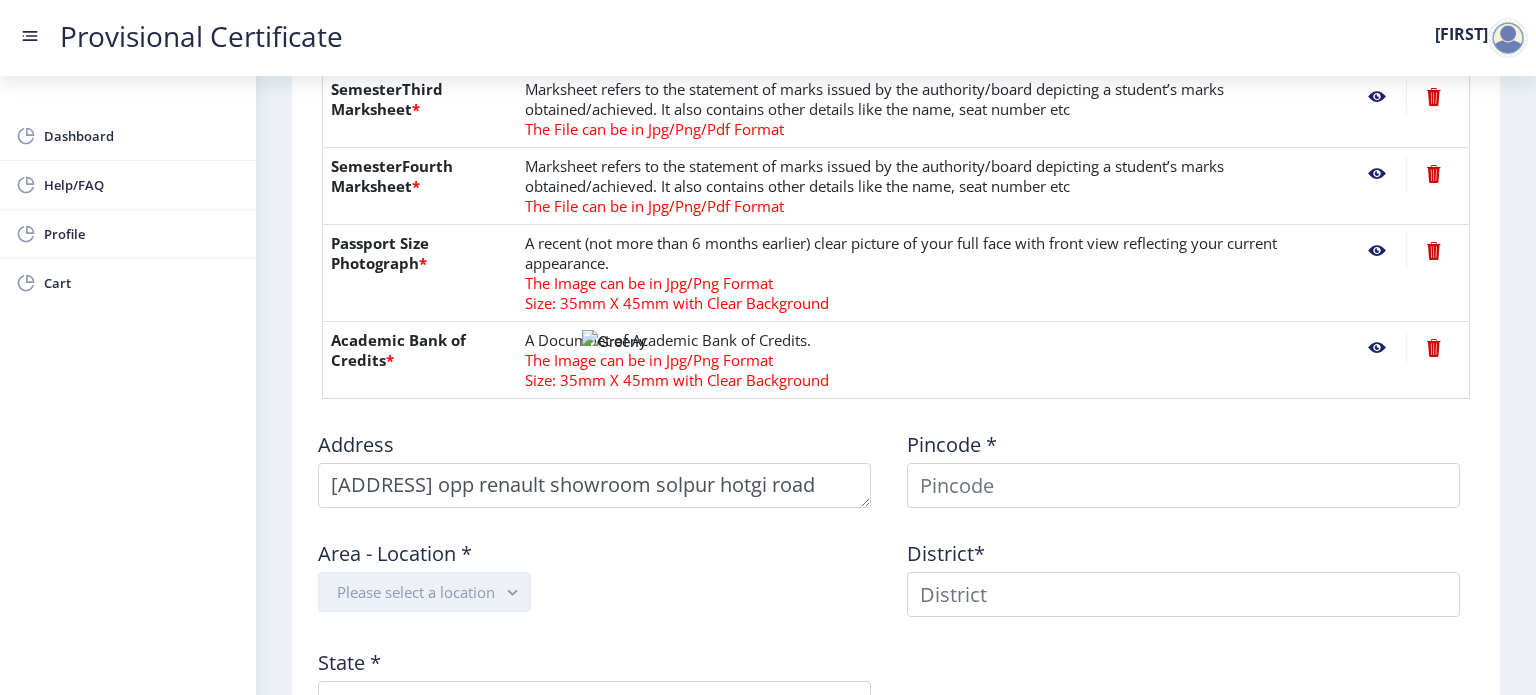 click on "Please select a location" 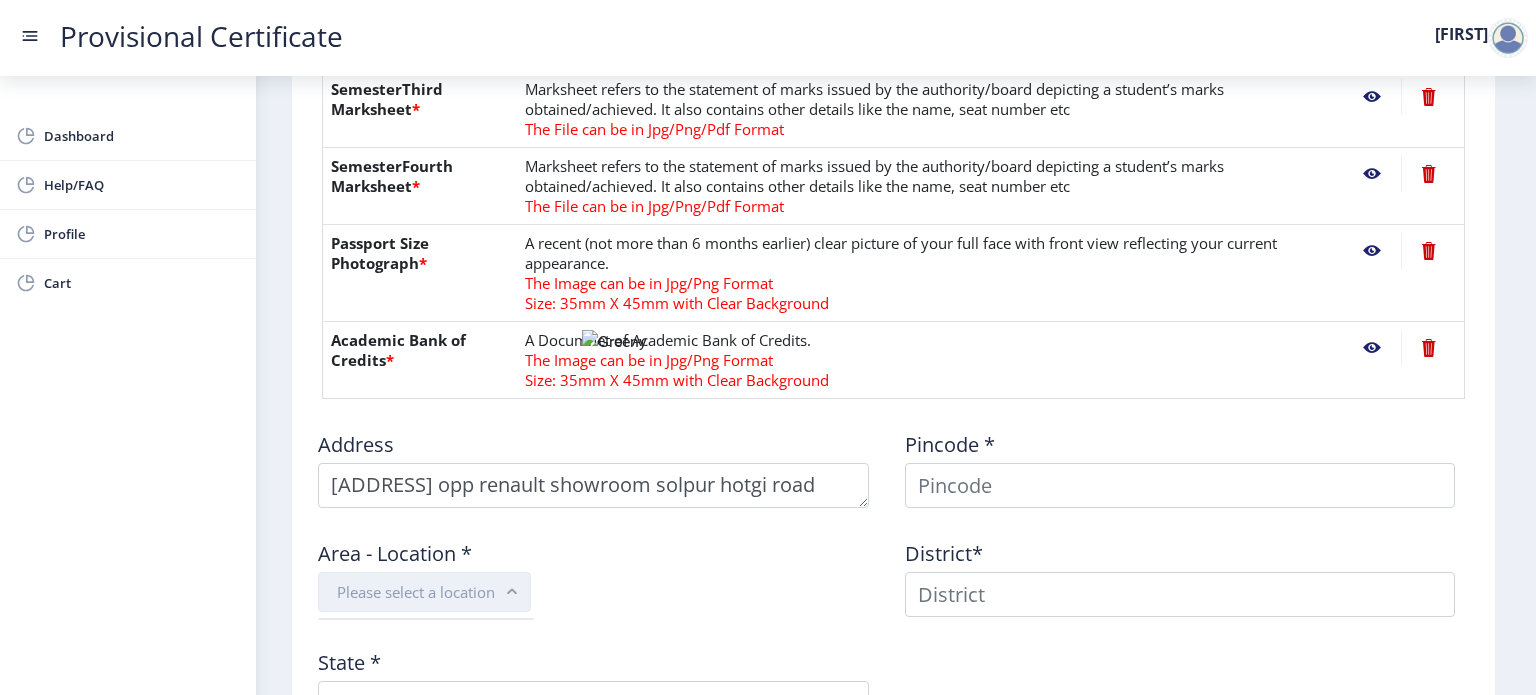 click on "Please select a location" 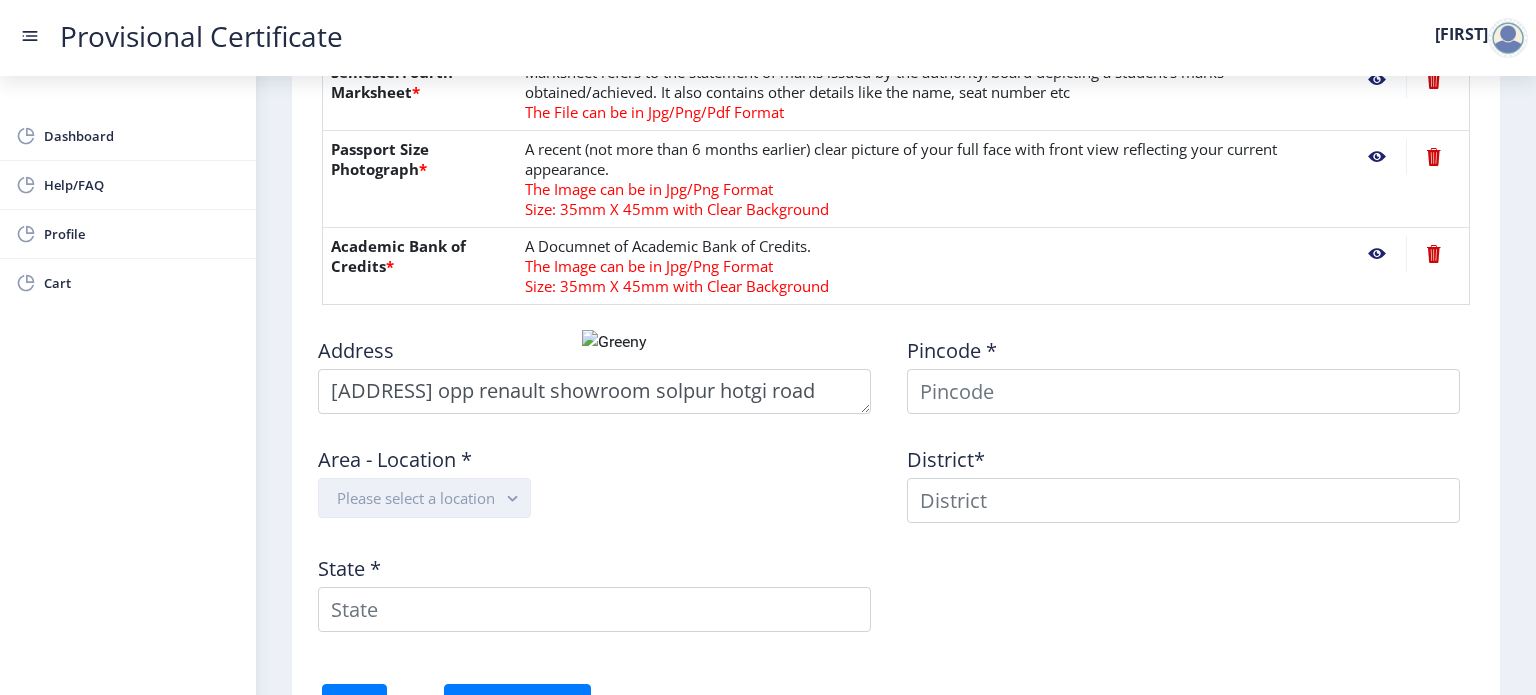 scroll, scrollTop: 784, scrollLeft: 0, axis: vertical 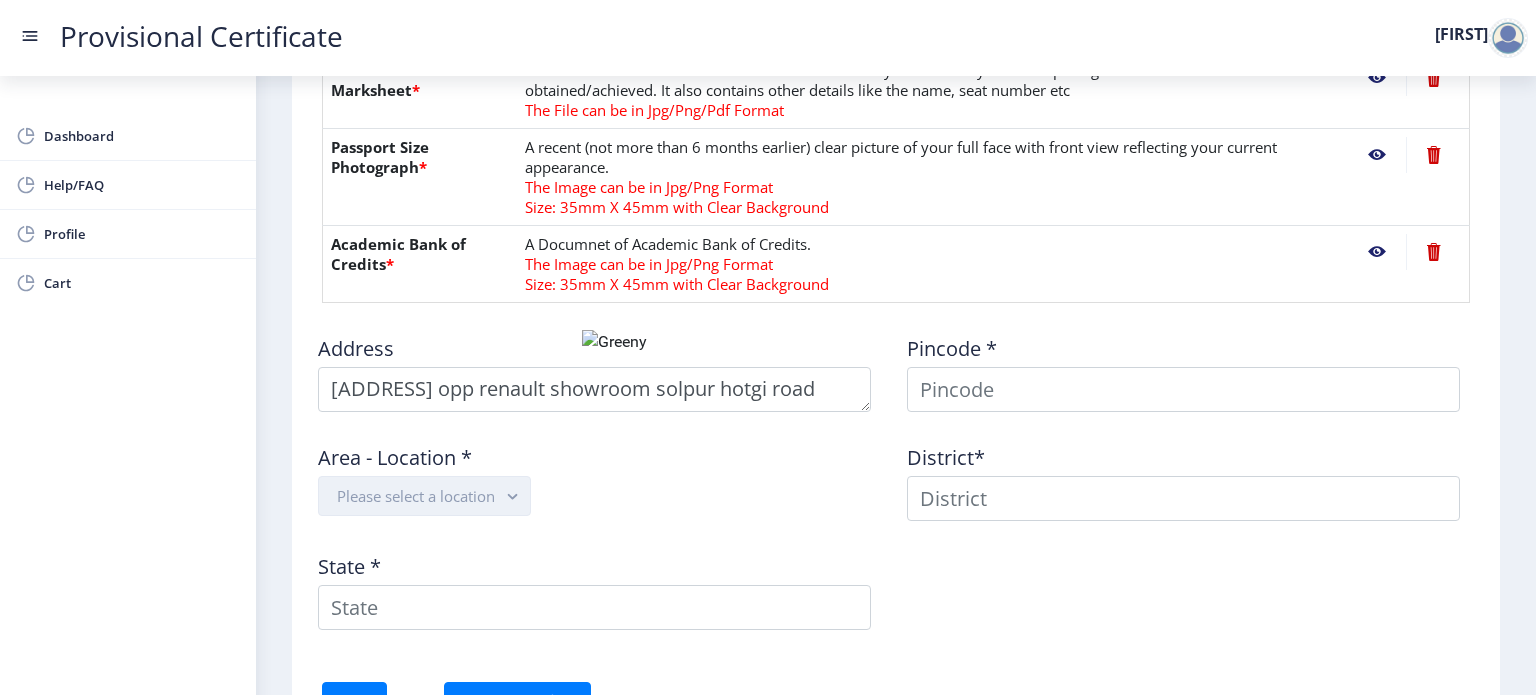 click on "Please select a location" 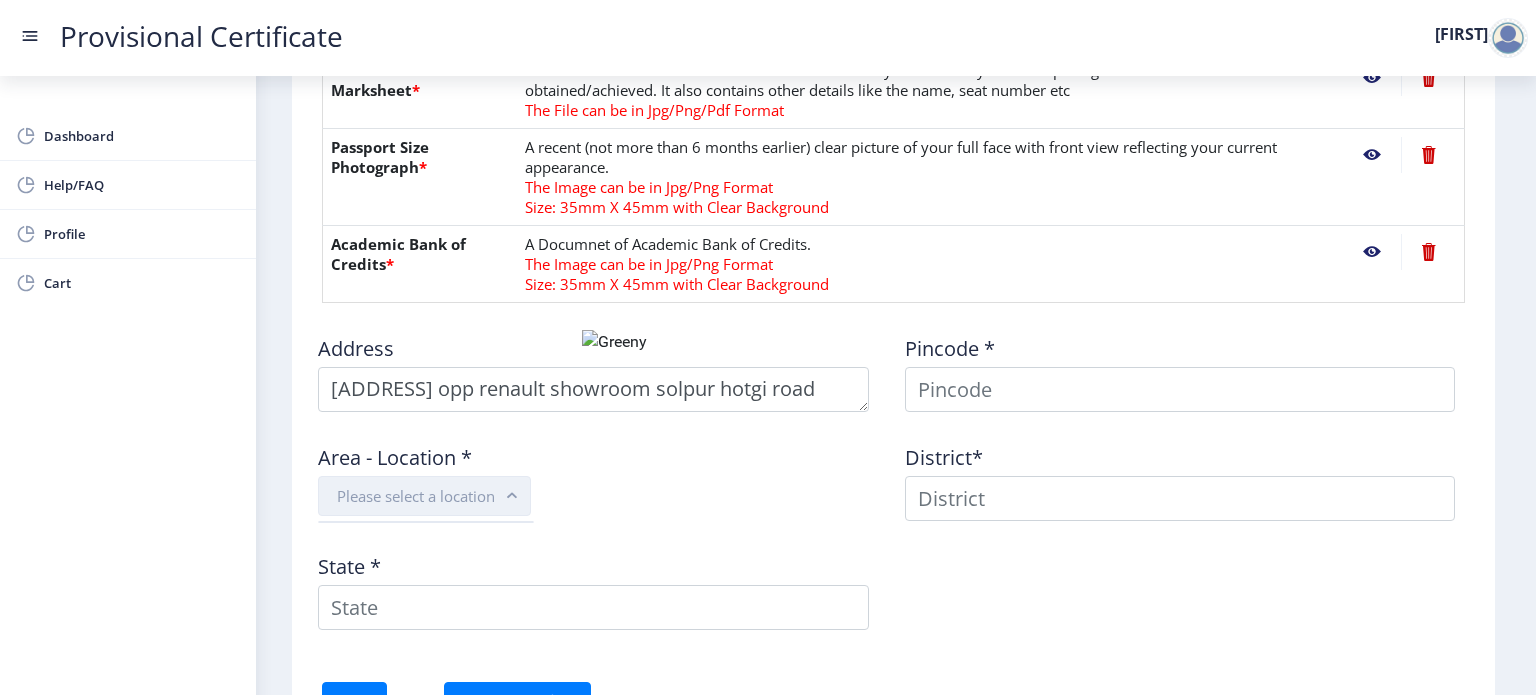 click 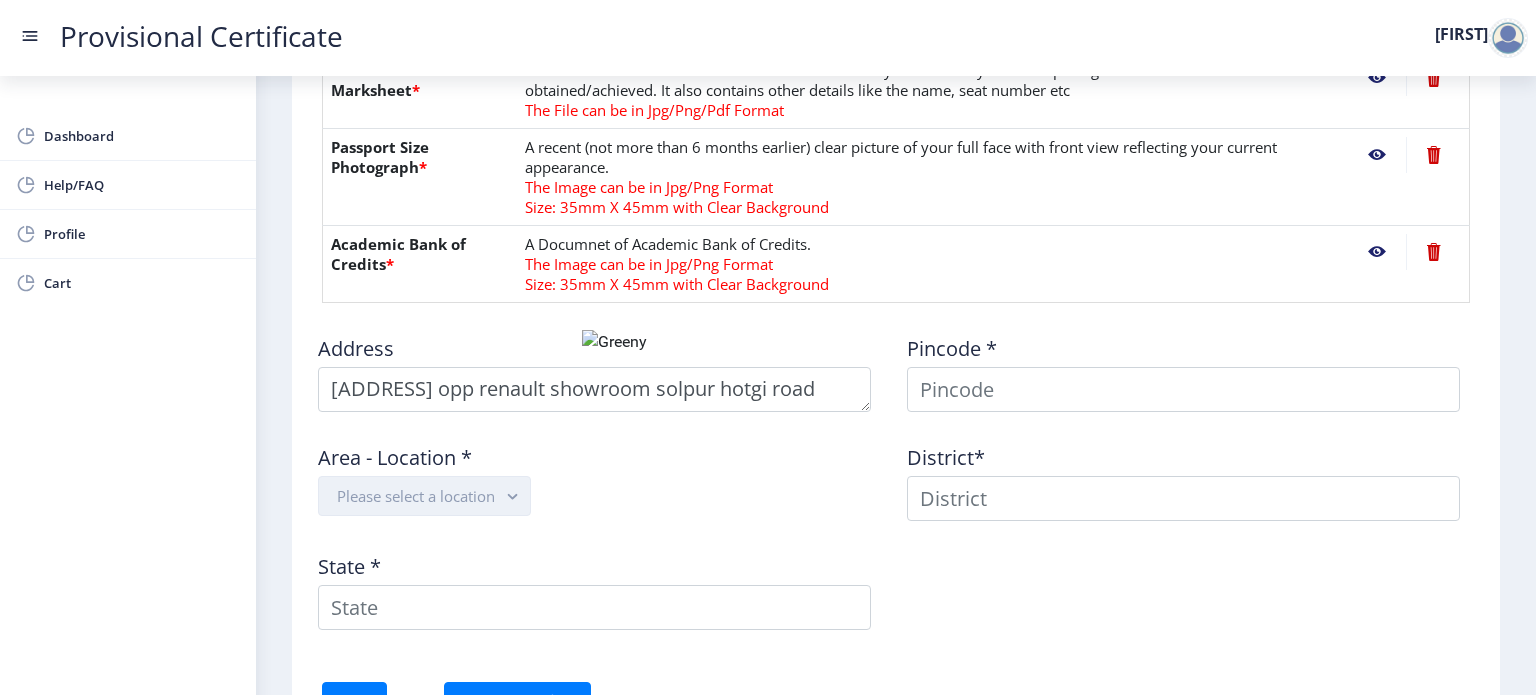 click on "Please select a location" 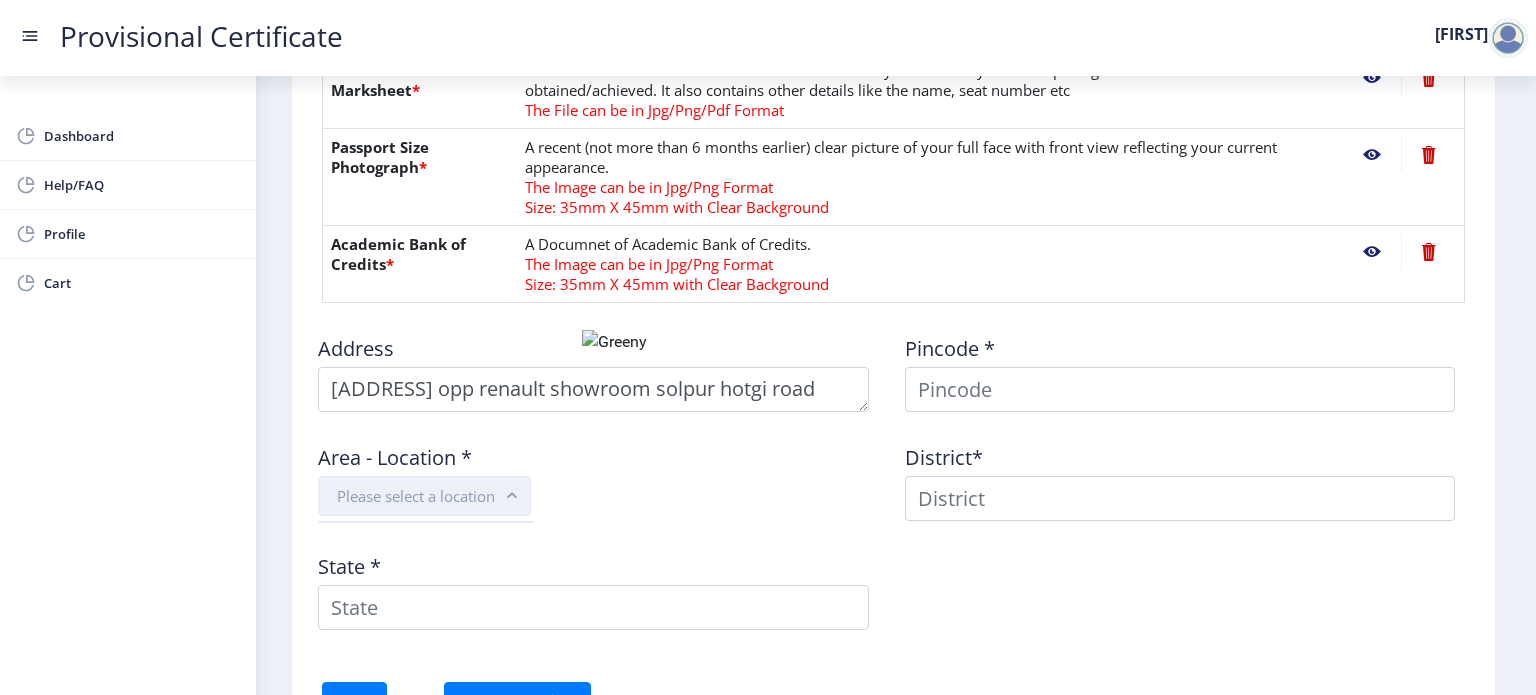 click on "Please select a location" 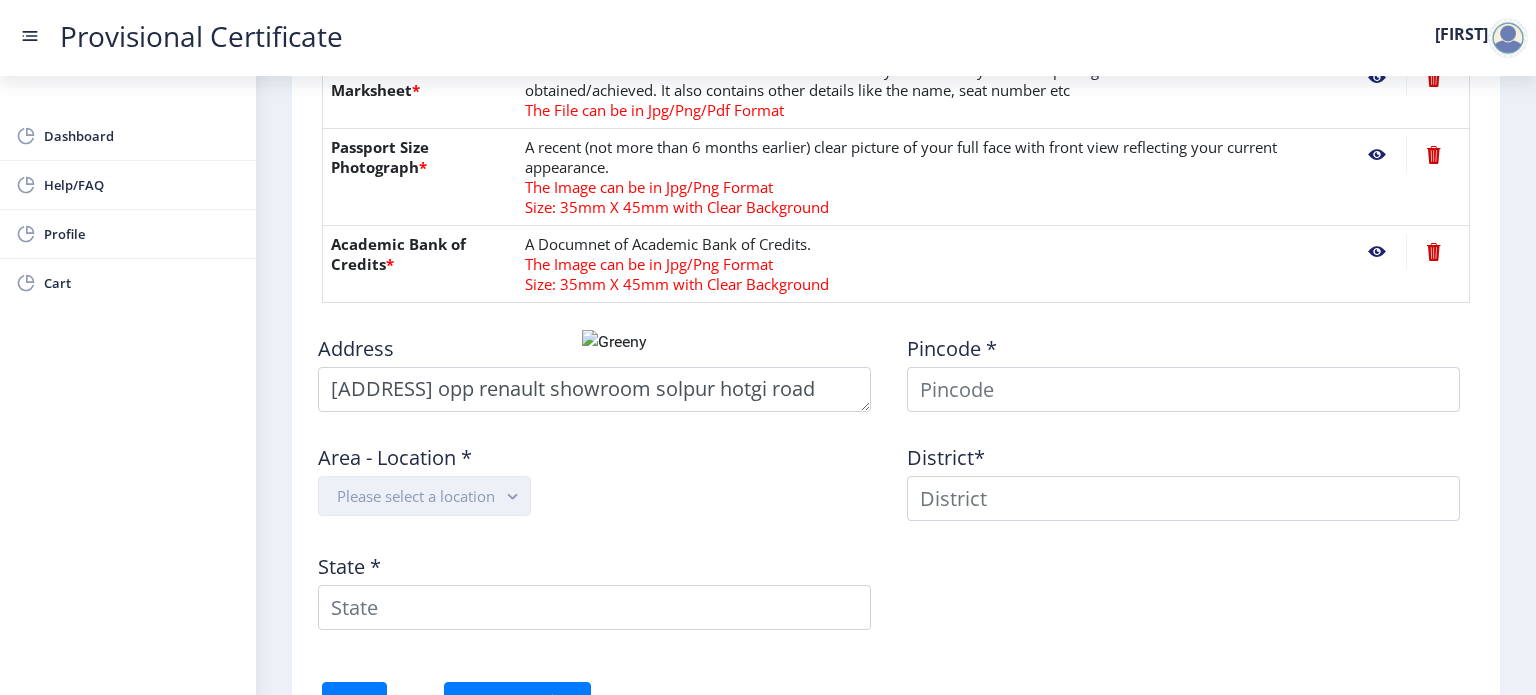 click on "Please select a location" 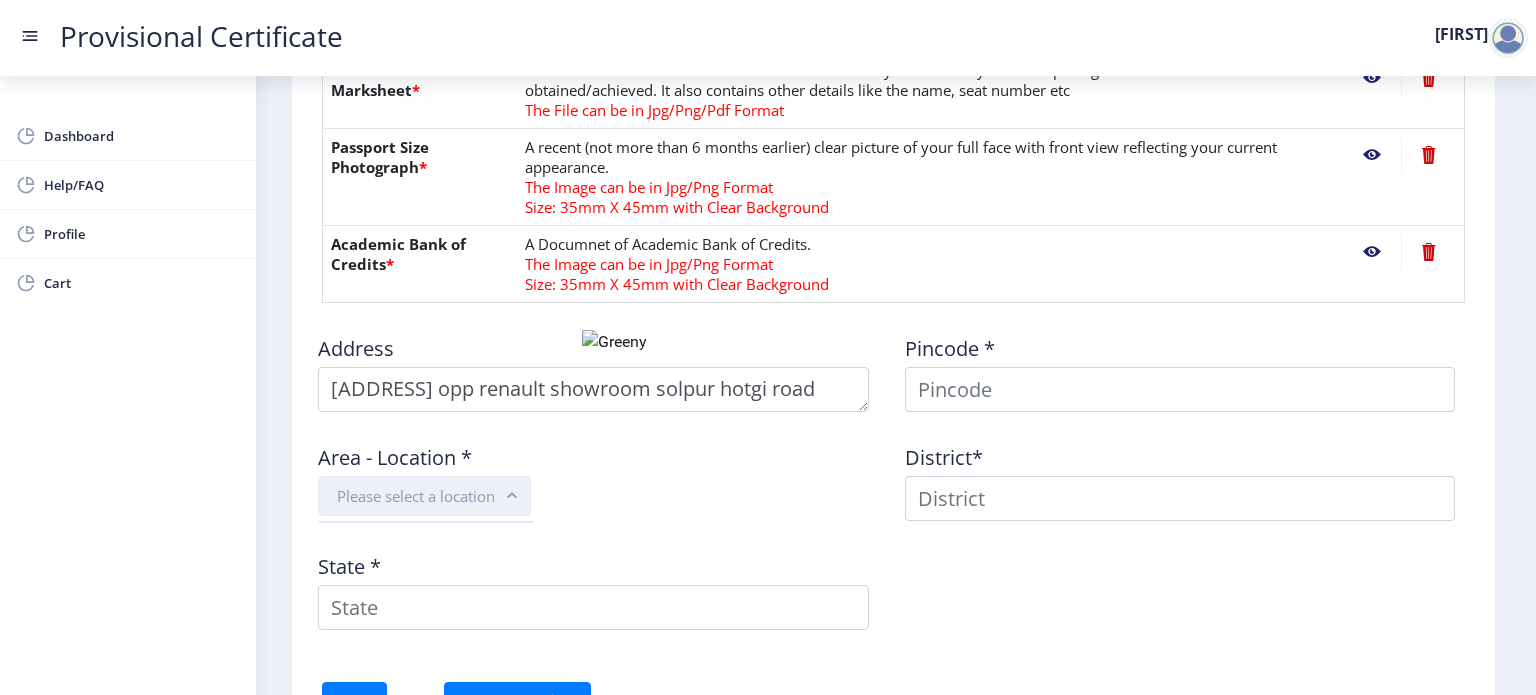 click 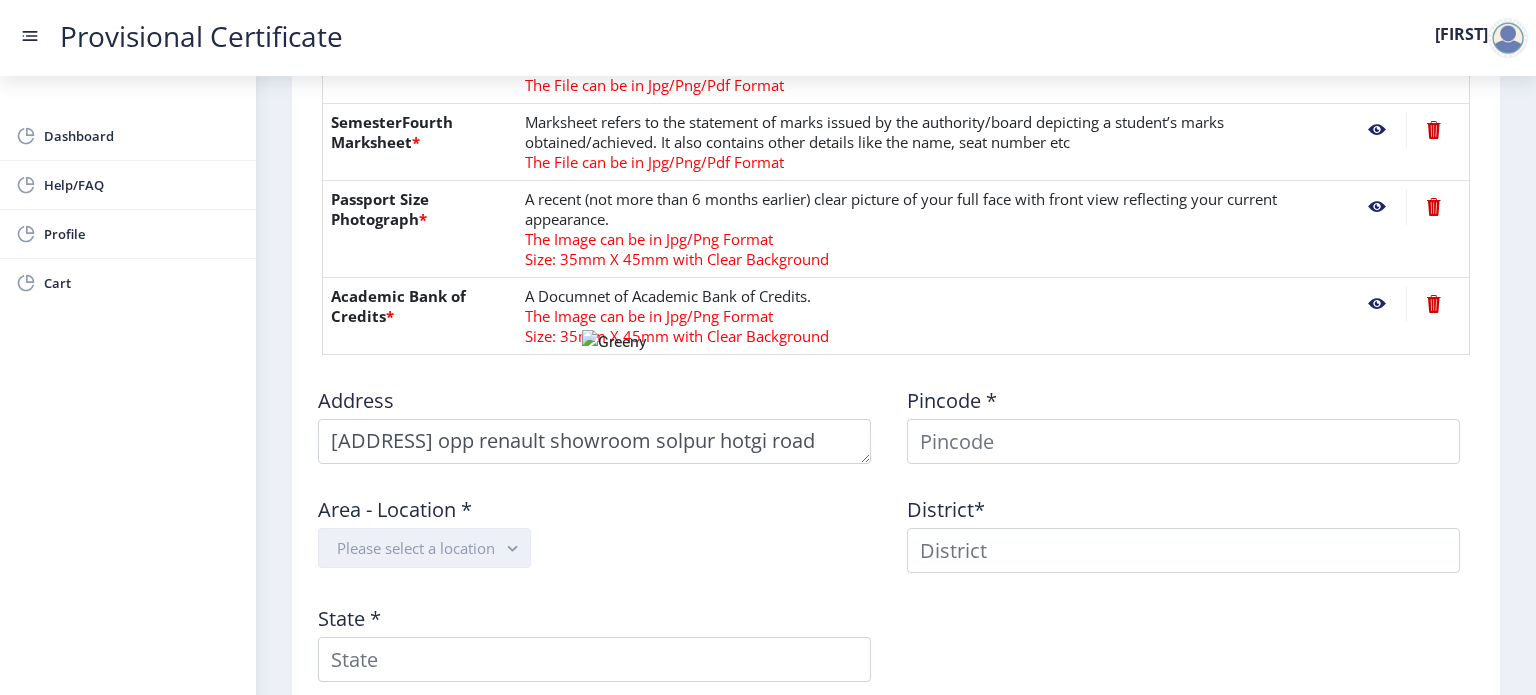scroll, scrollTop: 728, scrollLeft: 0, axis: vertical 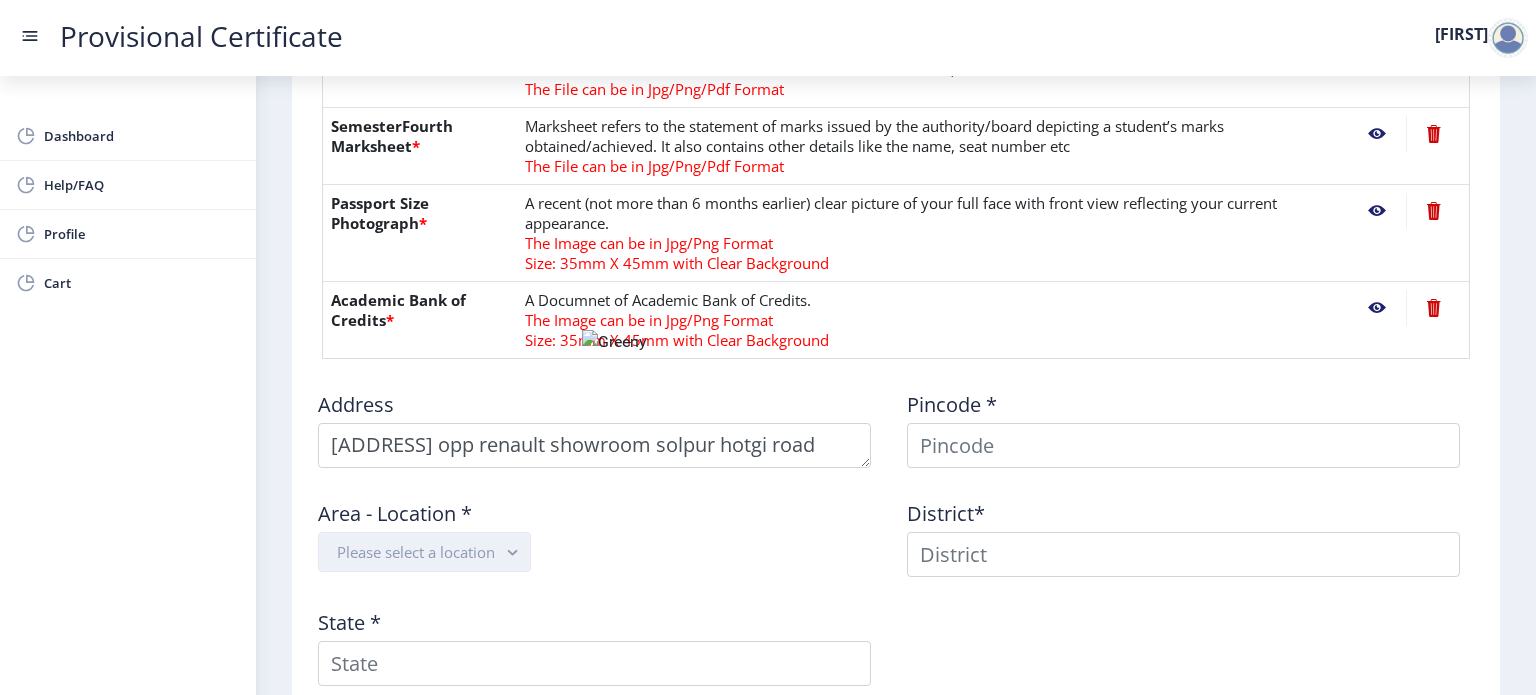 click 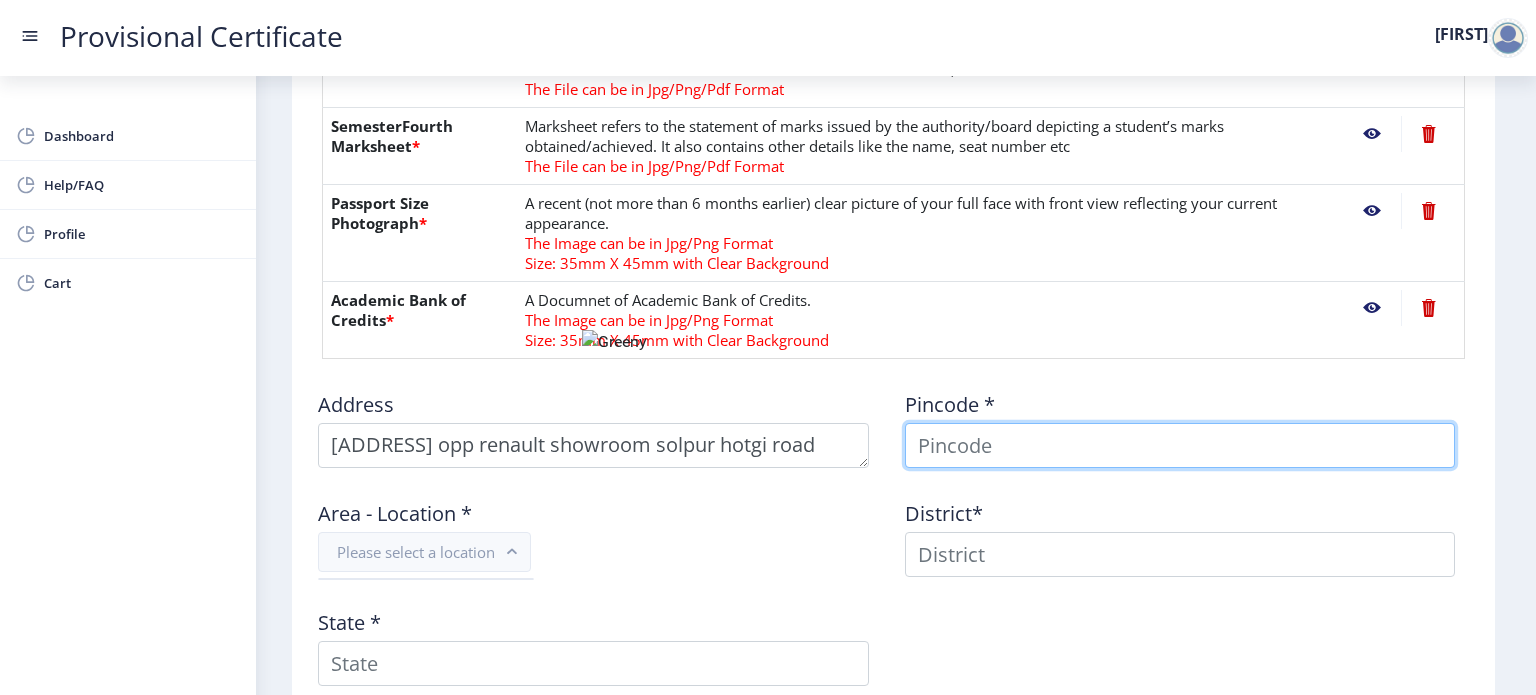 click at bounding box center (1180, 445) 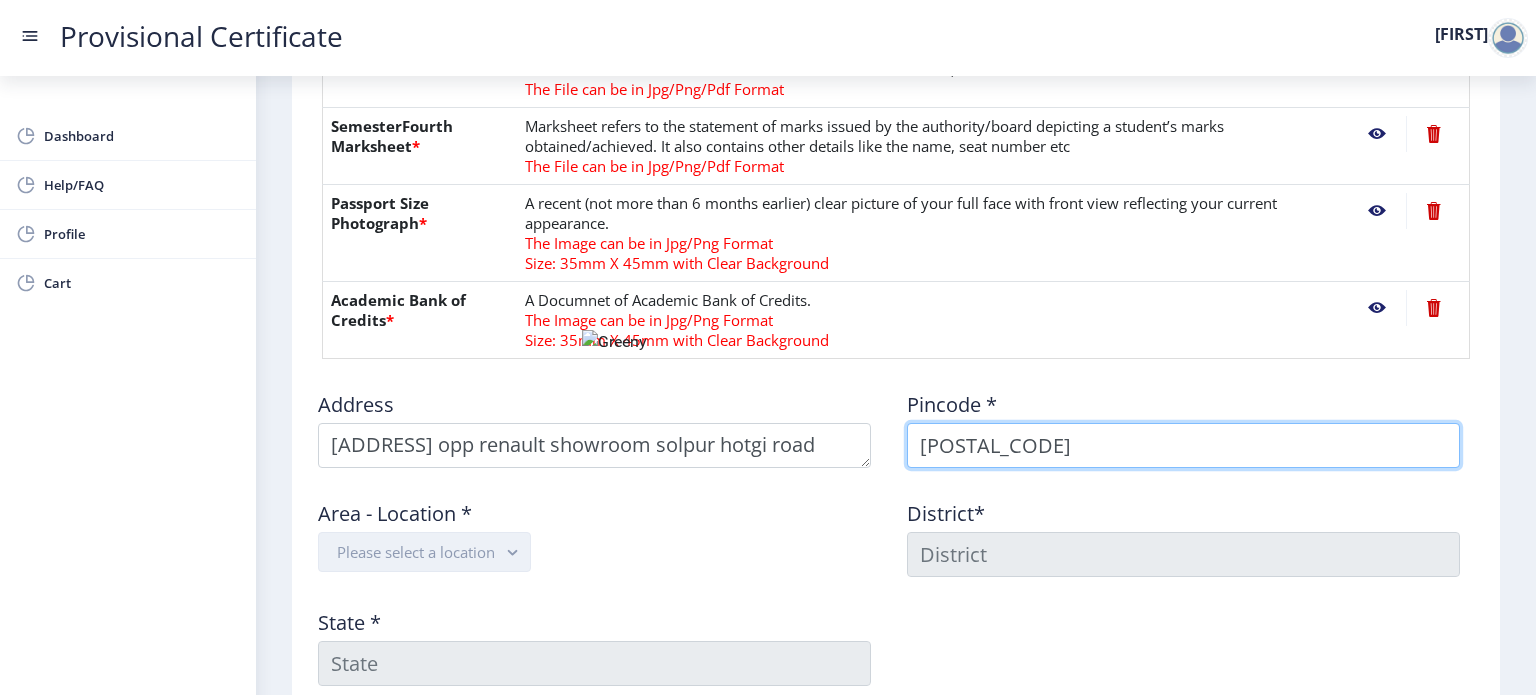 type on "[POSTAL_CODE]" 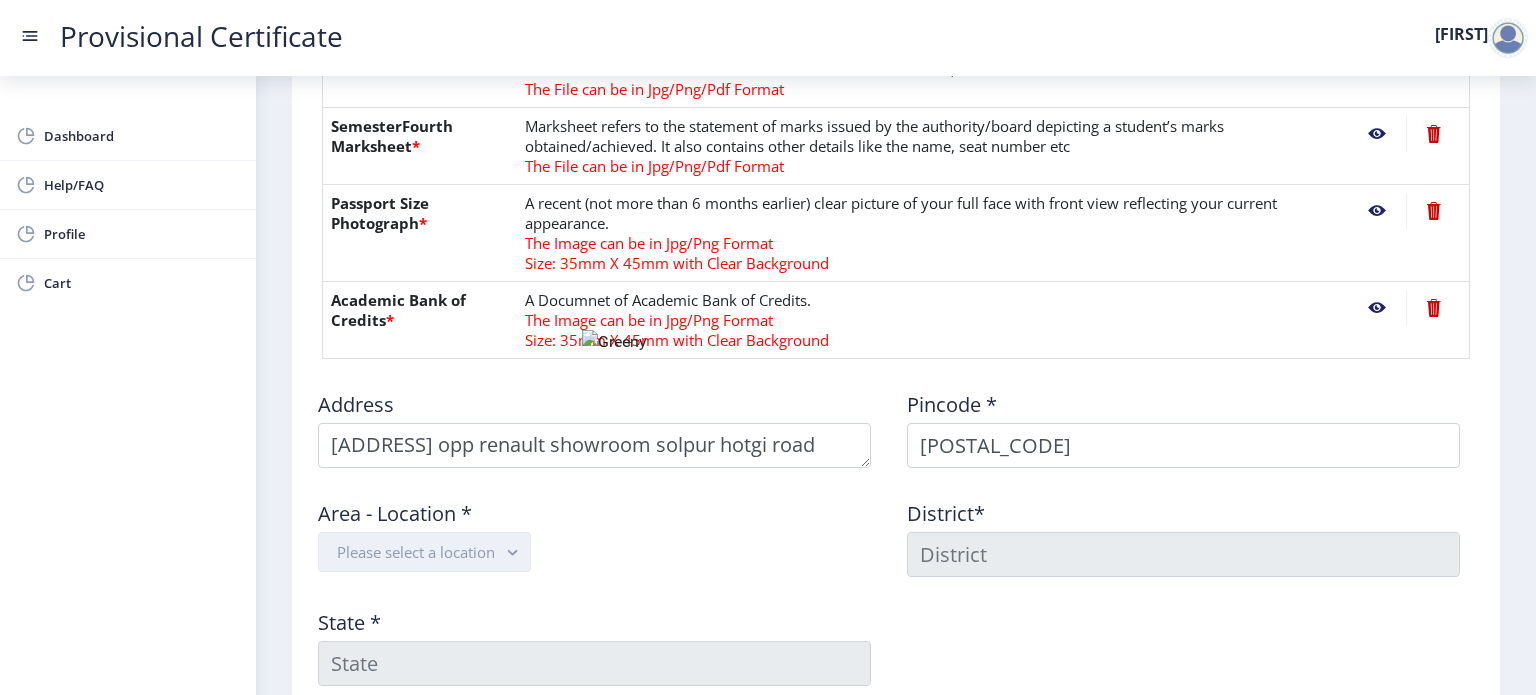 click on "Please select a location" 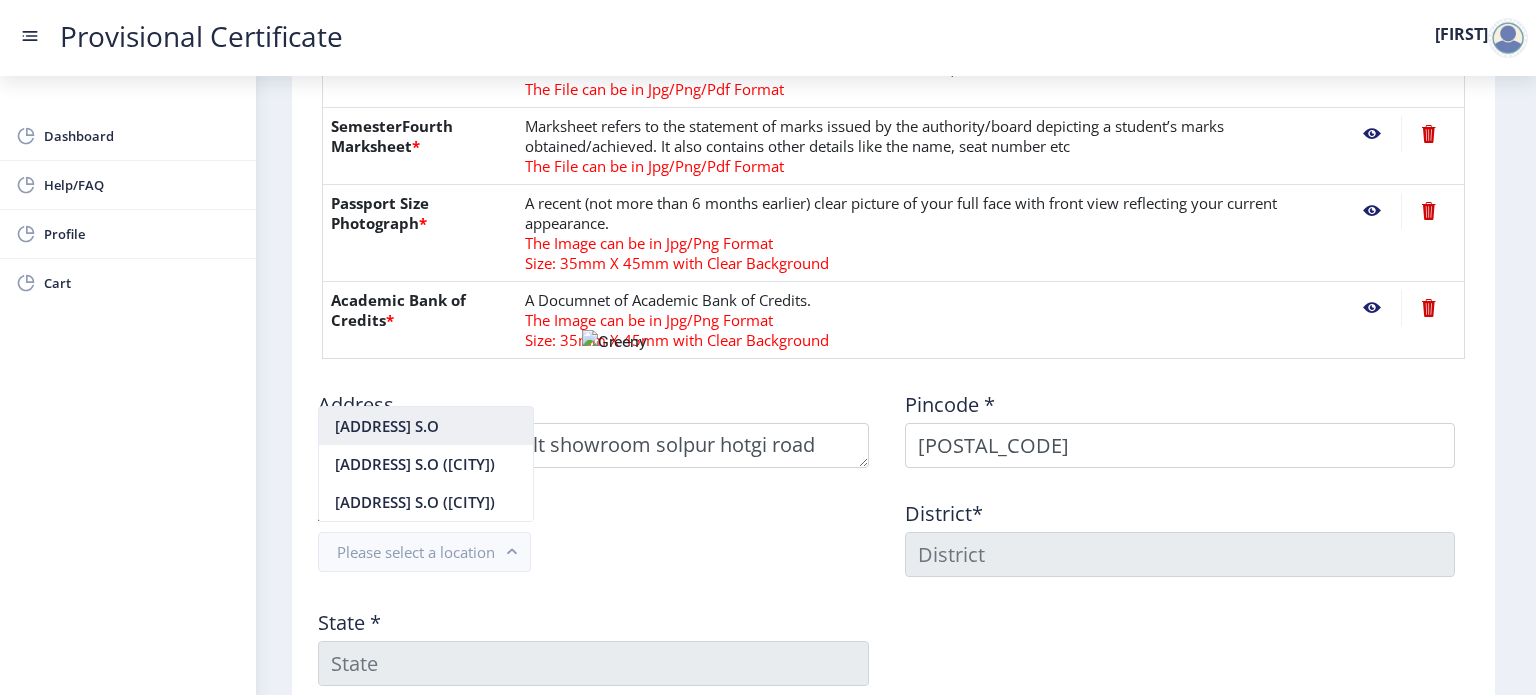 click on "[ADDRESS] S.O" at bounding box center (426, 426) 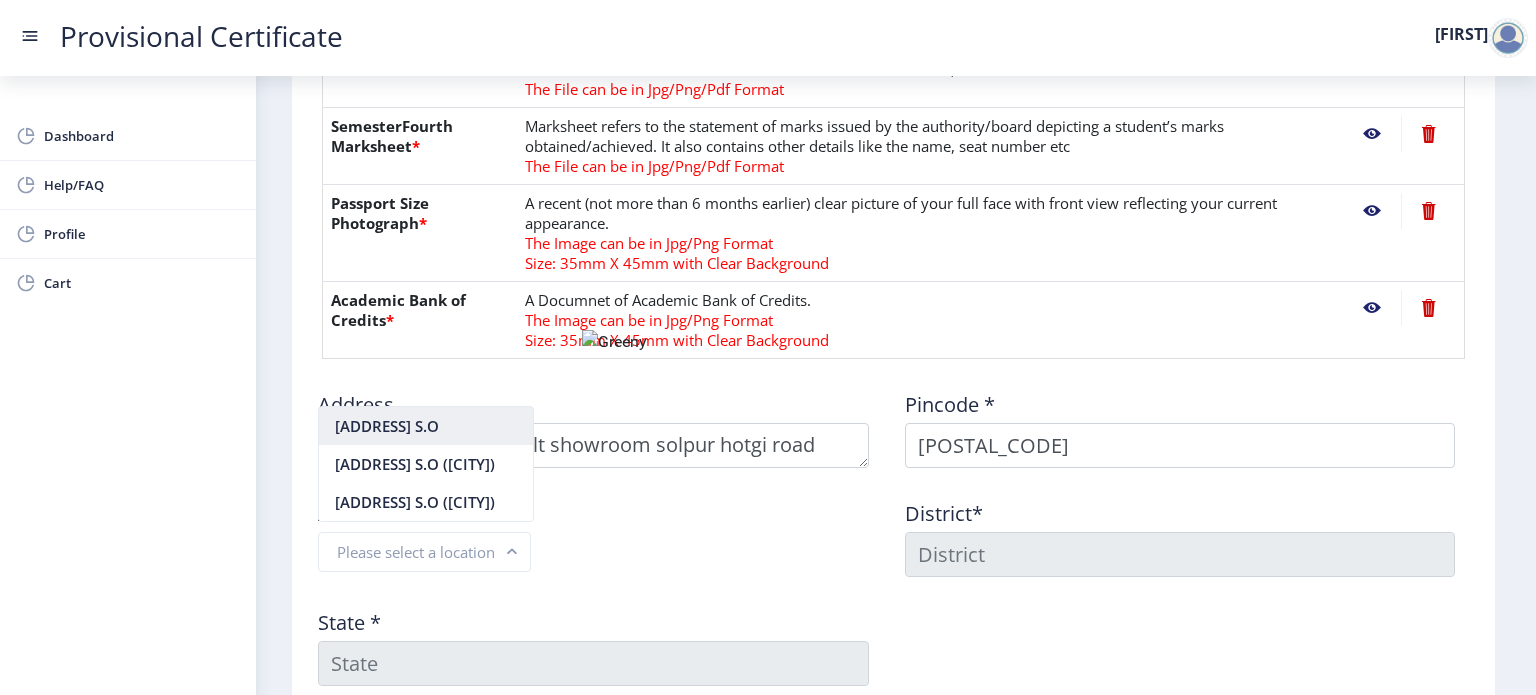 type on "SOLAPUR" 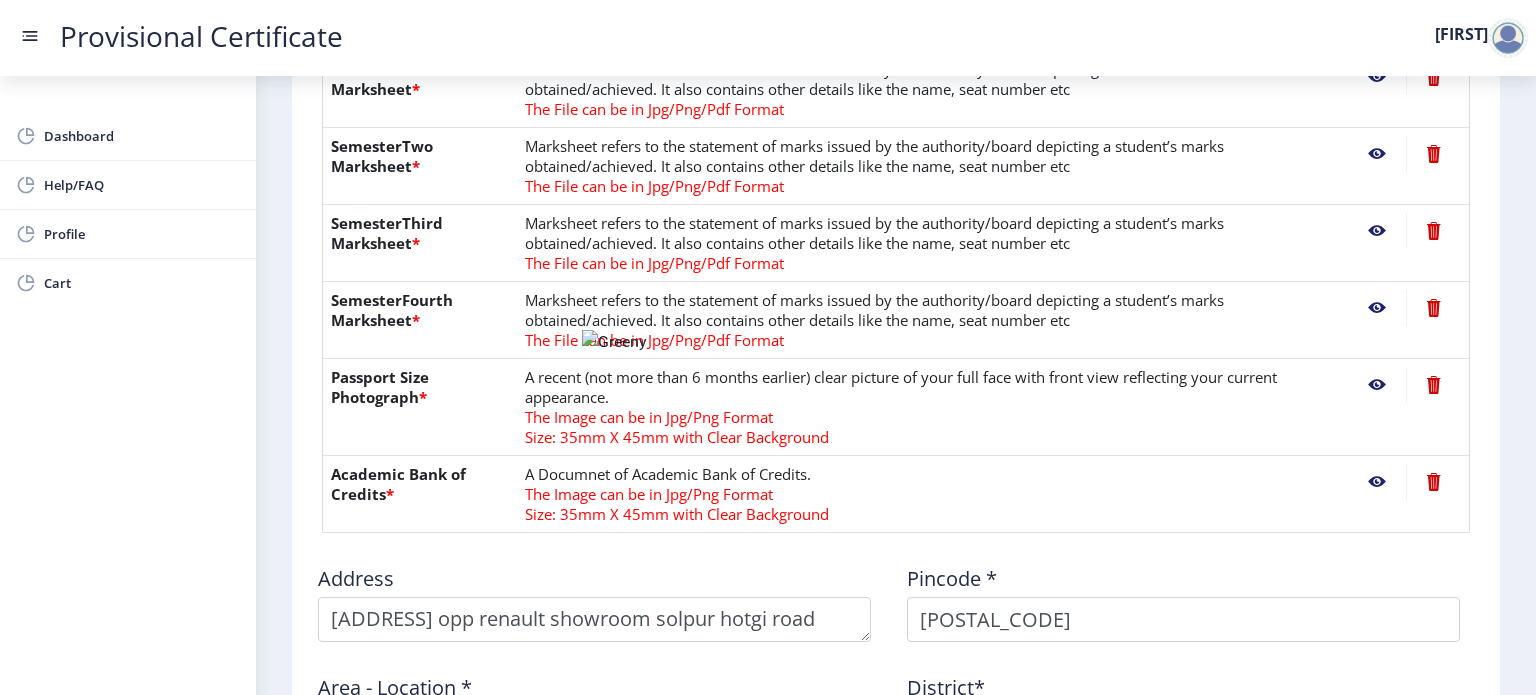 scroll, scrollTop: 547, scrollLeft: 0, axis: vertical 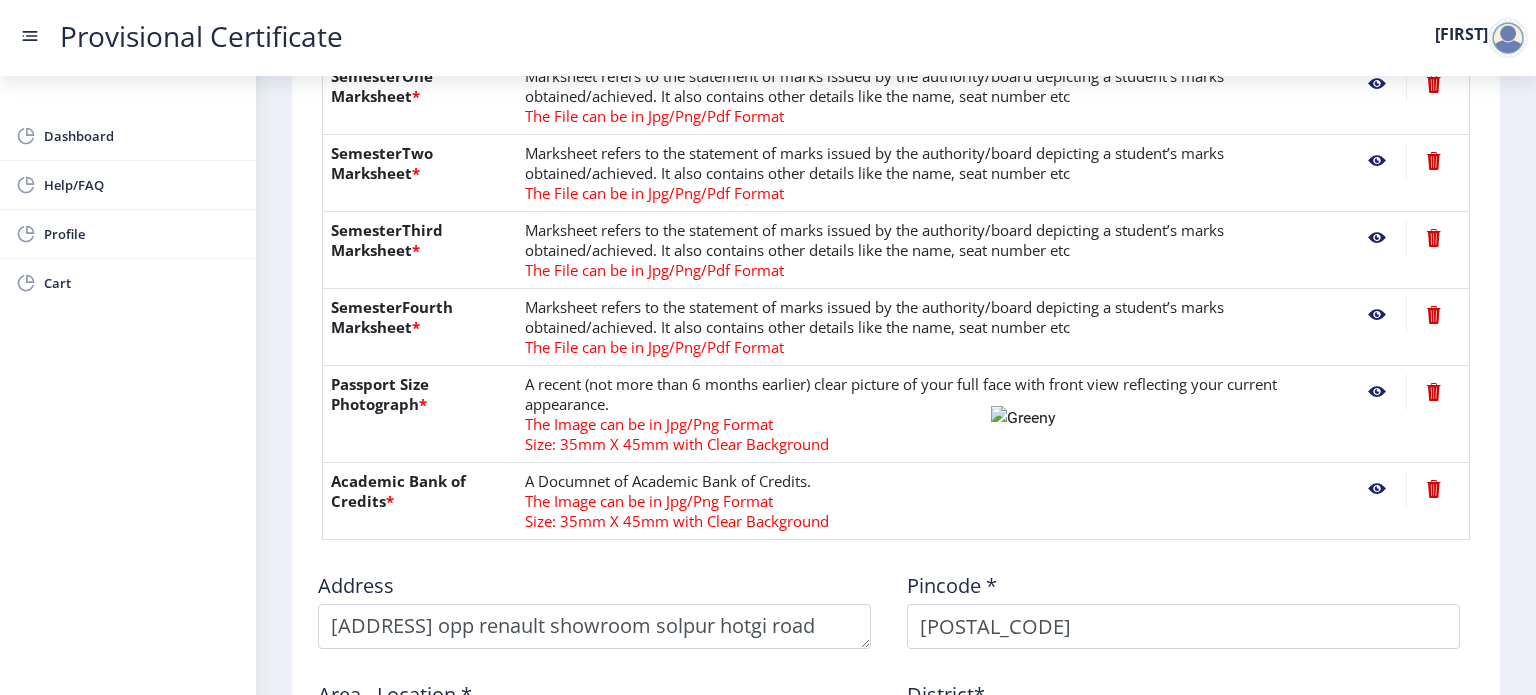 click 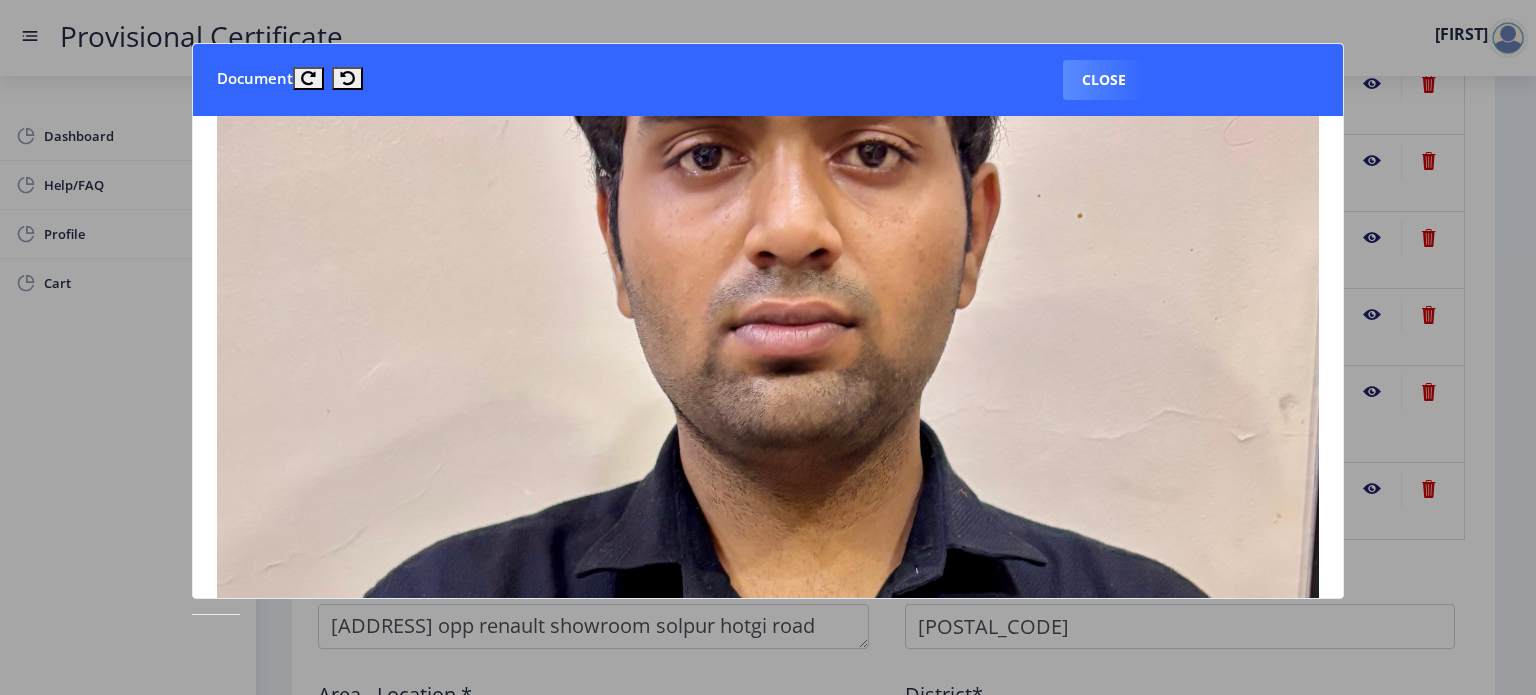 scroll, scrollTop: 364, scrollLeft: 0, axis: vertical 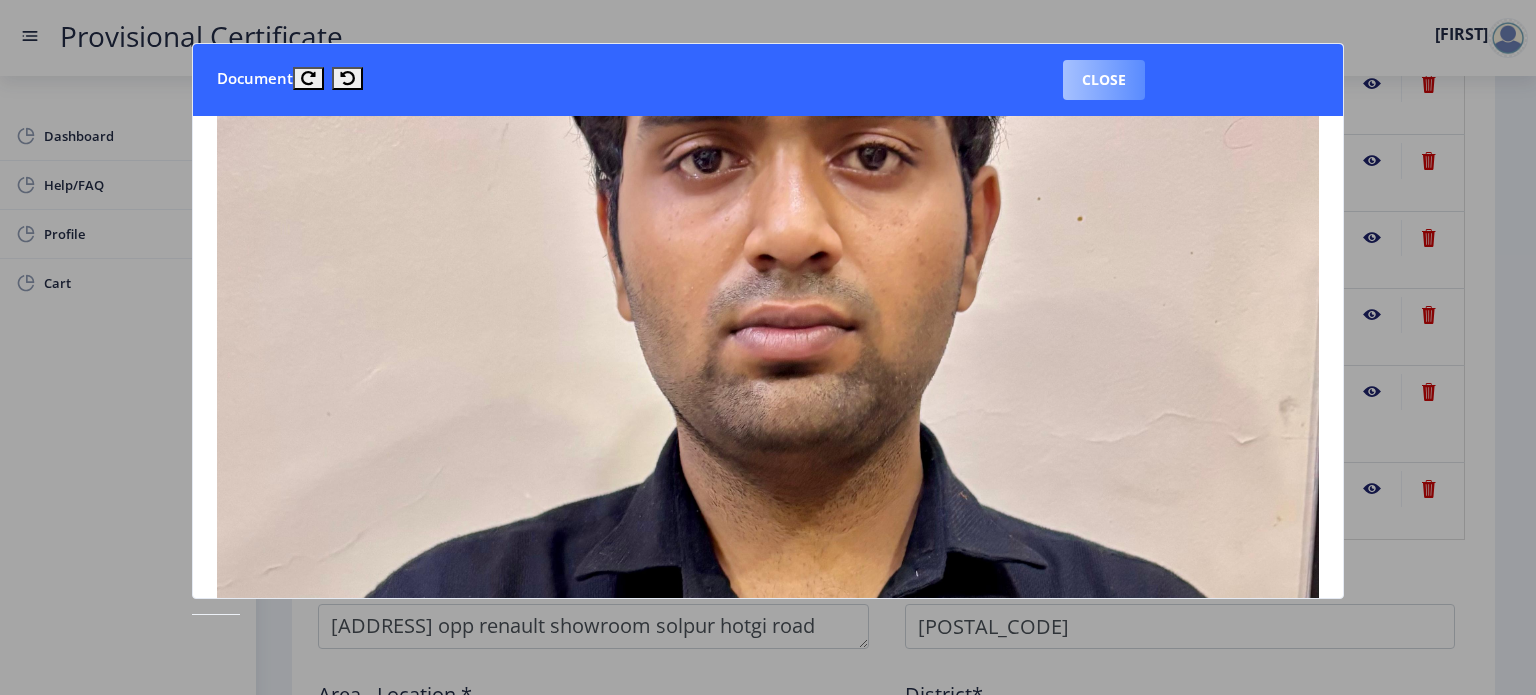 click on "Close" at bounding box center (1104, 80) 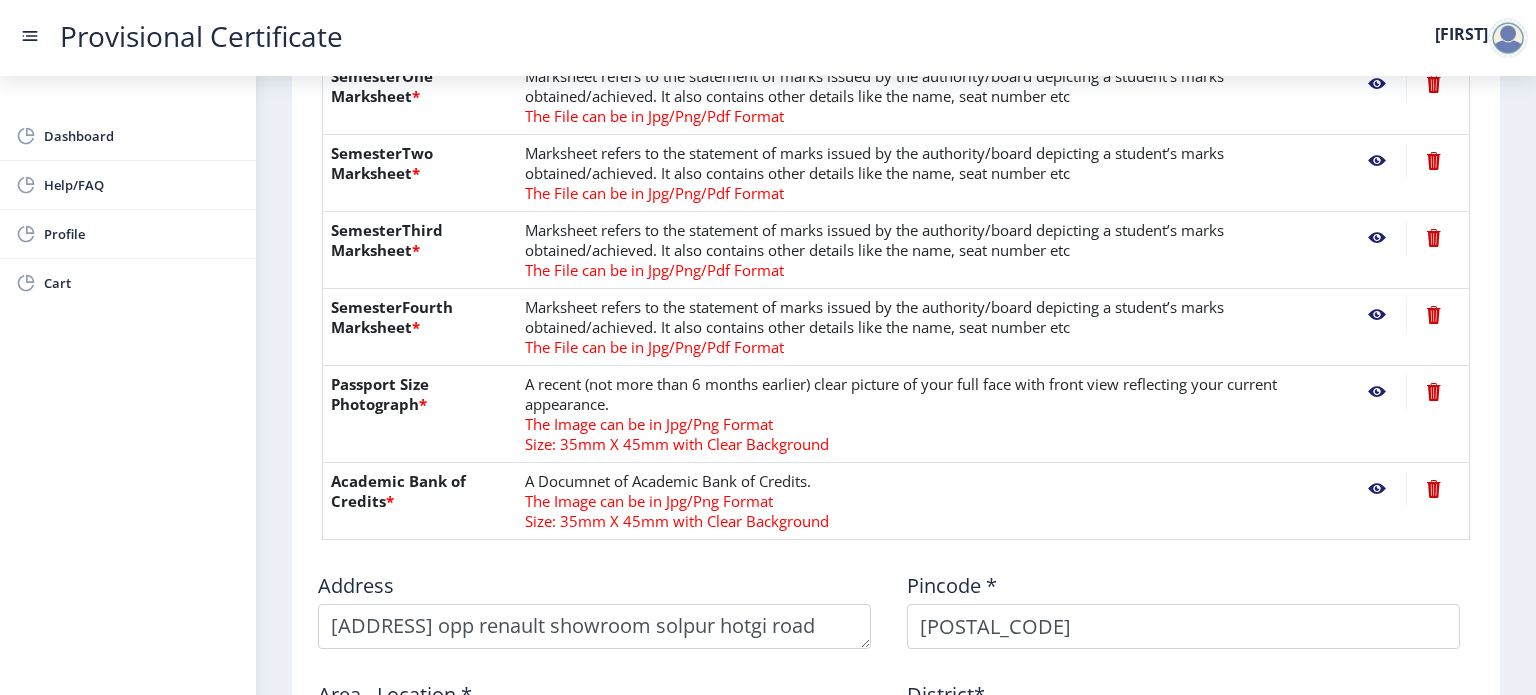 click 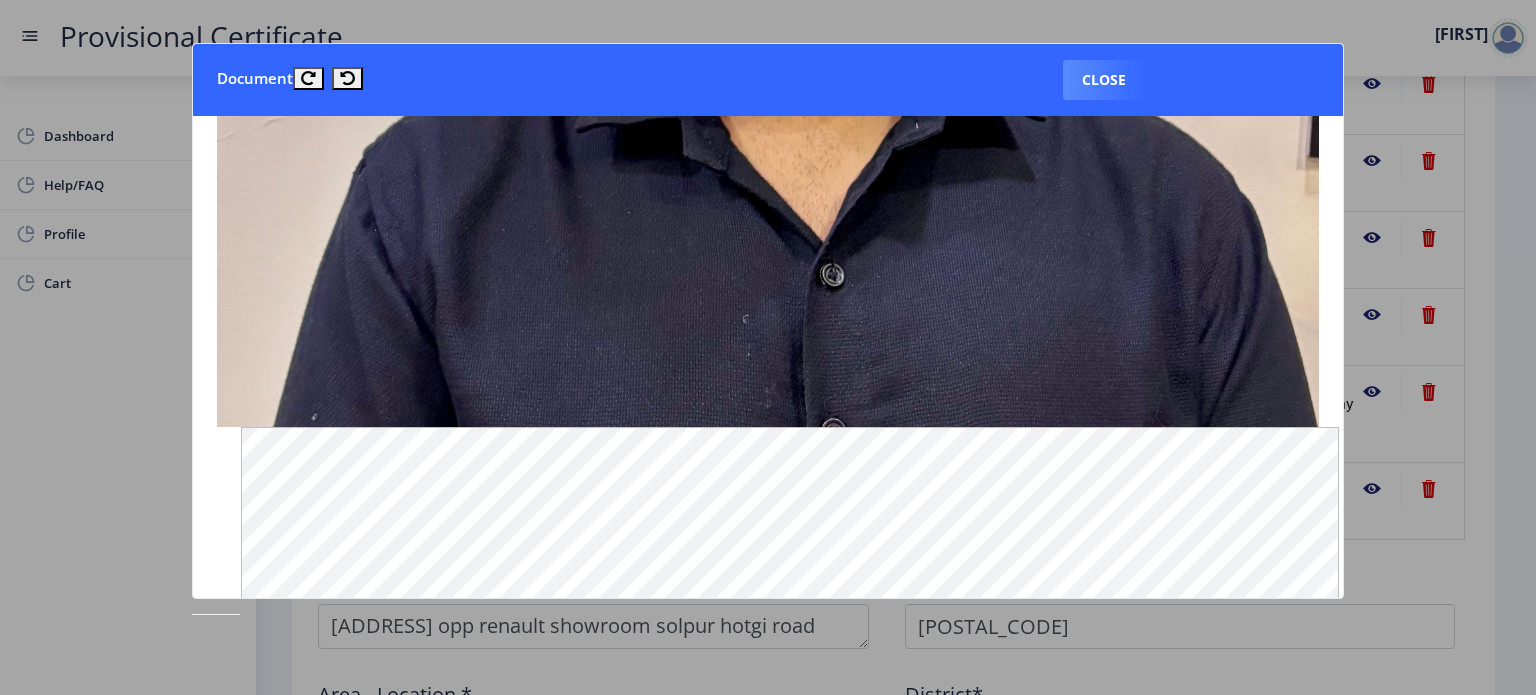 scroll, scrollTop: 815, scrollLeft: 0, axis: vertical 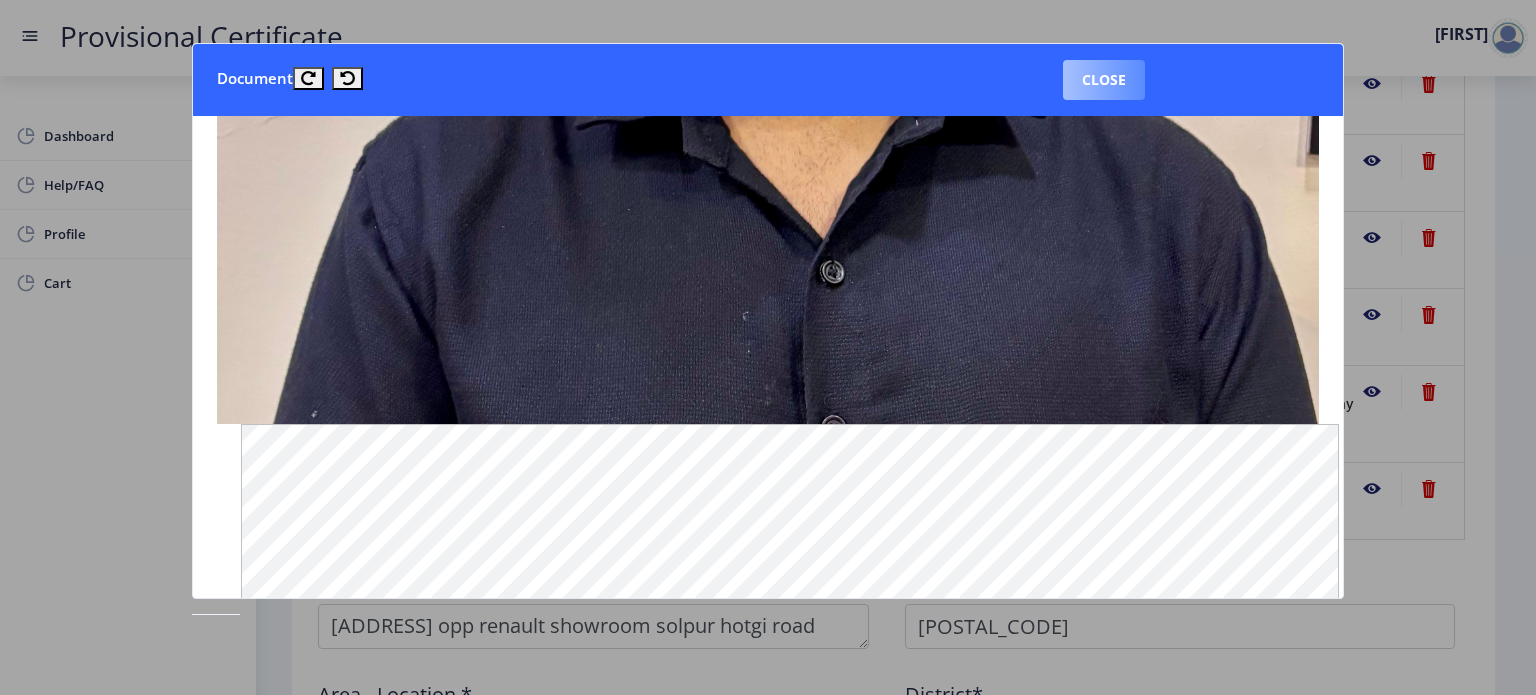 click on "Close" at bounding box center (1104, 80) 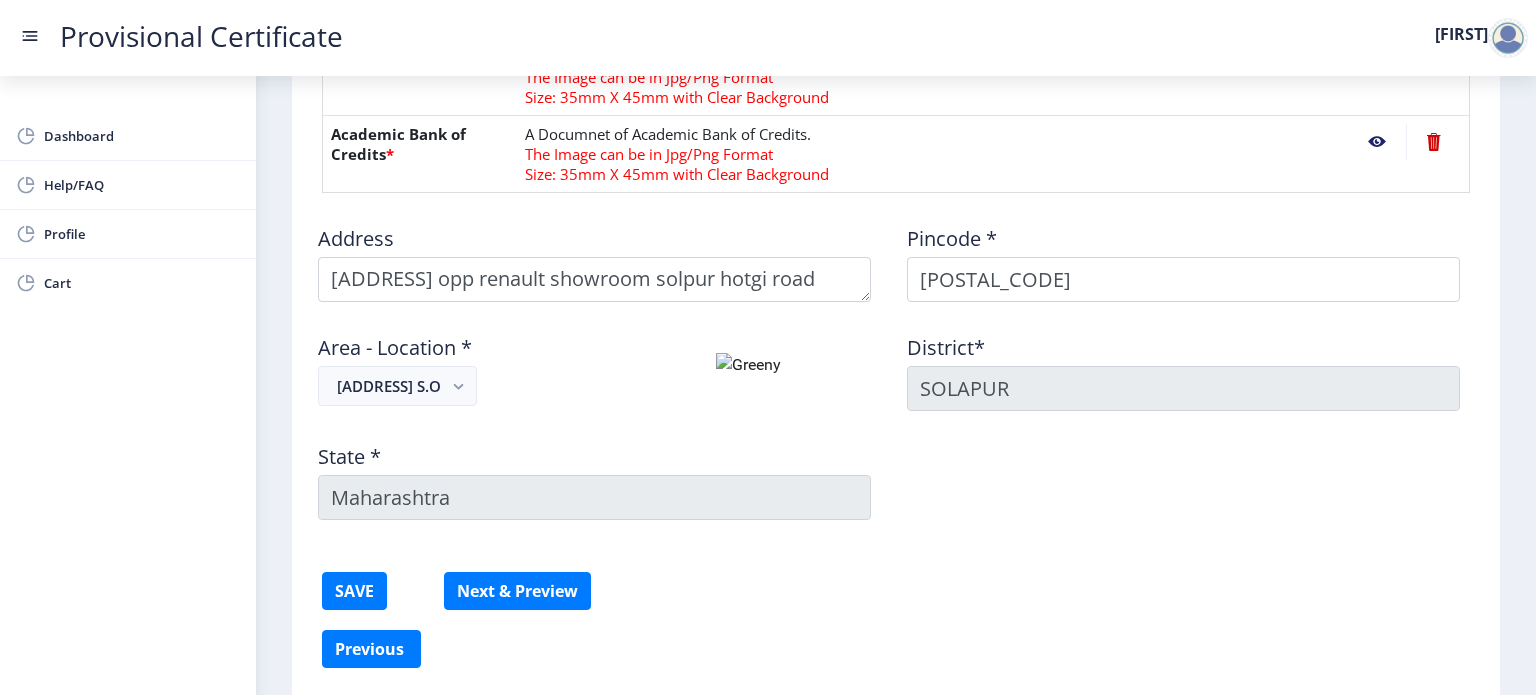 scroll, scrollTop: 967, scrollLeft: 0, axis: vertical 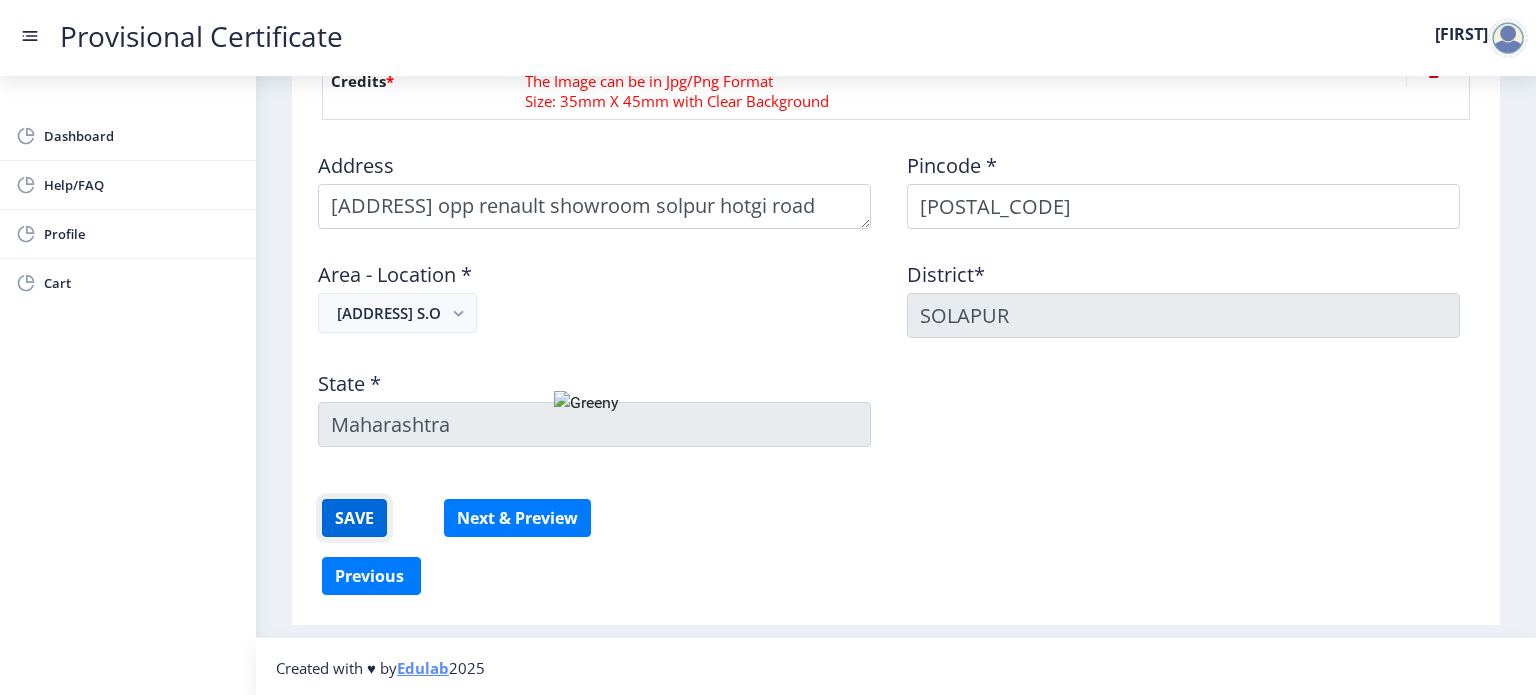click on "SAVE" 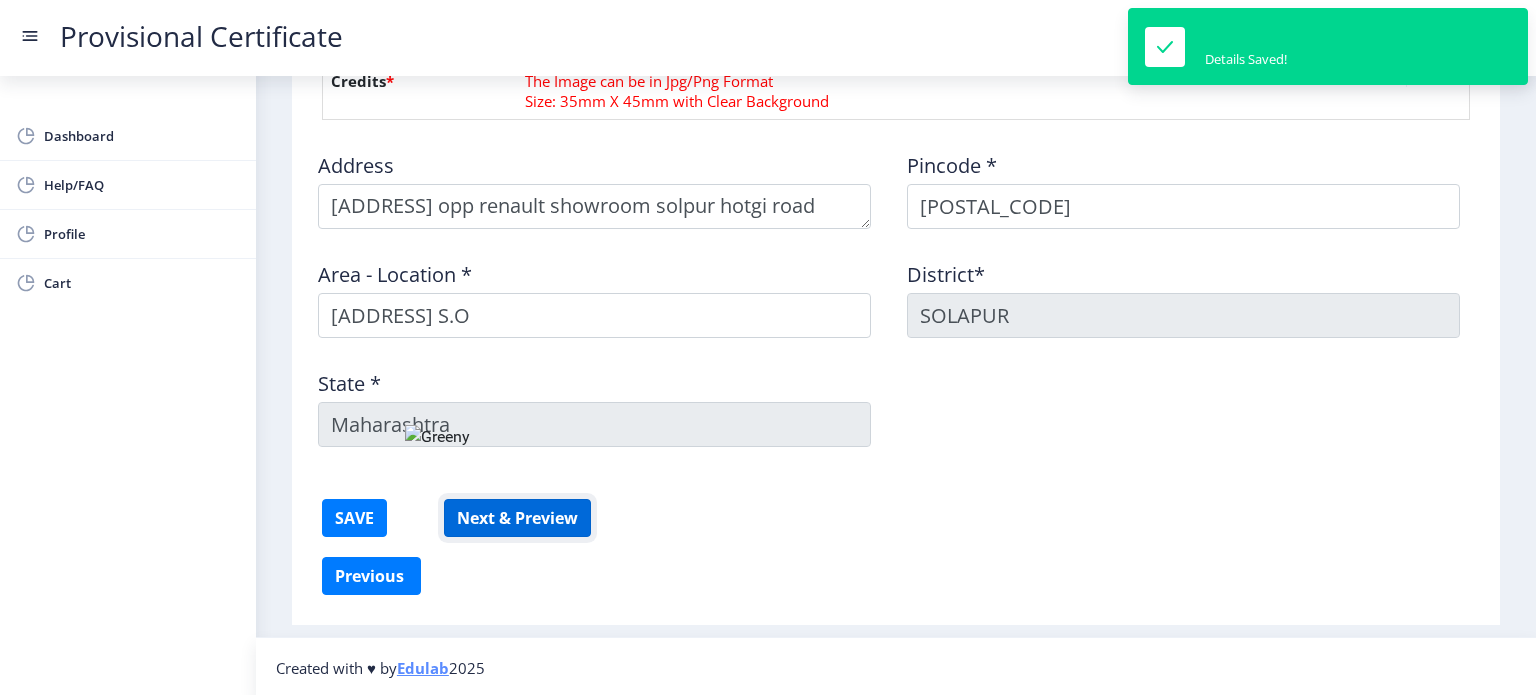 click on "Next & Preview" 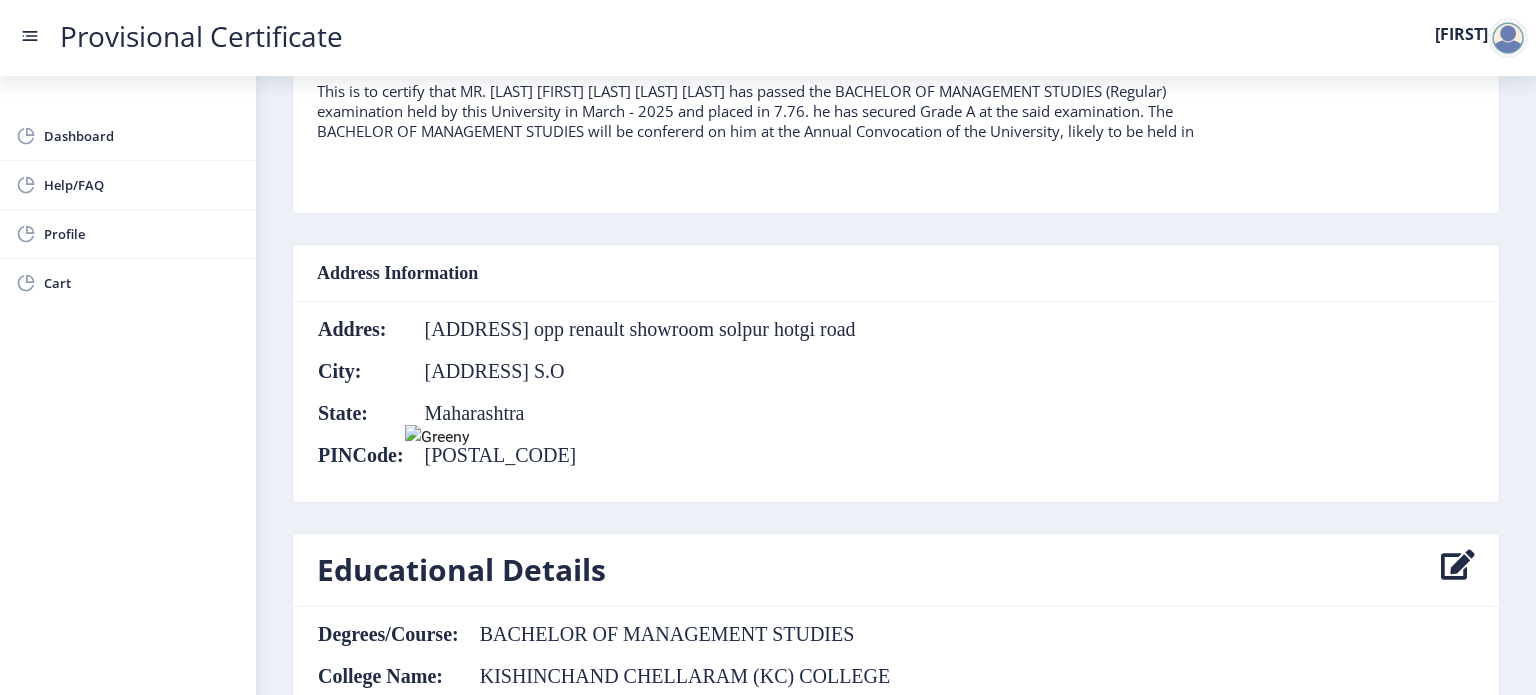 scroll, scrollTop: 642, scrollLeft: 0, axis: vertical 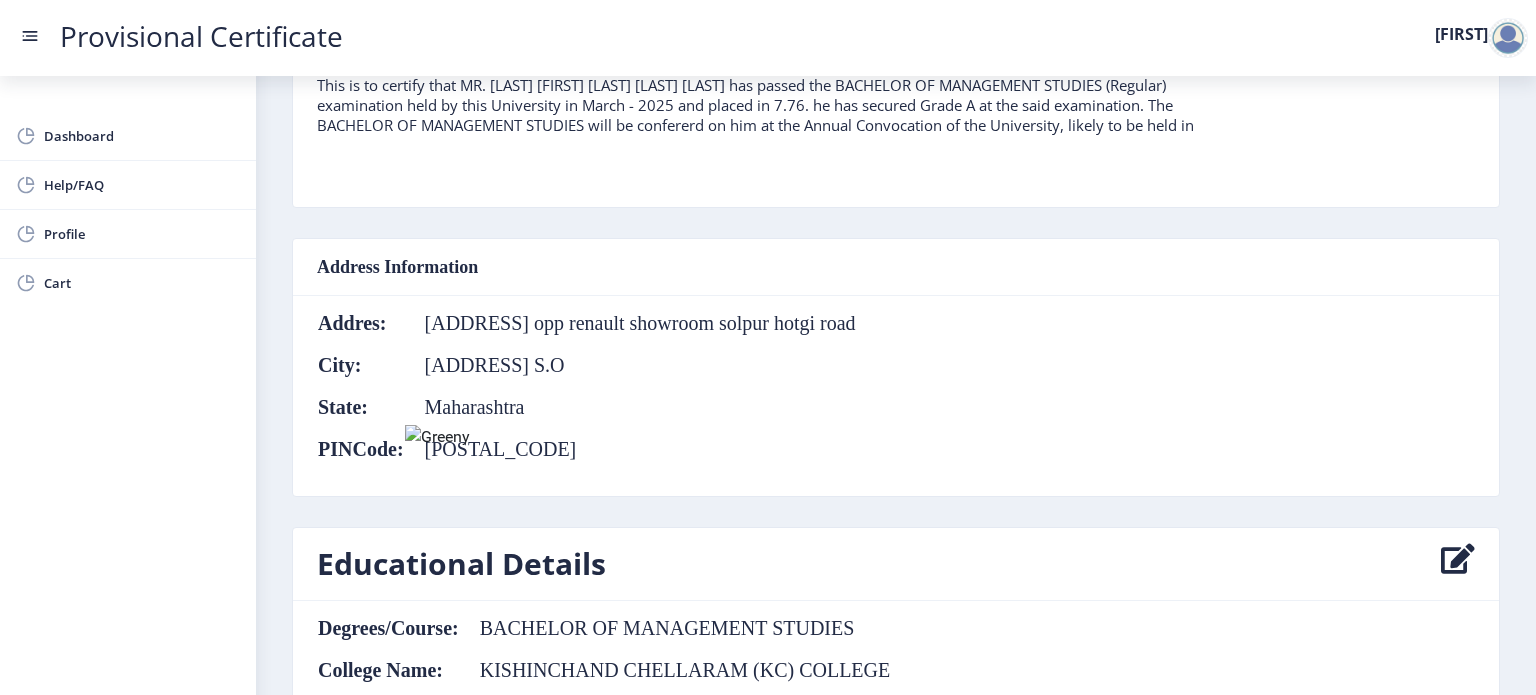 click on "[ADDRESS] opp renault showroom solpur hotgi road" 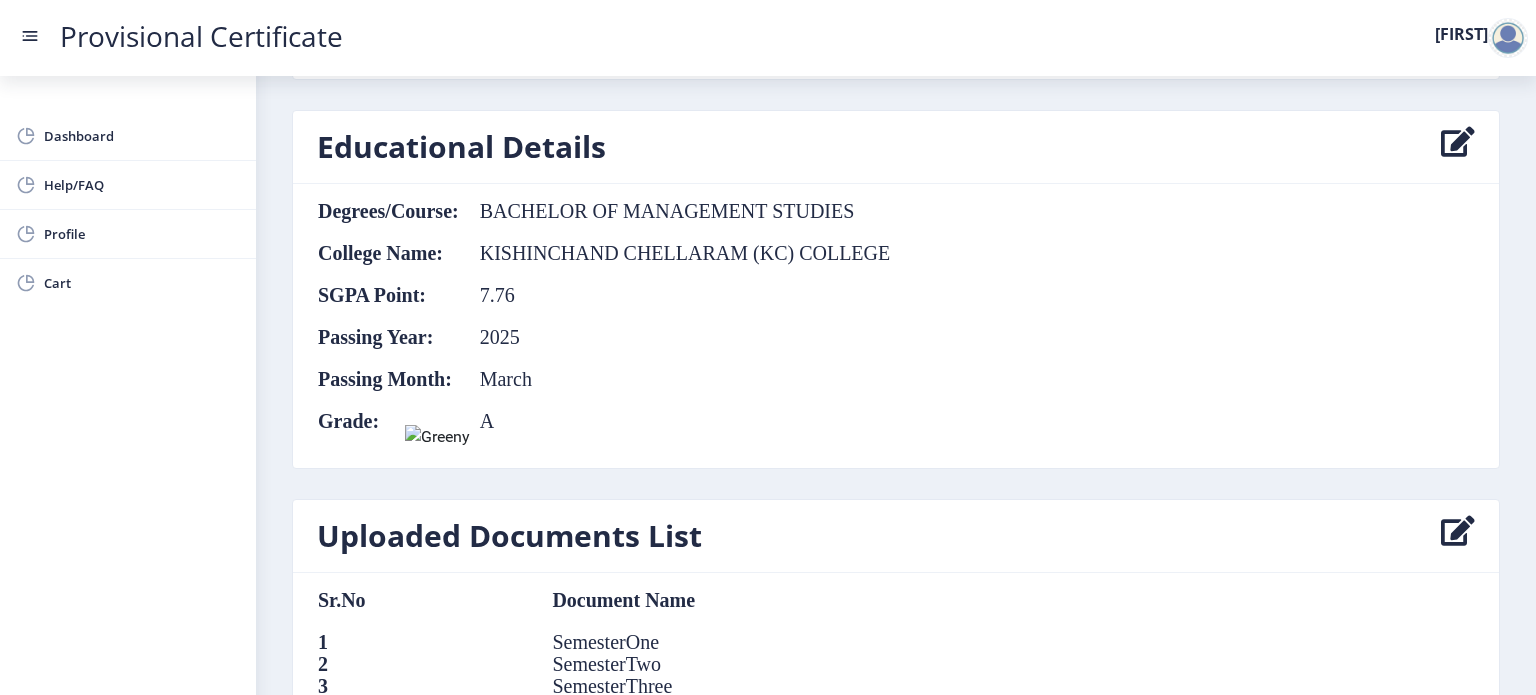 scroll, scrollTop: 1062, scrollLeft: 0, axis: vertical 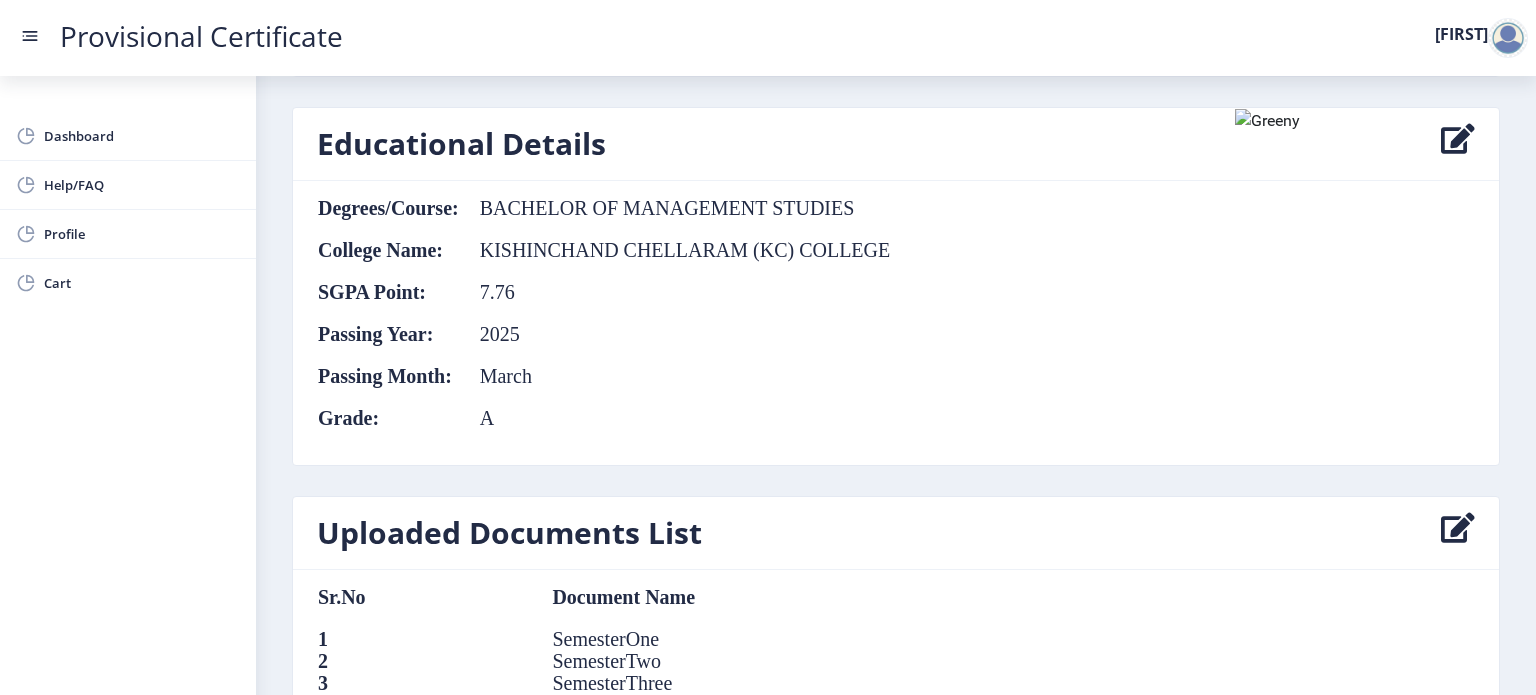 click 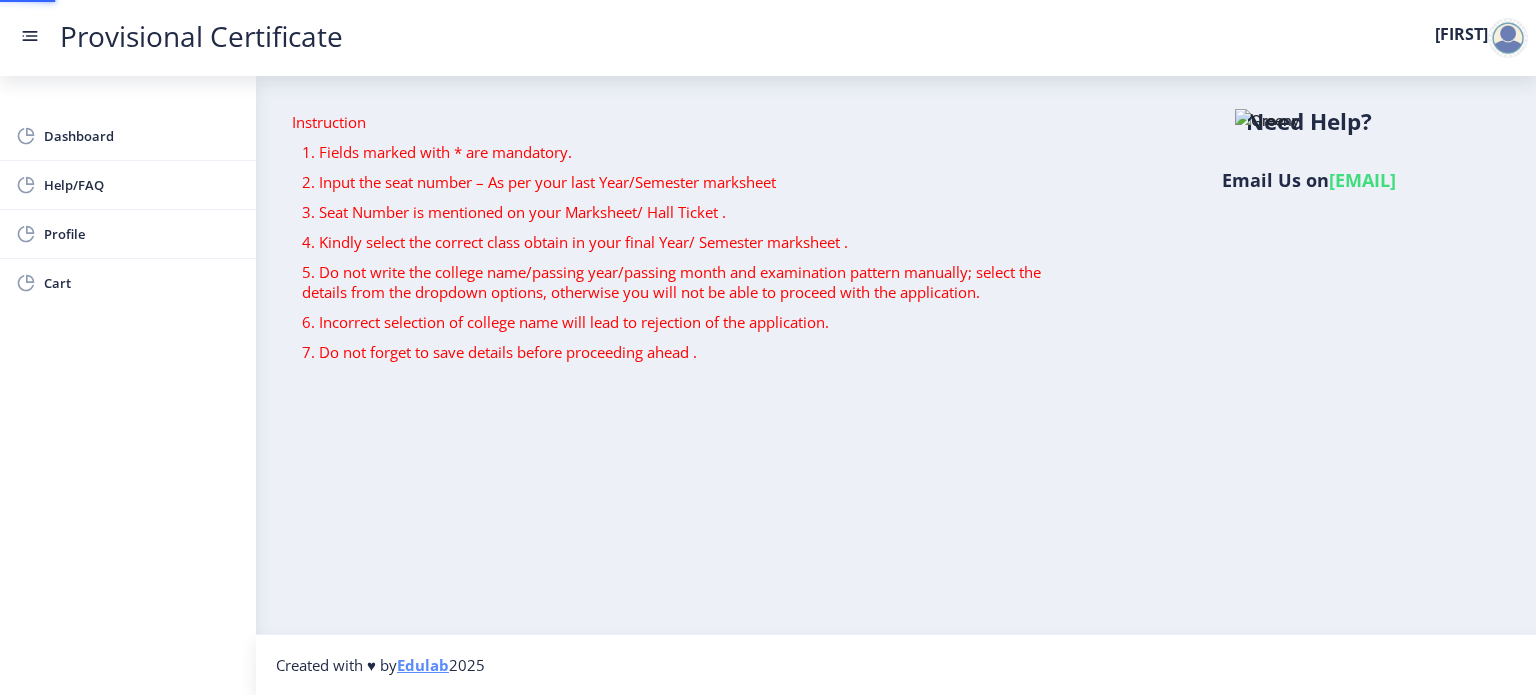 scroll, scrollTop: 499, scrollLeft: 0, axis: vertical 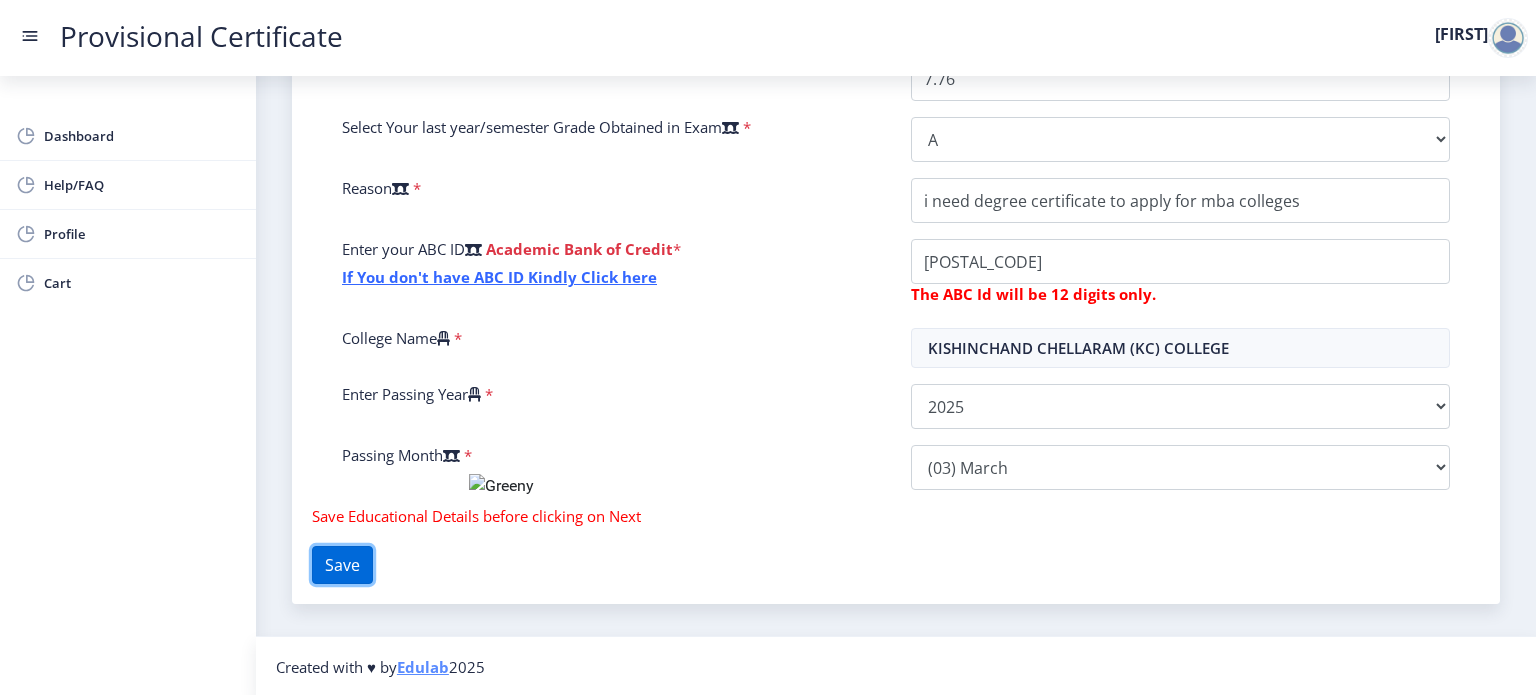 click on "Save" 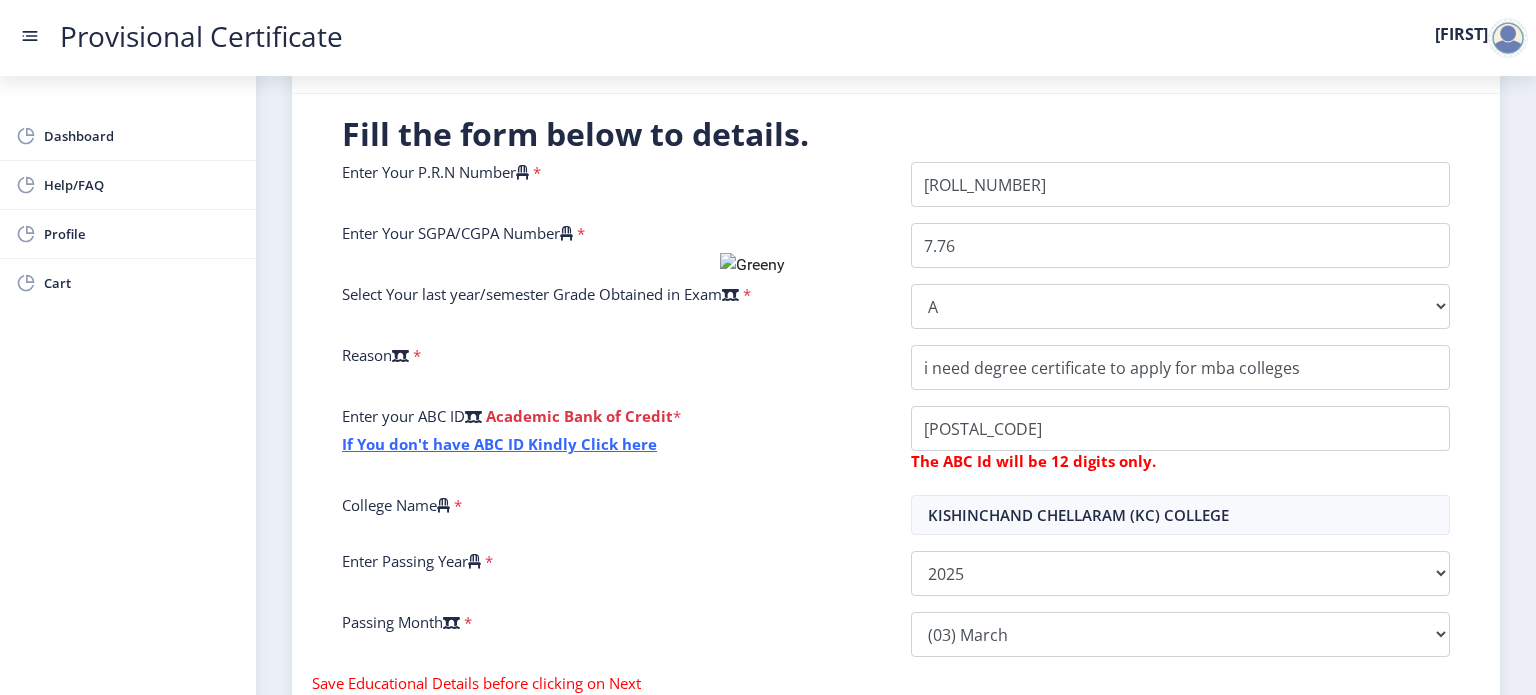 scroll, scrollTop: 342, scrollLeft: 0, axis: vertical 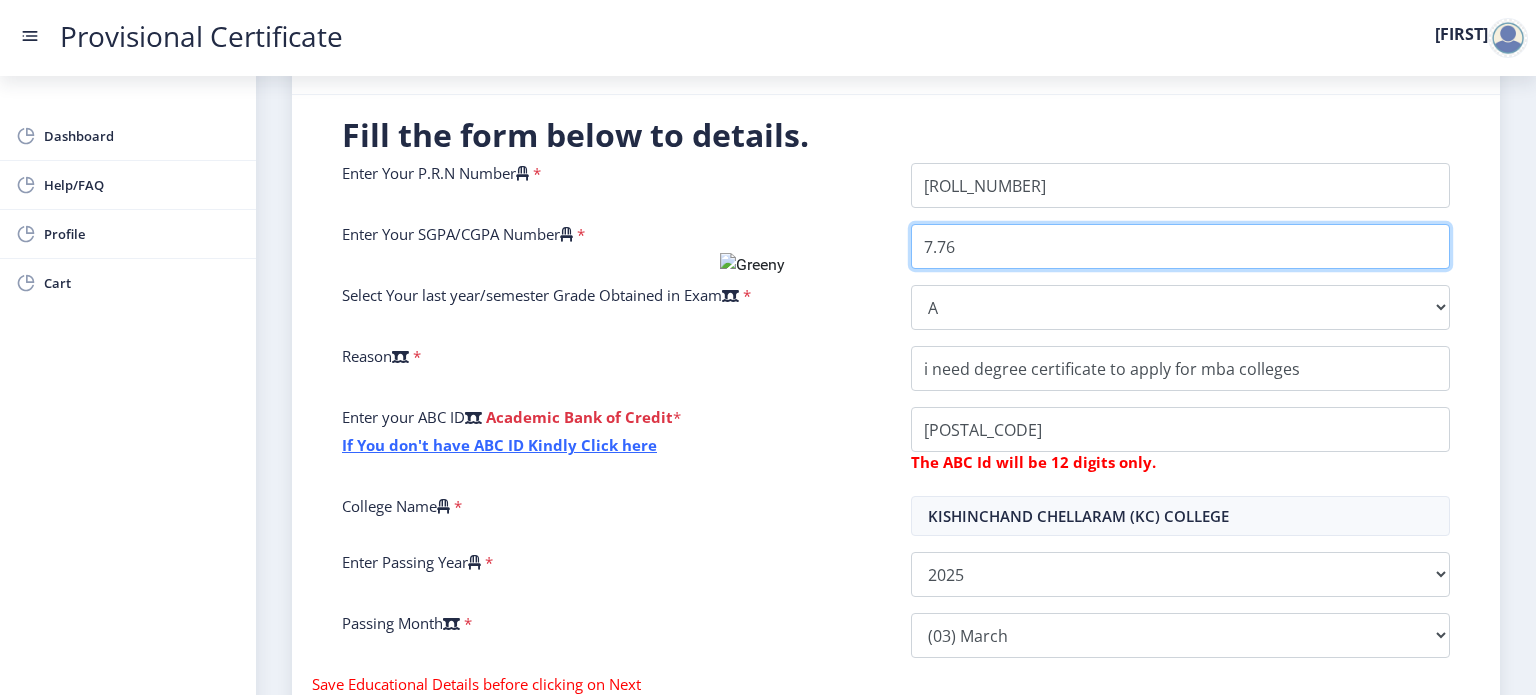 click on "7.76" at bounding box center [1180, 246] 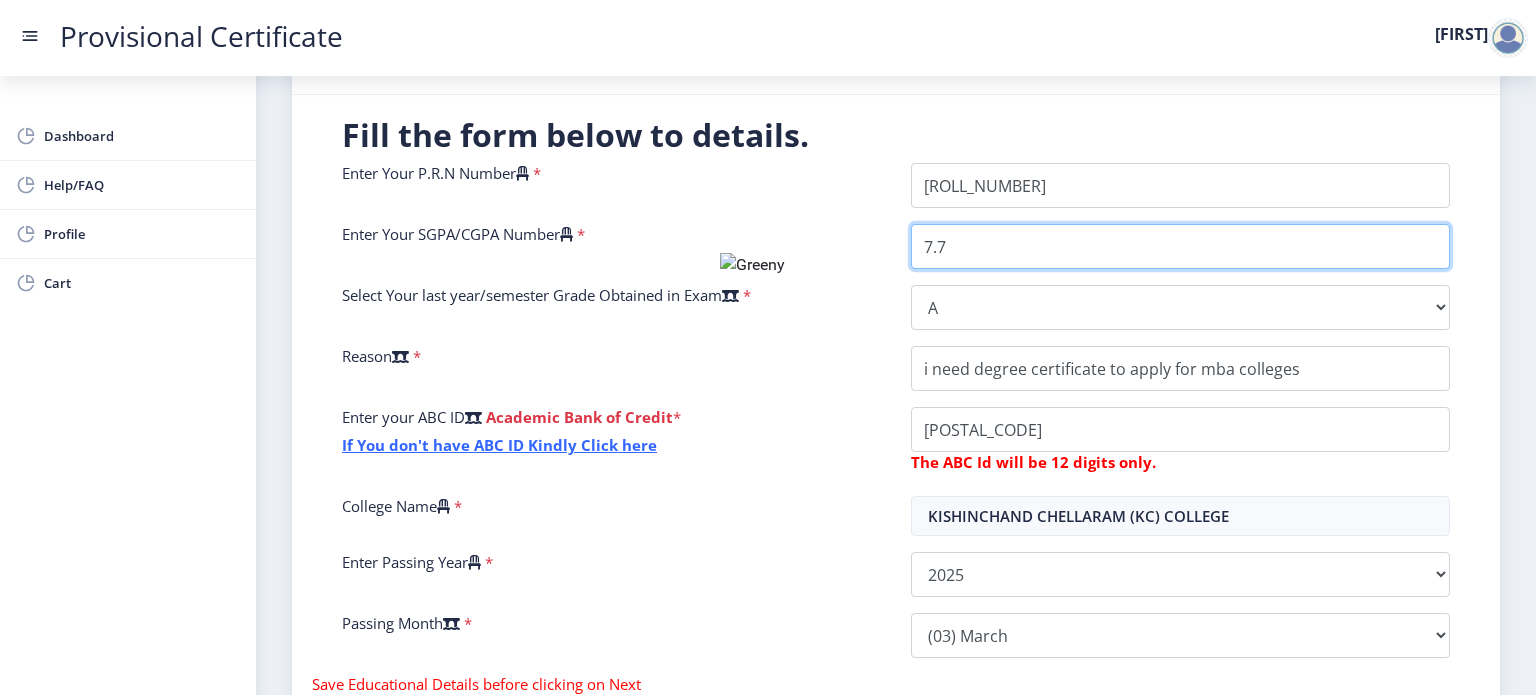 type on "7.76" 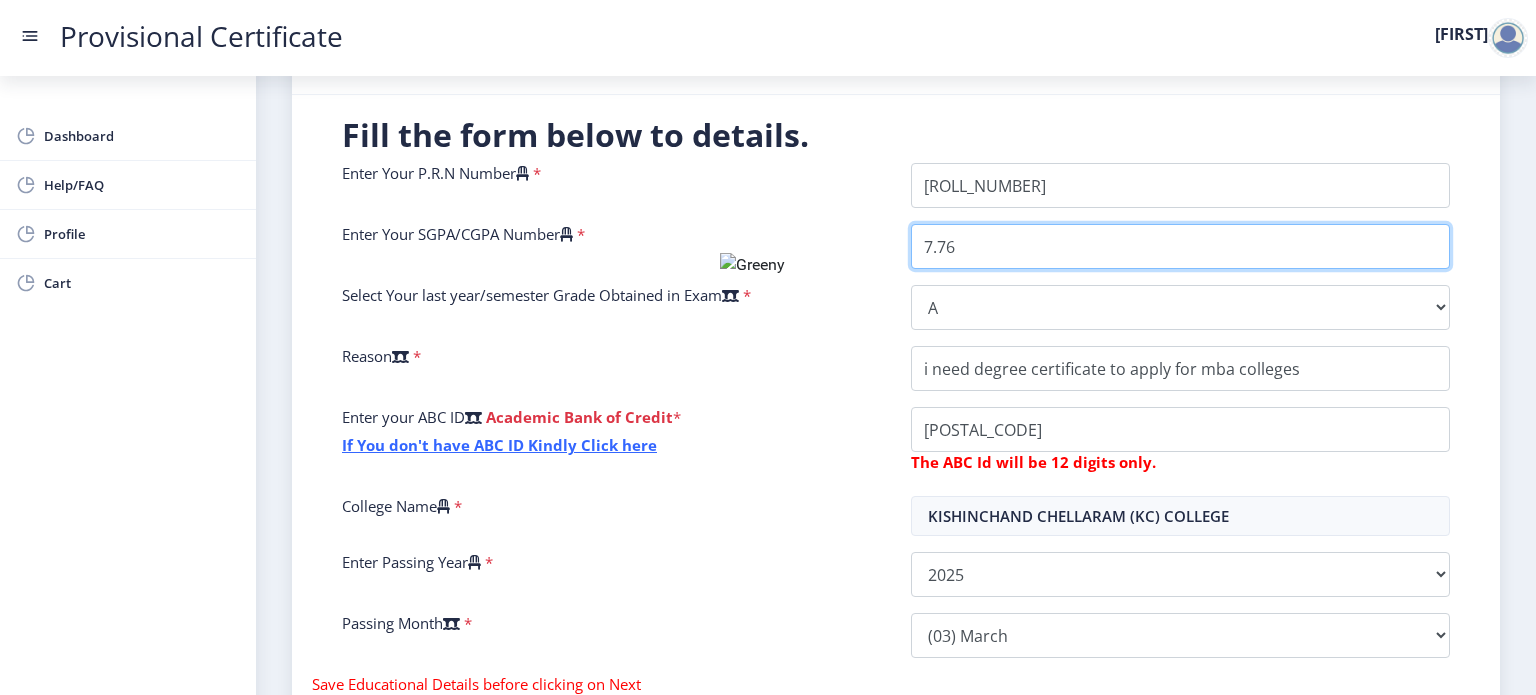 scroll, scrollTop: 510, scrollLeft: 0, axis: vertical 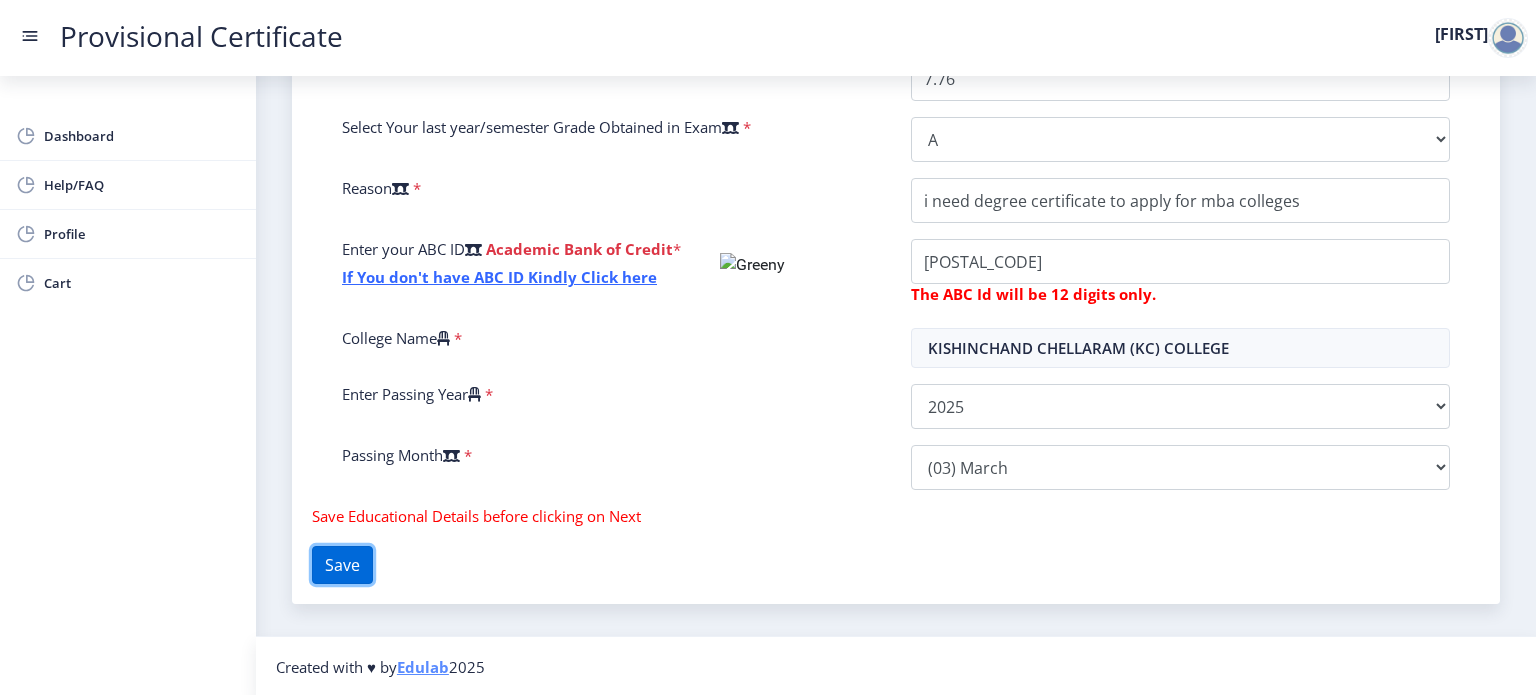 click on "Save" 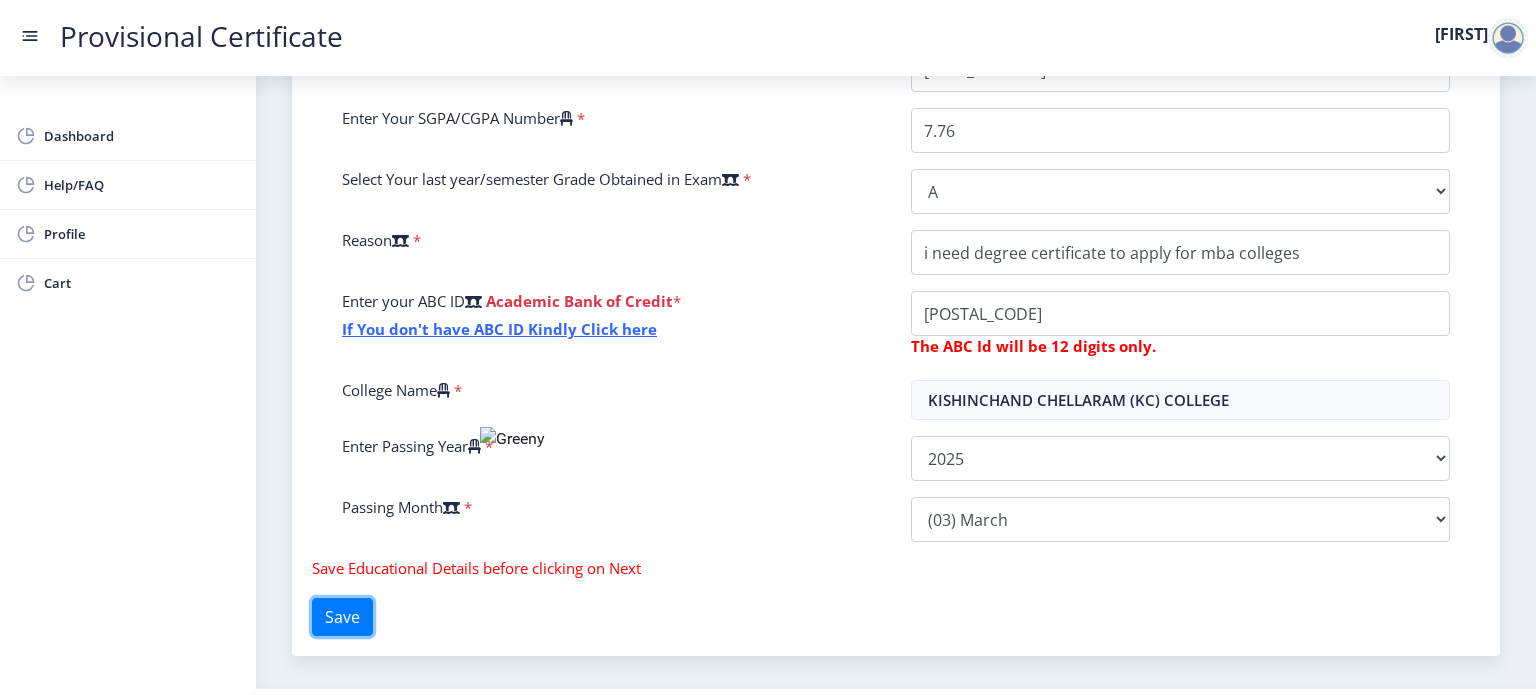 scroll, scrollTop: 510, scrollLeft: 0, axis: vertical 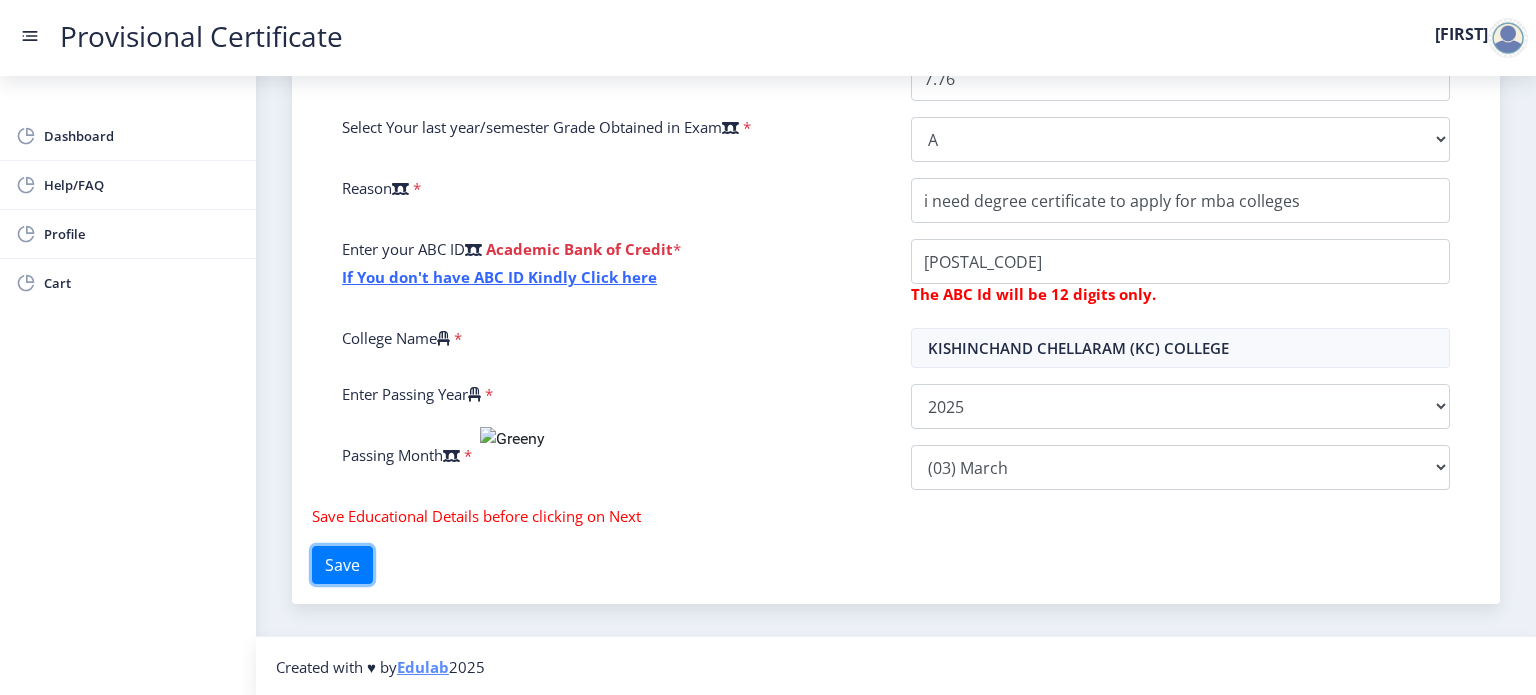 type 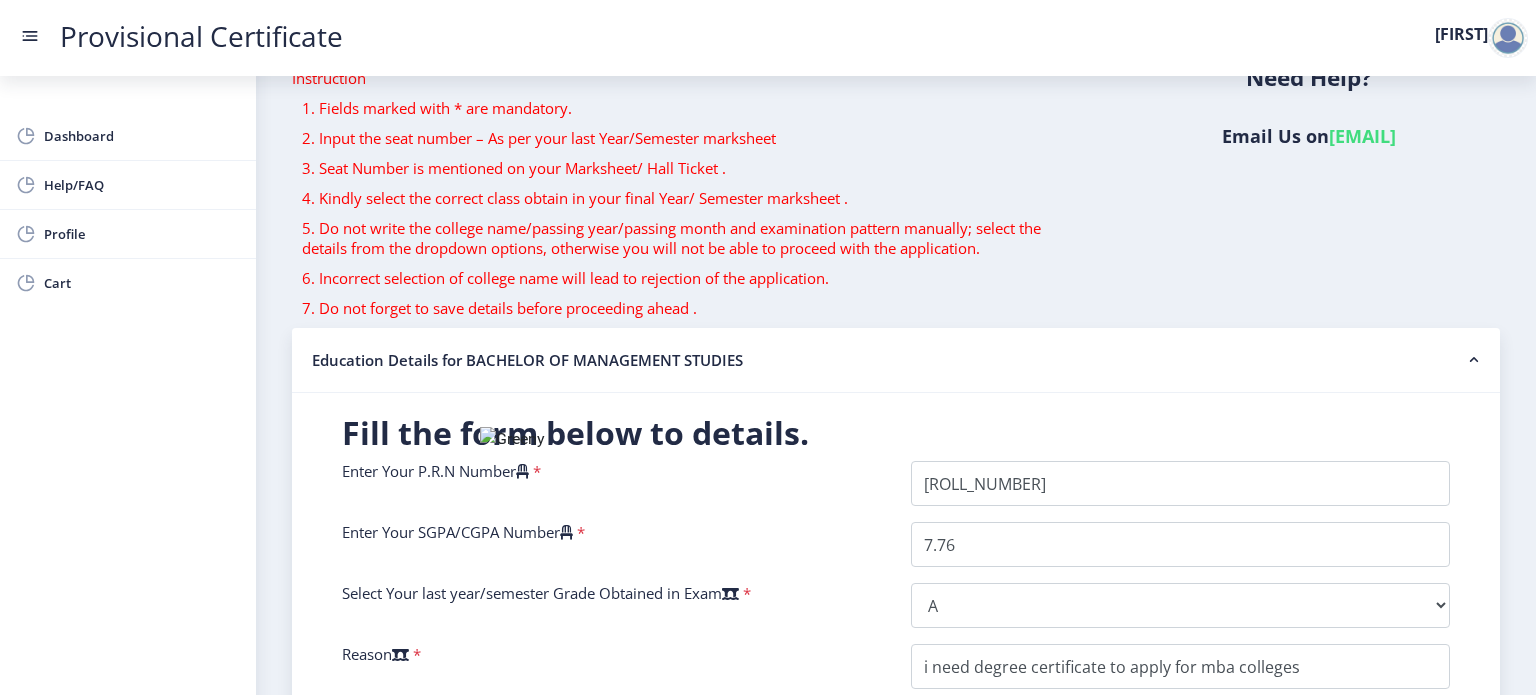 scroll, scrollTop: 0, scrollLeft: 0, axis: both 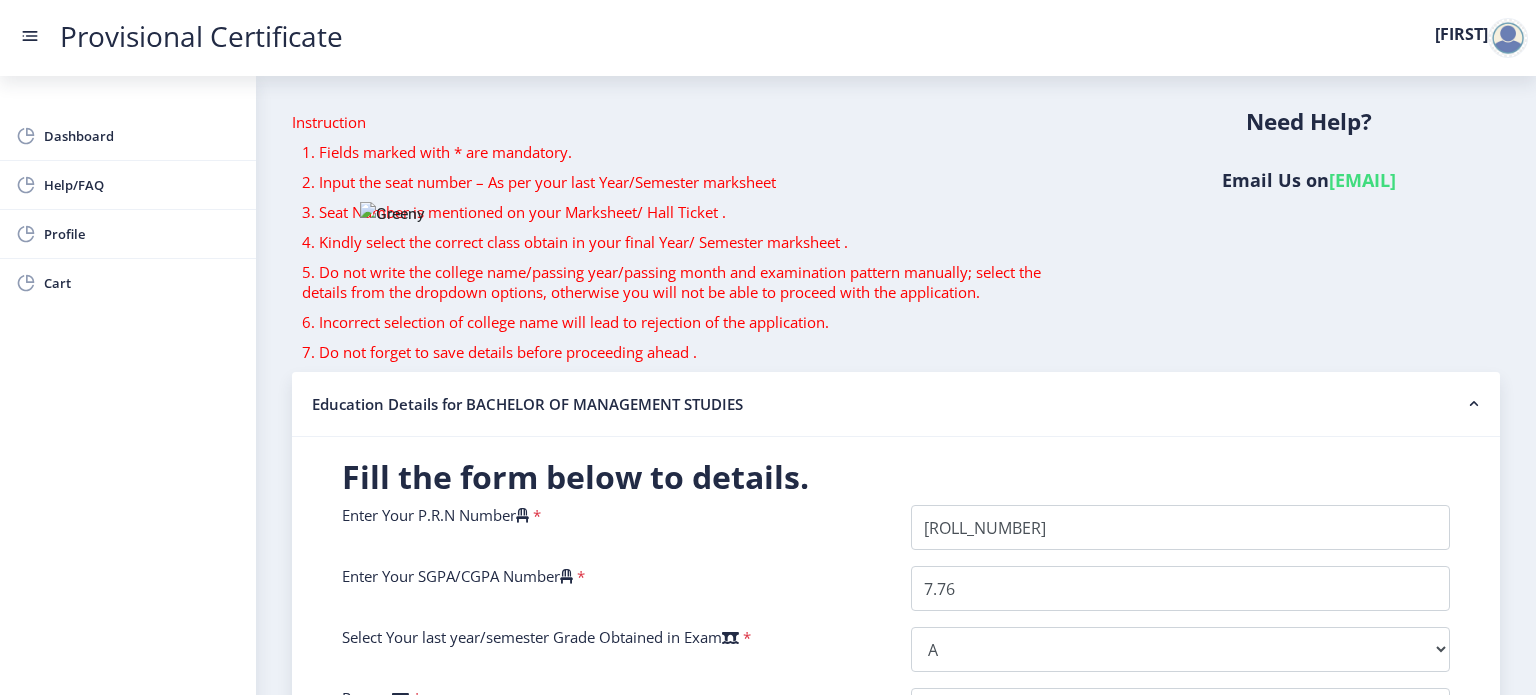 click 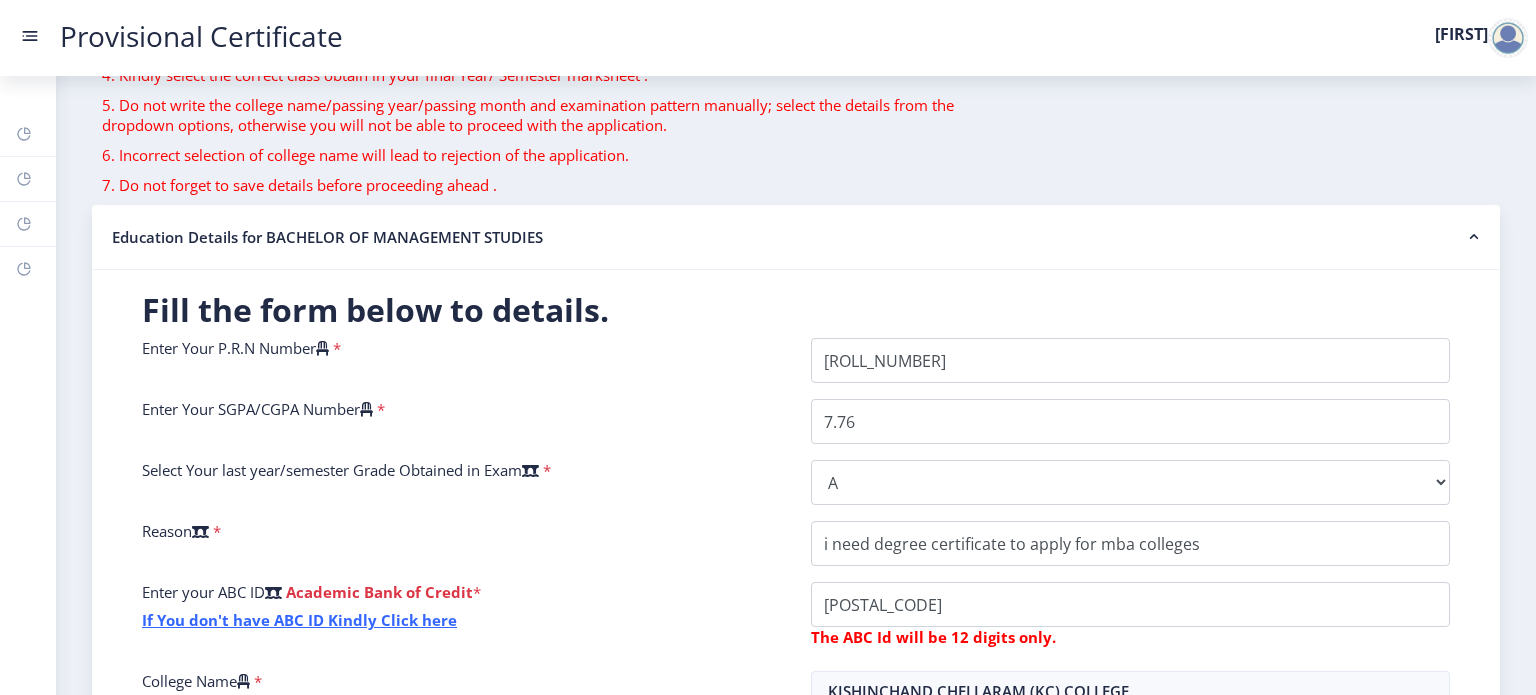 scroll, scrollTop: 157, scrollLeft: 0, axis: vertical 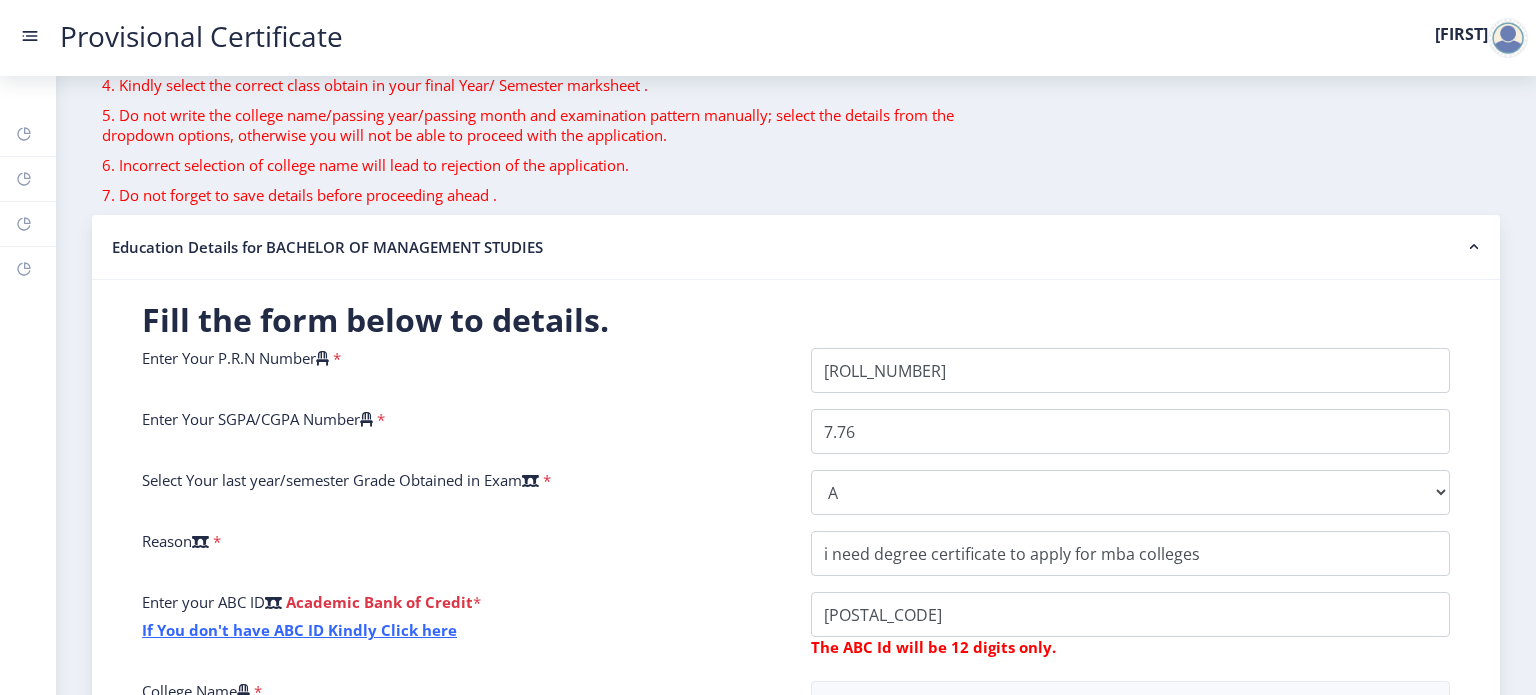 click on "Provisional Certificate [FIRST]" 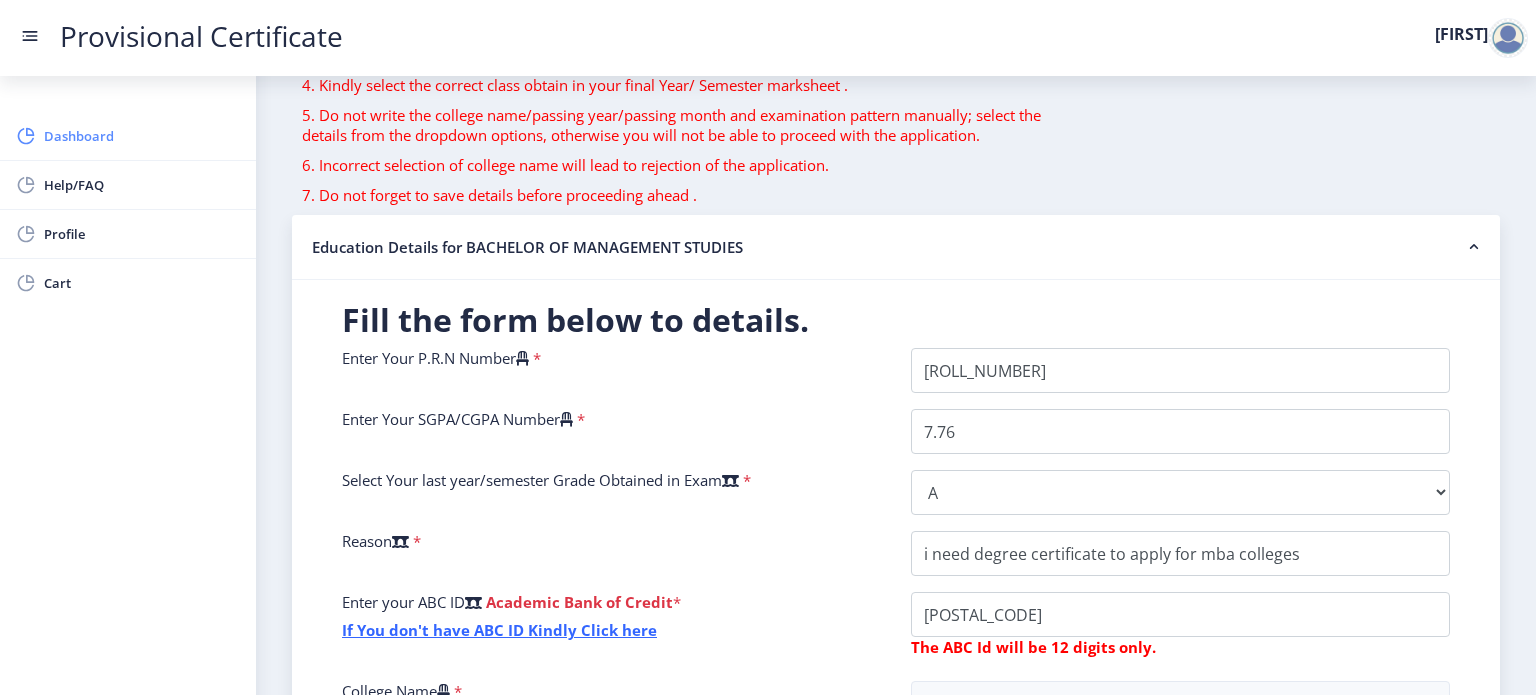 click on "Dashboard" 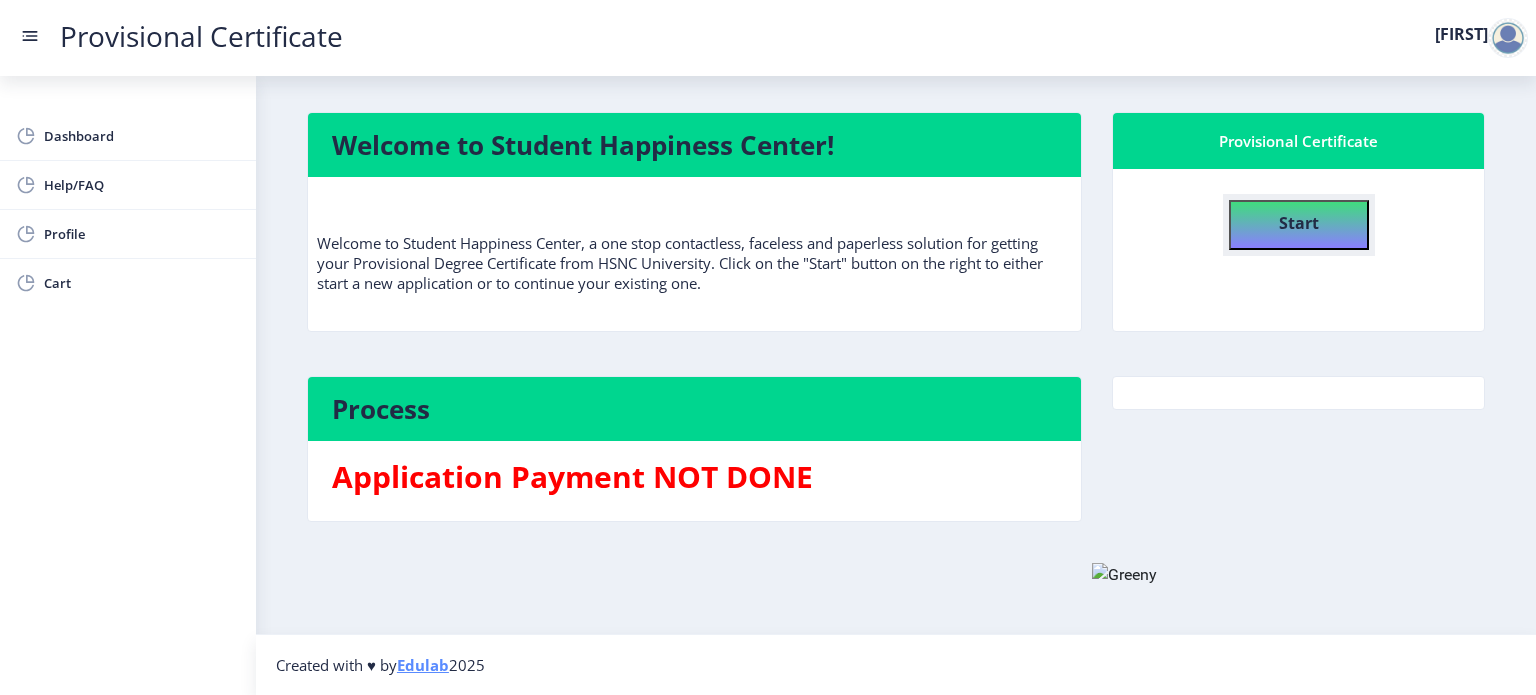 click on "Start" 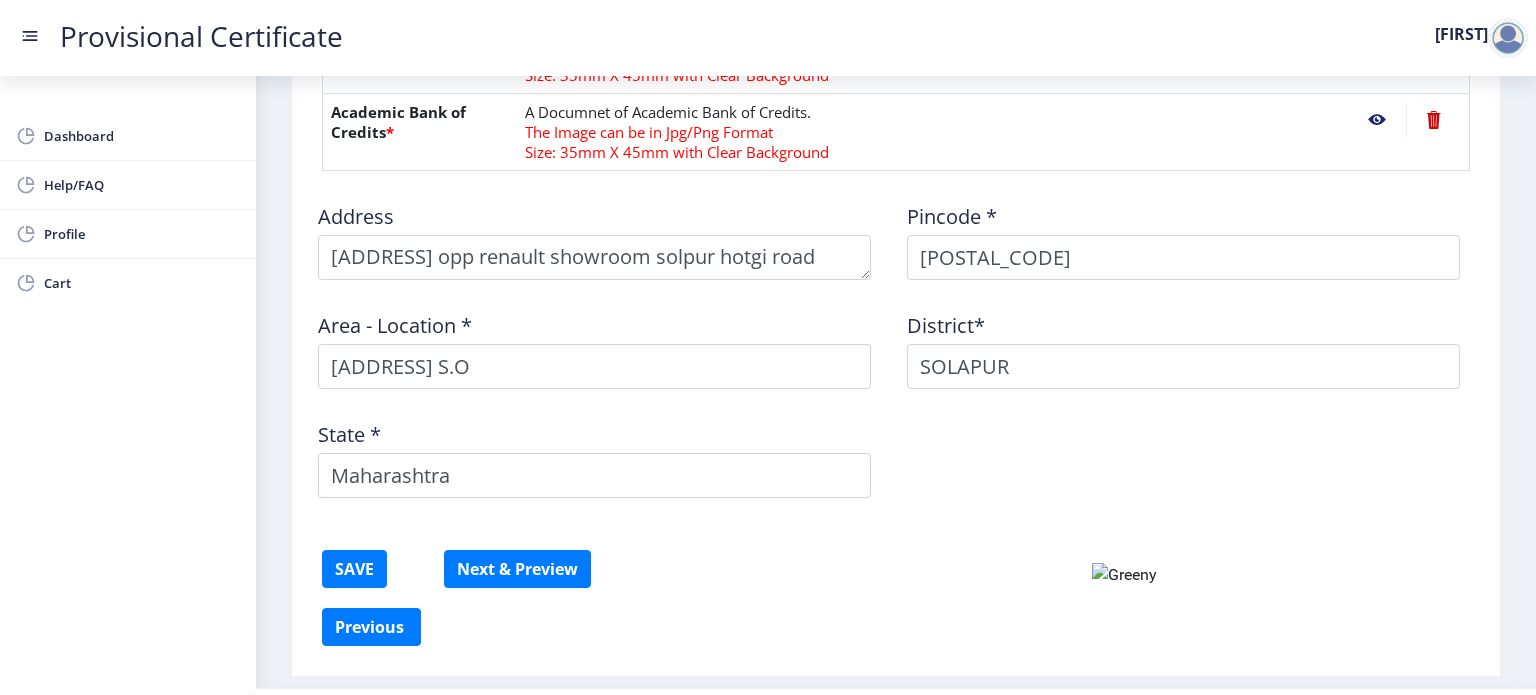 scroll, scrollTop: 967, scrollLeft: 0, axis: vertical 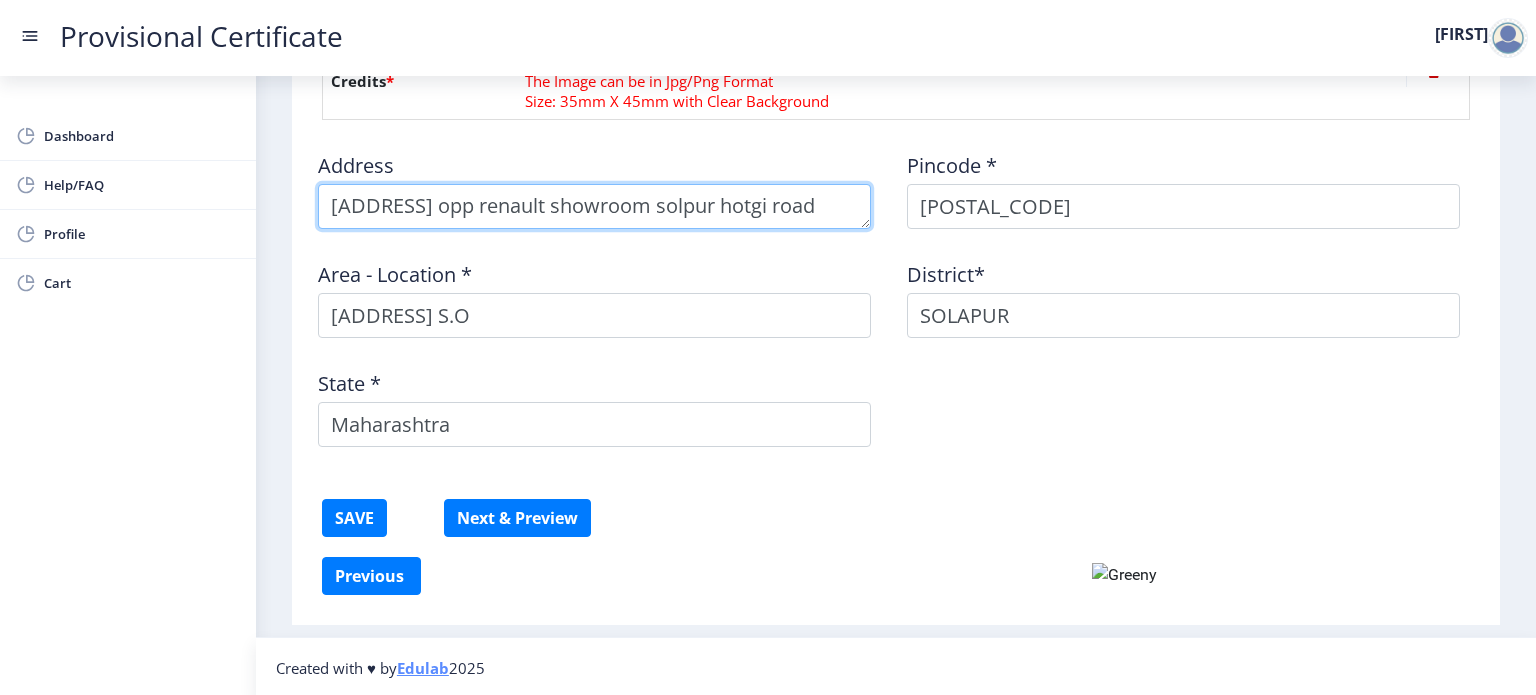 click at bounding box center [594, 206] 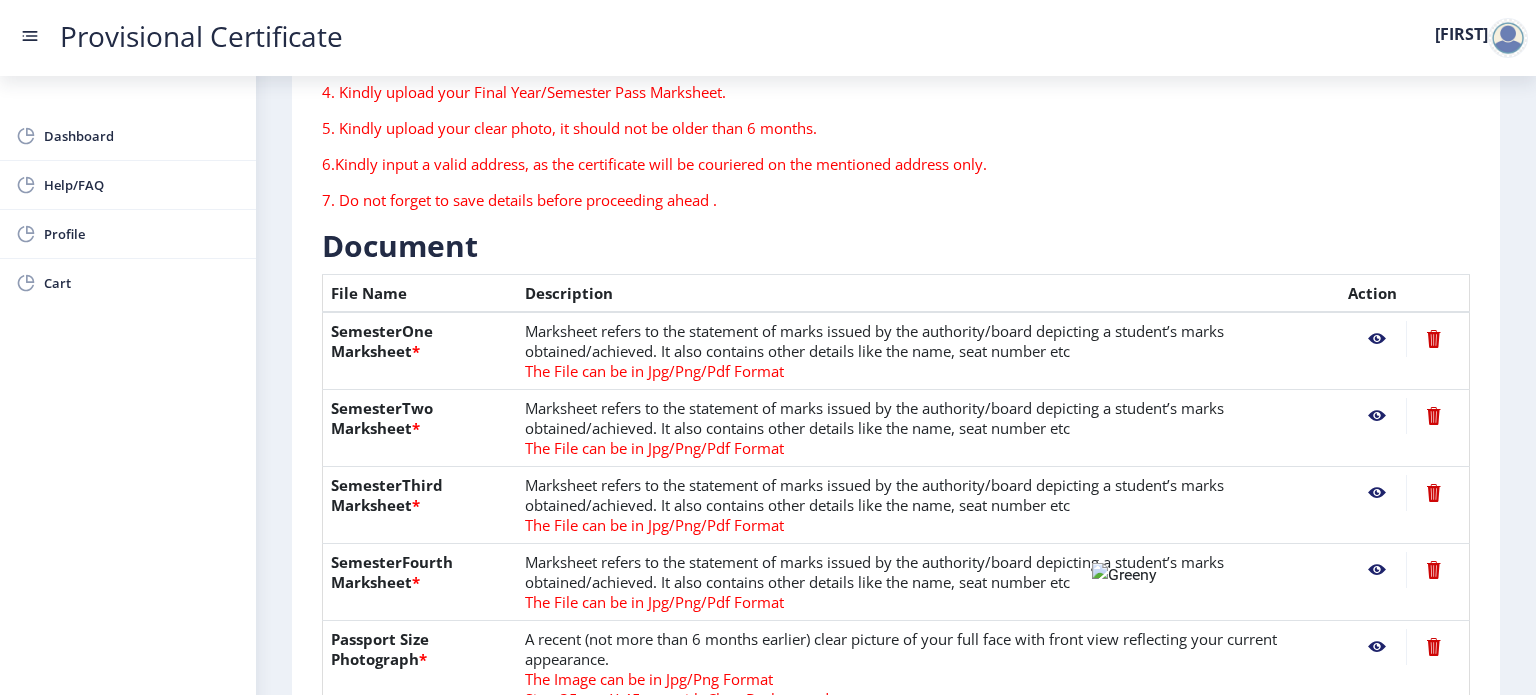 scroll, scrollTop: 471, scrollLeft: 0, axis: vertical 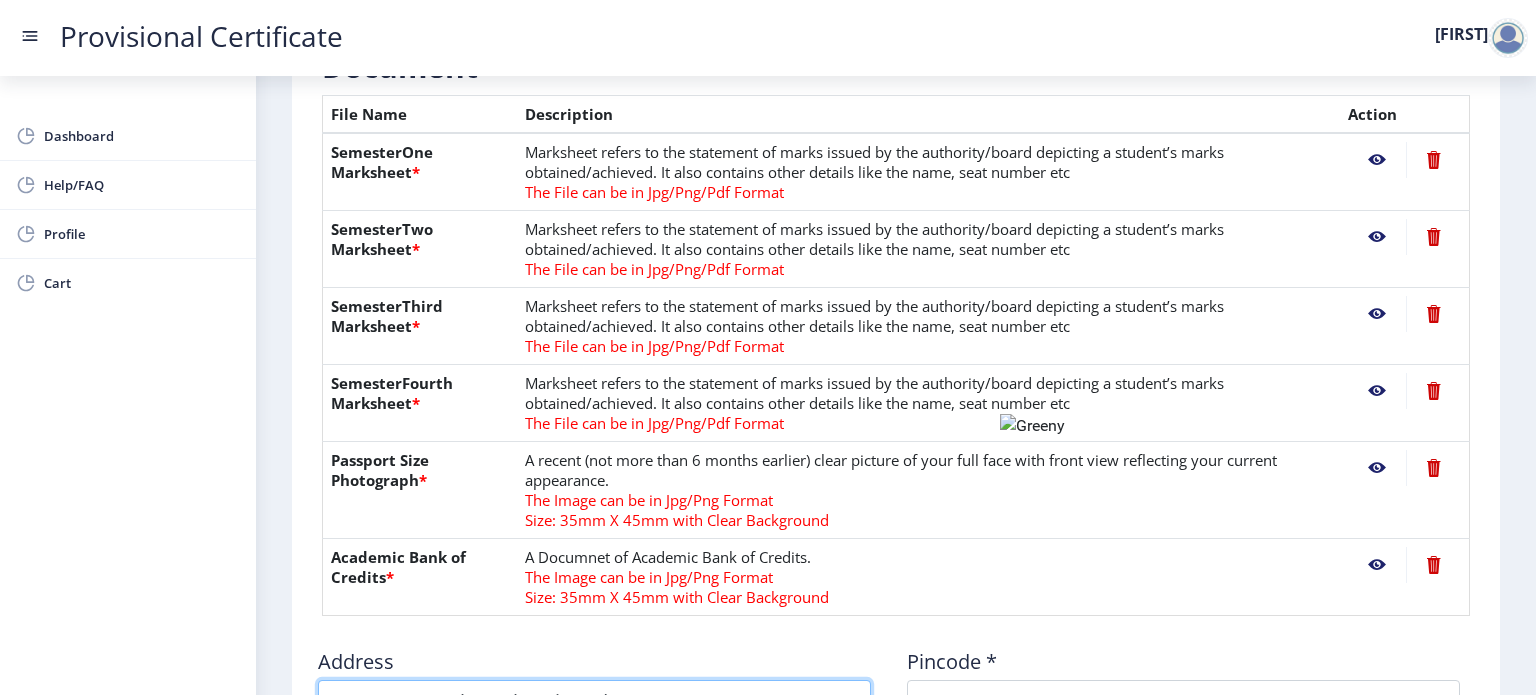 type on "[ADDRESS] solapur hotgi road" 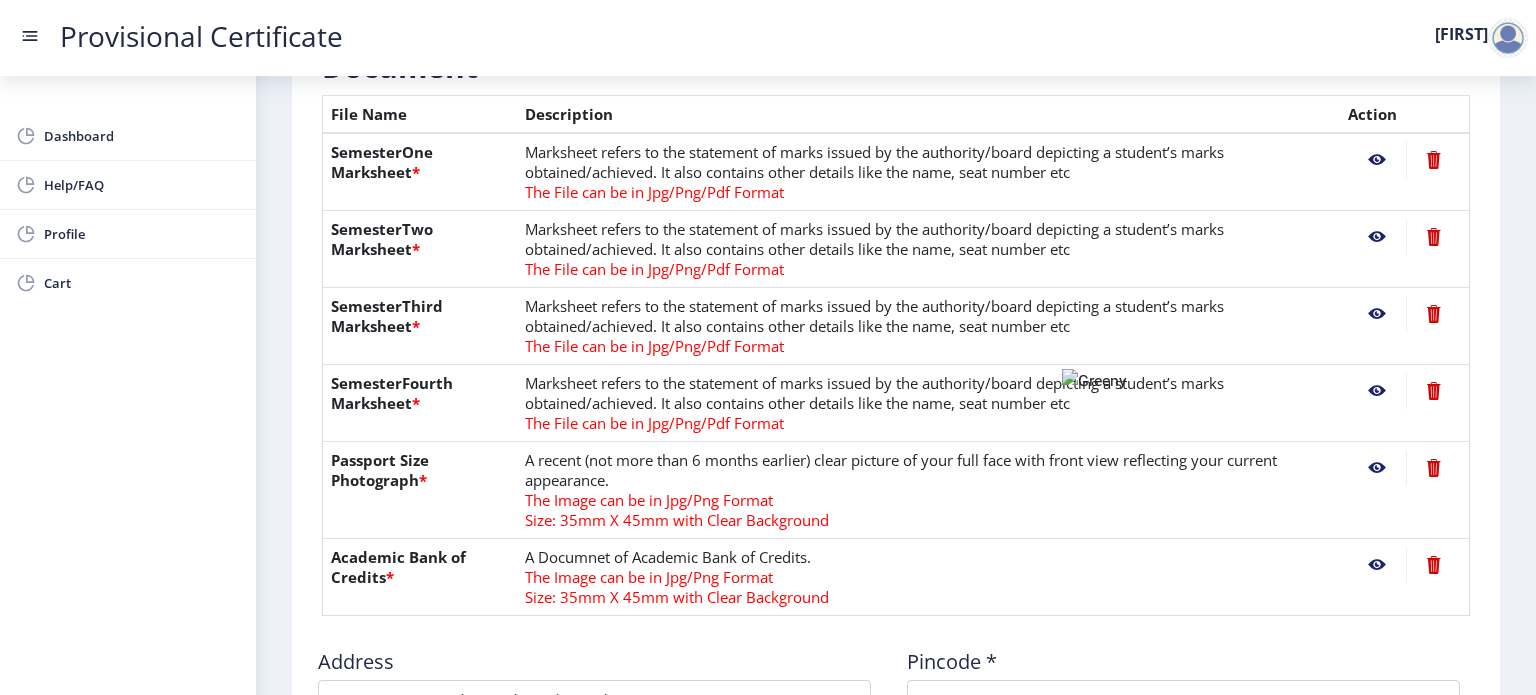 click 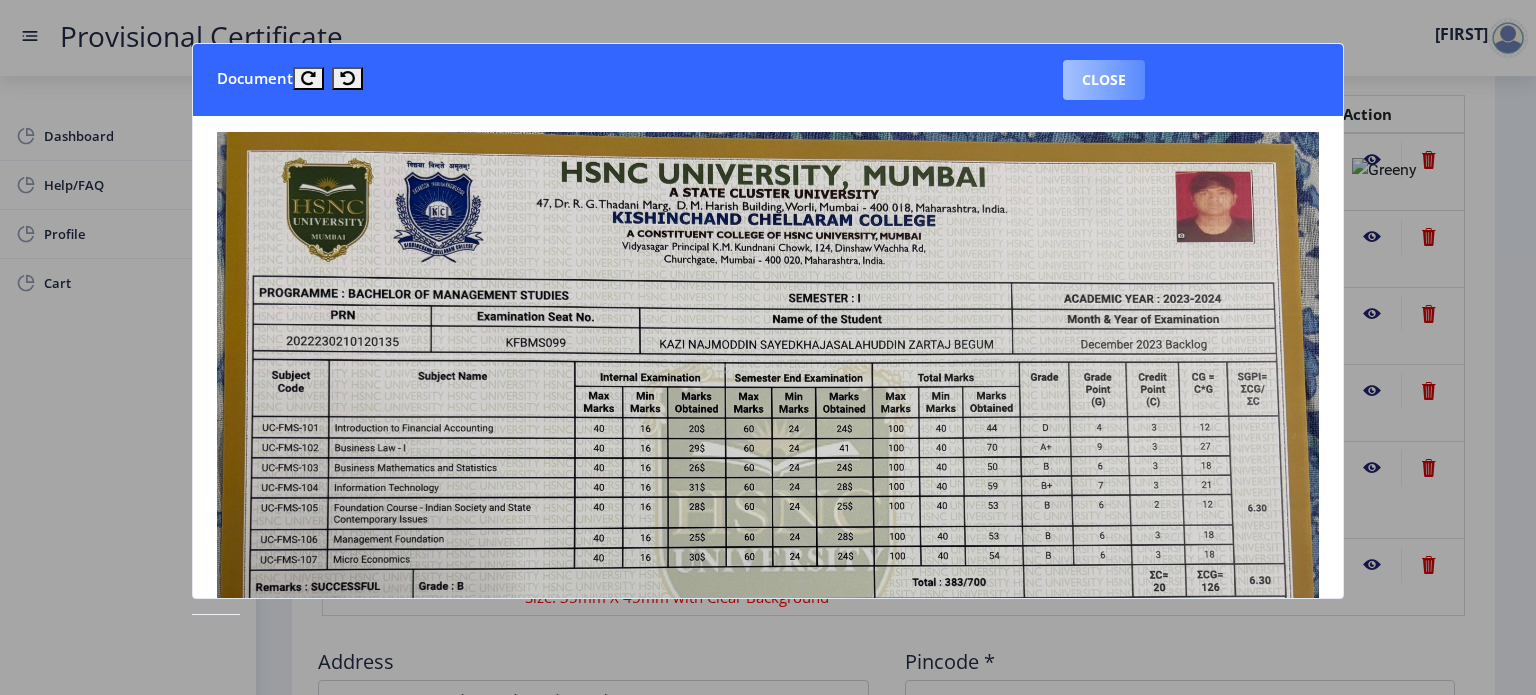 click on "Close" at bounding box center [1104, 80] 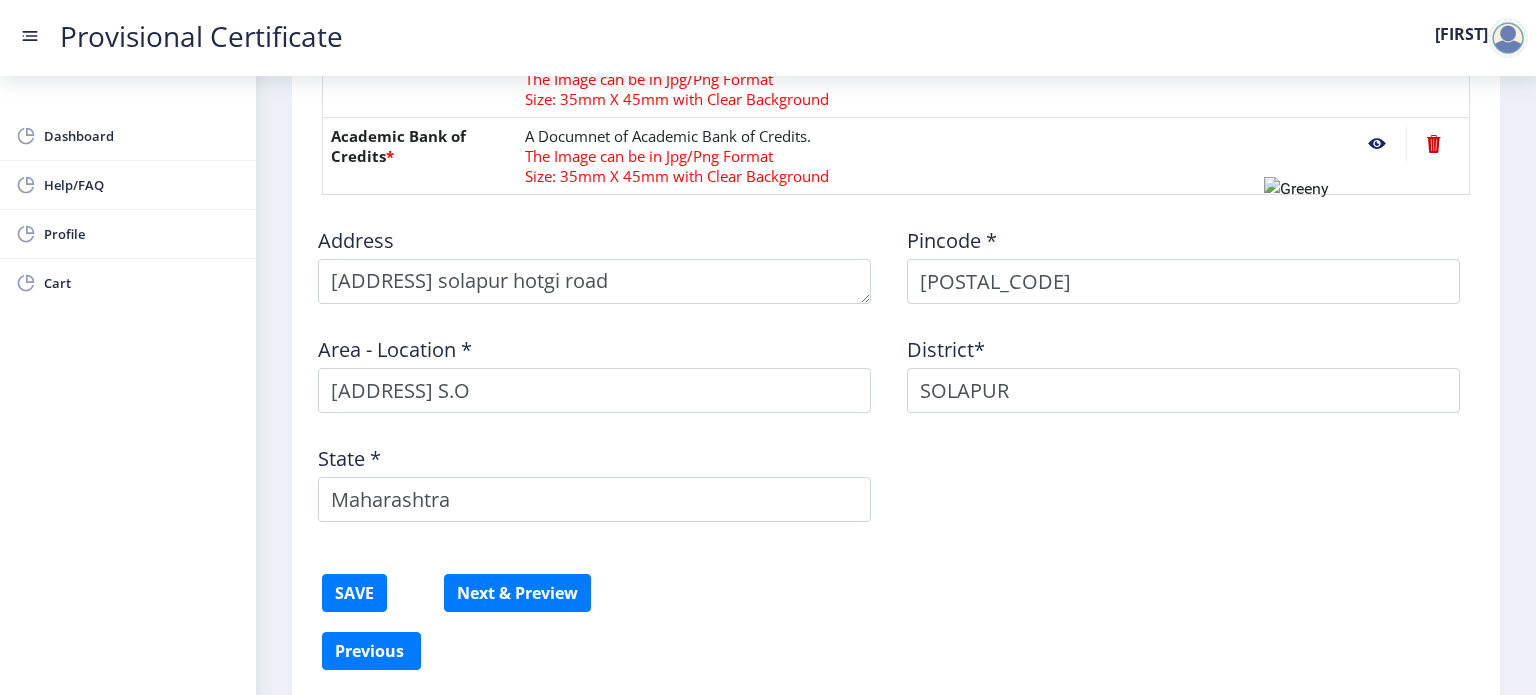 scroll, scrollTop: 967, scrollLeft: 0, axis: vertical 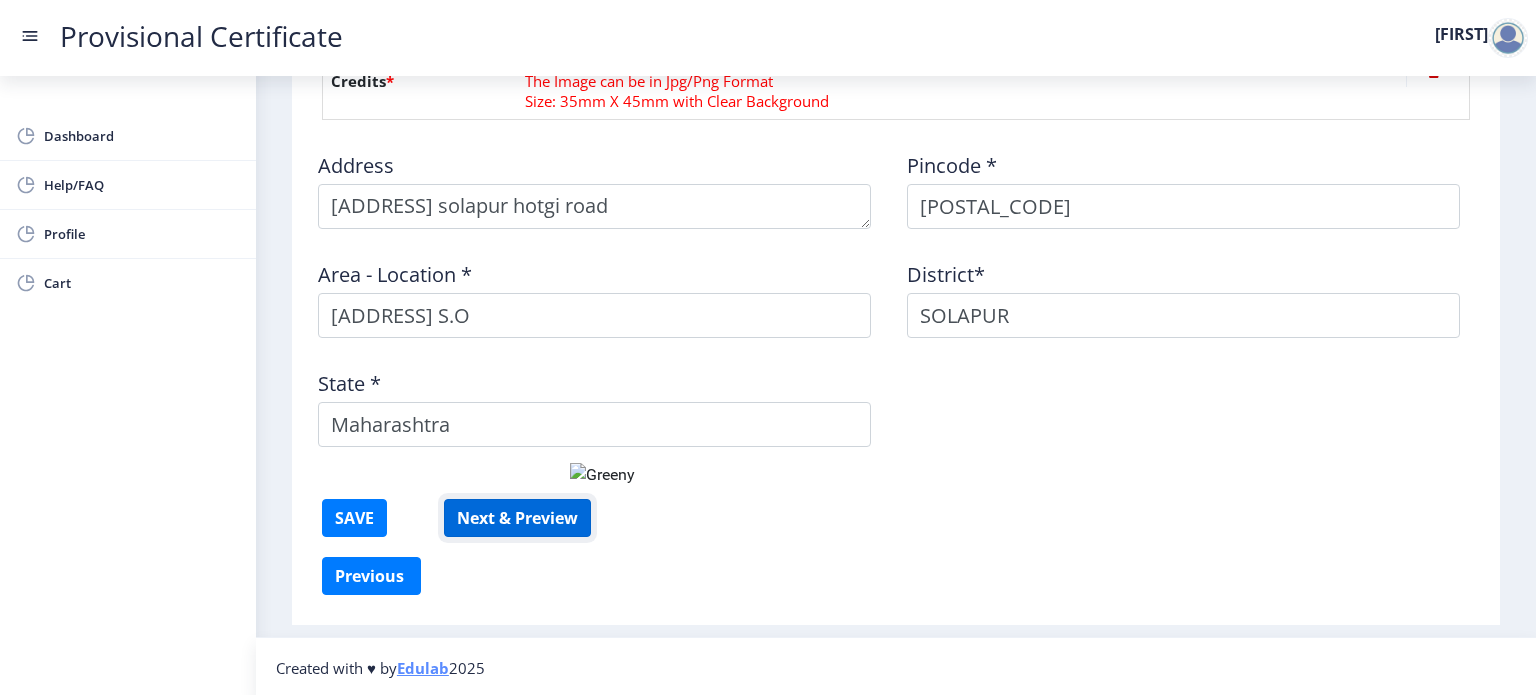 click on "Next & Preview" 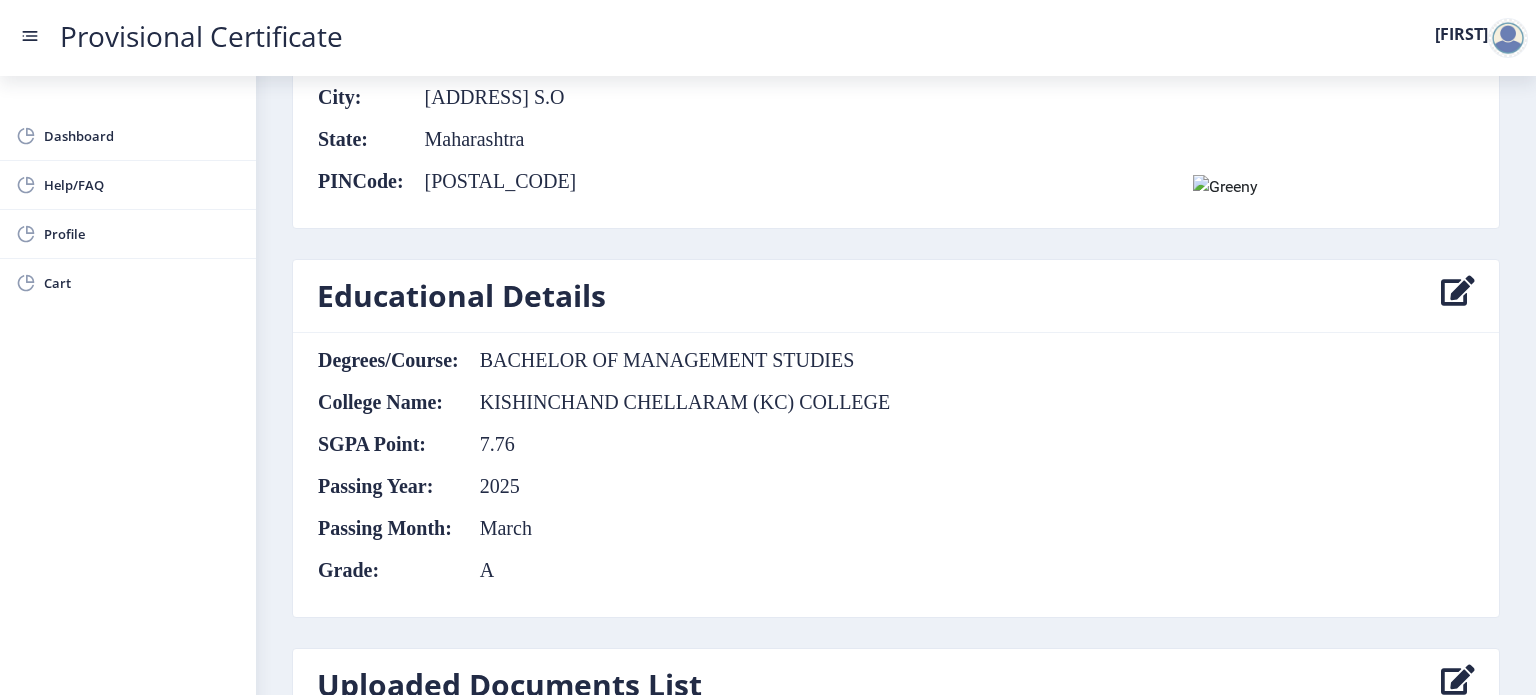 scroll, scrollTop: 982, scrollLeft: 0, axis: vertical 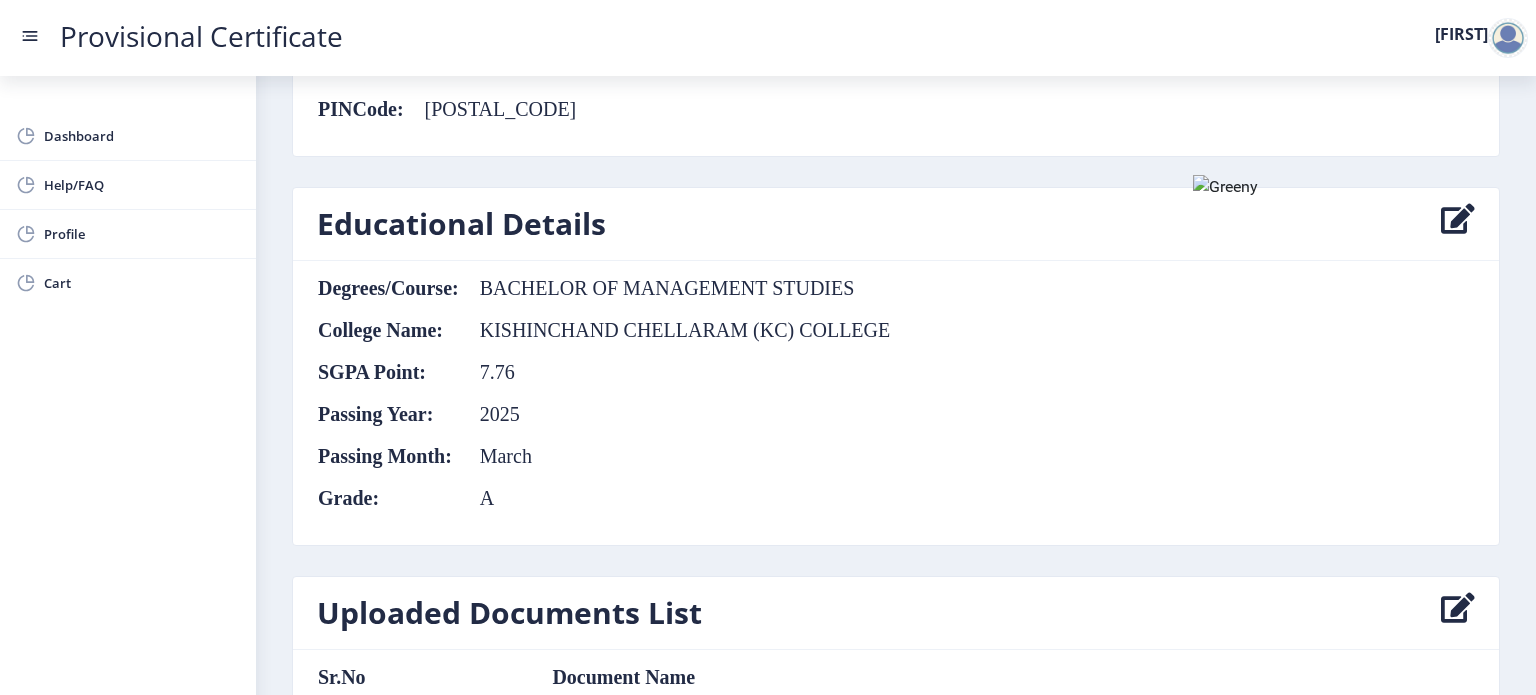 click 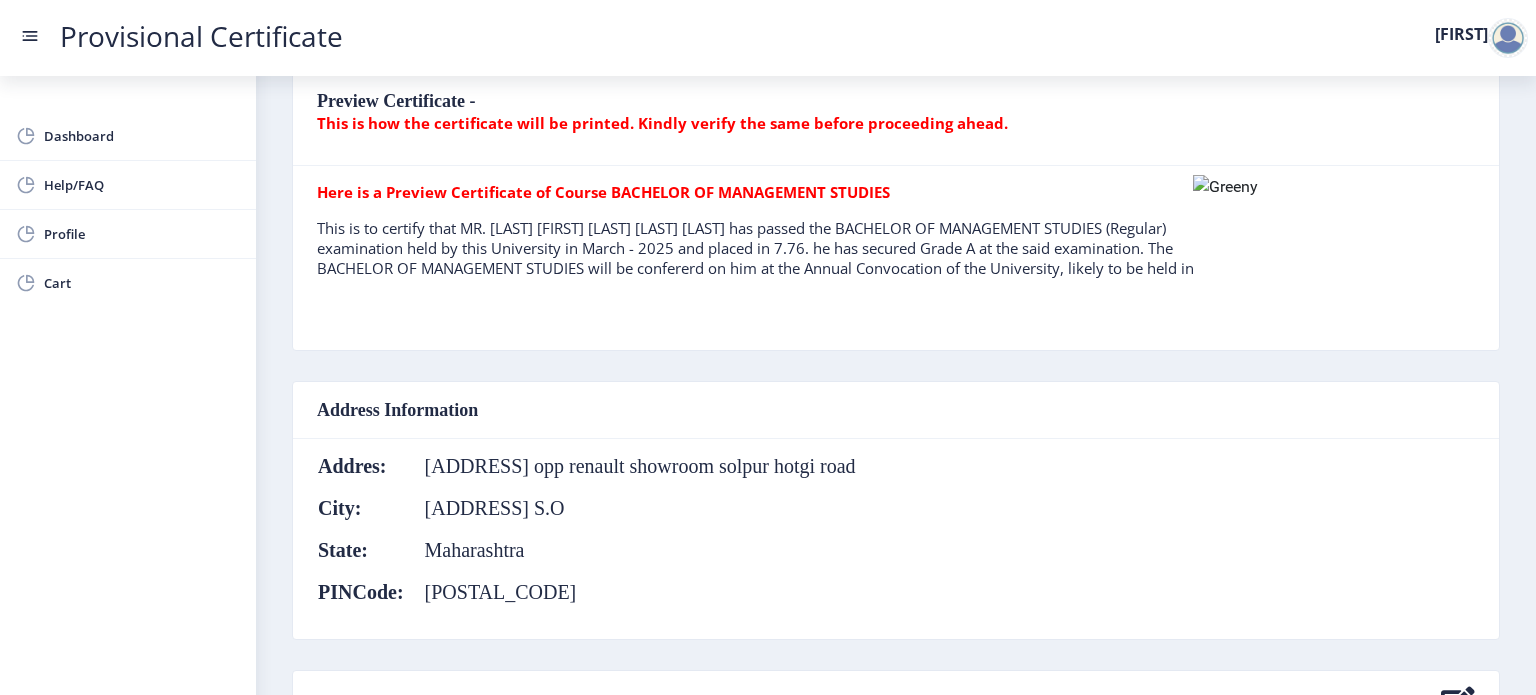 select on "A" 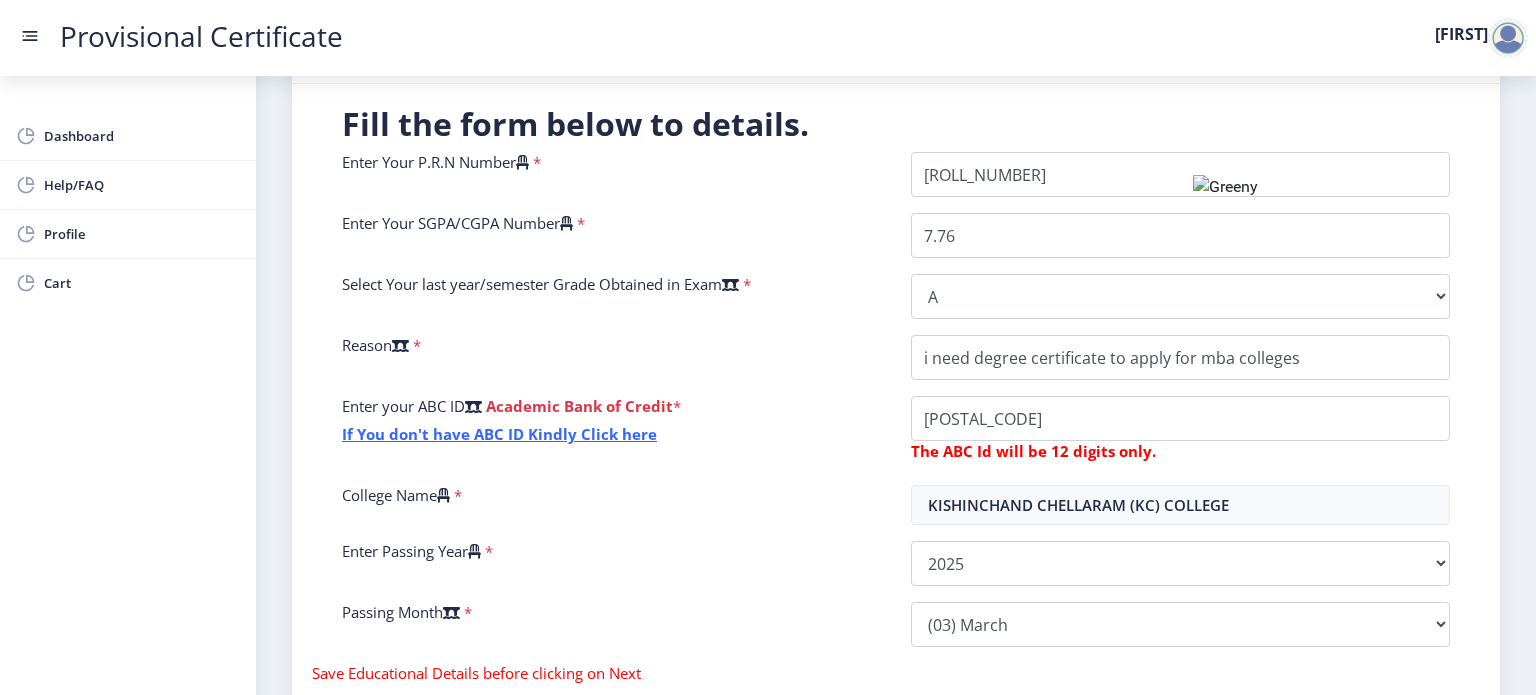 scroll, scrollTop: 351, scrollLeft: 0, axis: vertical 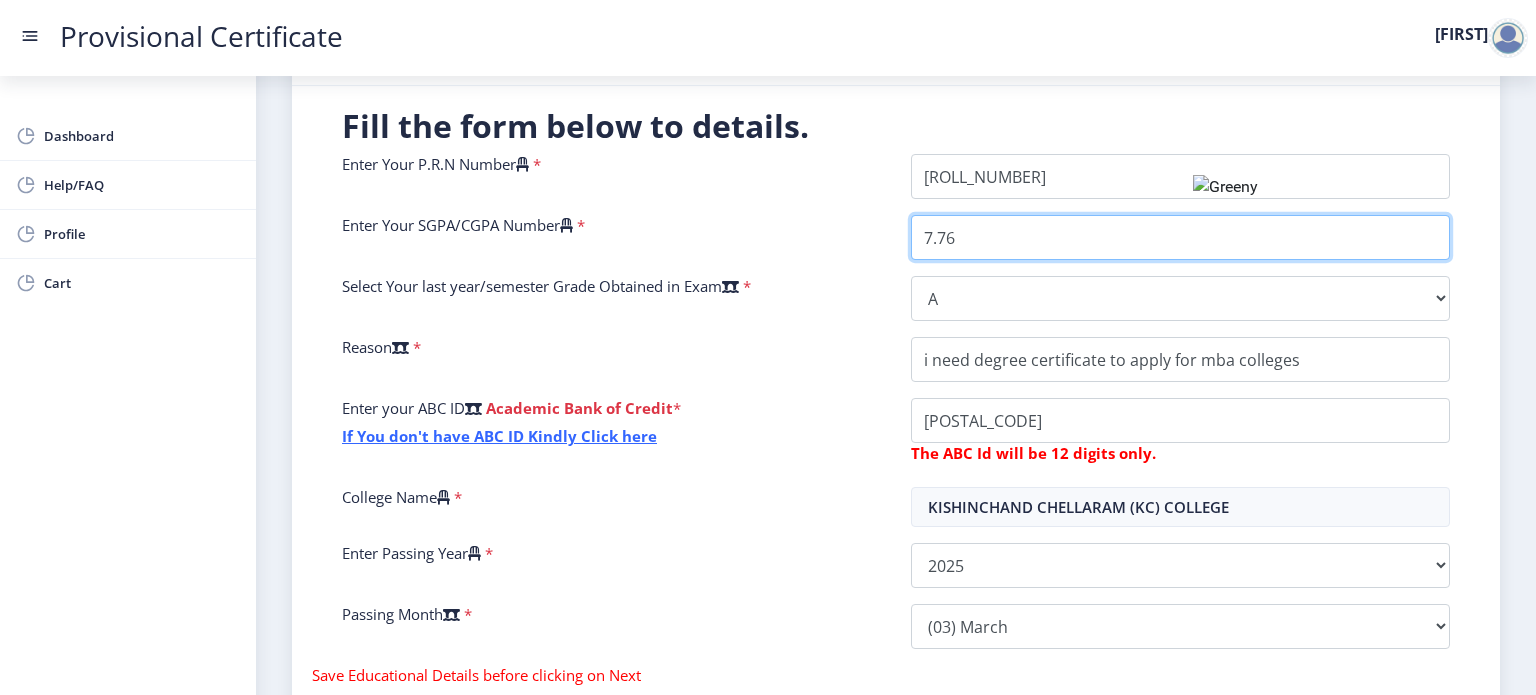 click on "7.76" at bounding box center (1180, 237) 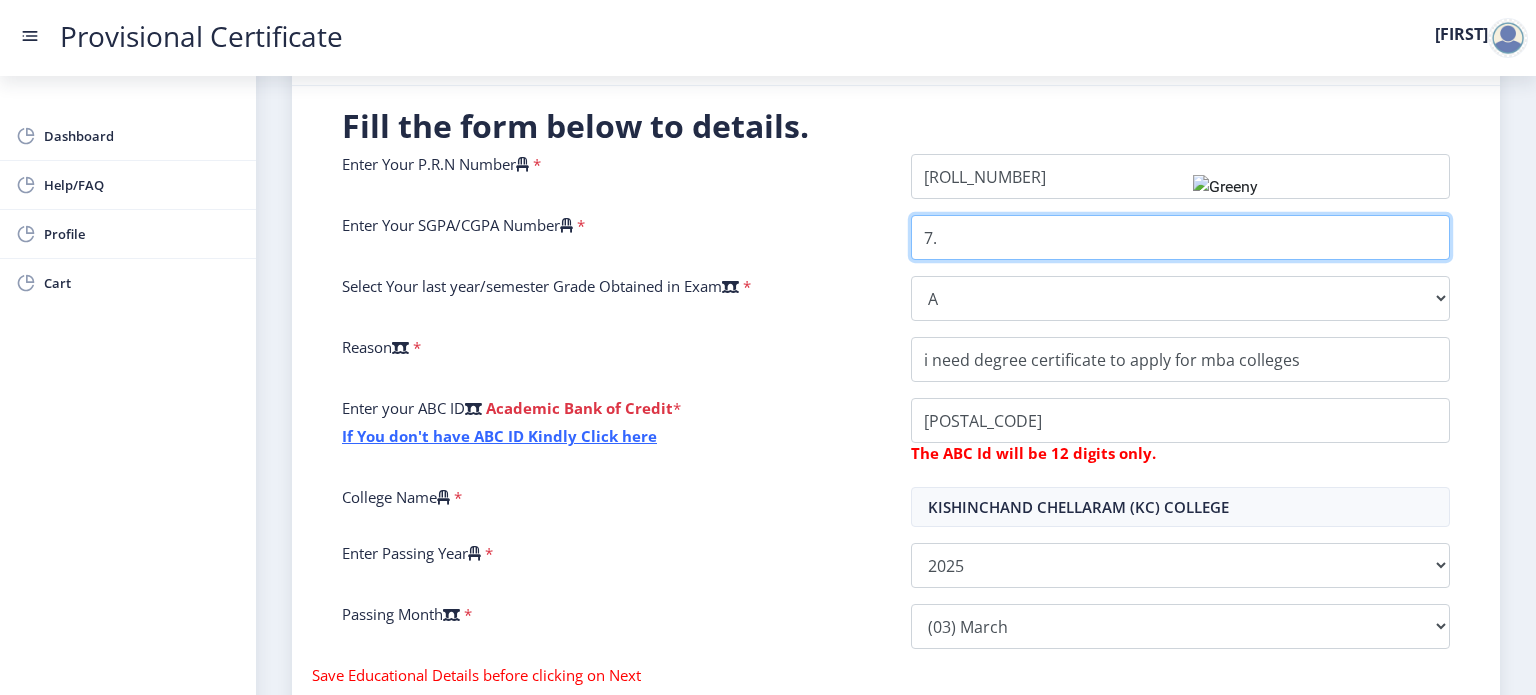 type on "7" 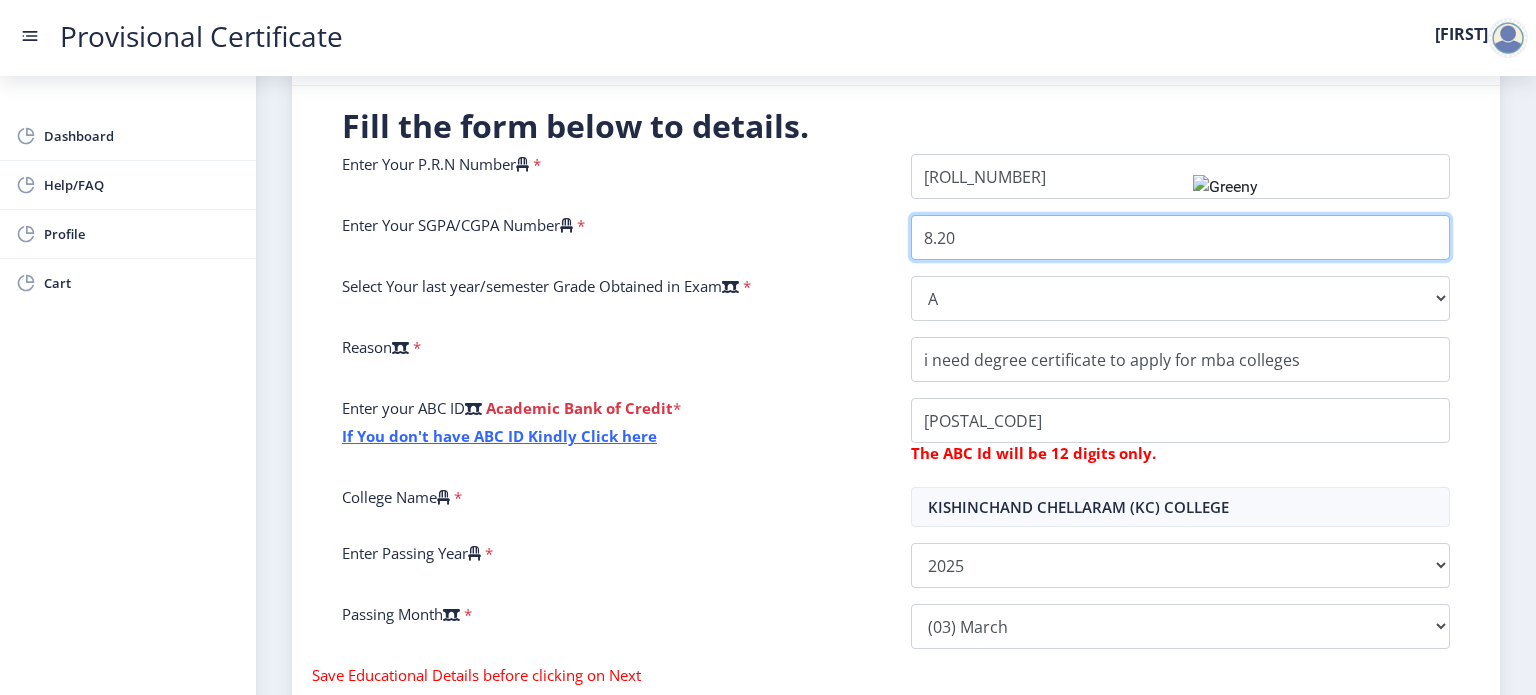 scroll, scrollTop: 510, scrollLeft: 0, axis: vertical 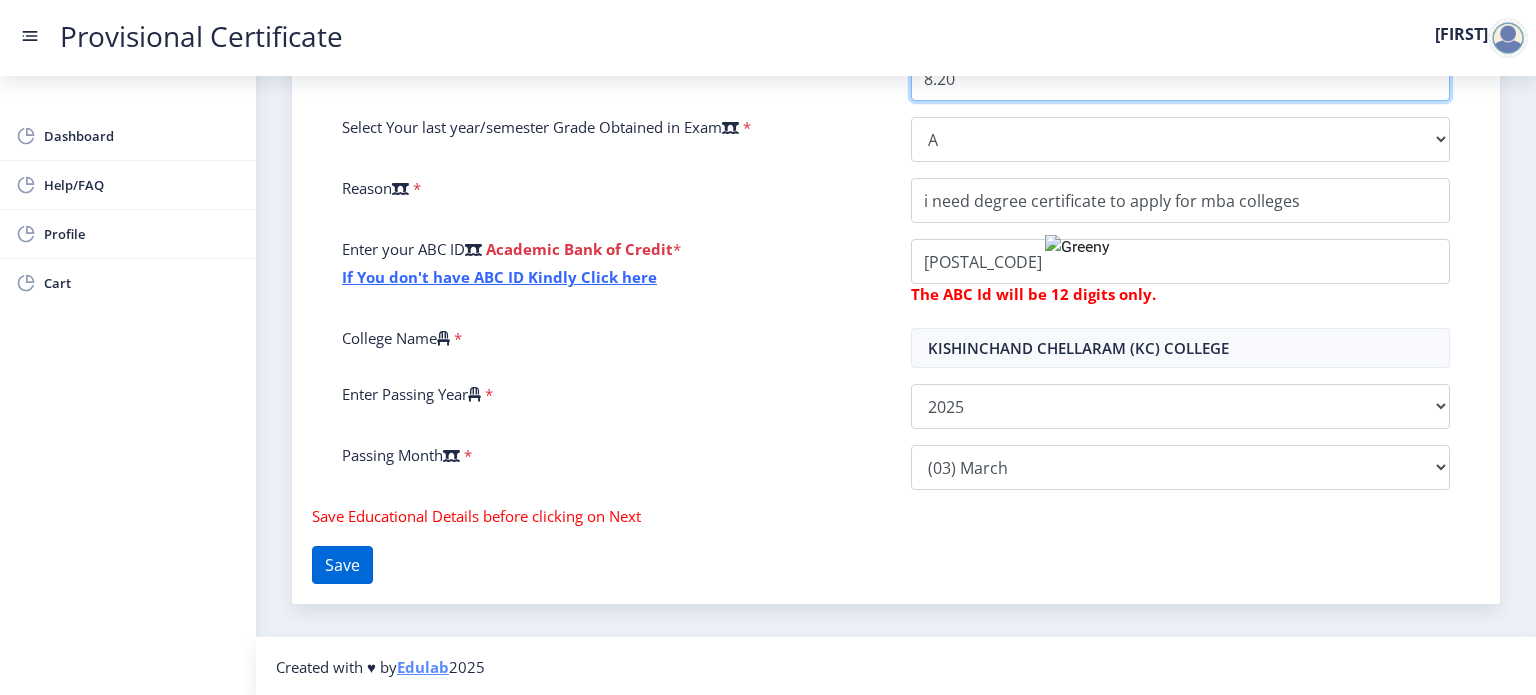 type on "8.20" 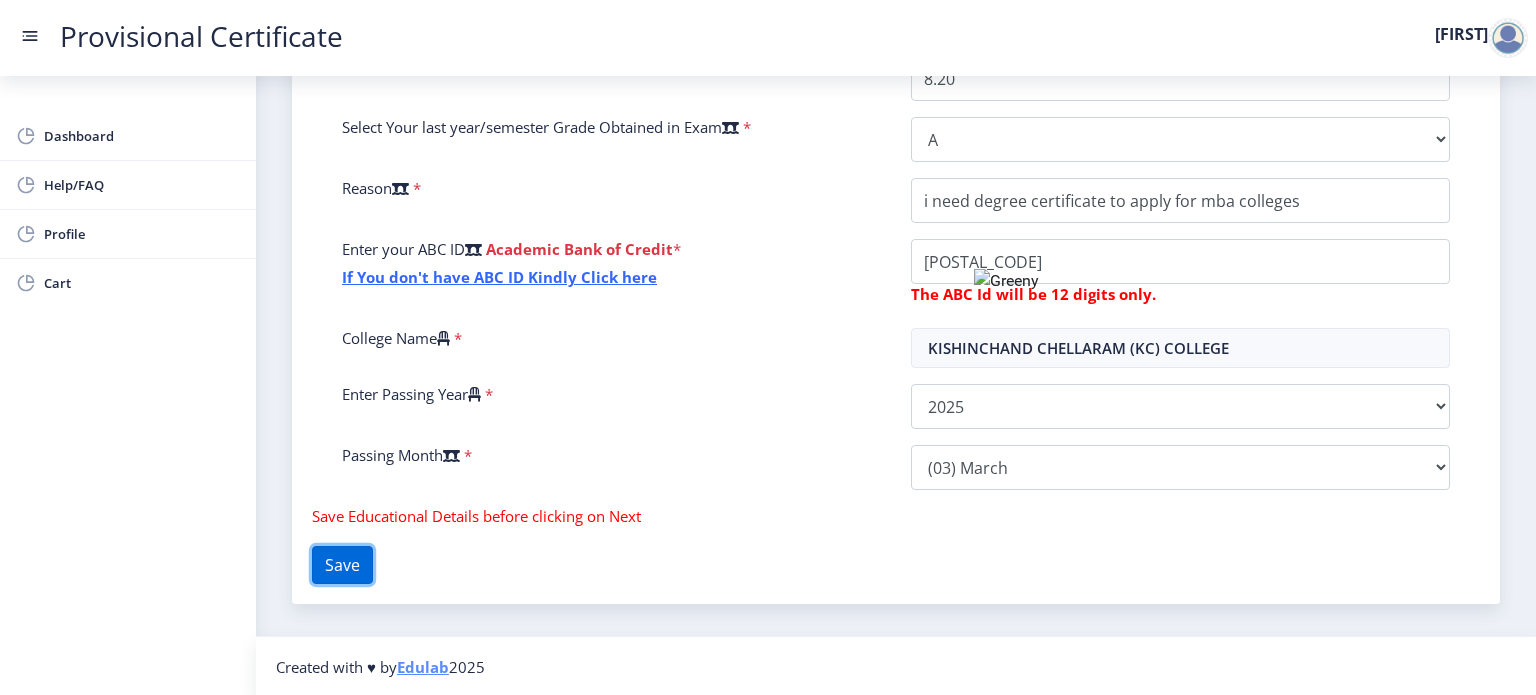click on "Save" 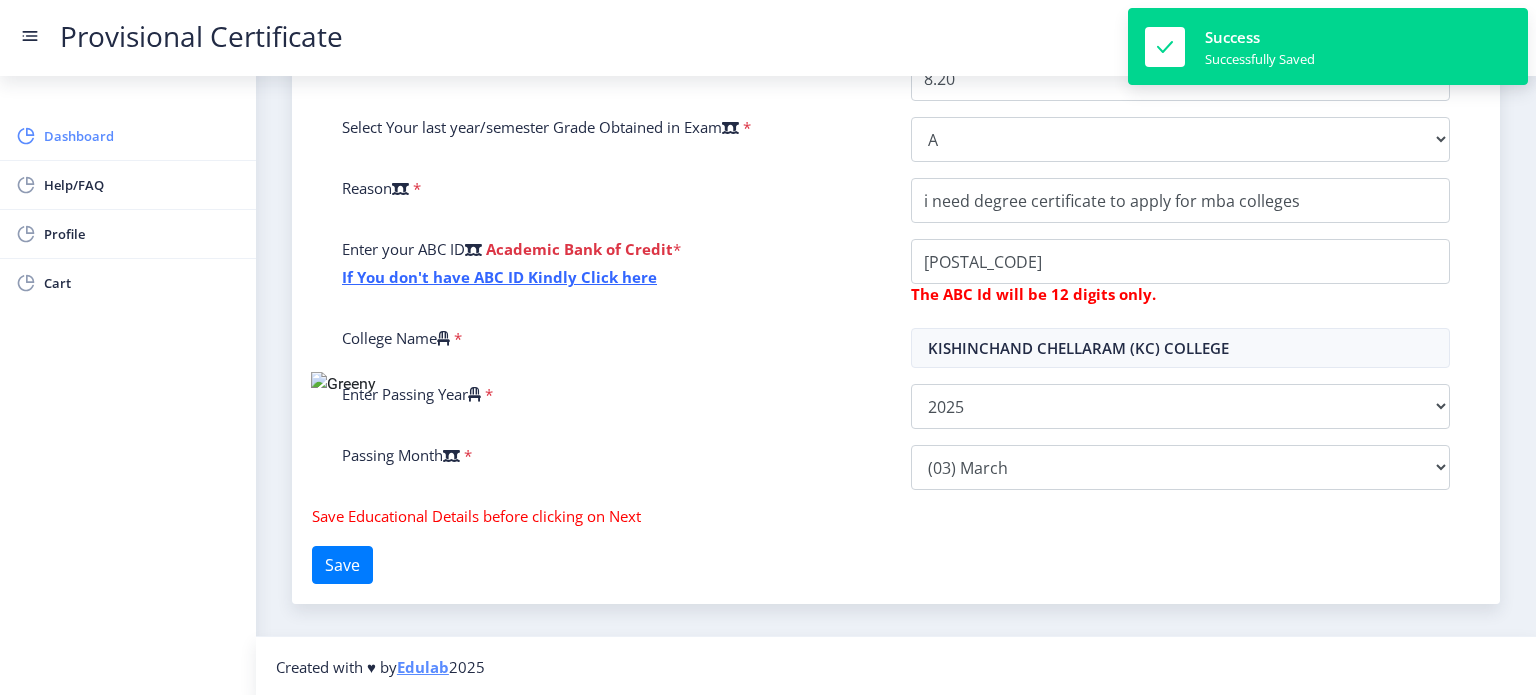 click on "Dashboard" 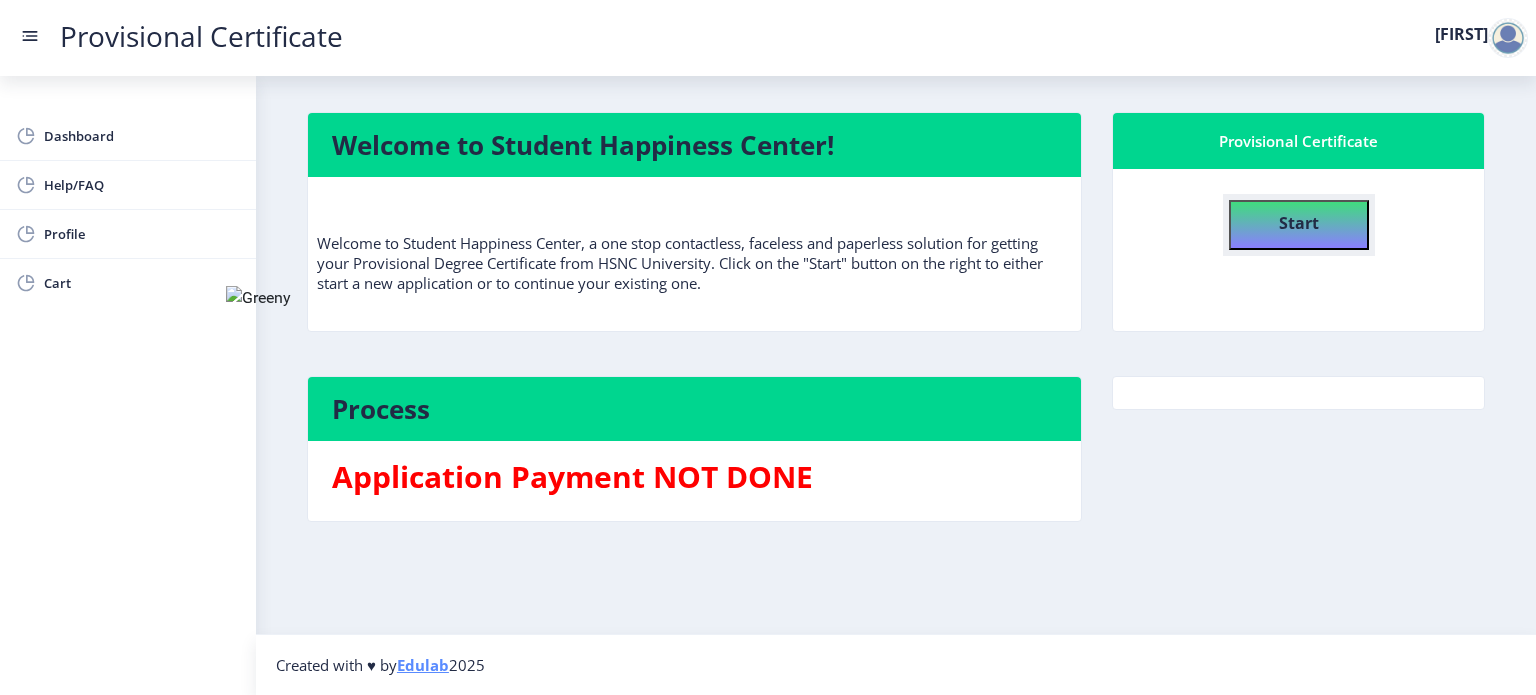 click on "Start" 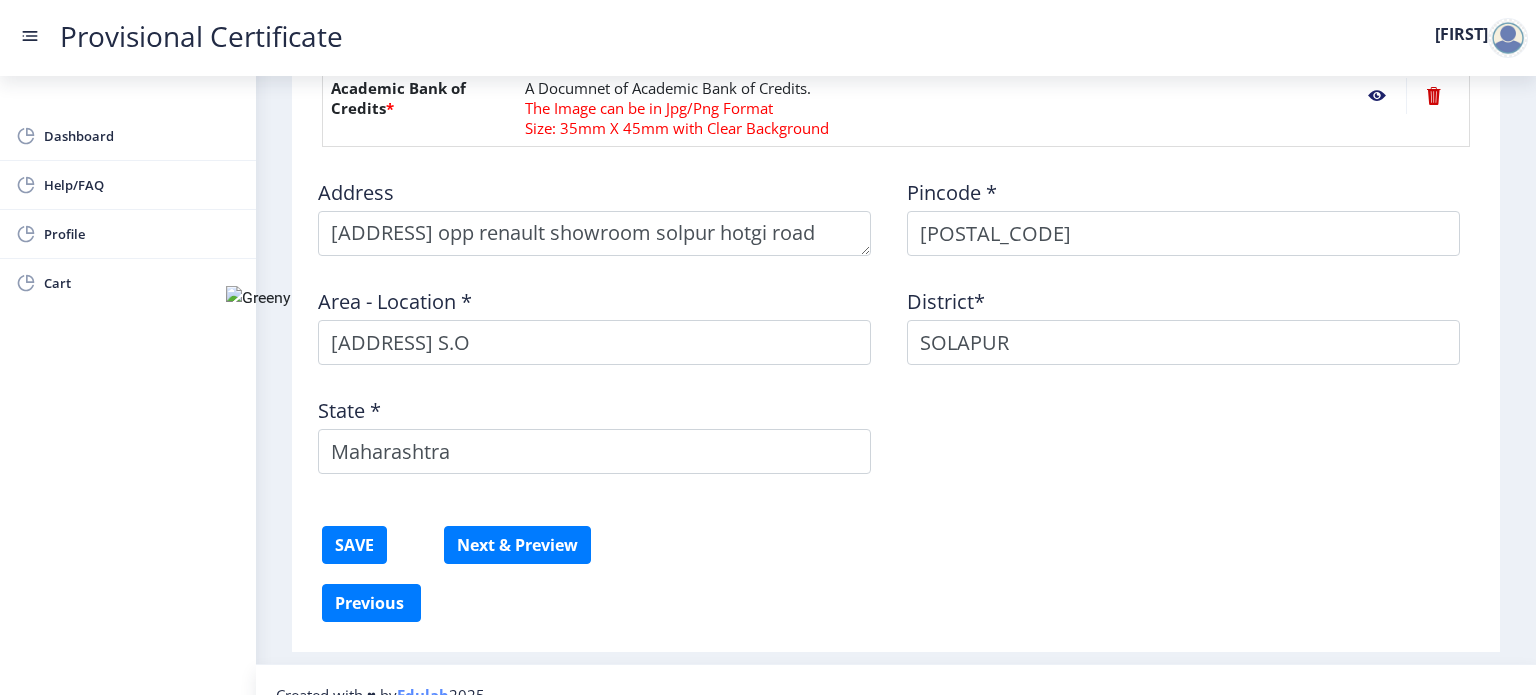 scroll, scrollTop: 967, scrollLeft: 0, axis: vertical 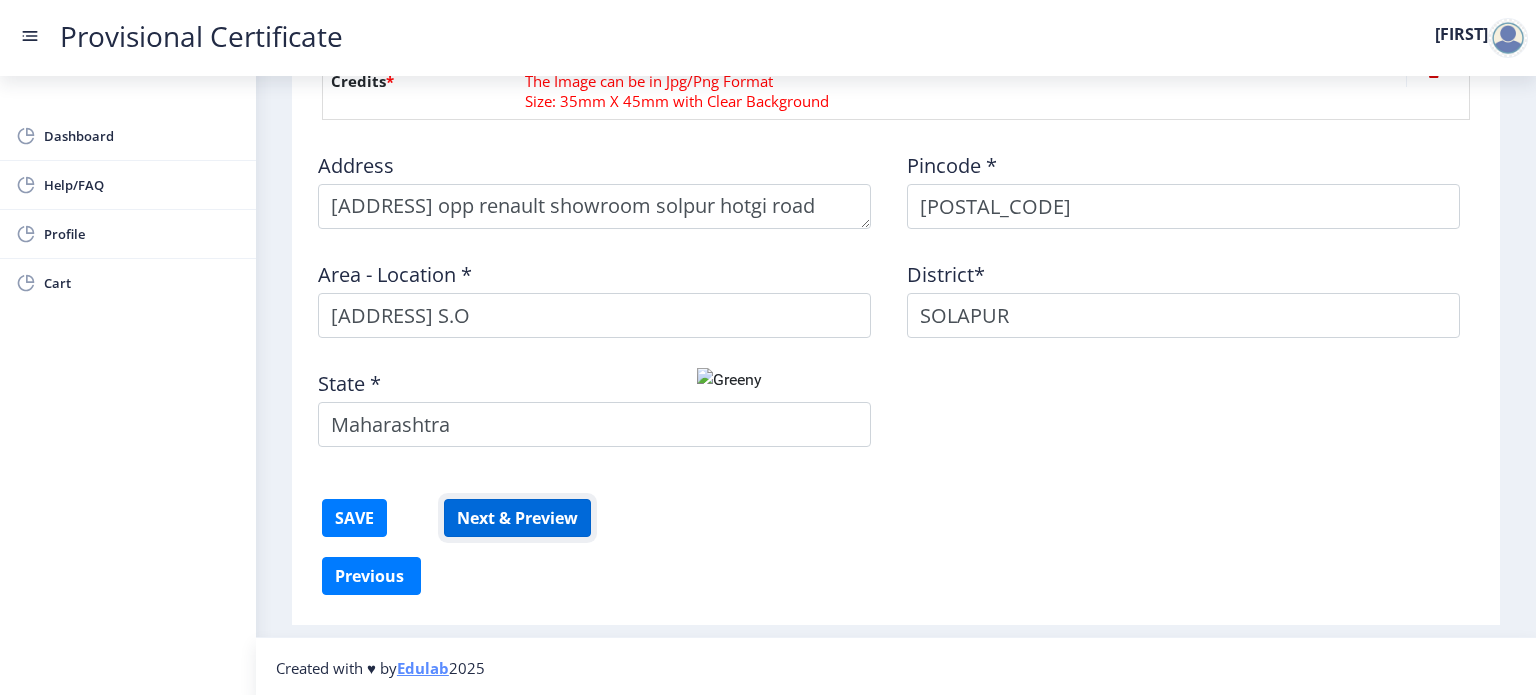 click on "Next & Preview" 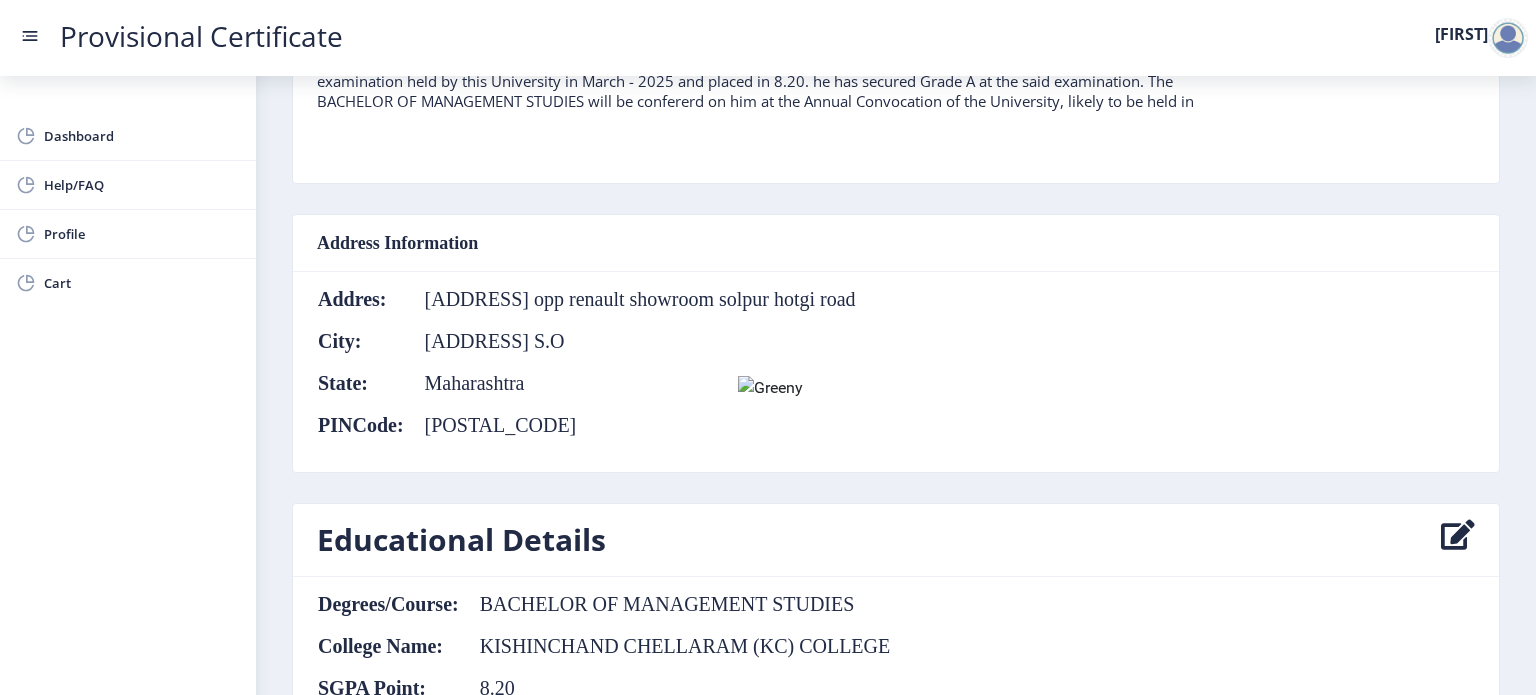 scroll, scrollTop: 659, scrollLeft: 0, axis: vertical 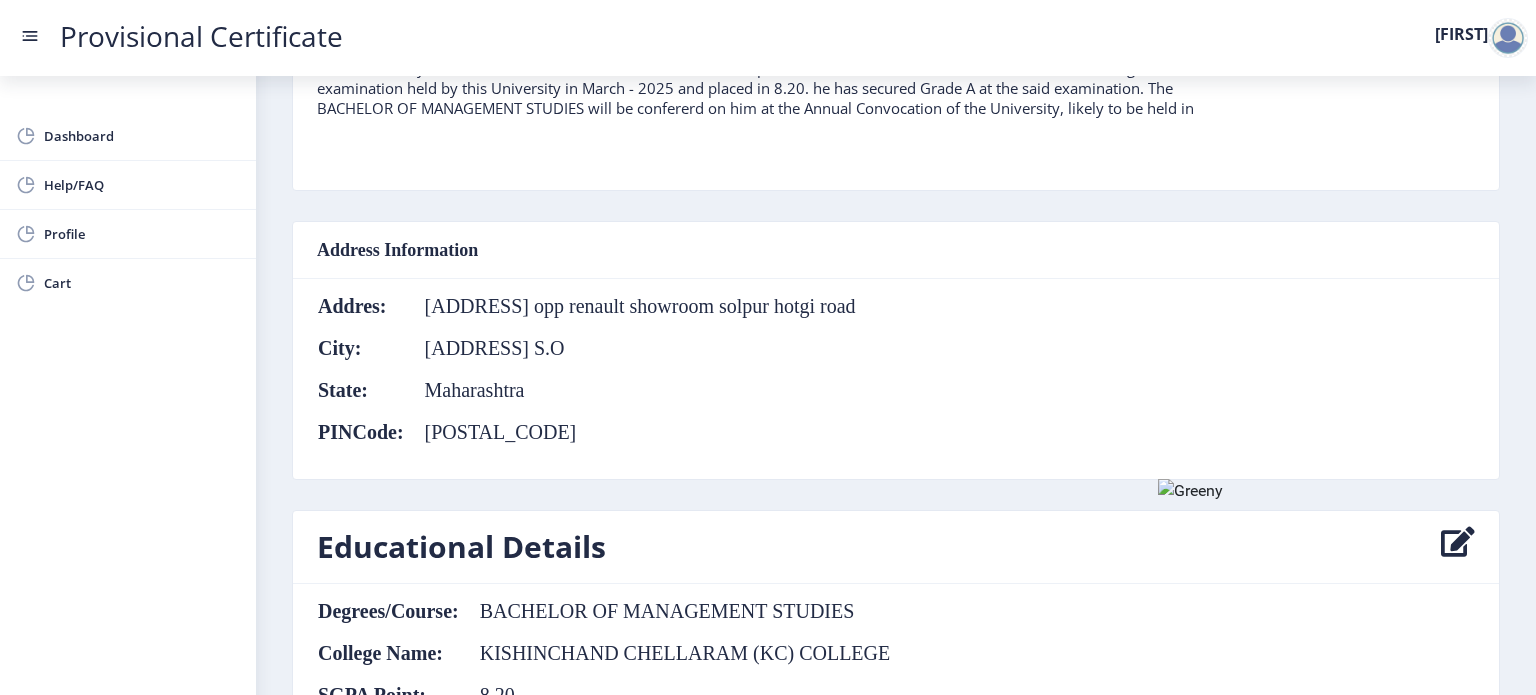 click 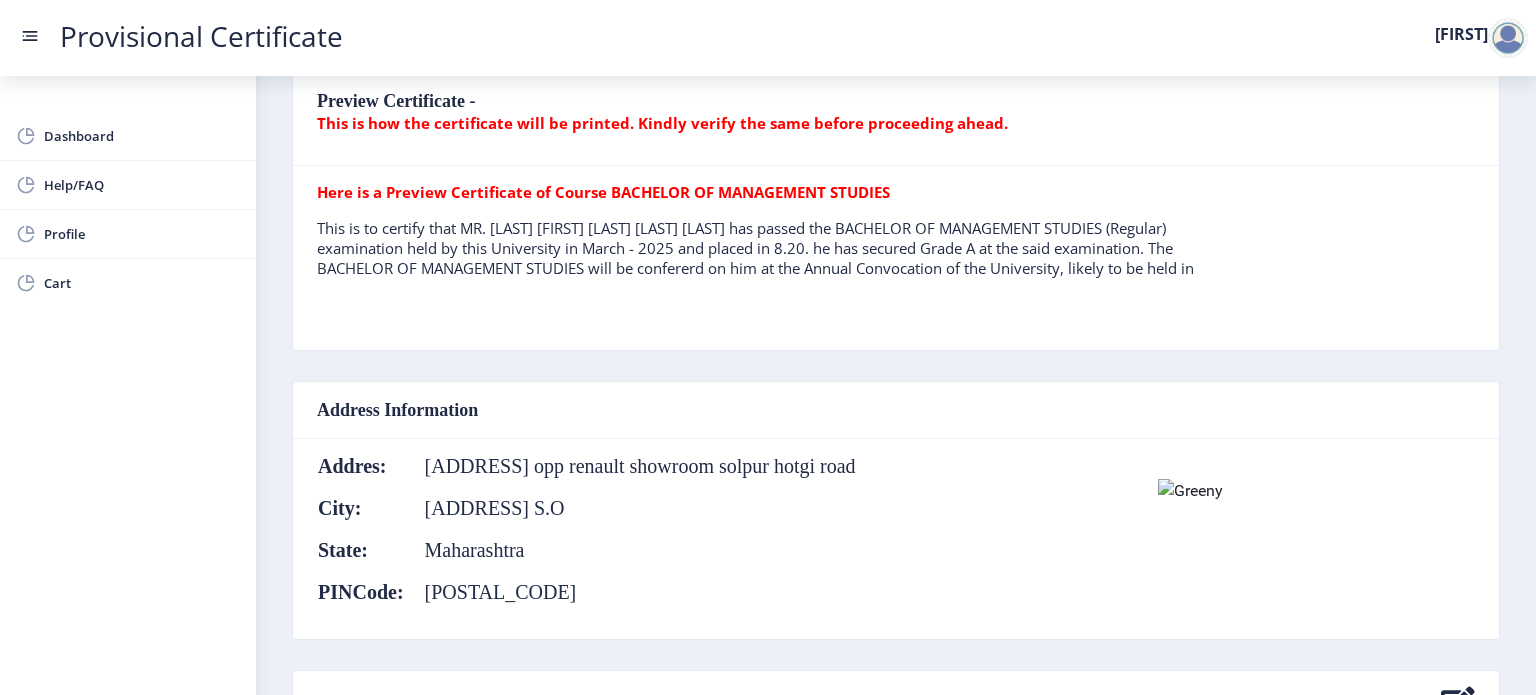 select on "A" 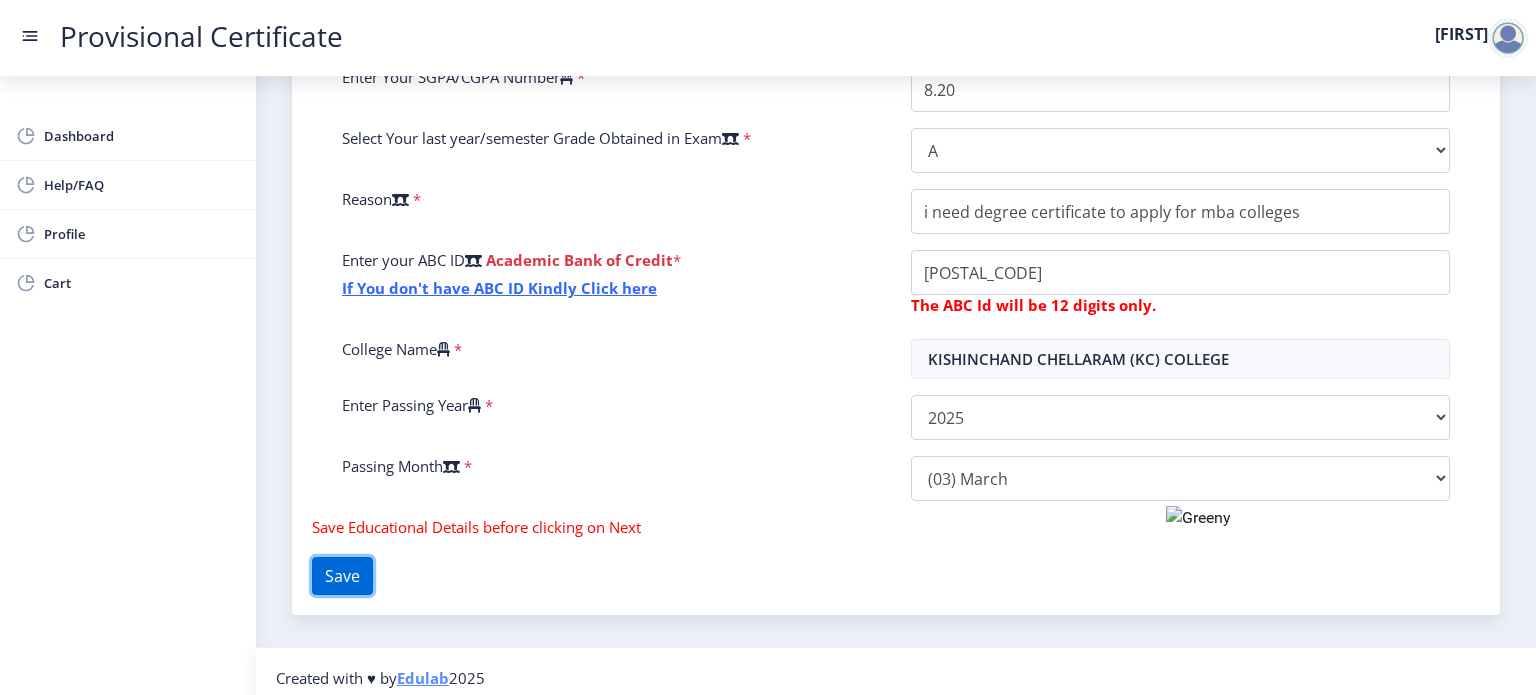 click on "Save" 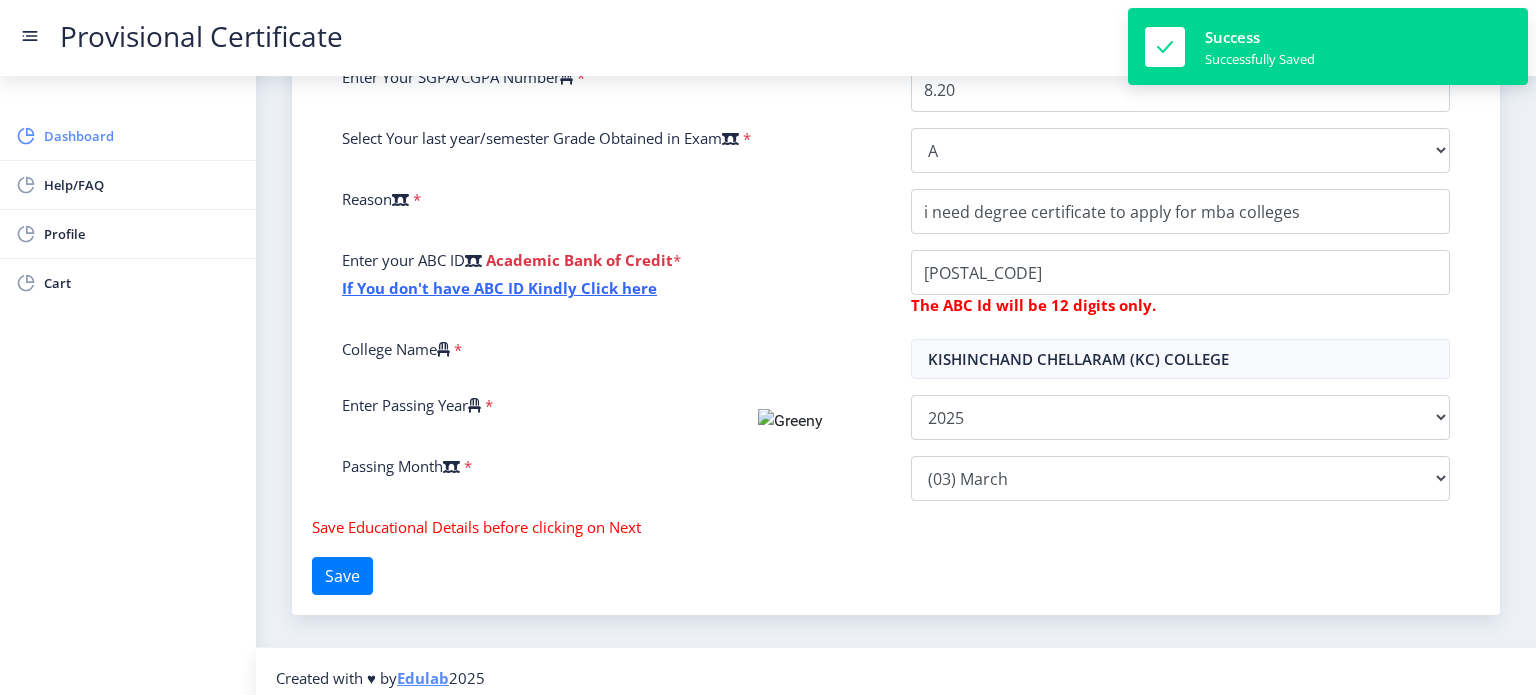 click on "Dashboard" 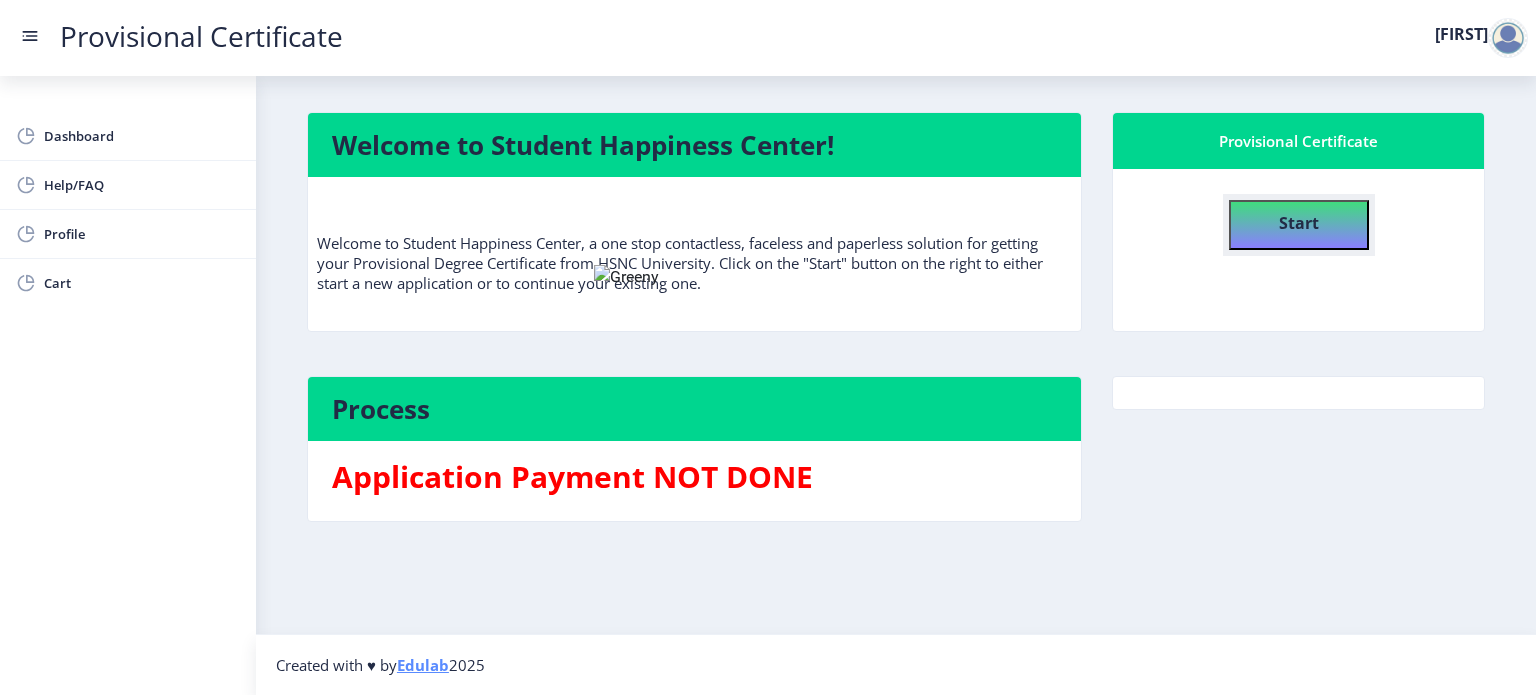 click on "Start" 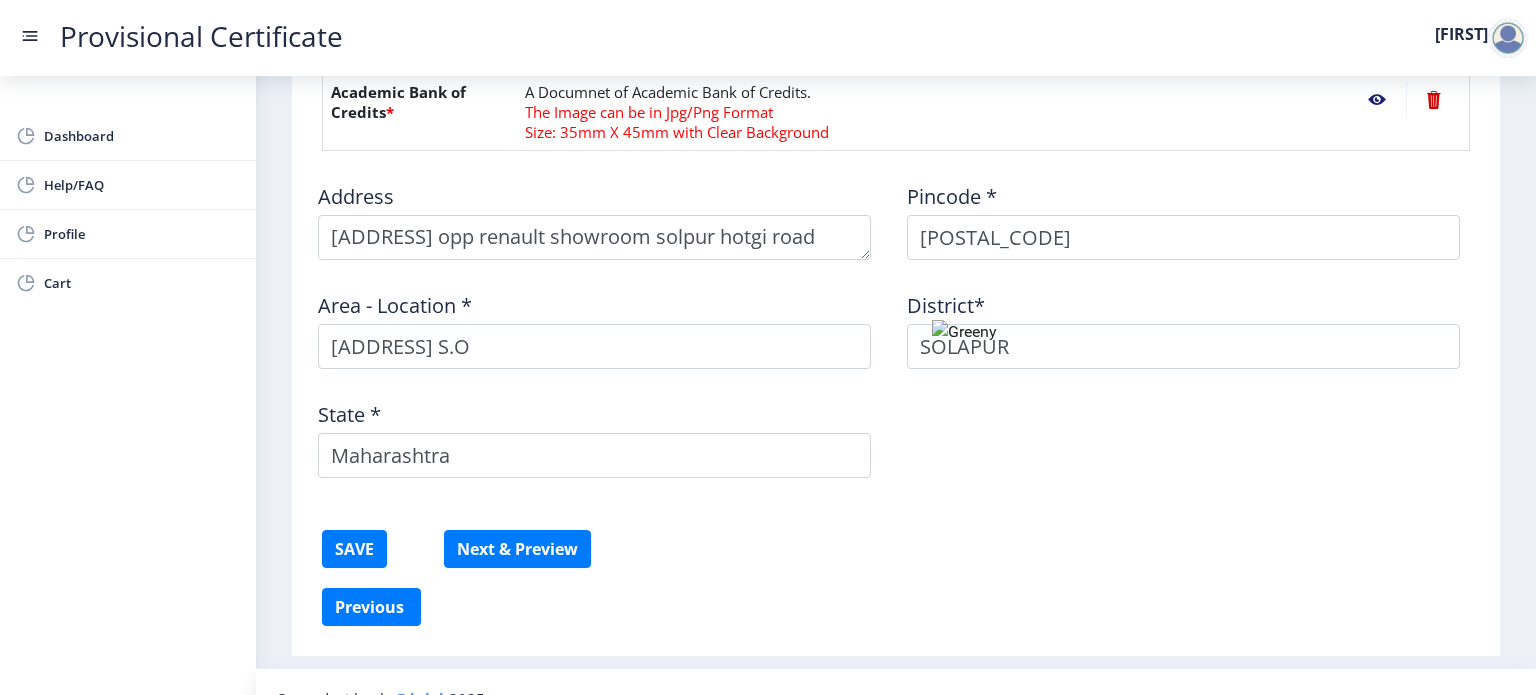 scroll, scrollTop: 967, scrollLeft: 0, axis: vertical 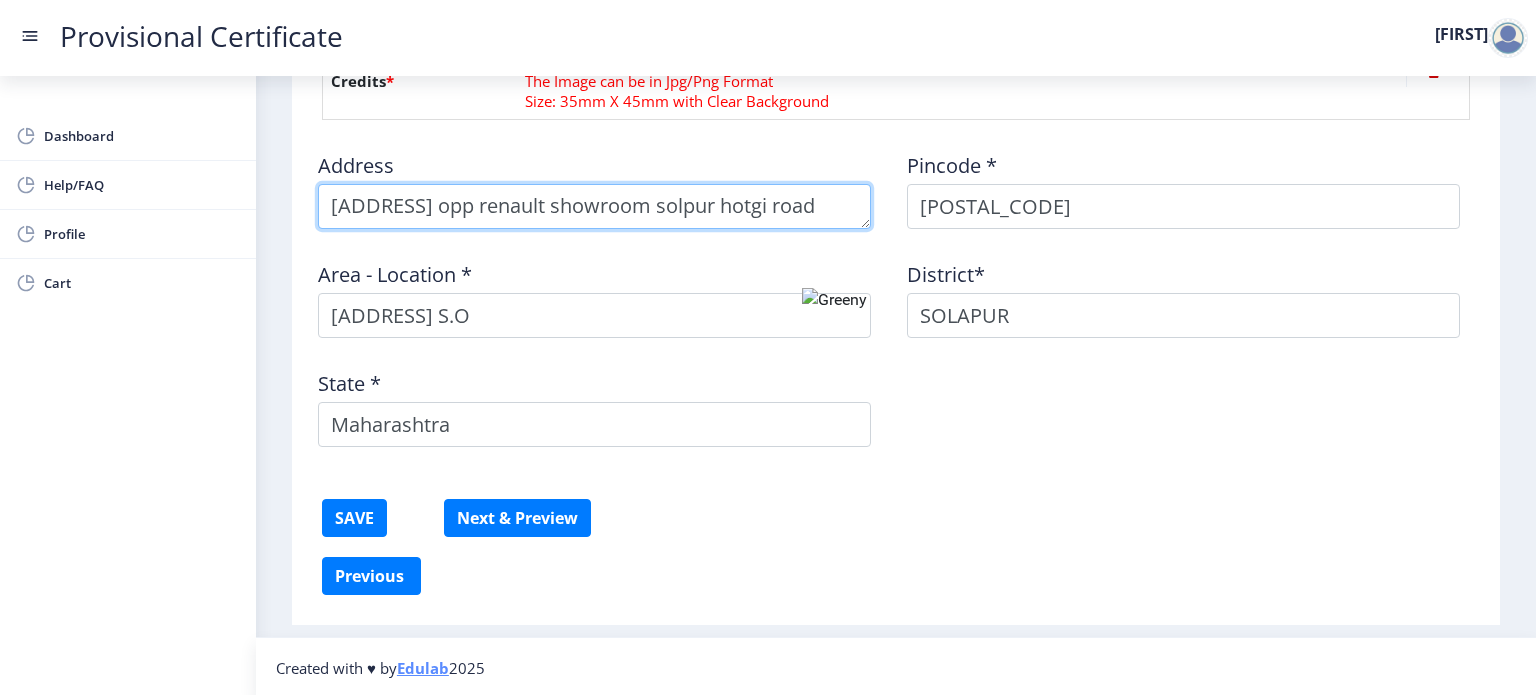 click at bounding box center [594, 206] 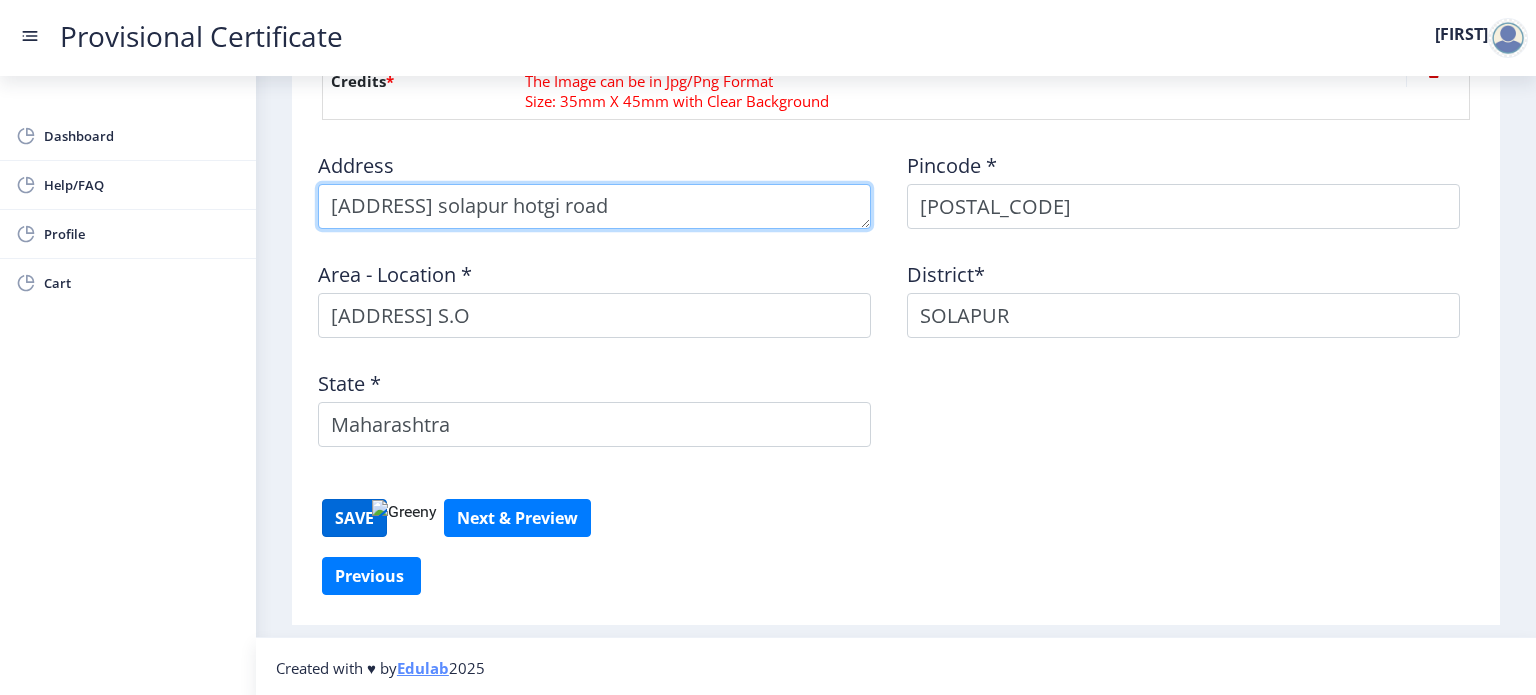 type on "[ADDRESS] solapur hotgi road" 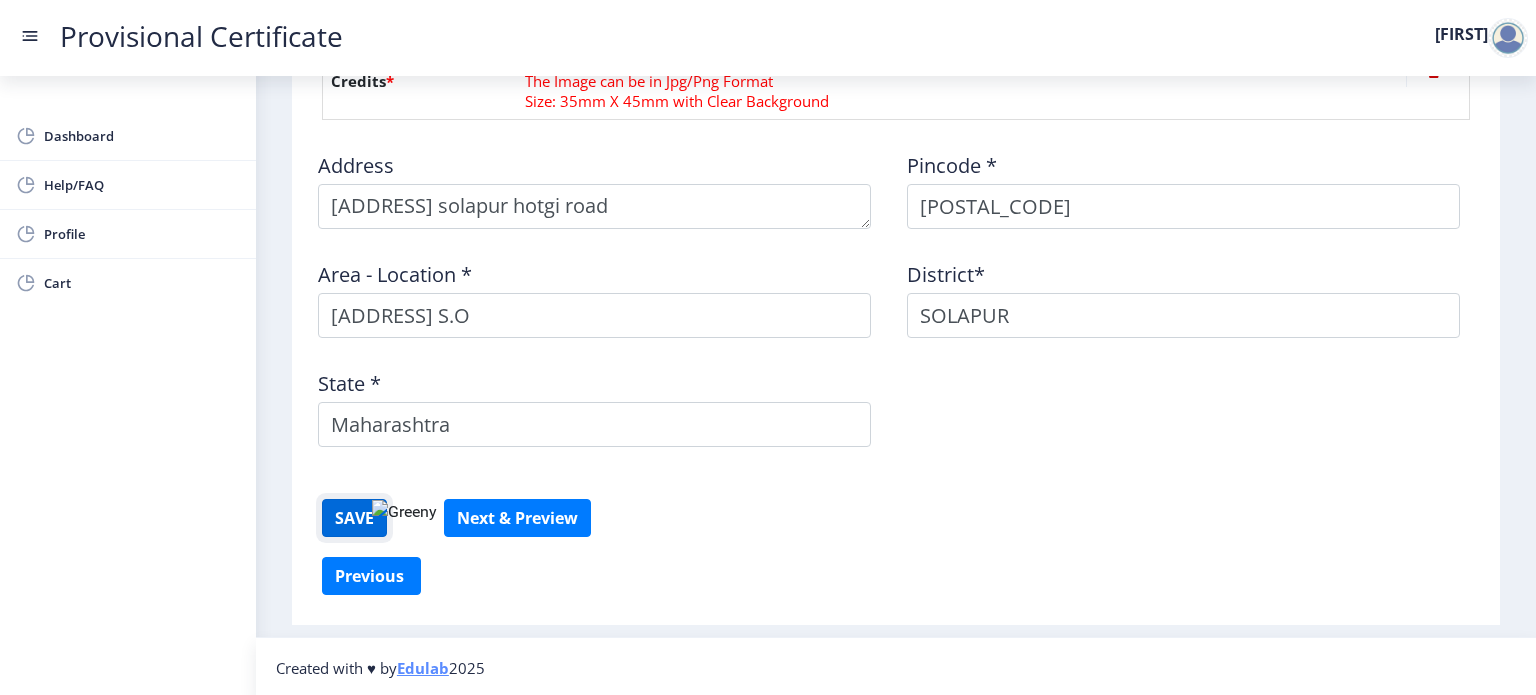 click on "SAVE" 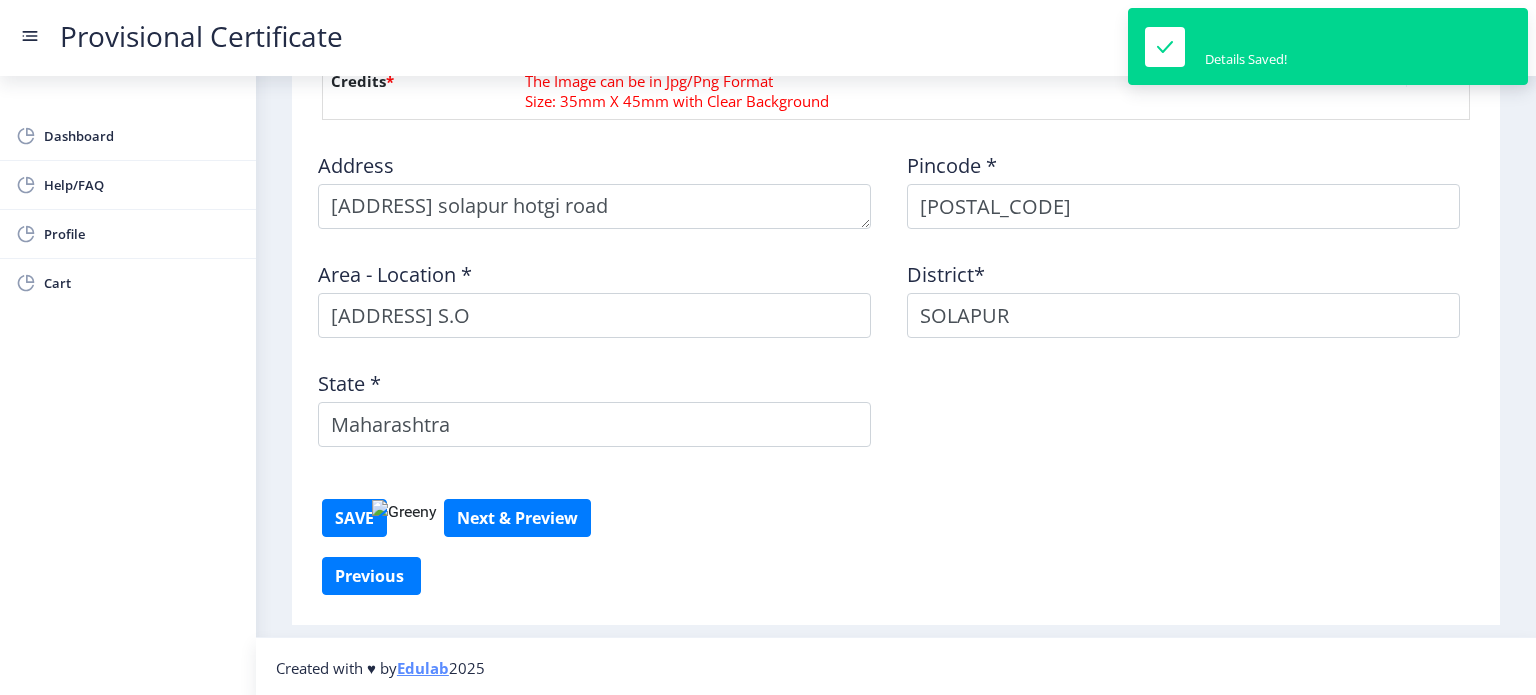 click at bounding box center (449, 512) 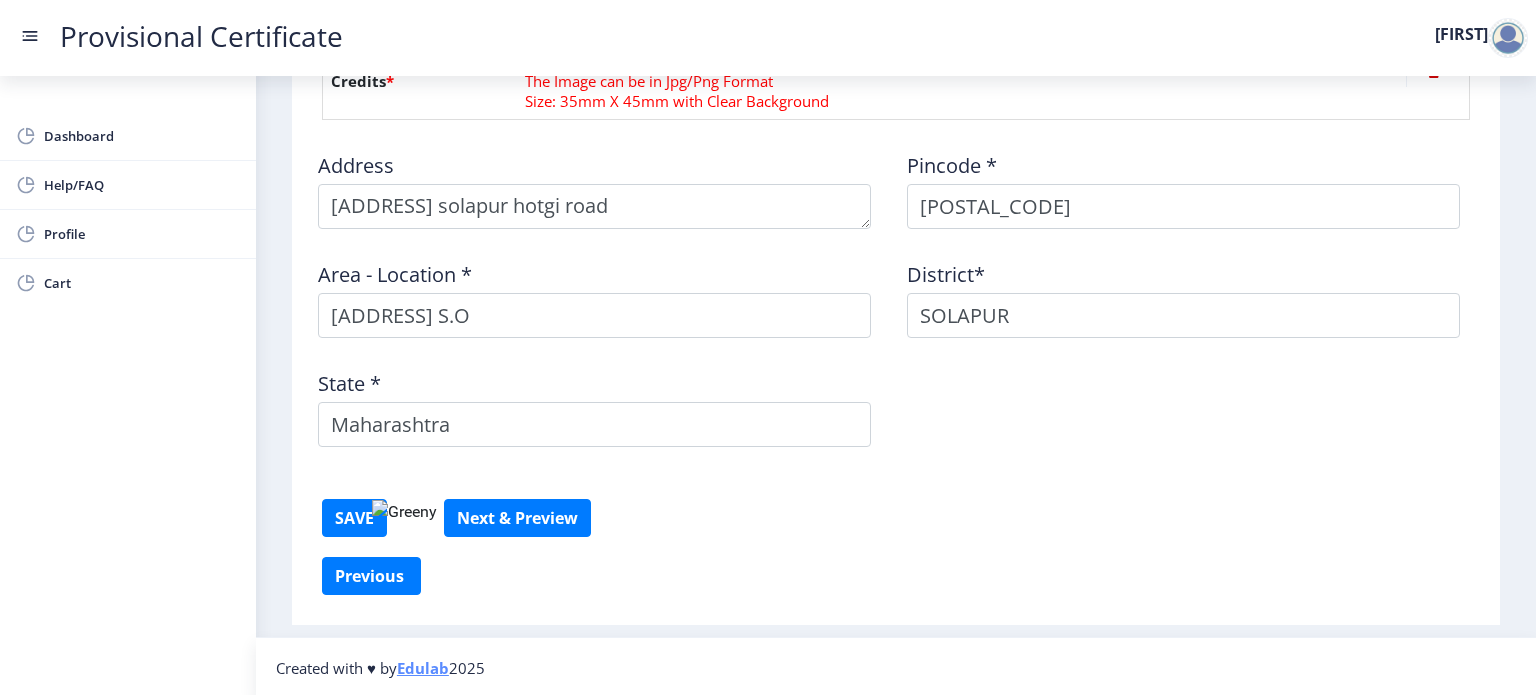 click at bounding box center [449, 512] 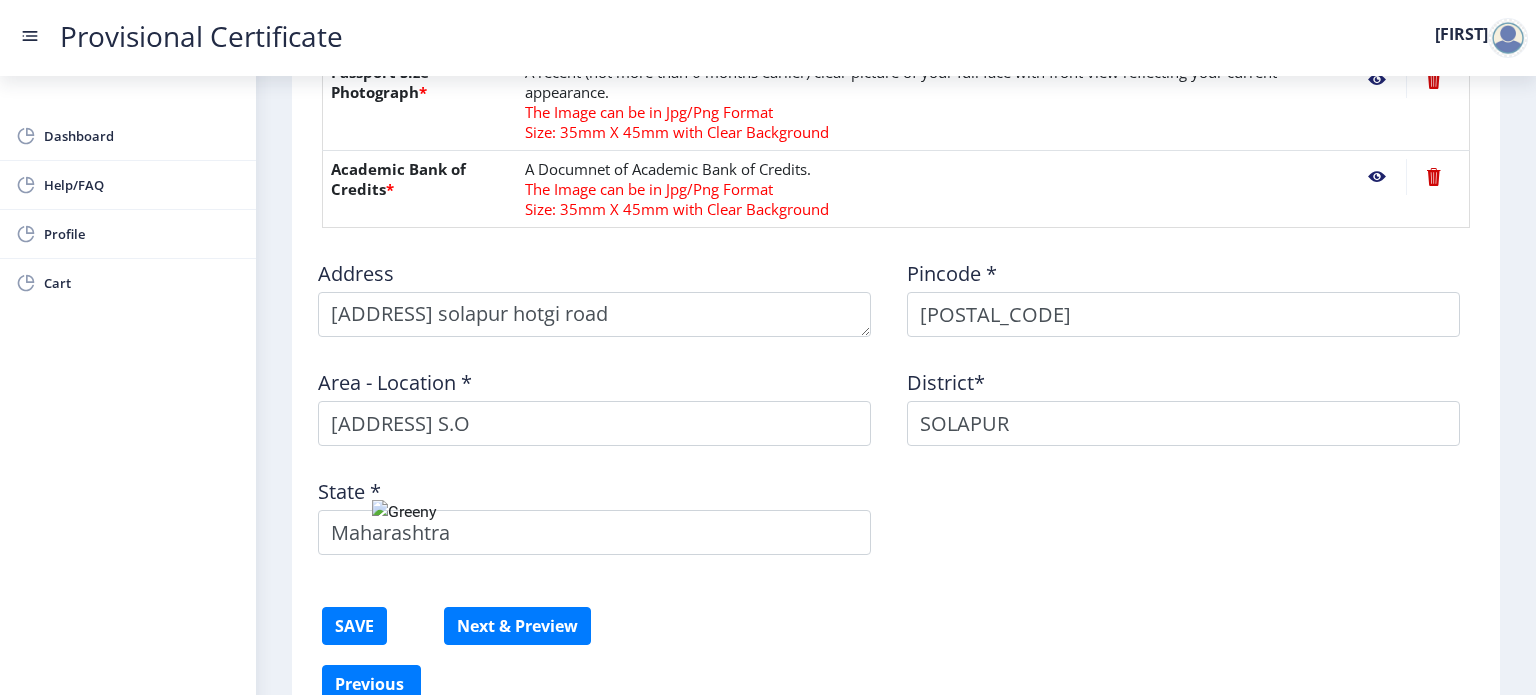 scroll, scrollTop: 967, scrollLeft: 0, axis: vertical 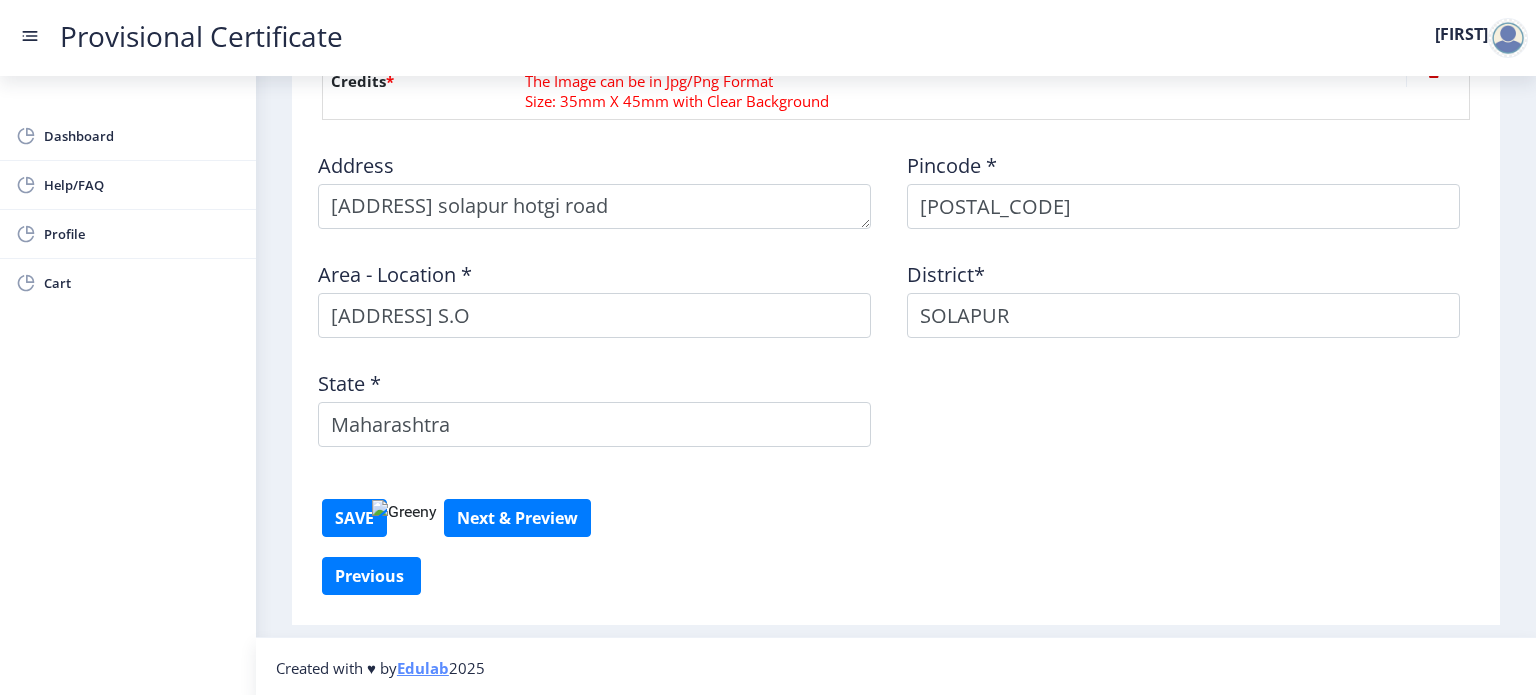 click at bounding box center [449, 512] 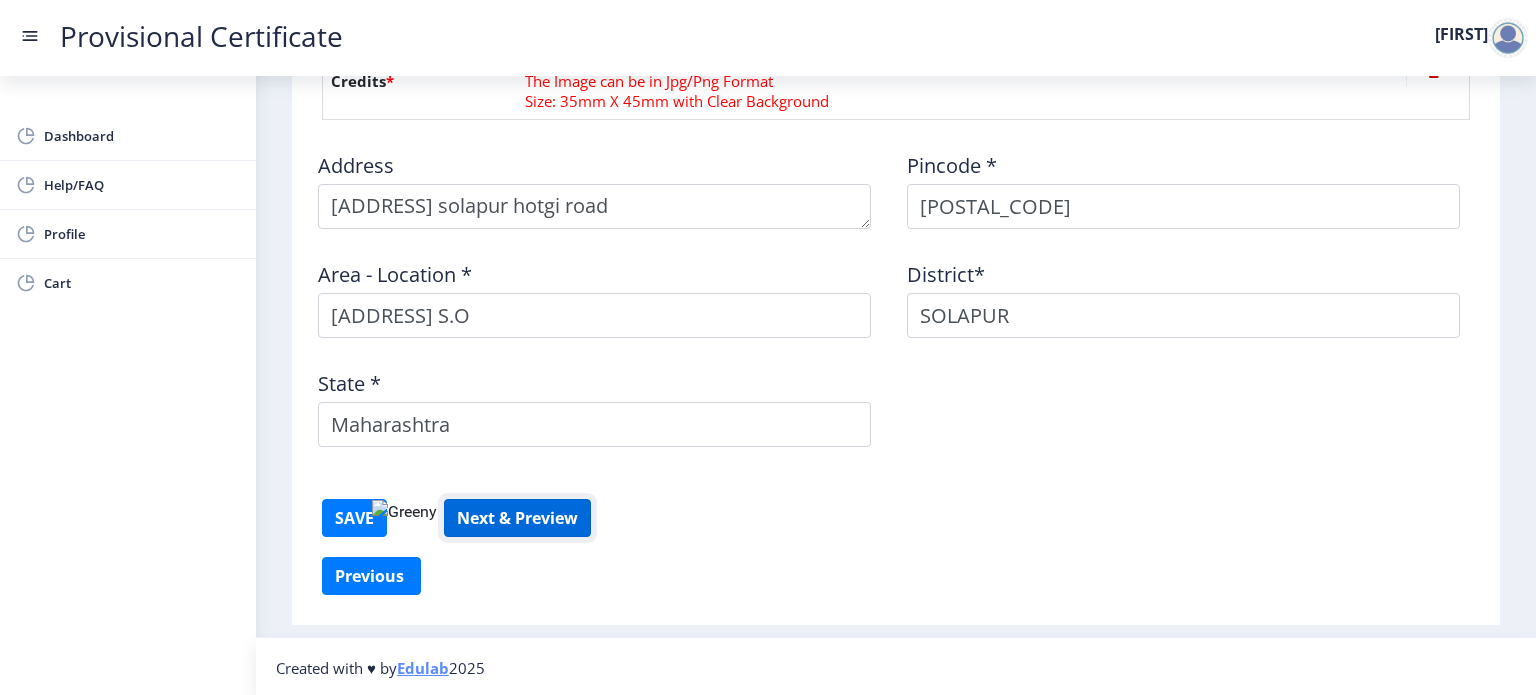 click on "Next & Preview" 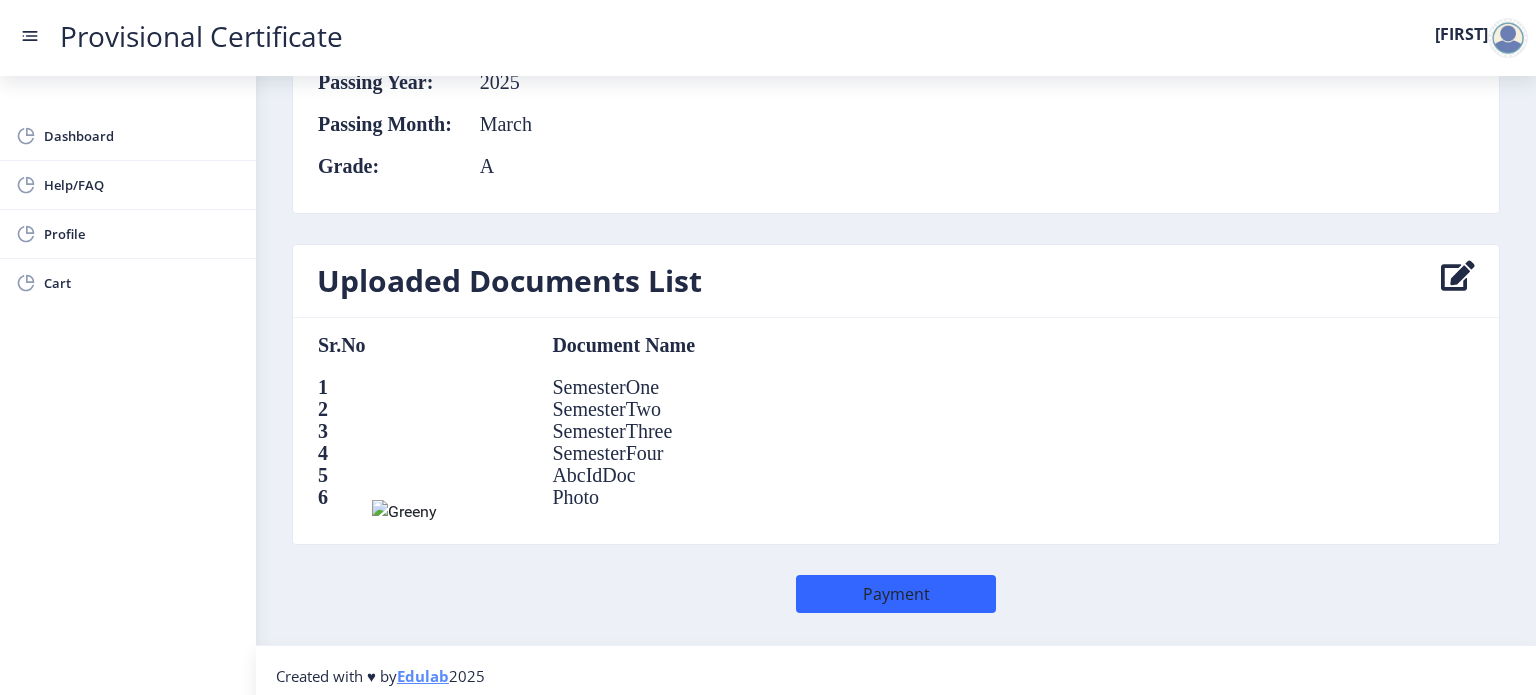 scroll, scrollTop: 1340, scrollLeft: 0, axis: vertical 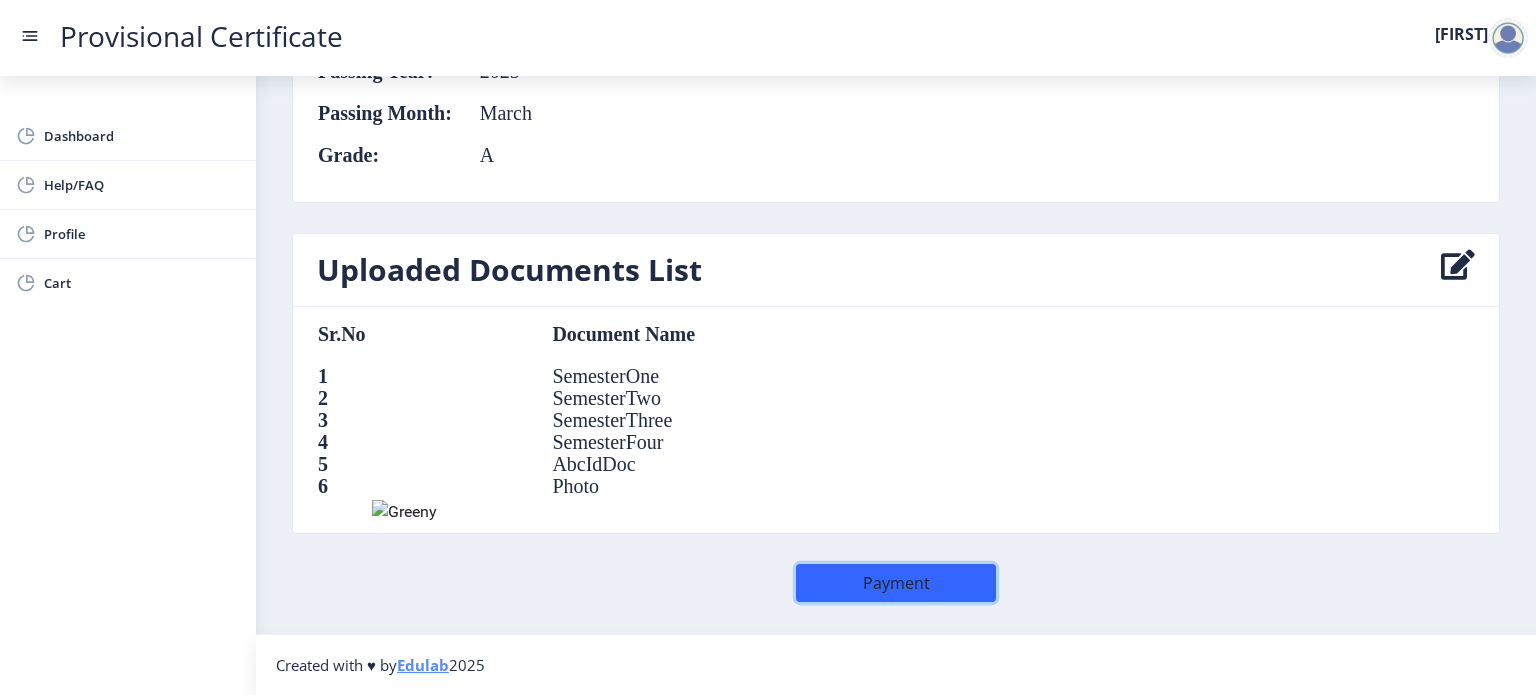 click on "Payment" 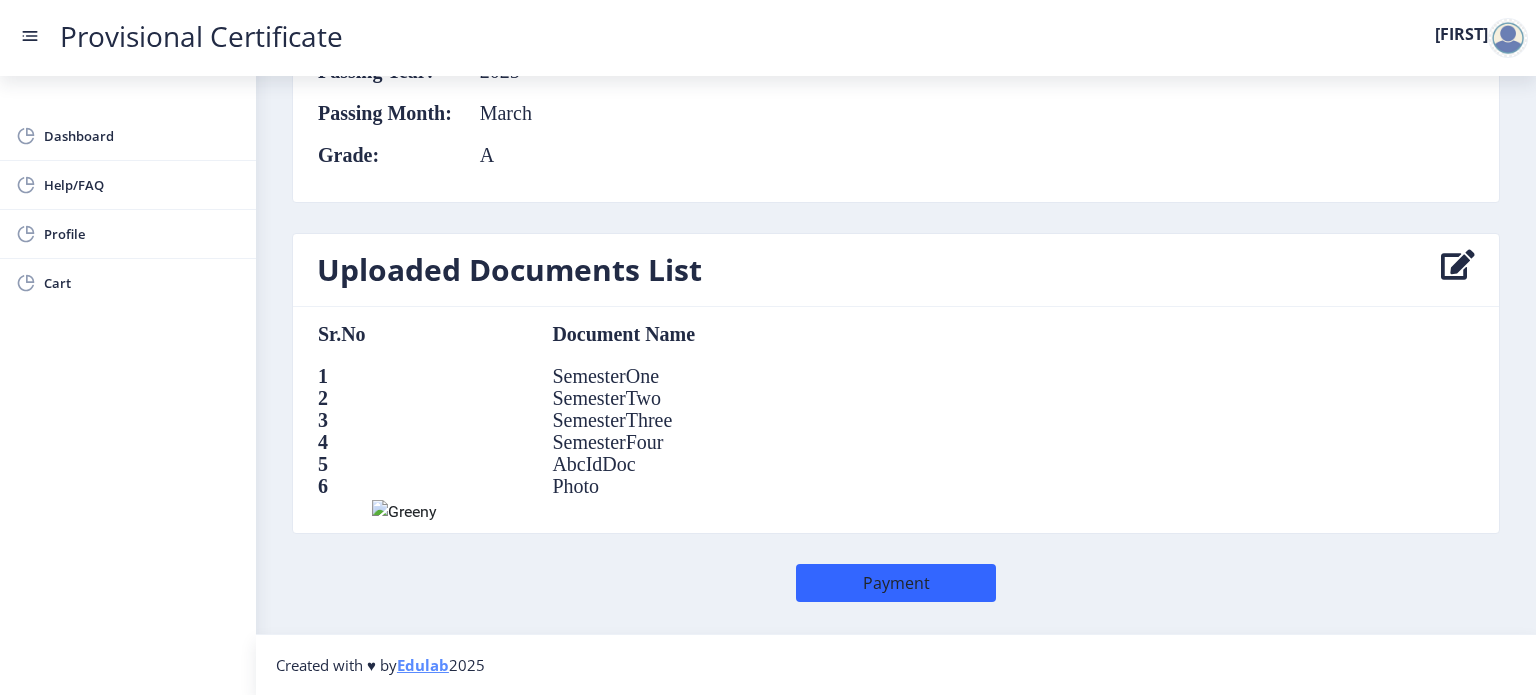 scroll, scrollTop: 0, scrollLeft: 0, axis: both 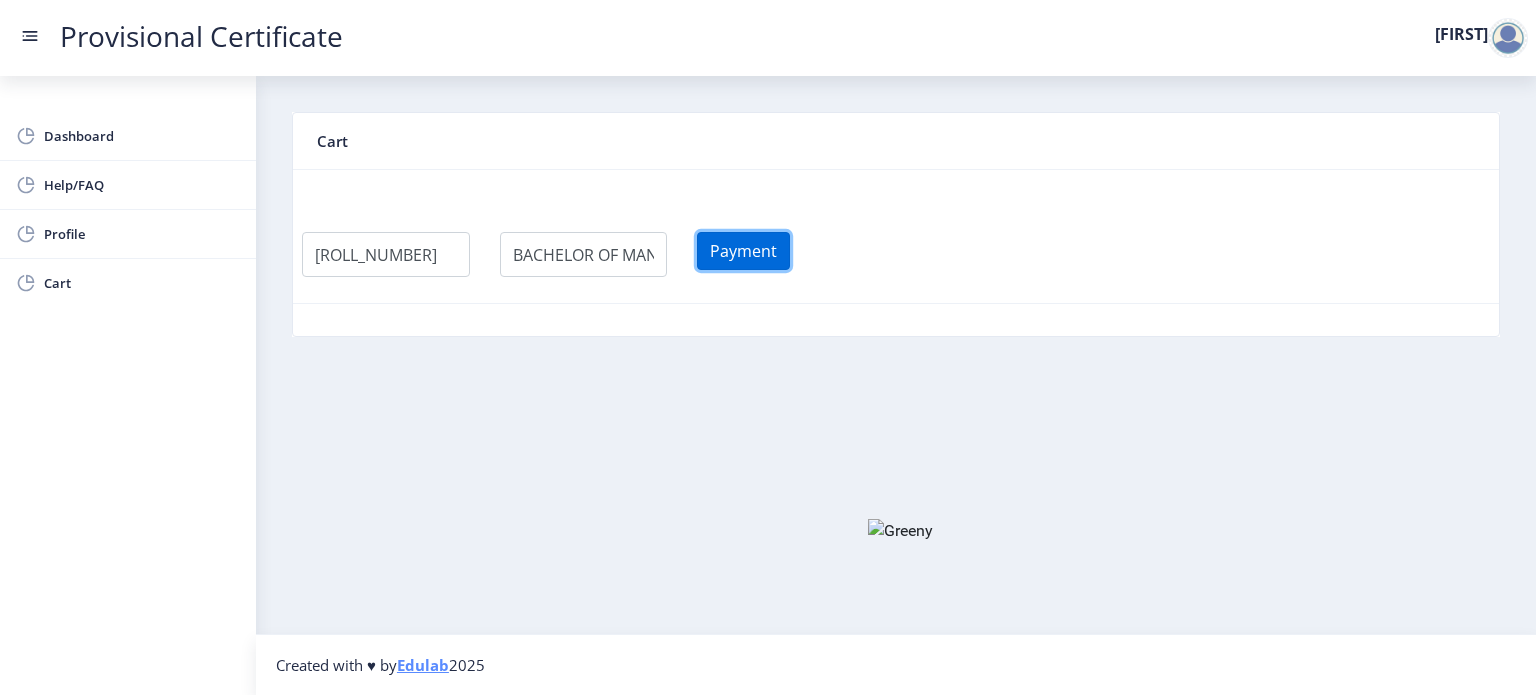 click on "Payment" 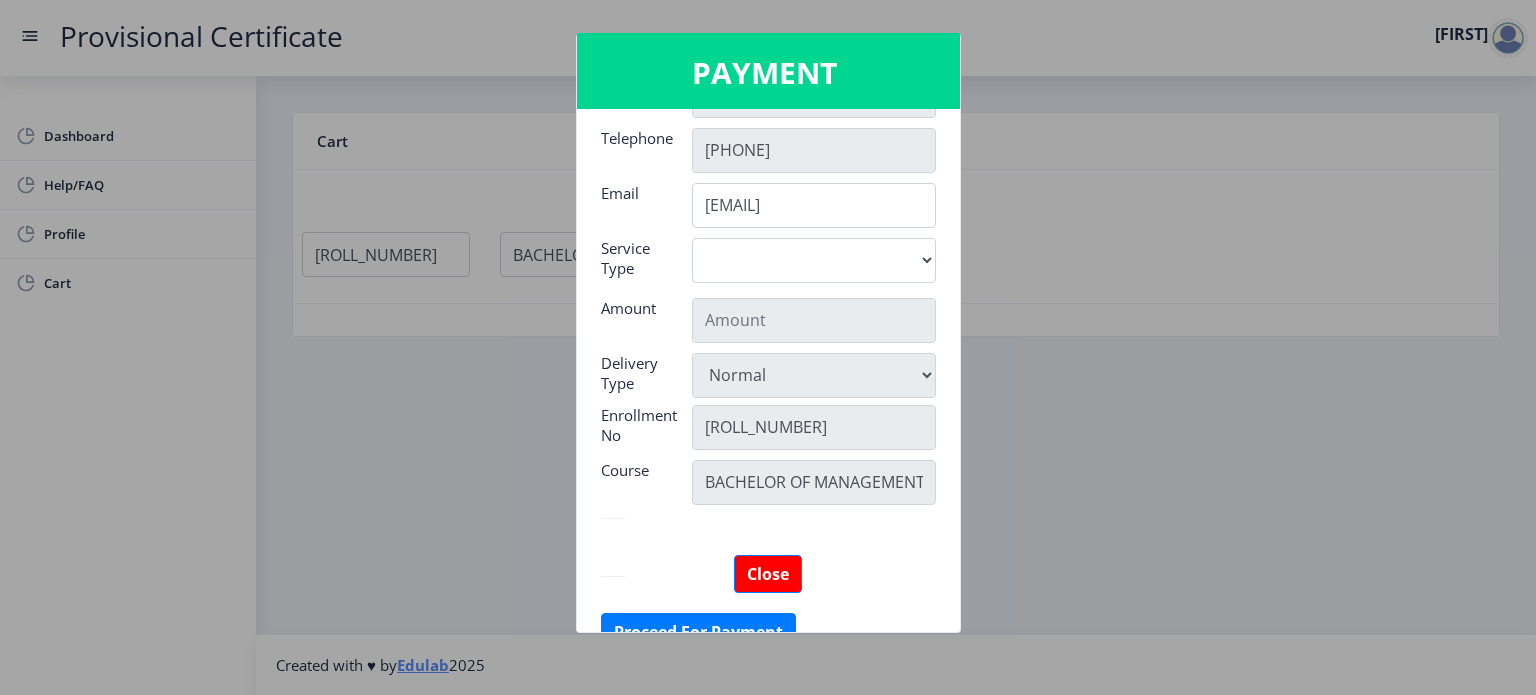 scroll, scrollTop: 283, scrollLeft: 0, axis: vertical 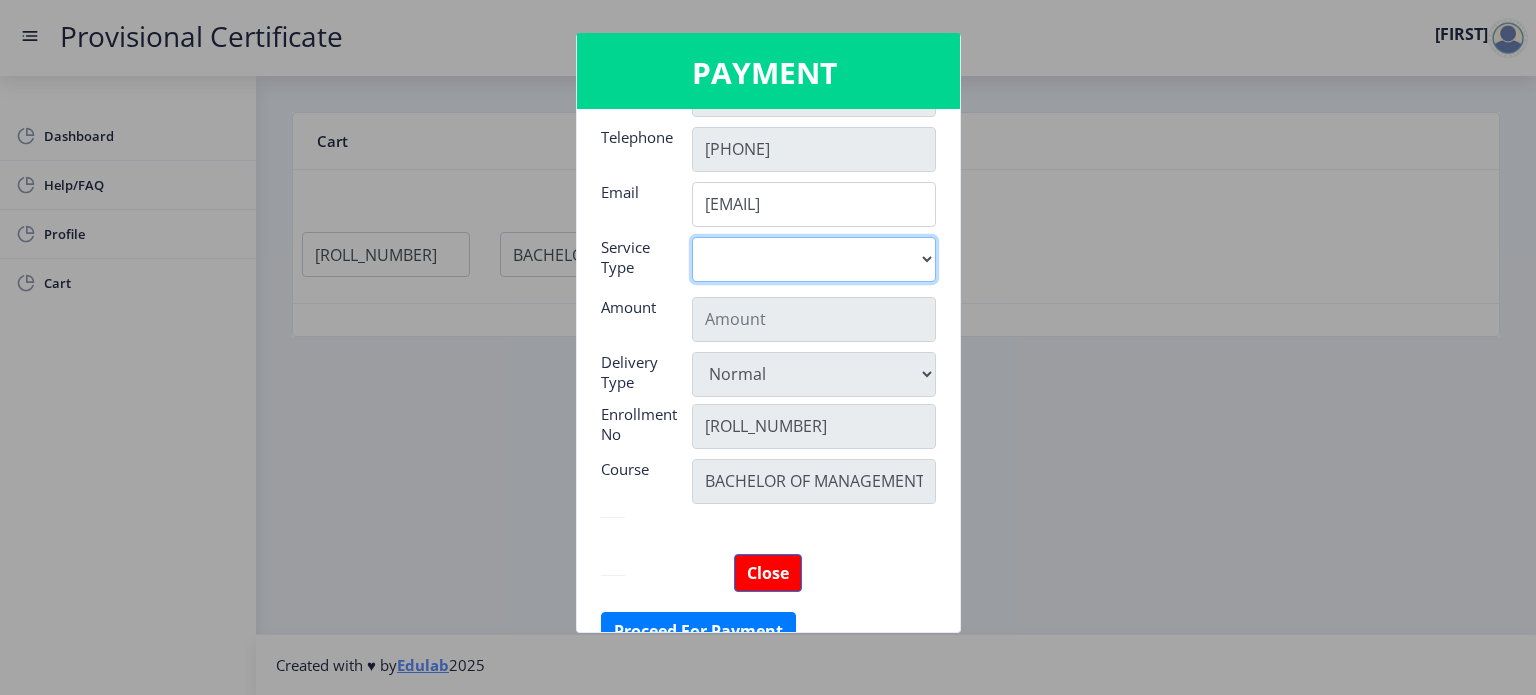 click on "Digital" at bounding box center (814, 259) 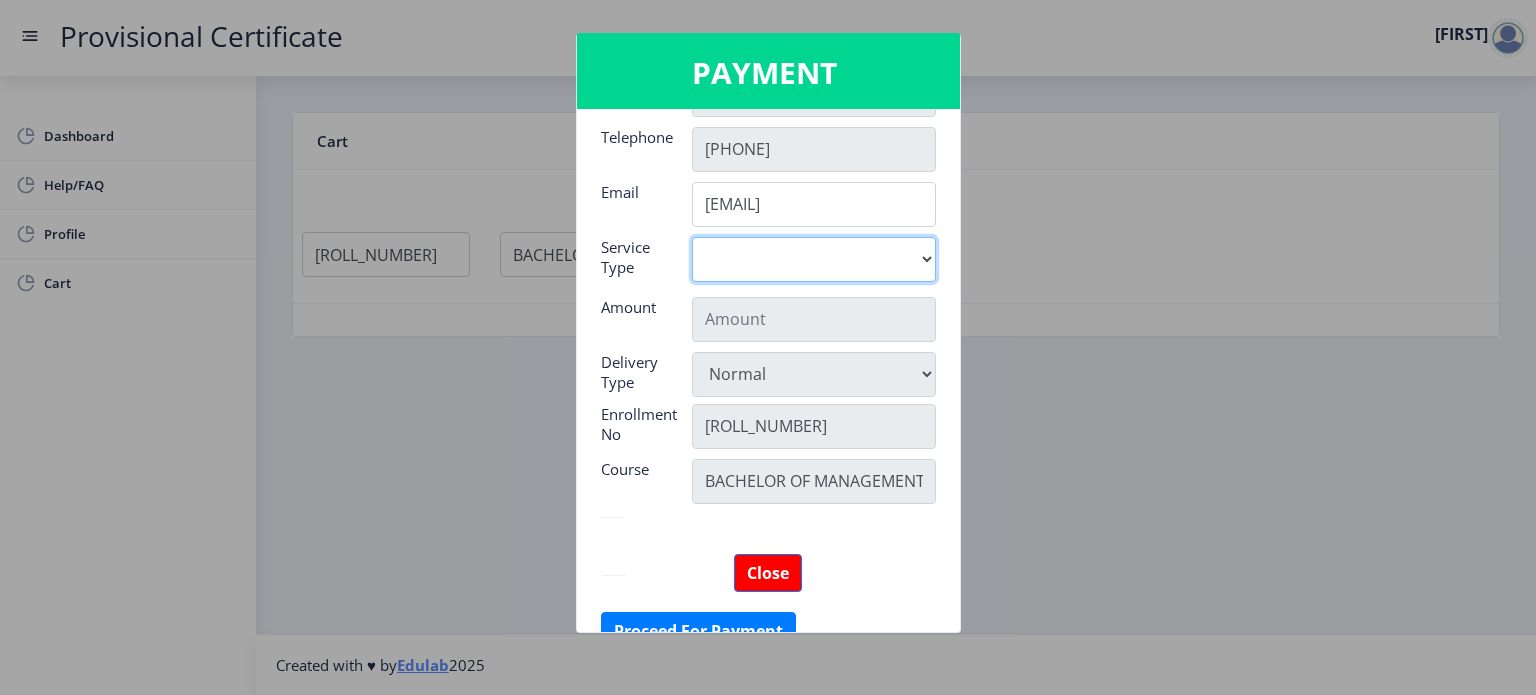 select on "old" 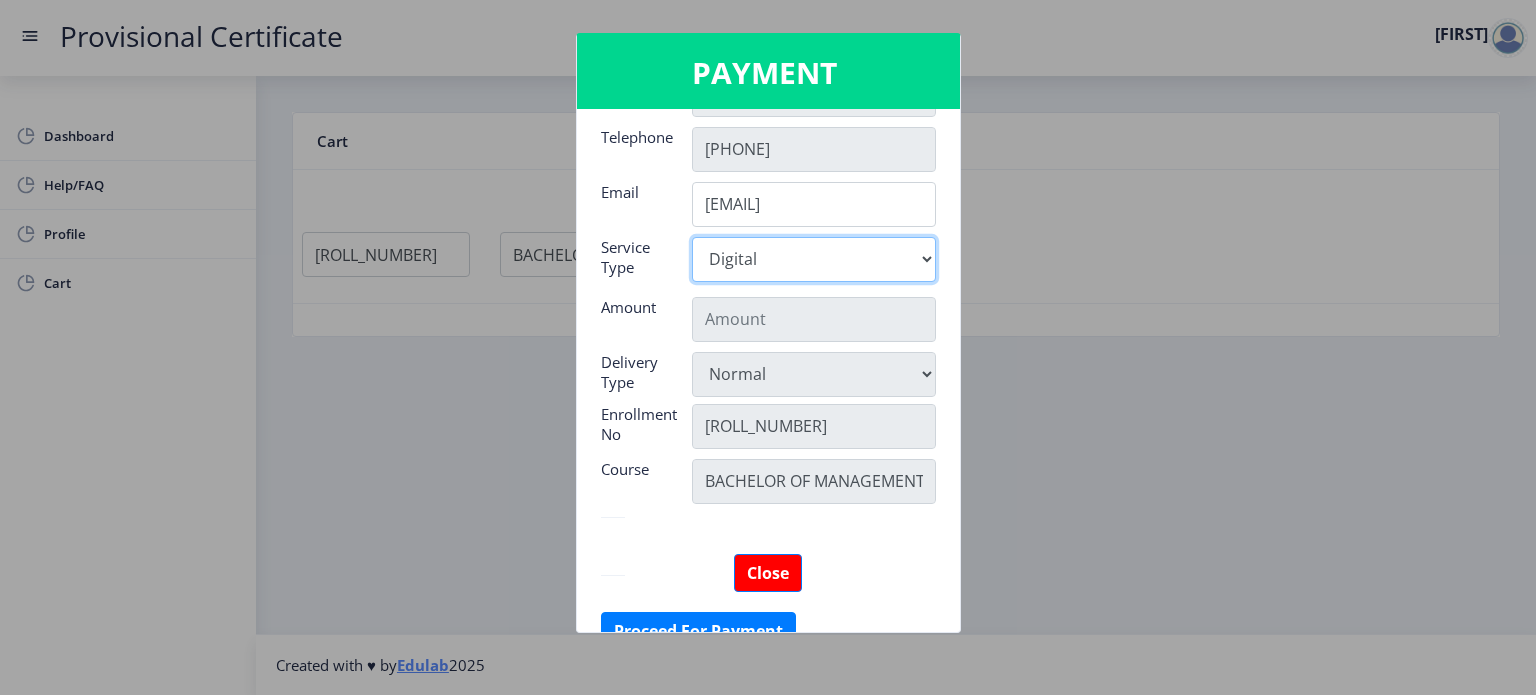 click on "Digital" at bounding box center [814, 259] 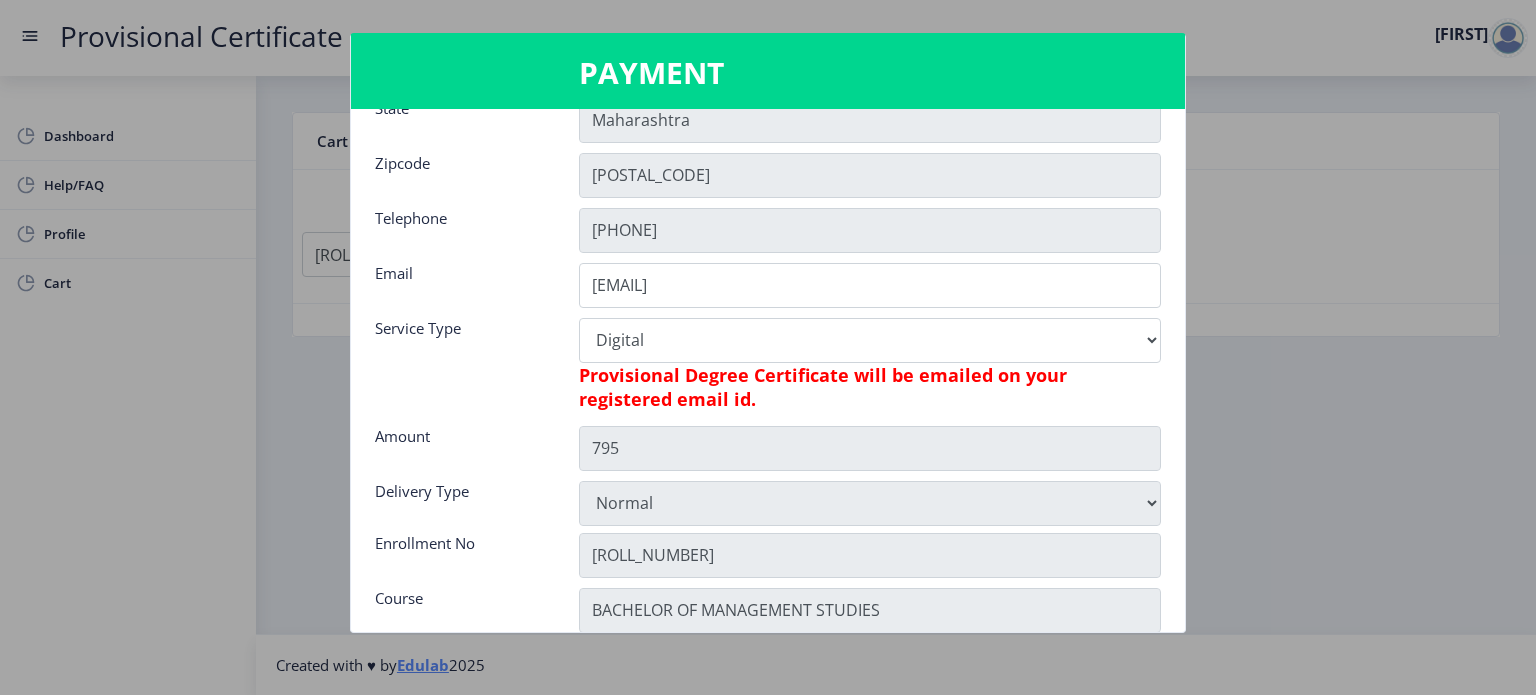 scroll, scrollTop: 364, scrollLeft: 0, axis: vertical 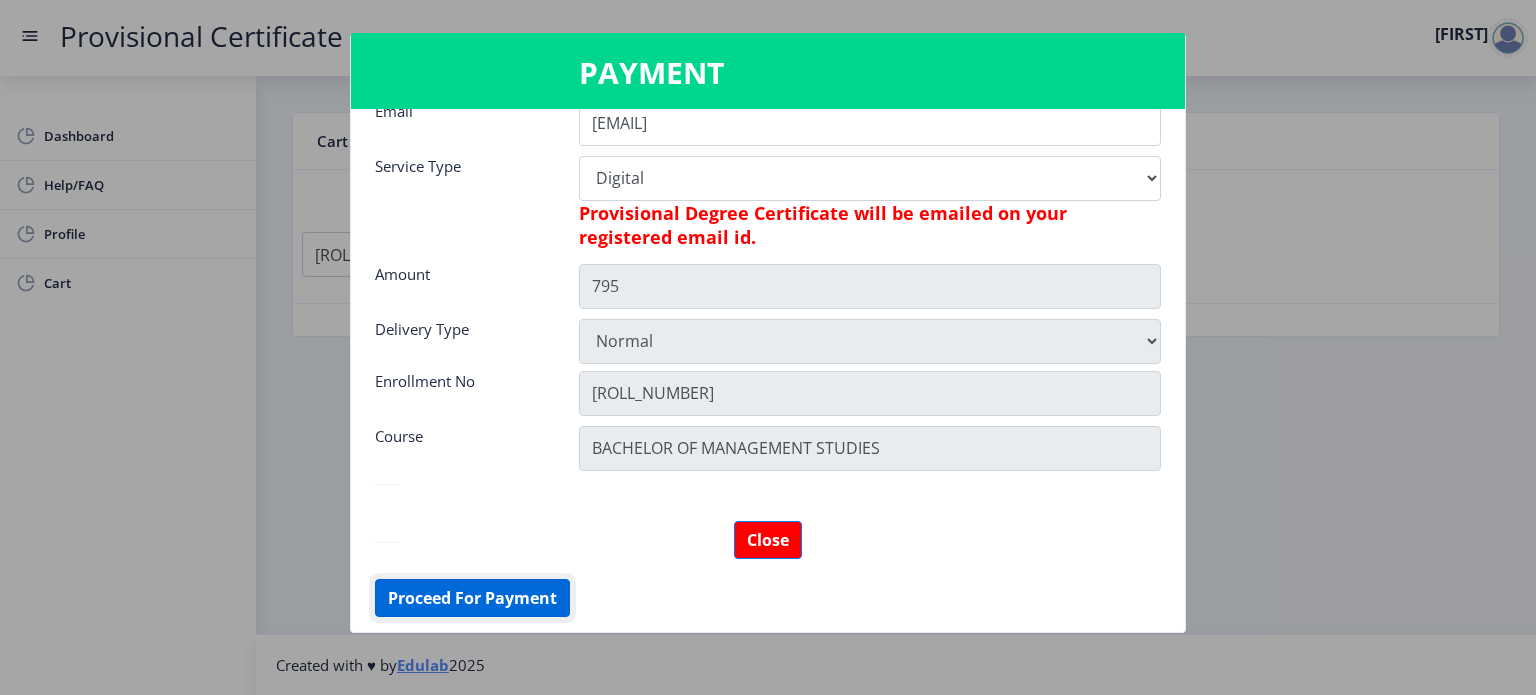 click on "Proceed For Payment" 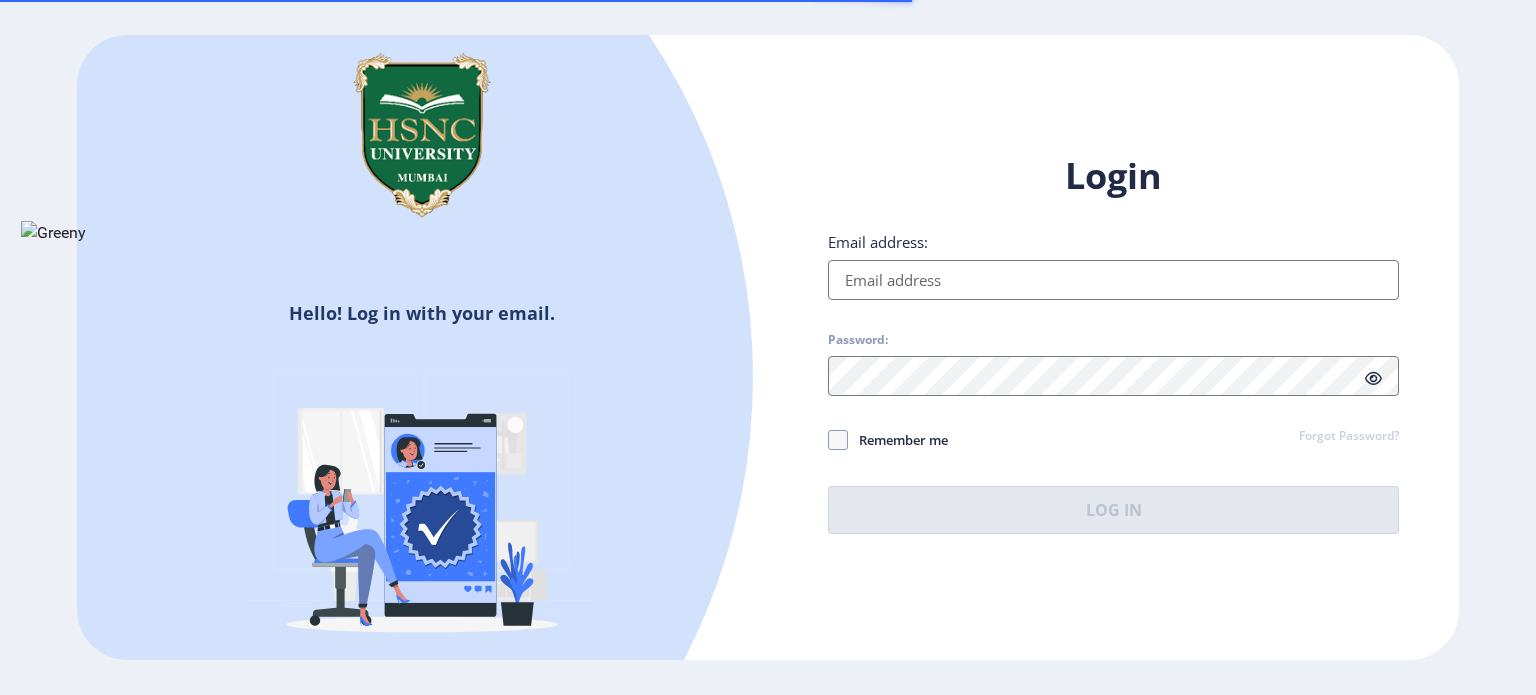 scroll, scrollTop: 0, scrollLeft: 0, axis: both 